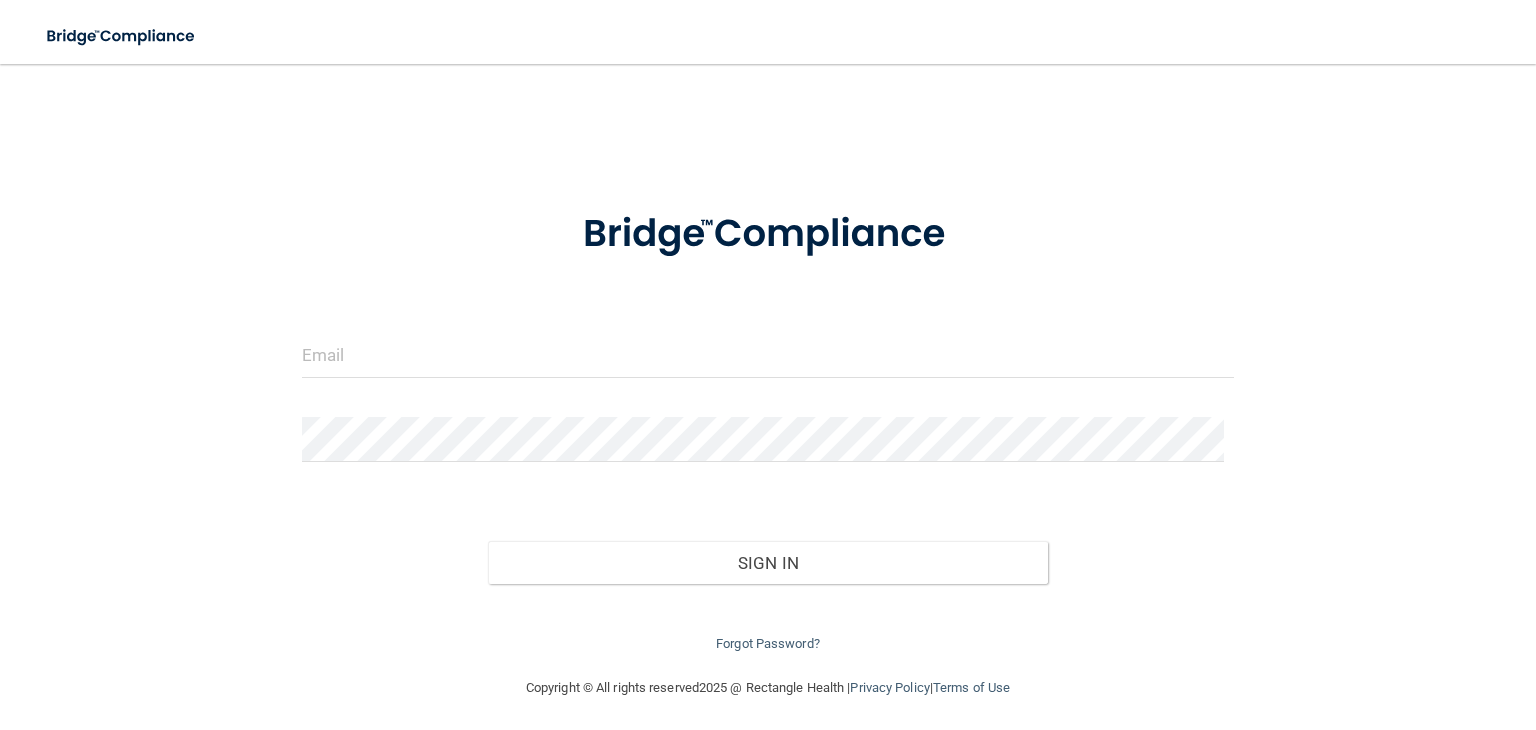 scroll, scrollTop: 0, scrollLeft: 0, axis: both 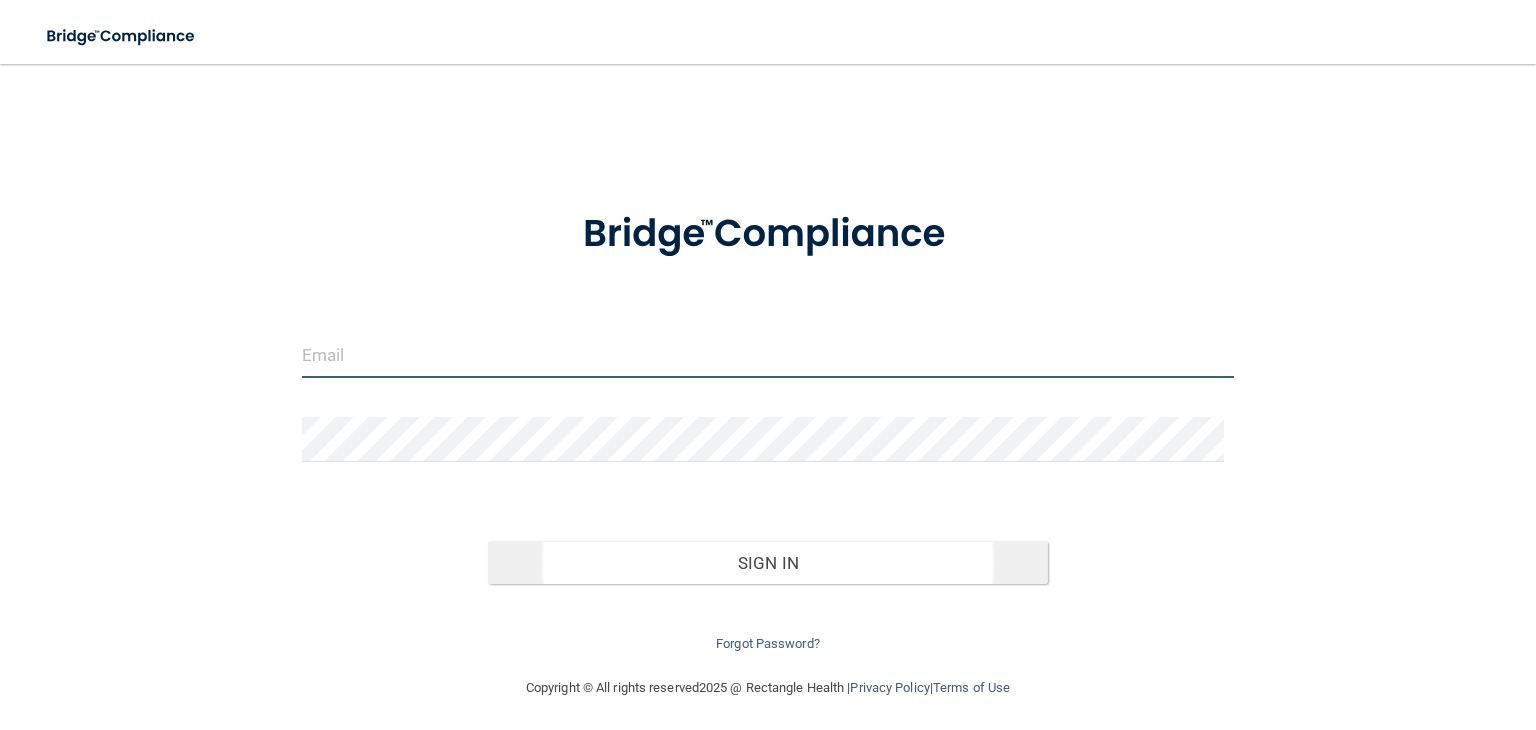 type on "[EMAIL]" 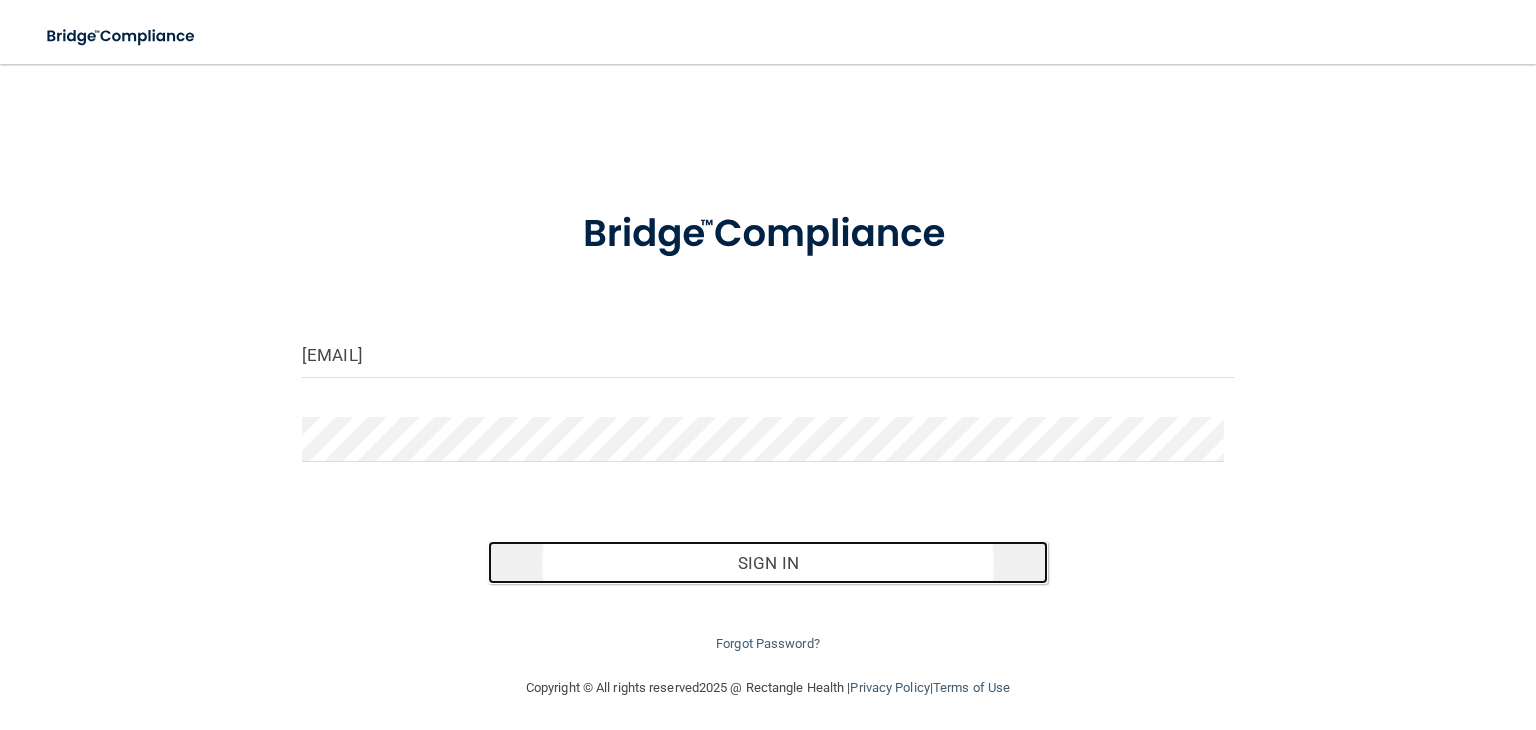click on "Sign In" at bounding box center (767, 563) 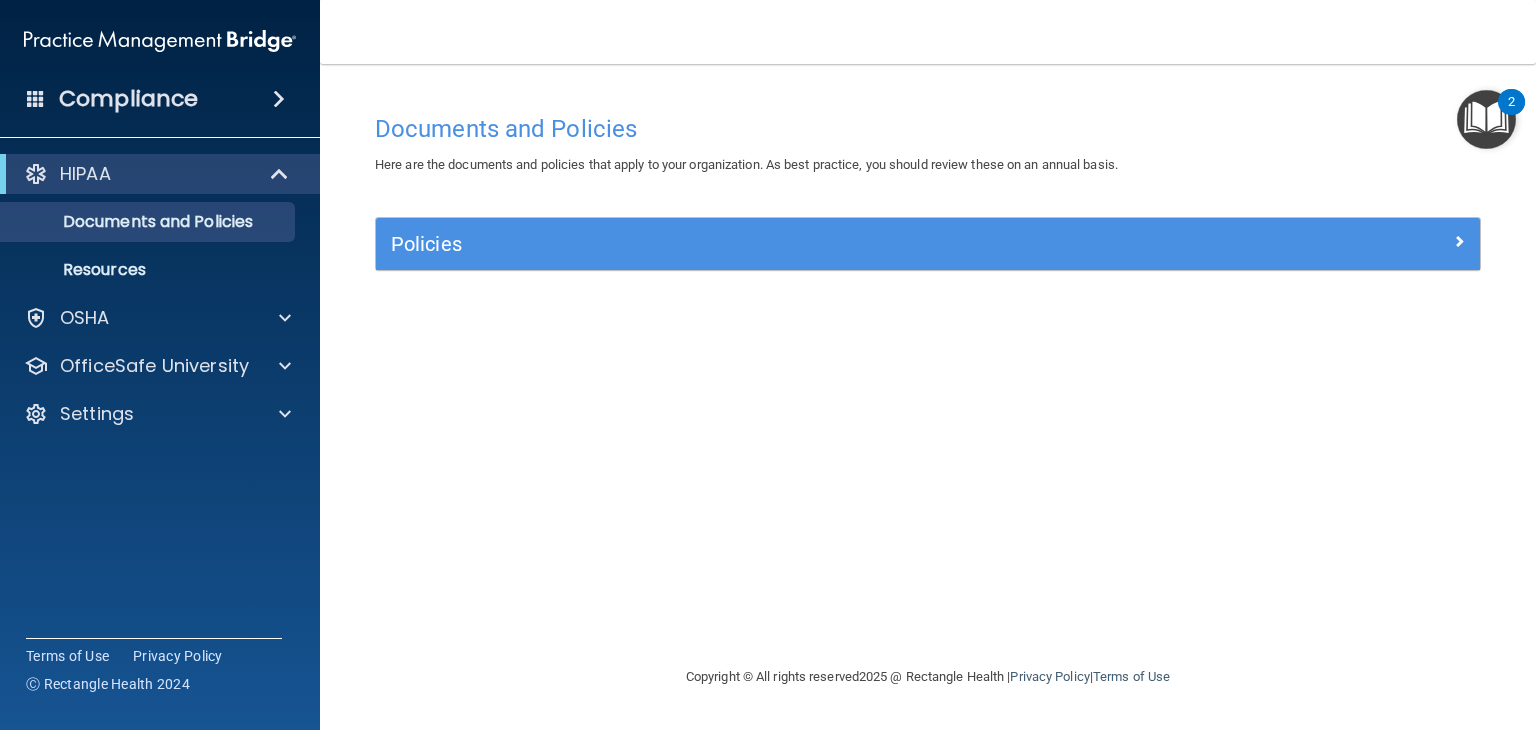 click on "Policies" at bounding box center [928, 244] 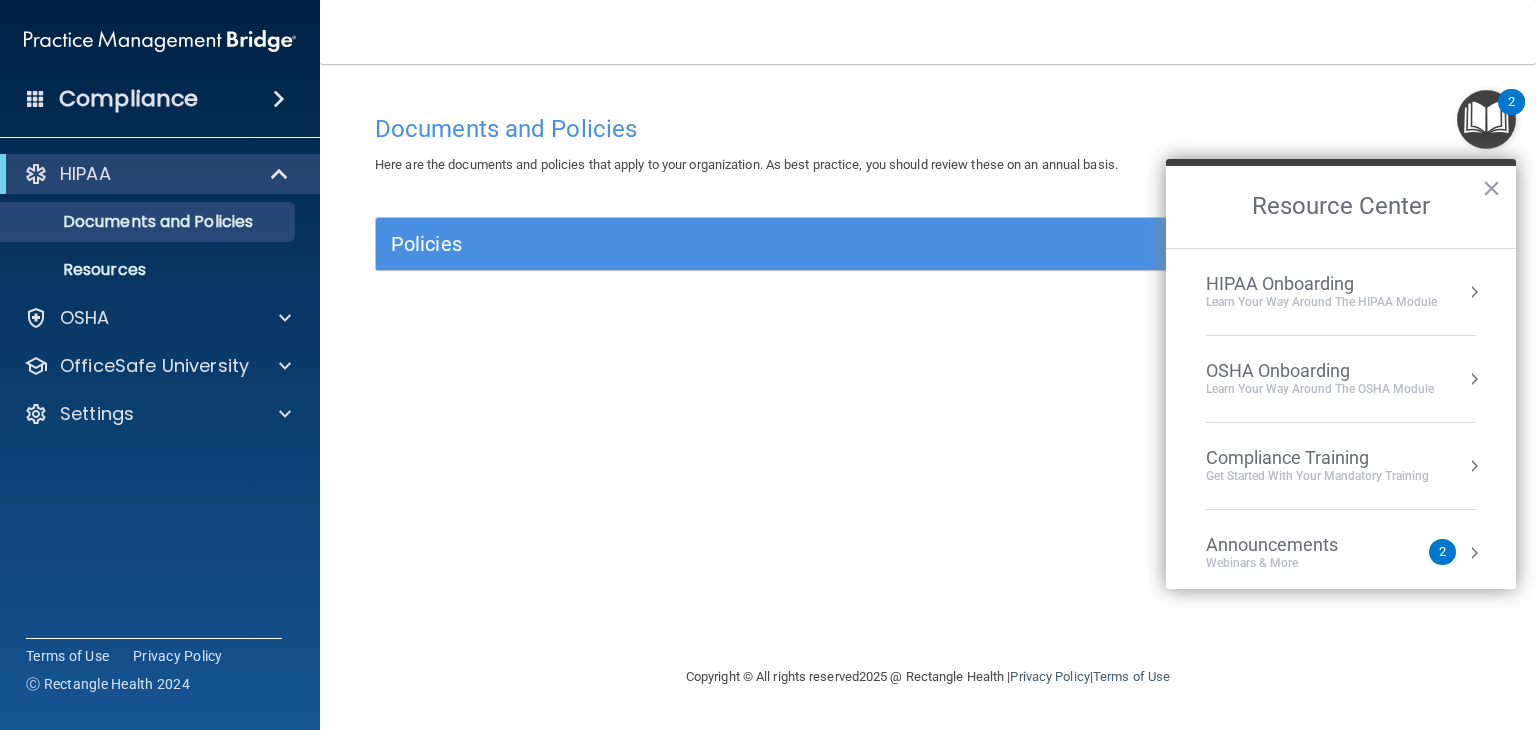 click at bounding box center [1486, 119] 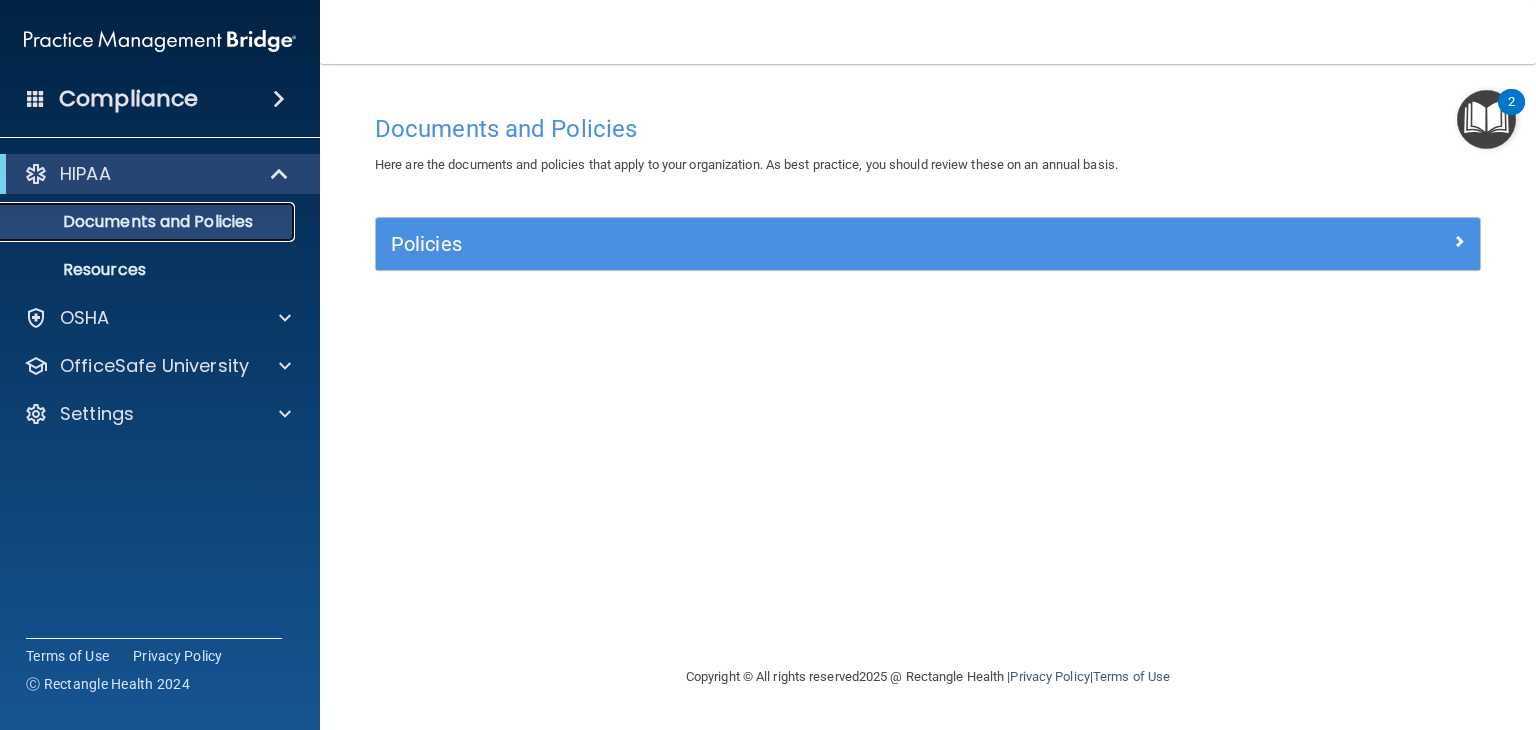 click on "Documents and Policies" at bounding box center [149, 222] 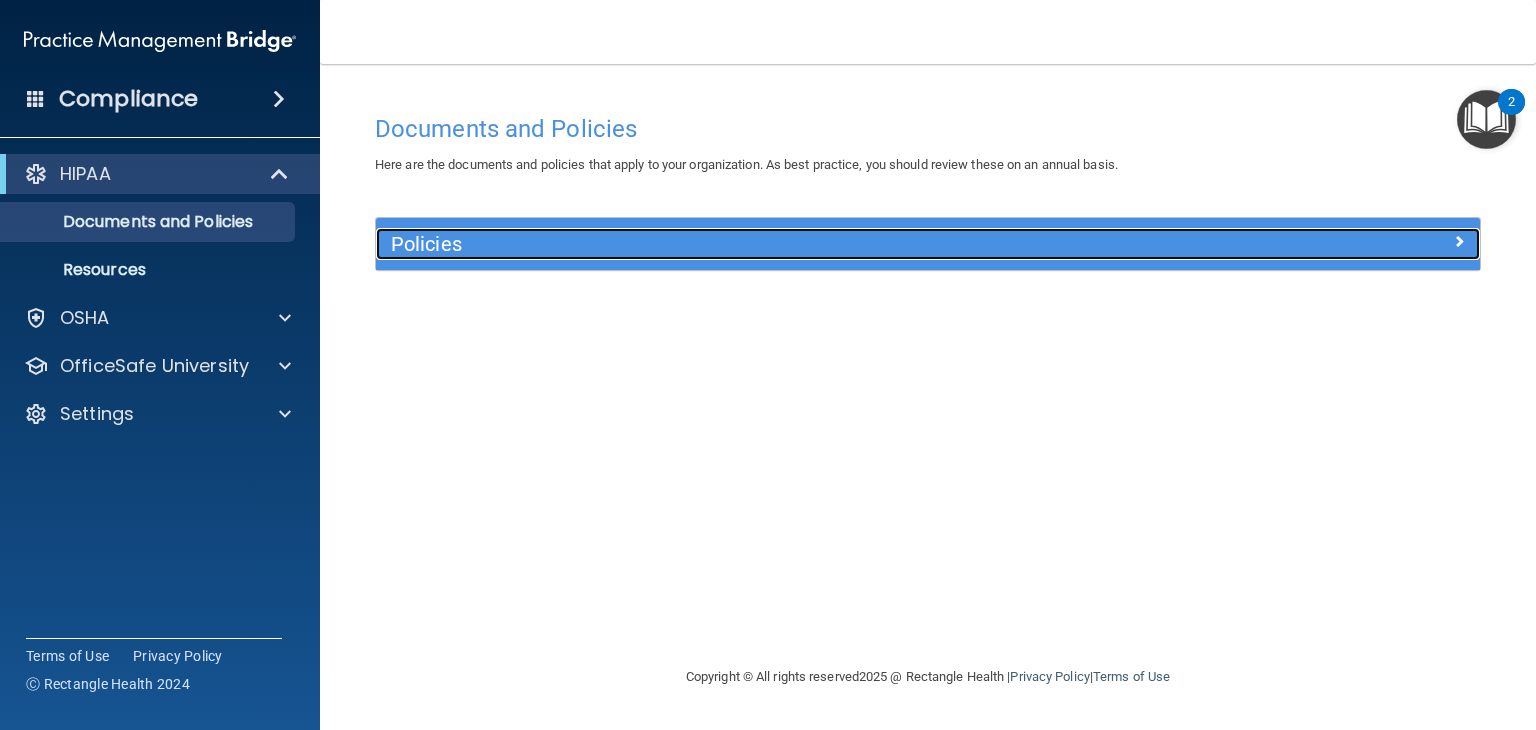 click on "Policies" at bounding box center [790, 244] 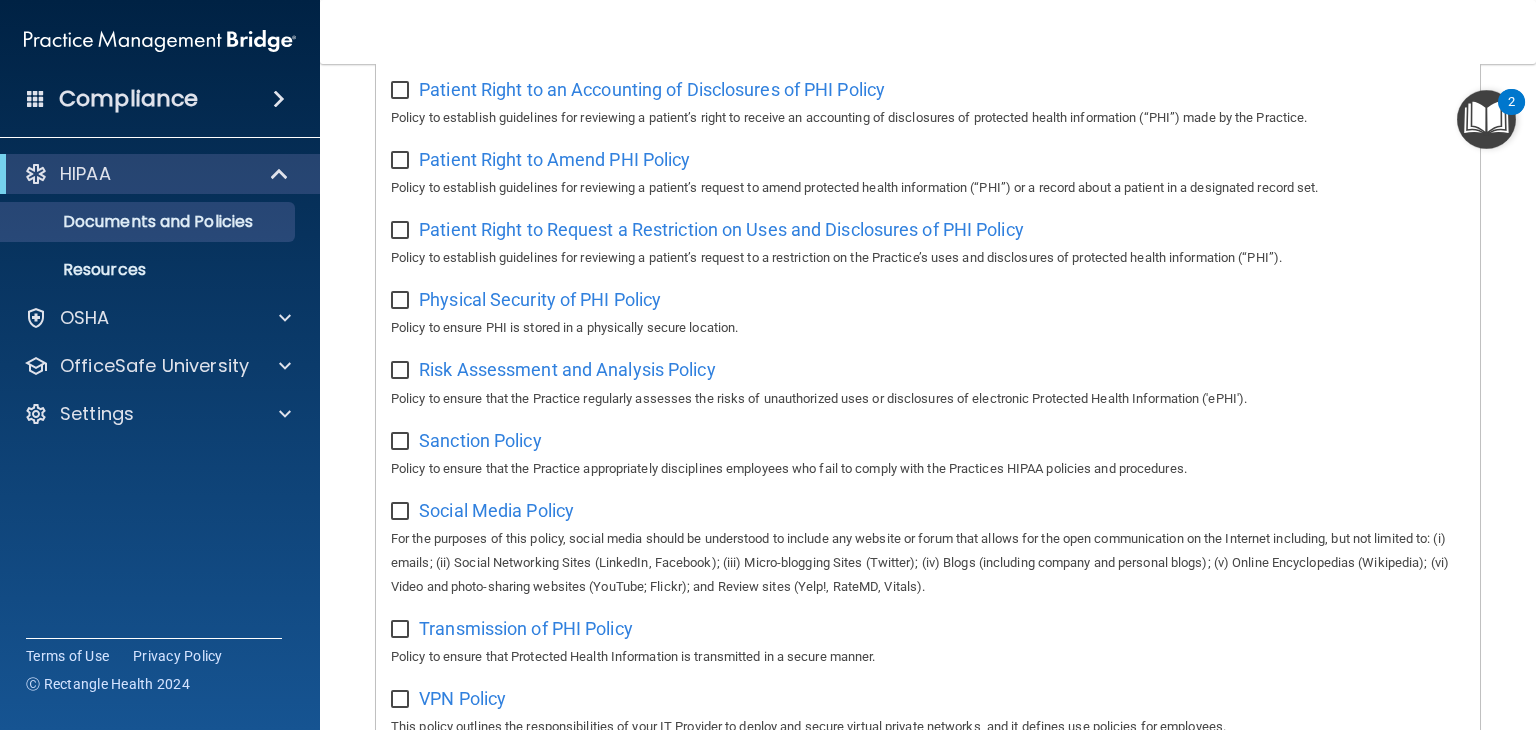 scroll, scrollTop: 1315, scrollLeft: 0, axis: vertical 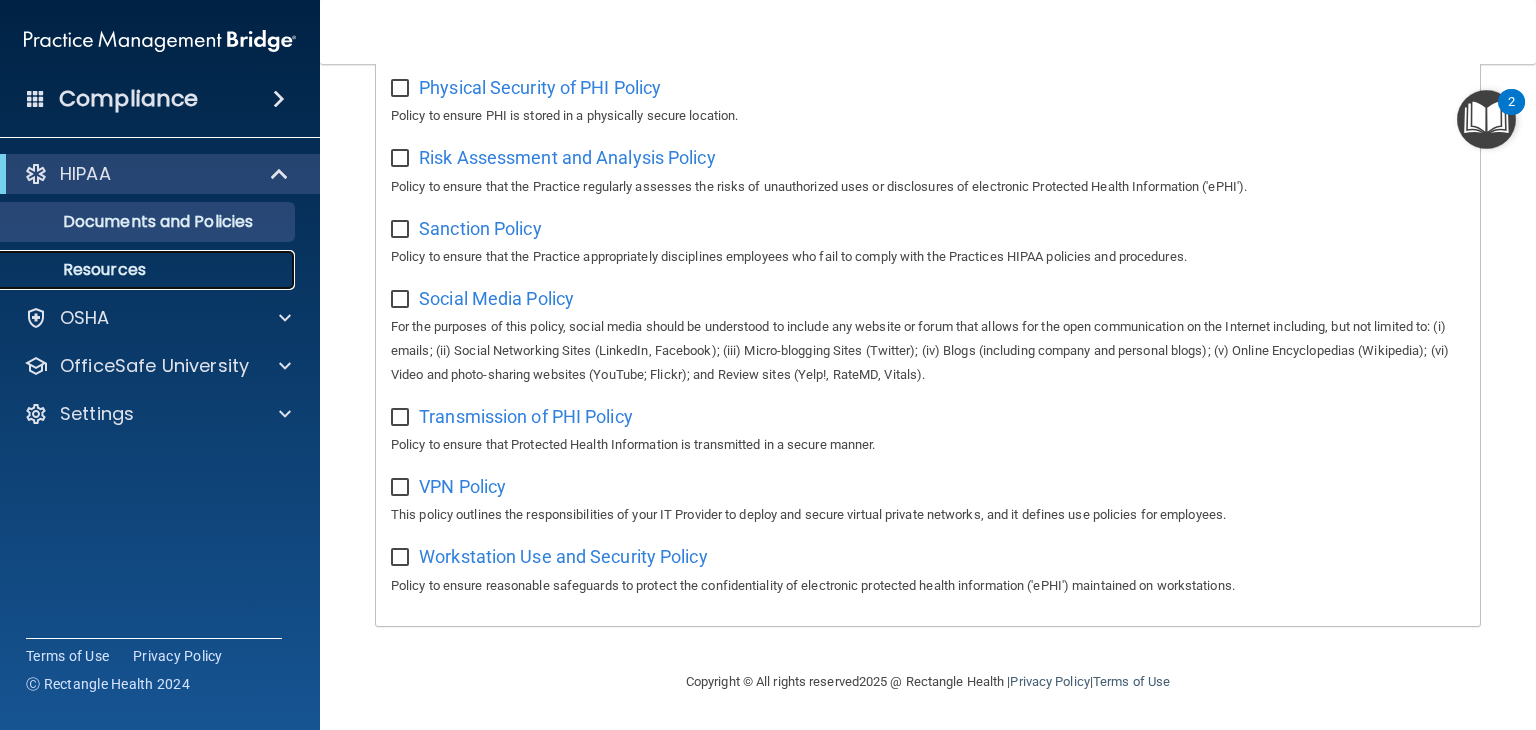 click on "Resources" at bounding box center (149, 270) 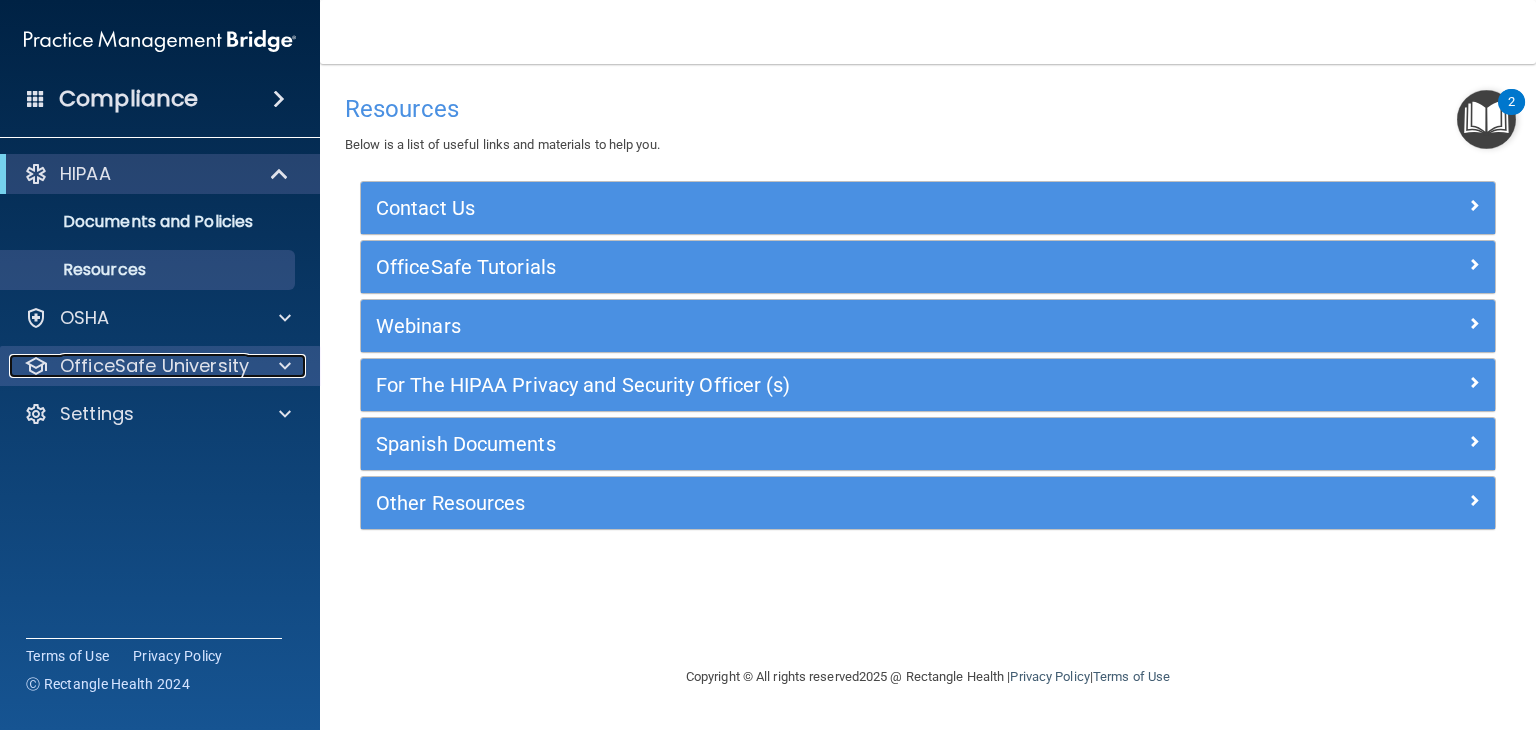 click on "OfficeSafe University" at bounding box center [154, 366] 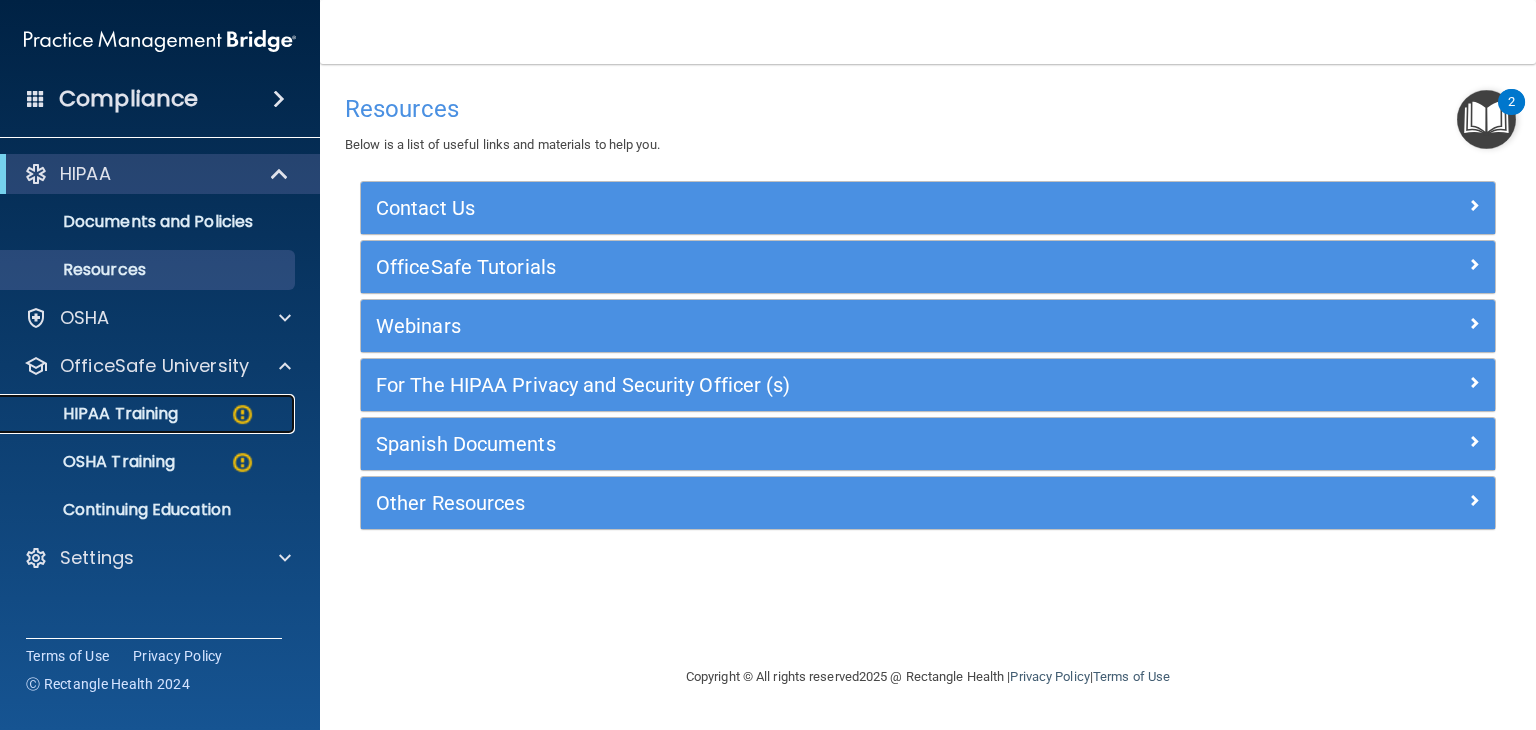 click on "HIPAA Training" at bounding box center (149, 414) 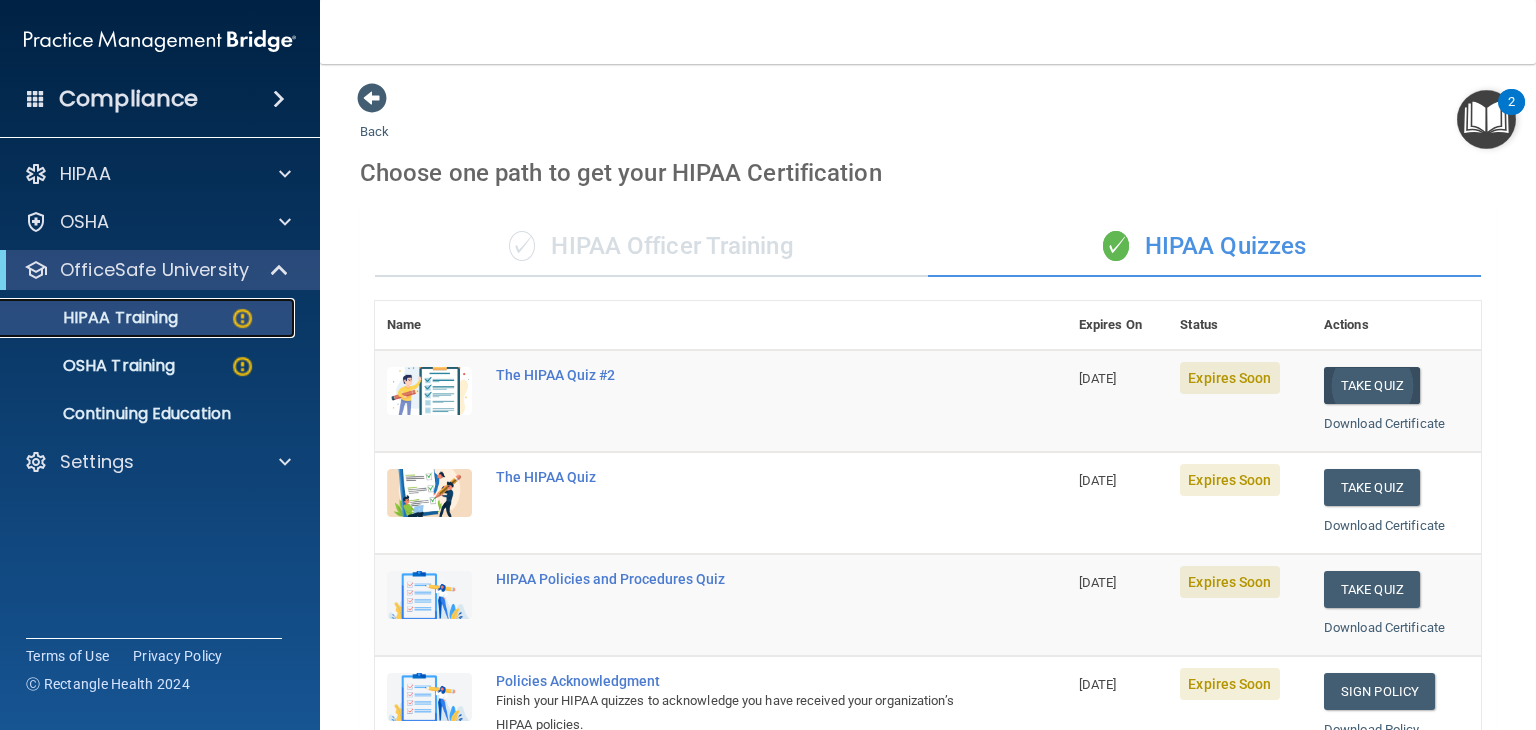 scroll, scrollTop: 0, scrollLeft: 0, axis: both 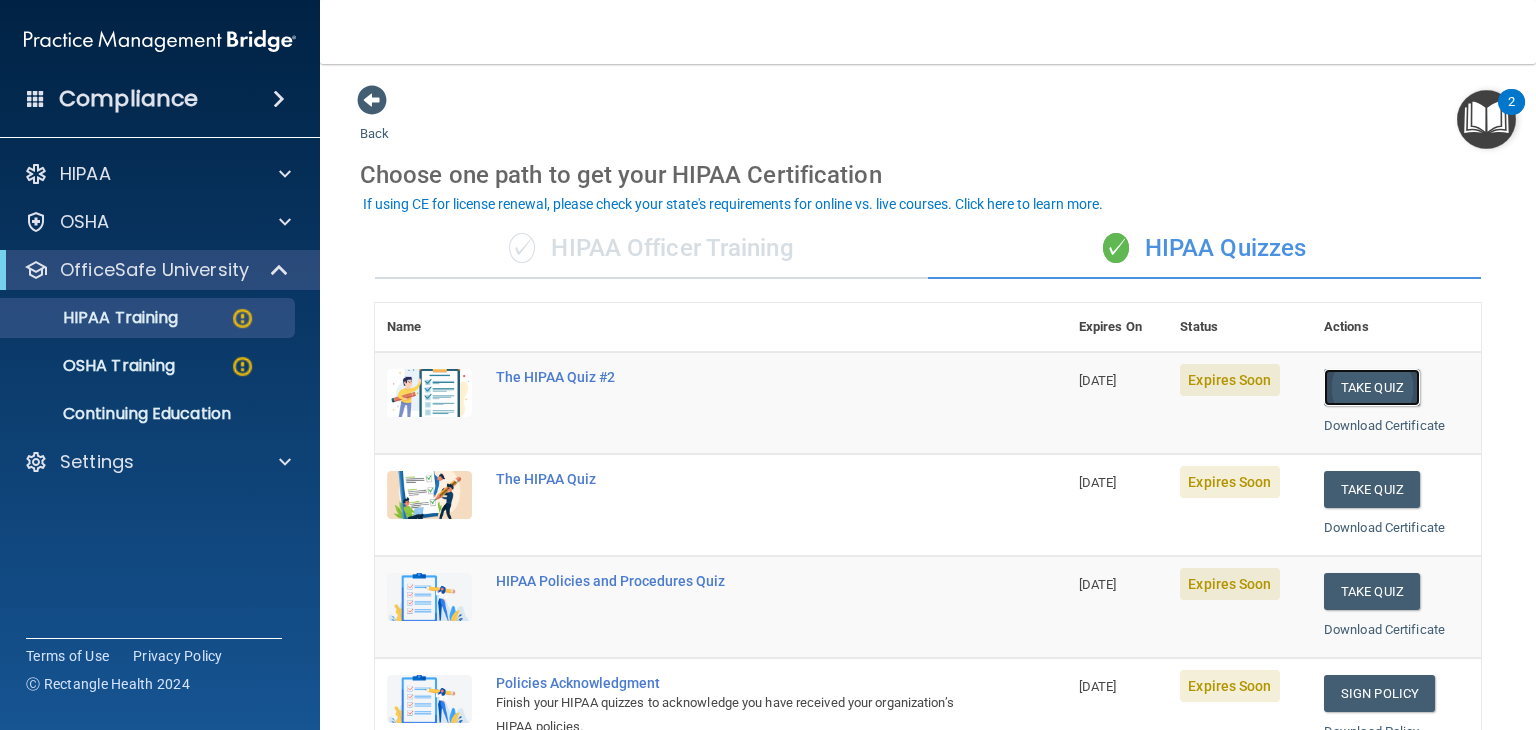 click on "Take Quiz" at bounding box center (1372, 387) 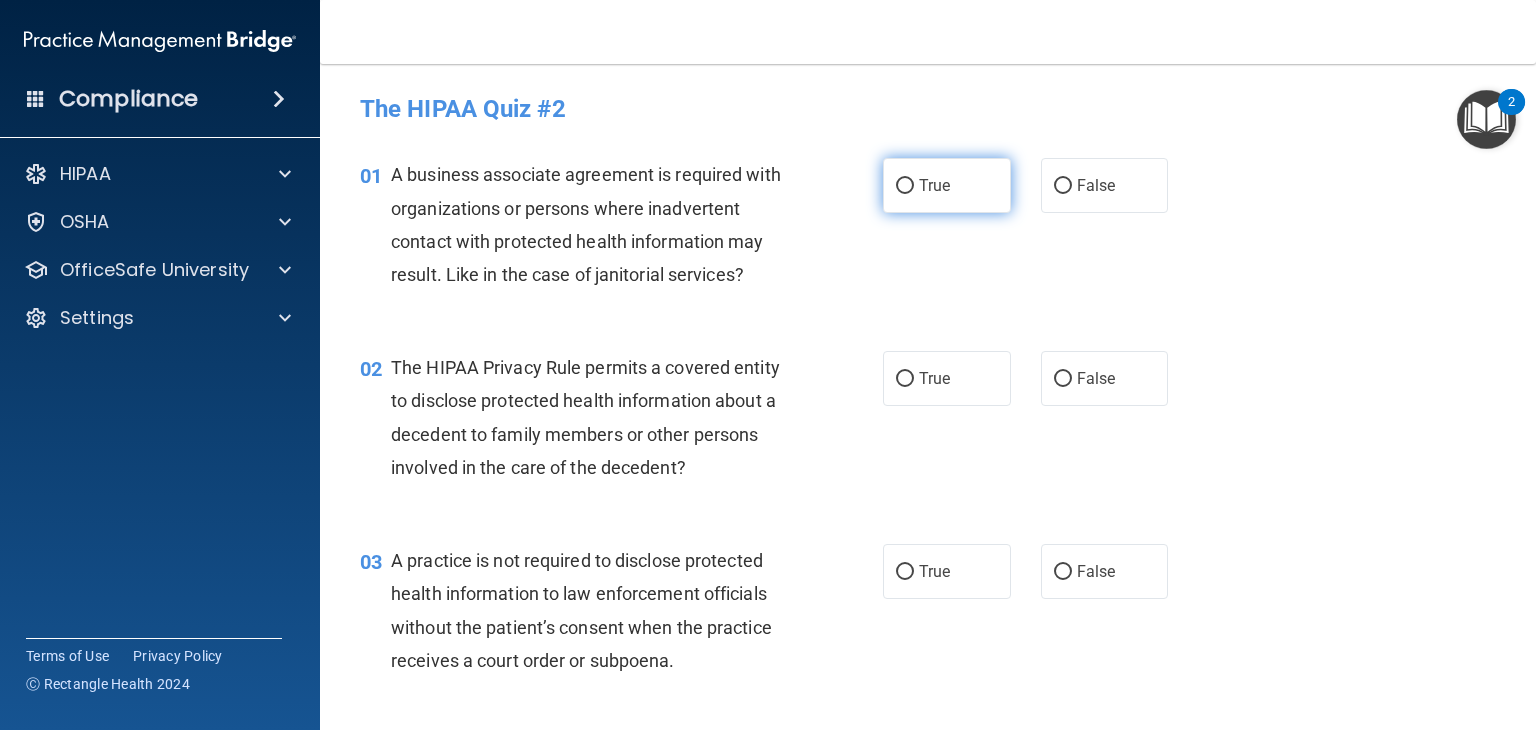 click on "True" at bounding box center (947, 185) 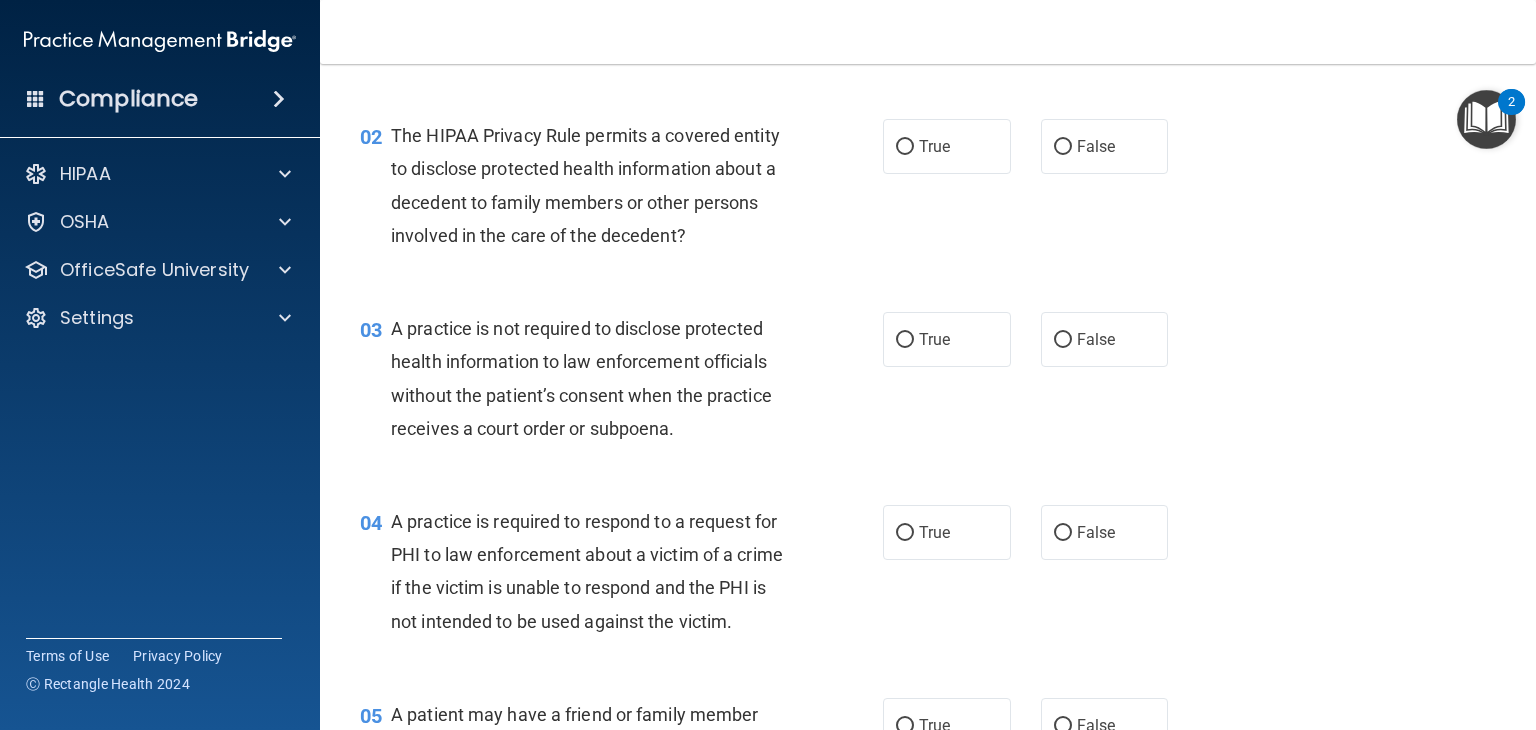 scroll, scrollTop: 233, scrollLeft: 0, axis: vertical 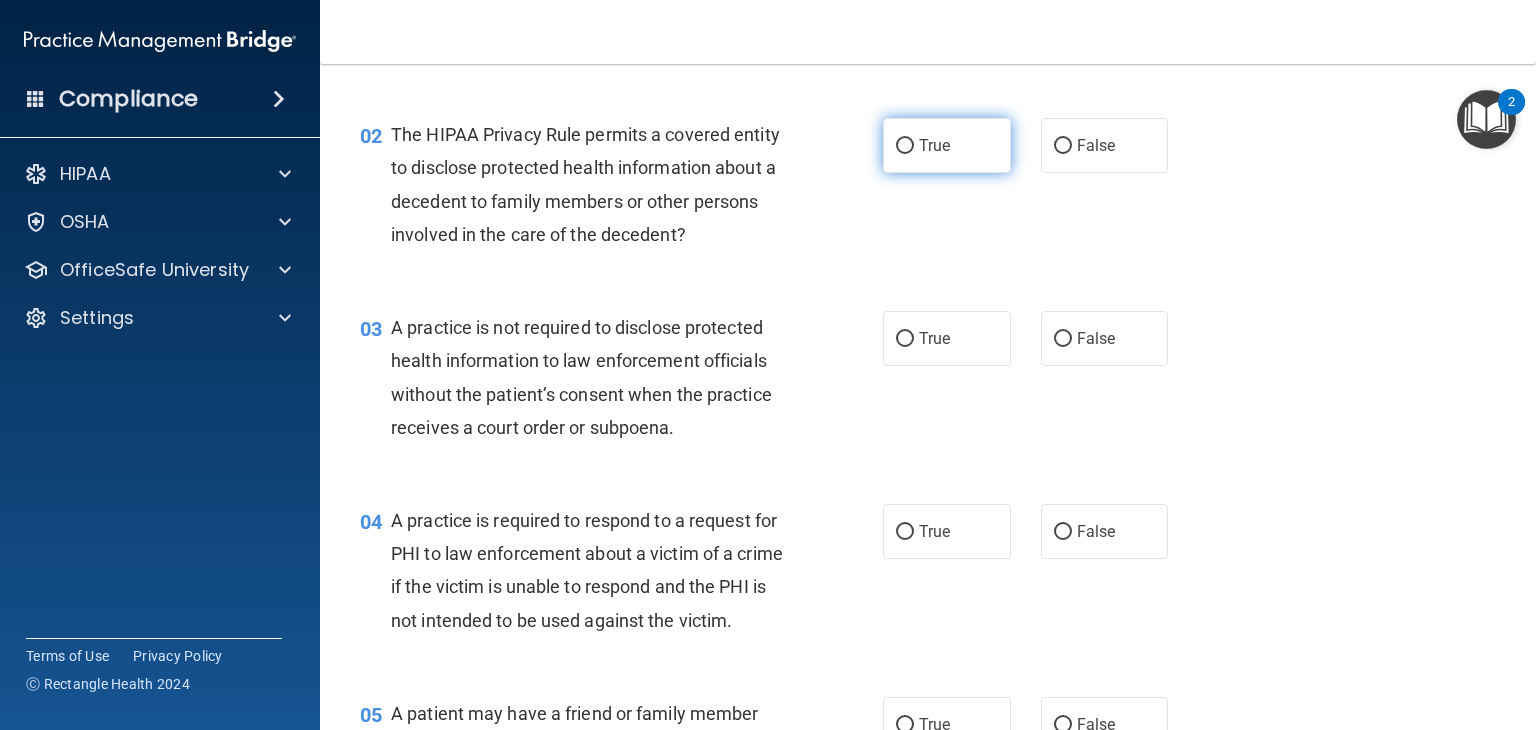 click on "True" at bounding box center [947, 145] 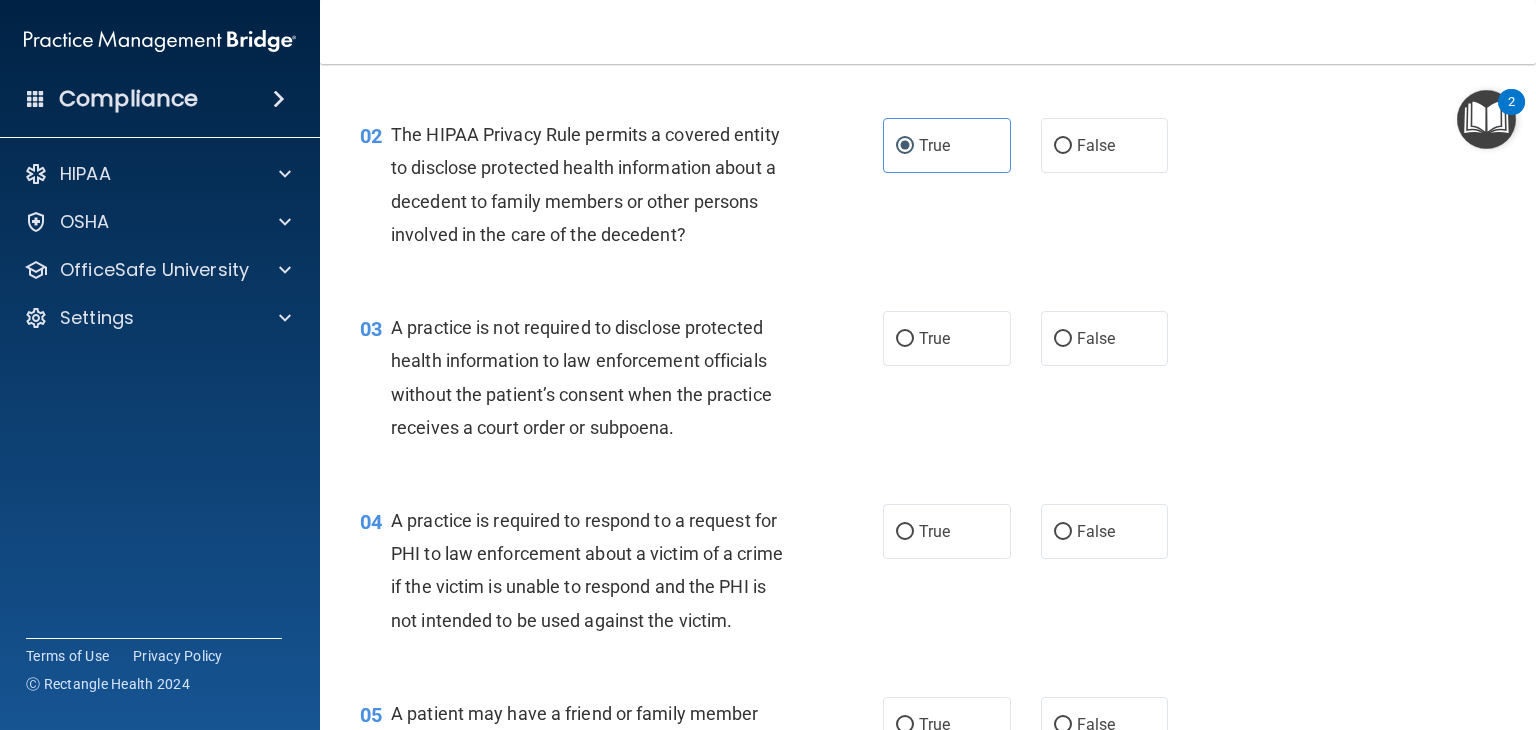 scroll, scrollTop: 466, scrollLeft: 0, axis: vertical 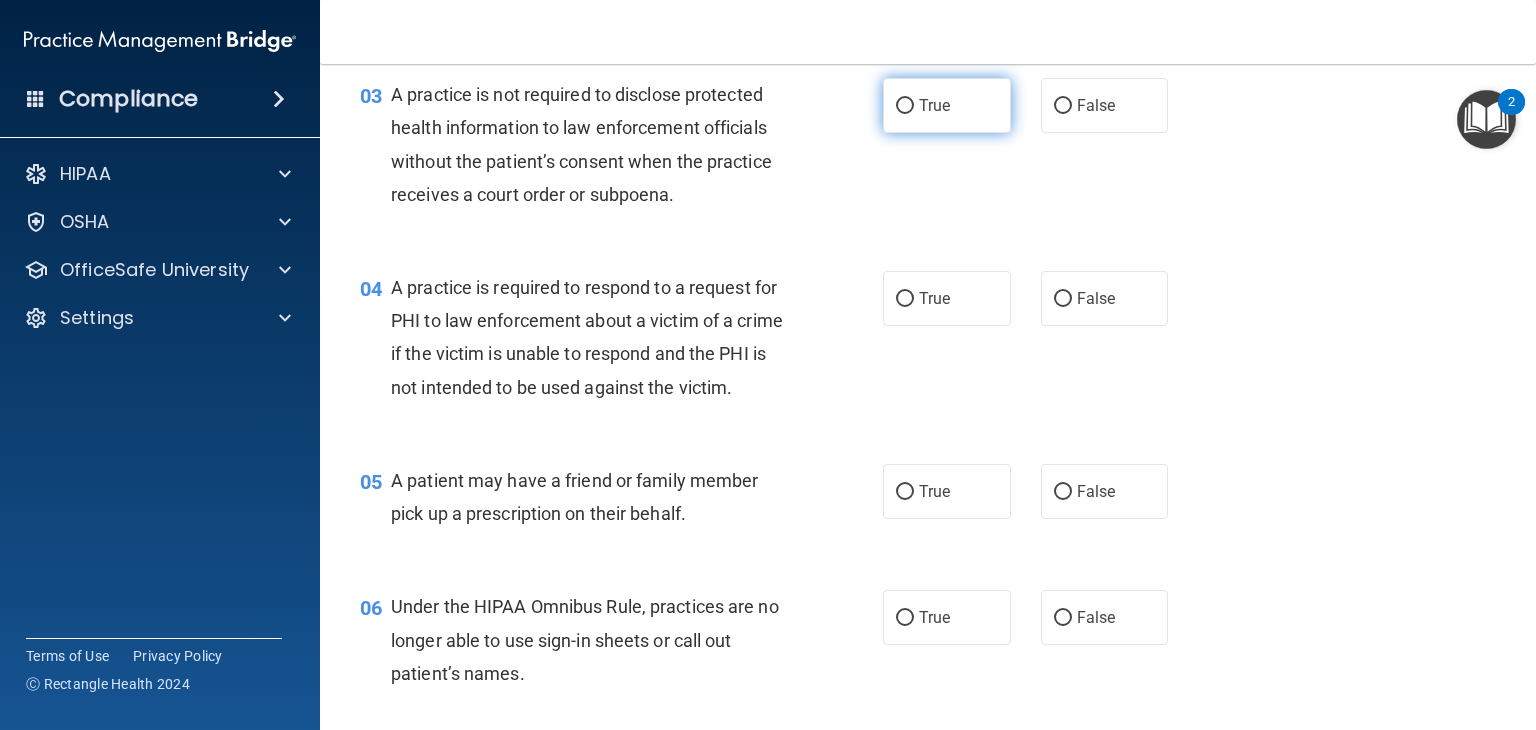 click on "True" at bounding box center (934, 105) 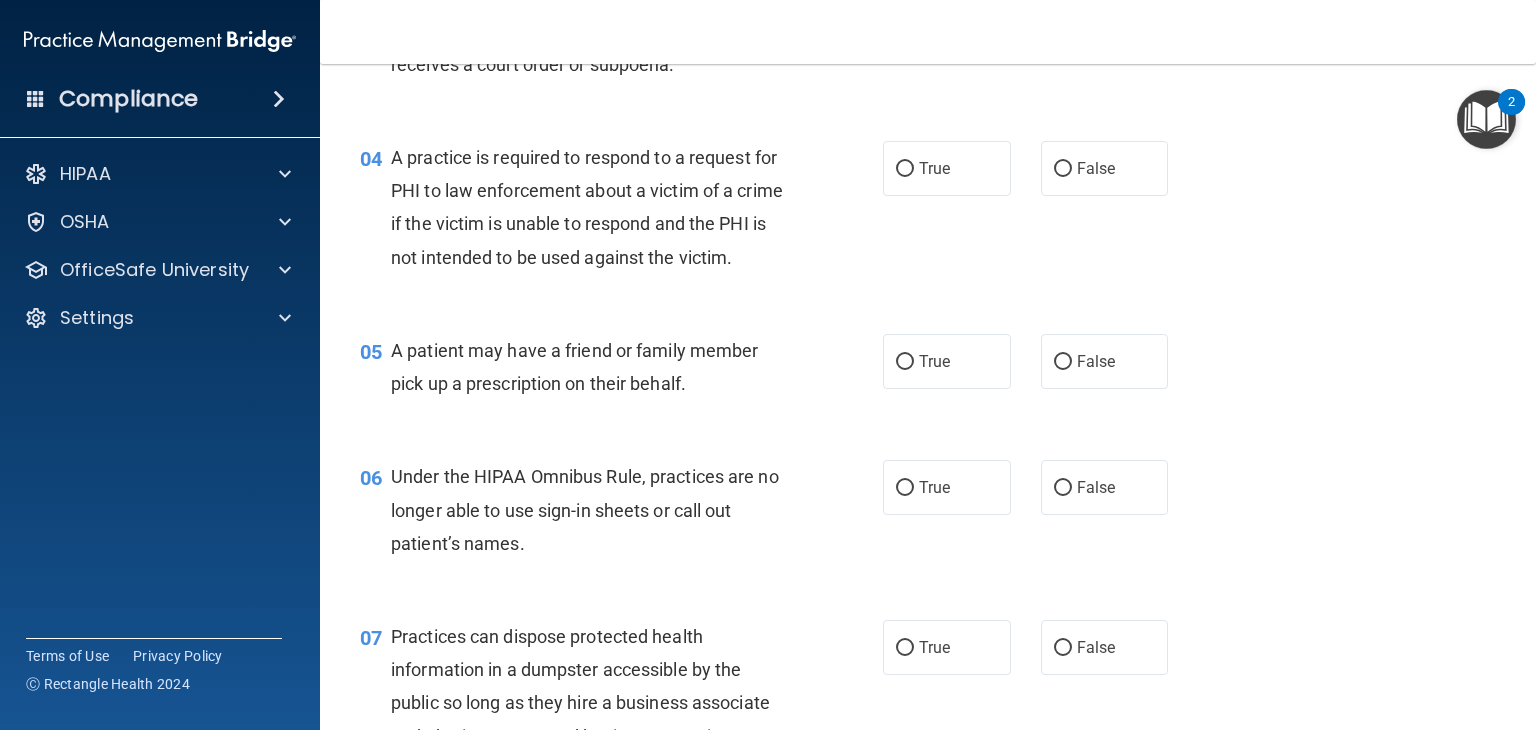 scroll, scrollTop: 466, scrollLeft: 0, axis: vertical 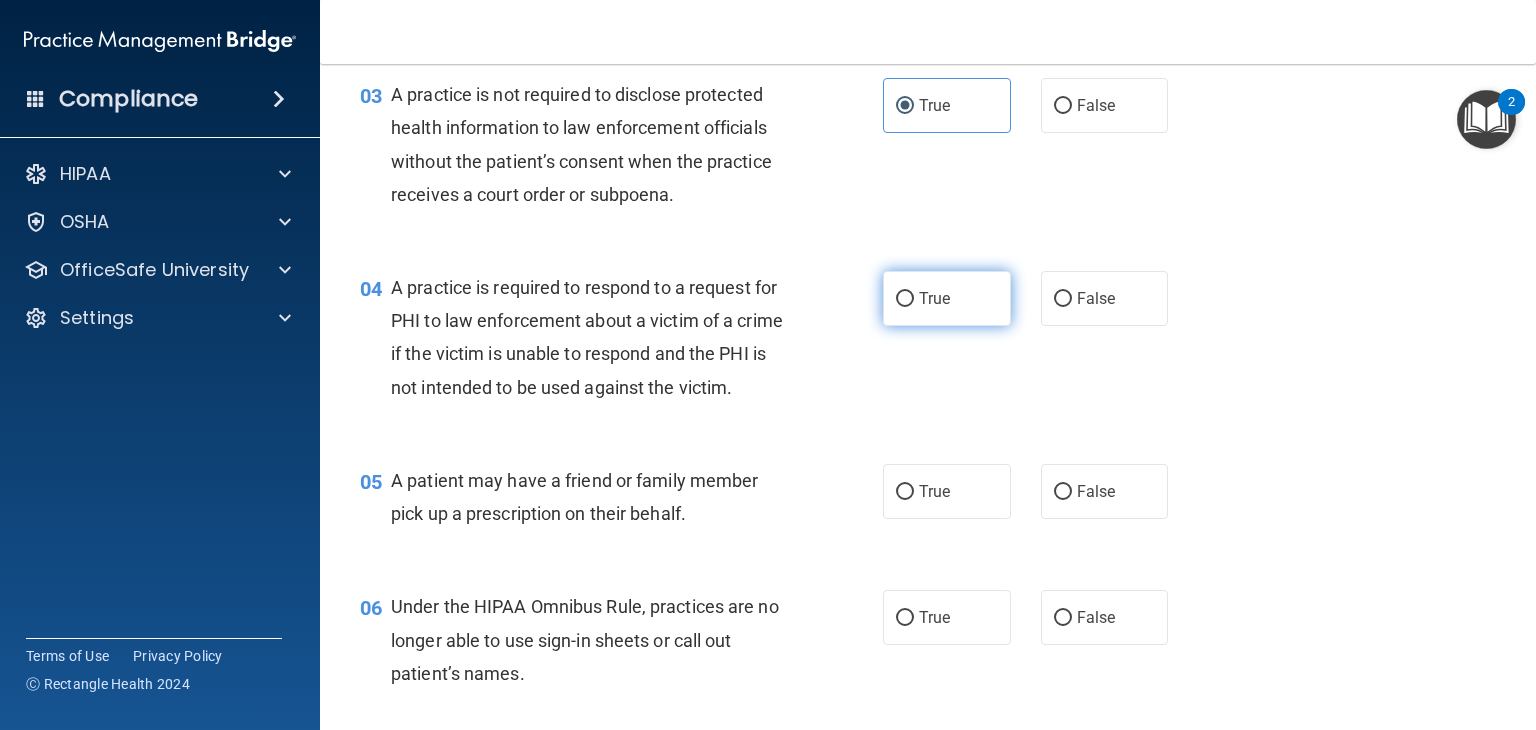 click on "True" at bounding box center [947, 298] 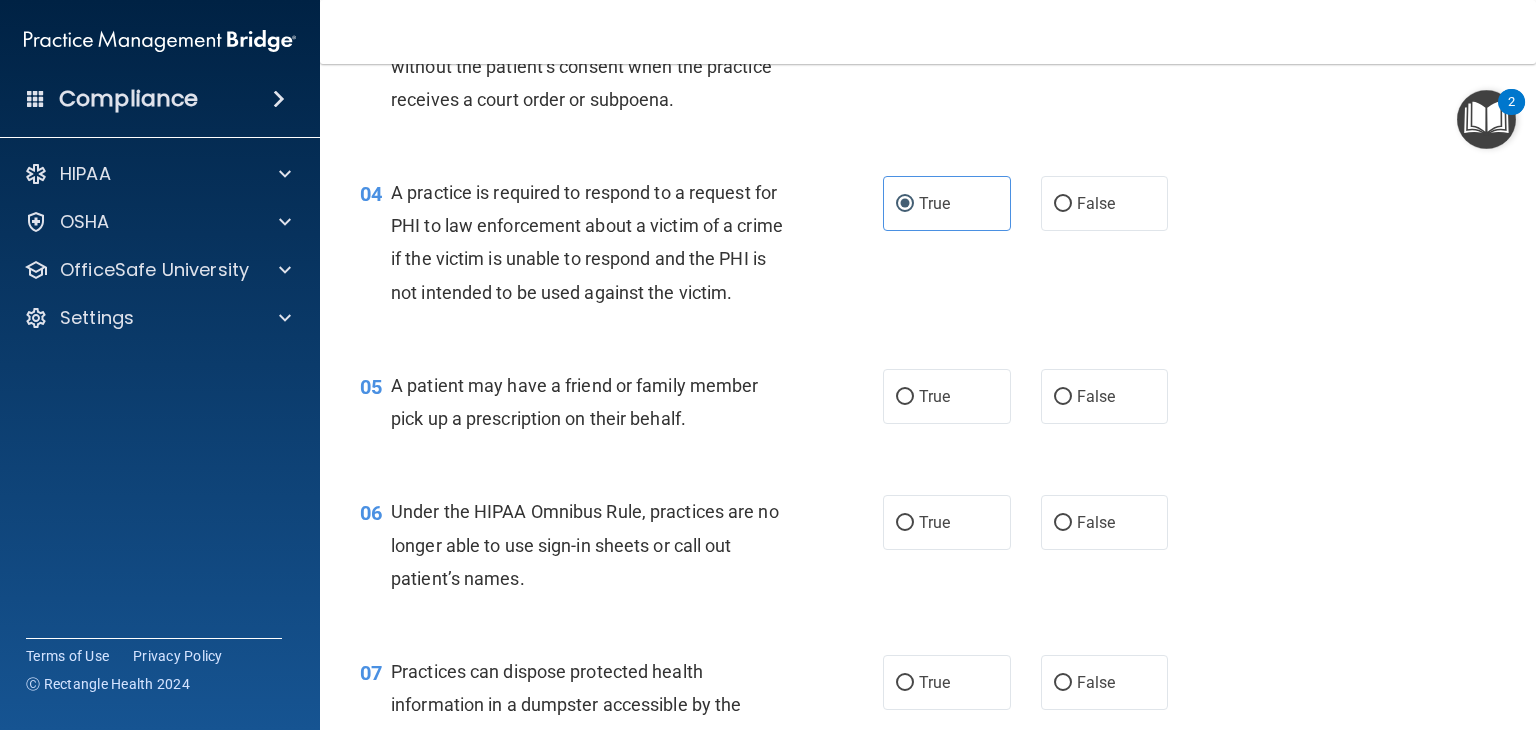 scroll, scrollTop: 700, scrollLeft: 0, axis: vertical 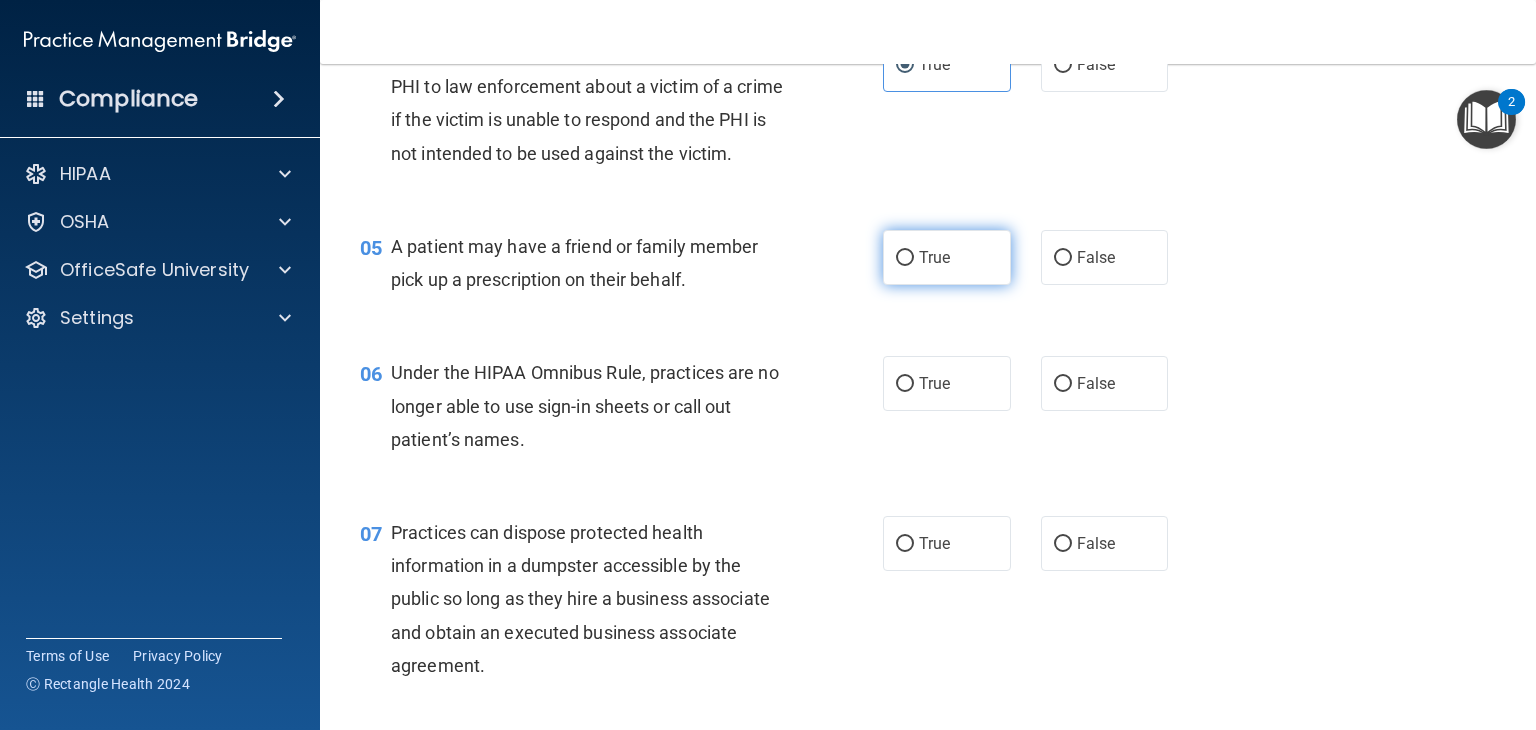 click on "True" at bounding box center [905, 258] 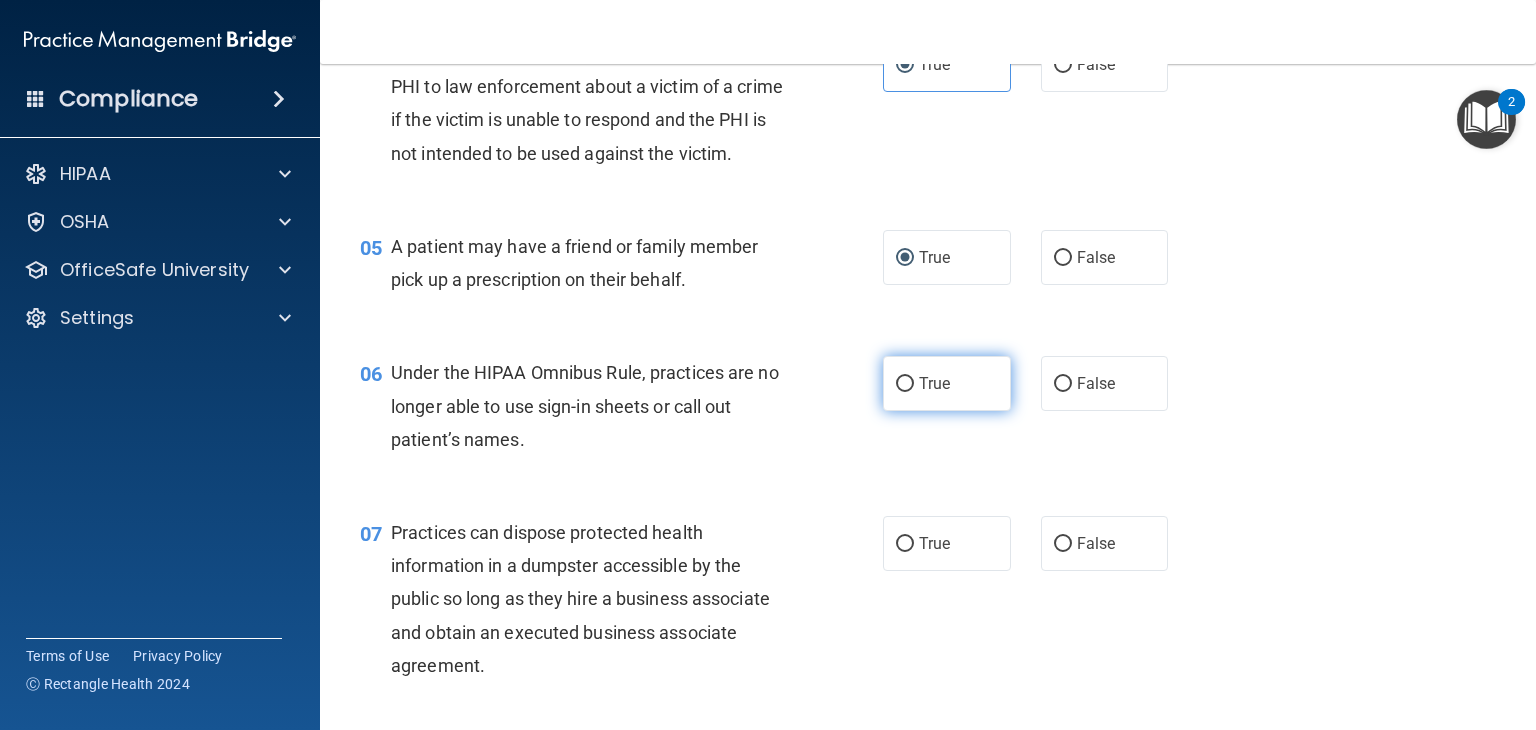 click on "True" at bounding box center (934, 383) 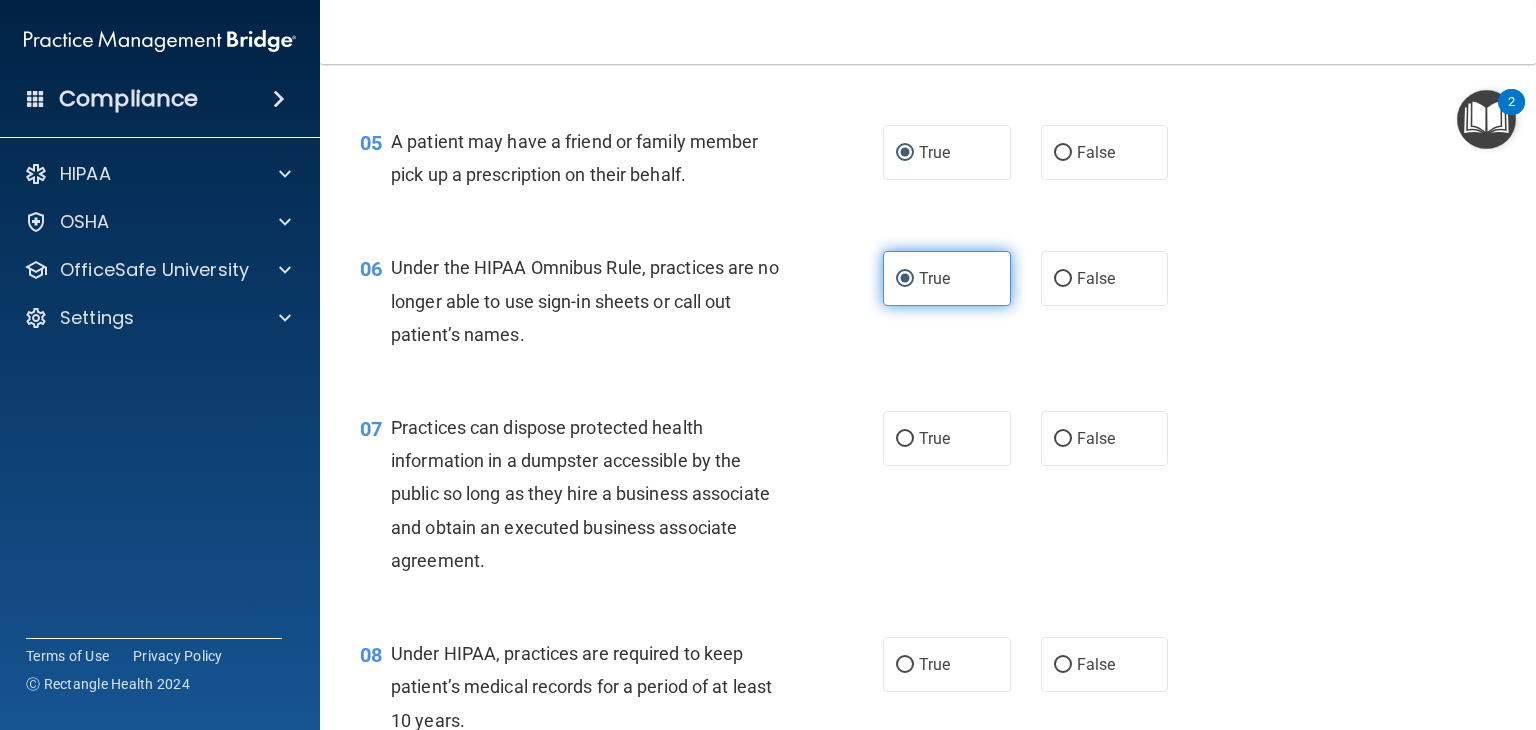 scroll, scrollTop: 933, scrollLeft: 0, axis: vertical 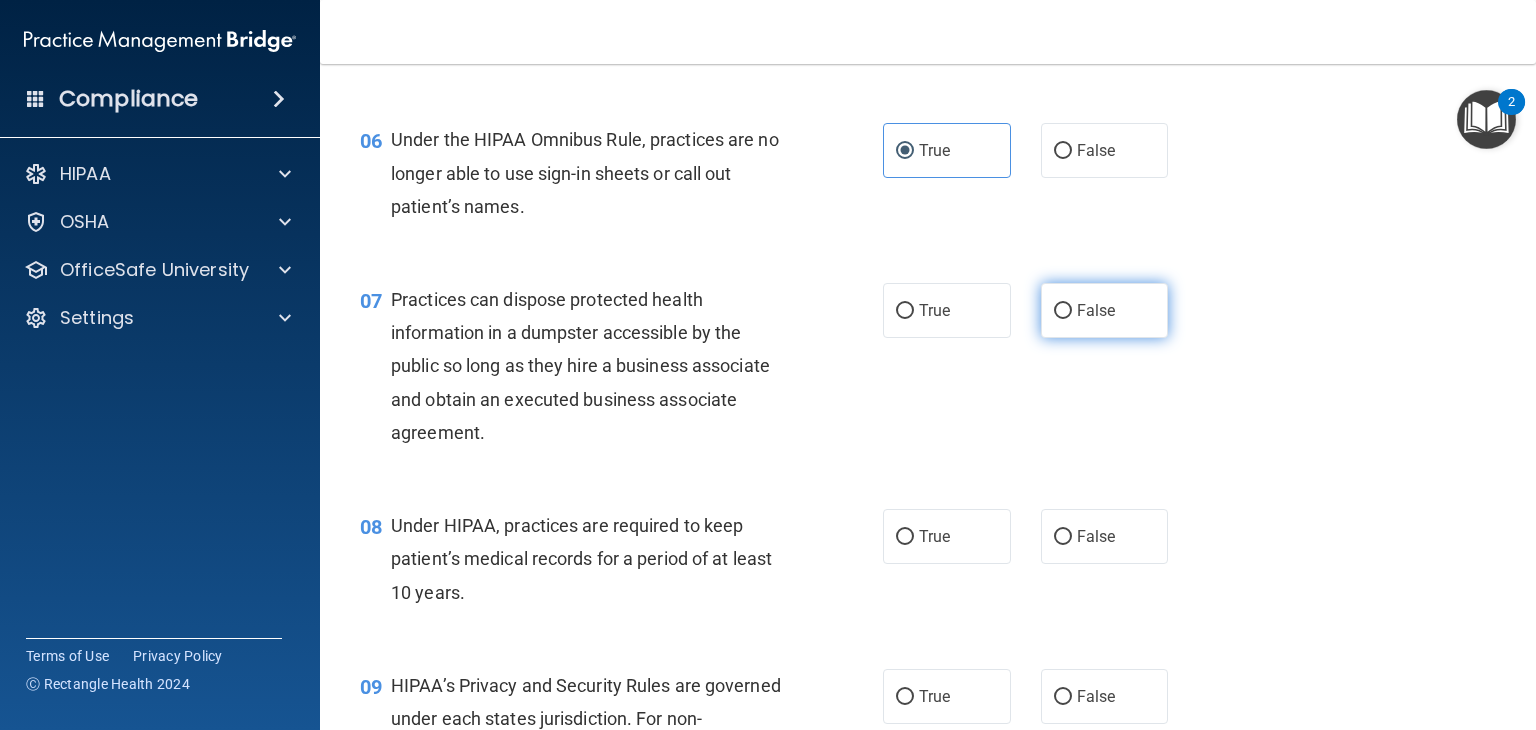 click on "False" at bounding box center (1063, 311) 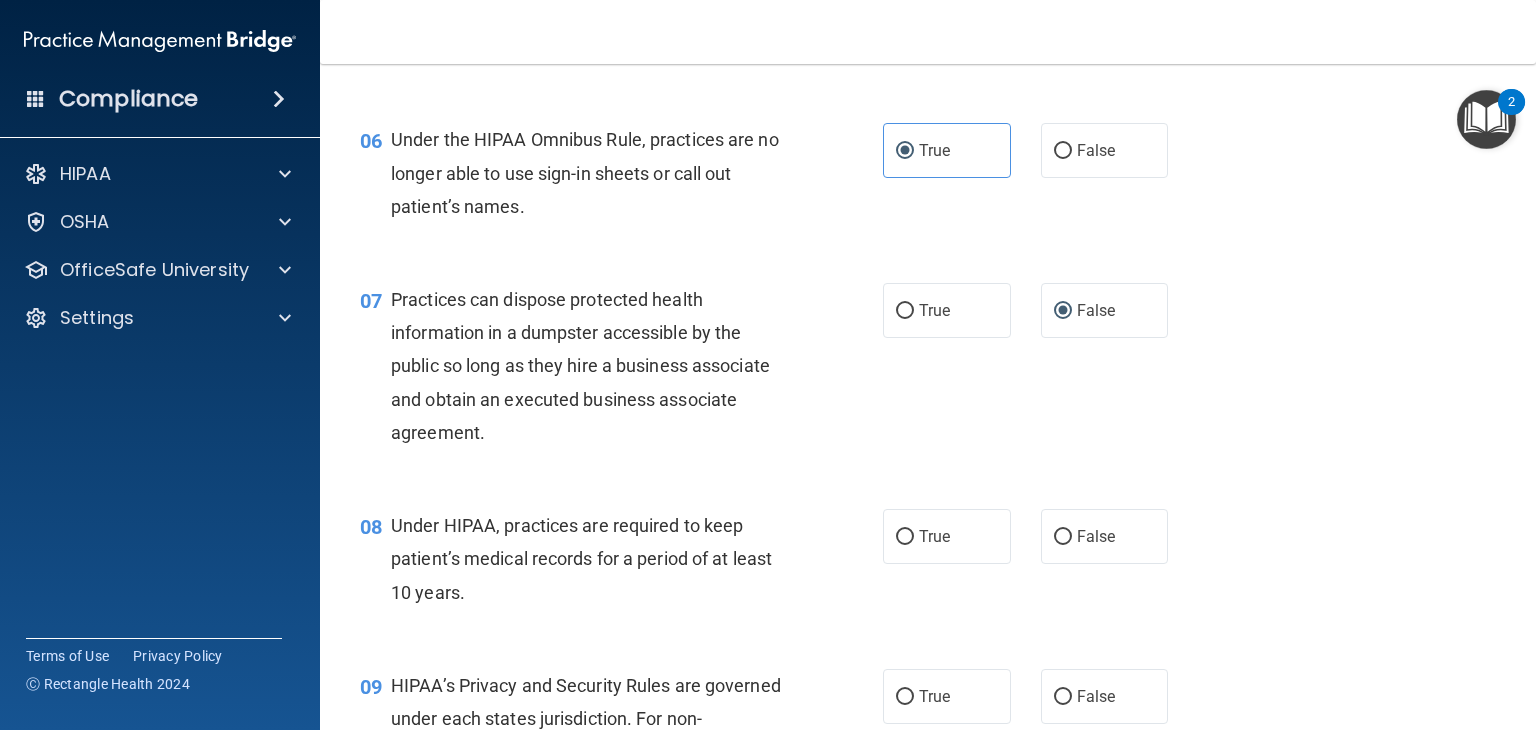 scroll, scrollTop: 1166, scrollLeft: 0, axis: vertical 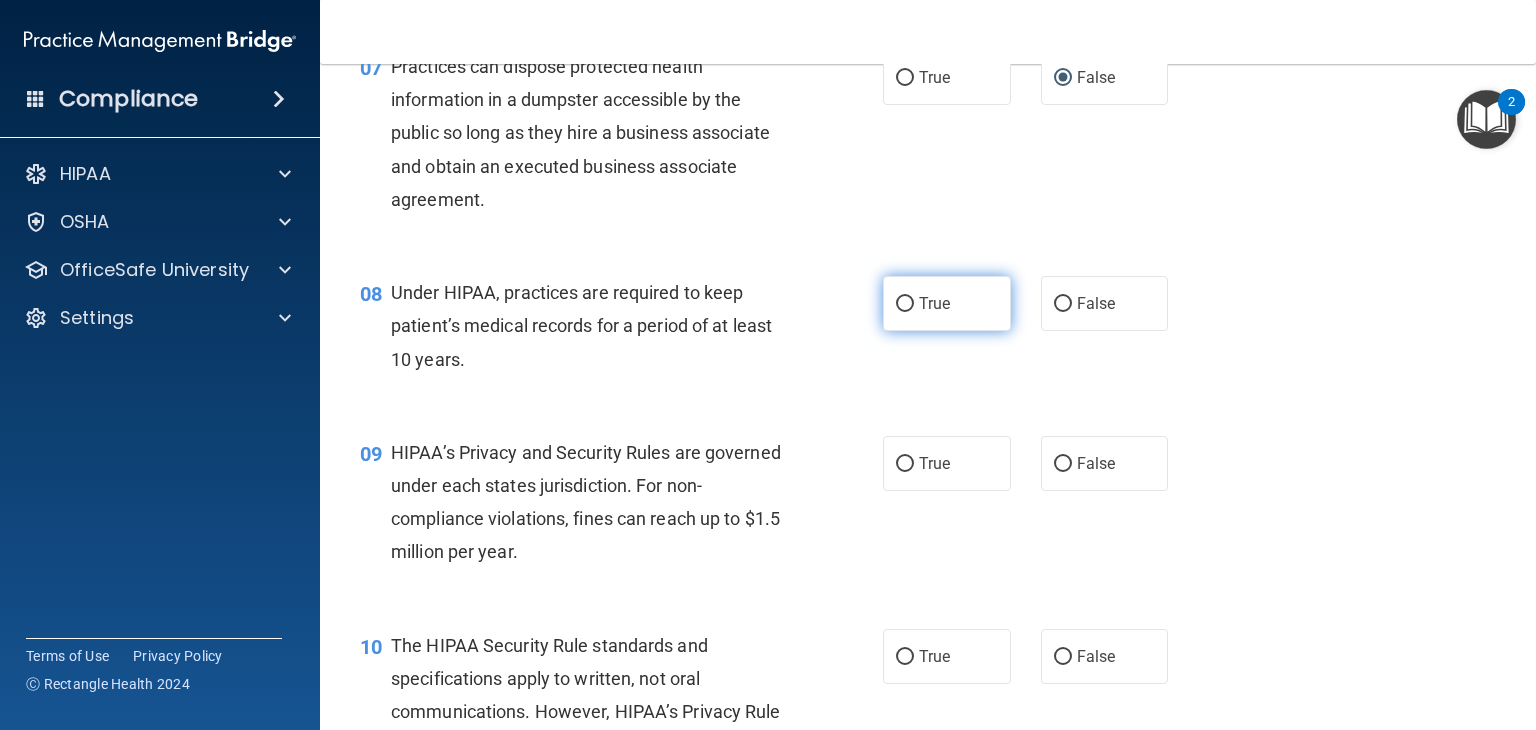 click on "True" at bounding box center [947, 303] 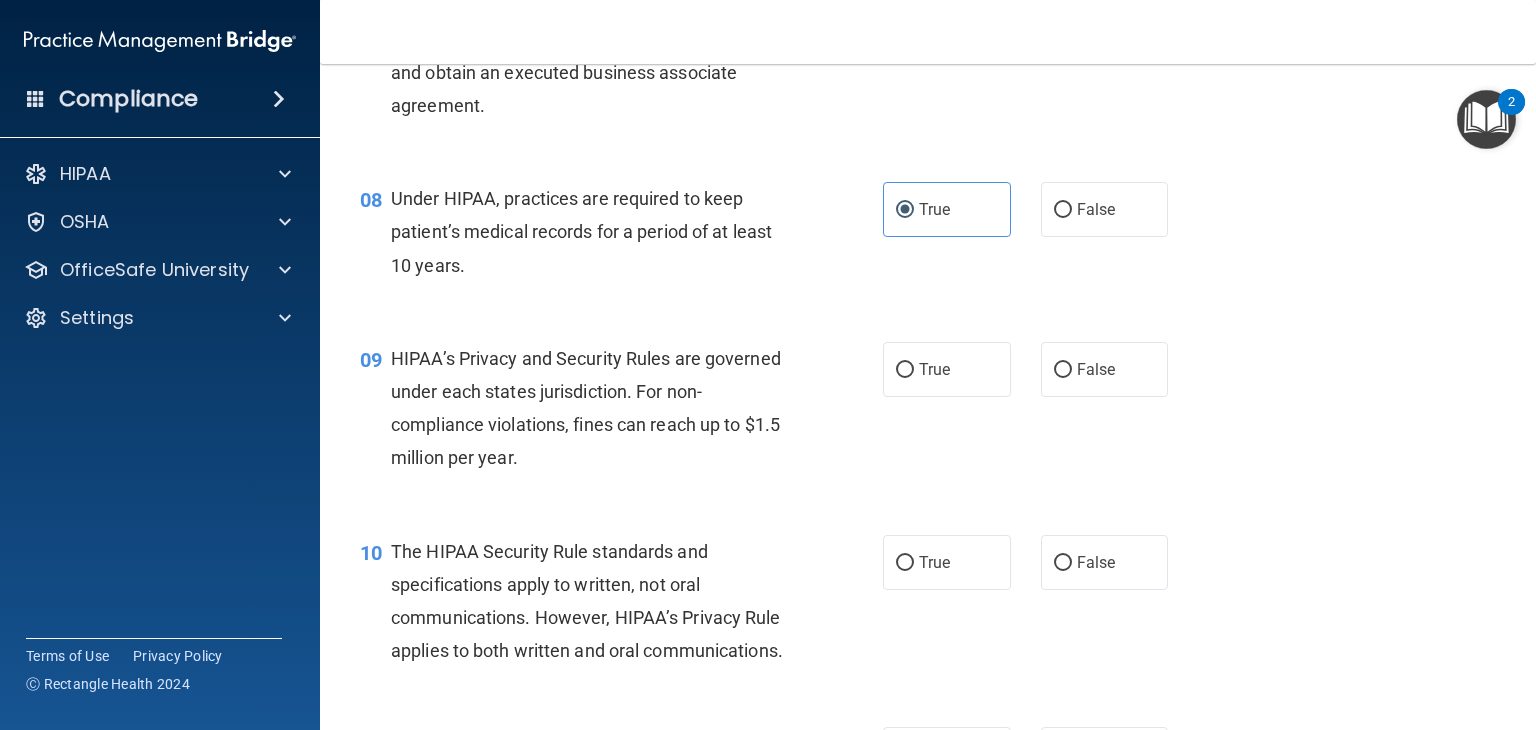 scroll, scrollTop: 1400, scrollLeft: 0, axis: vertical 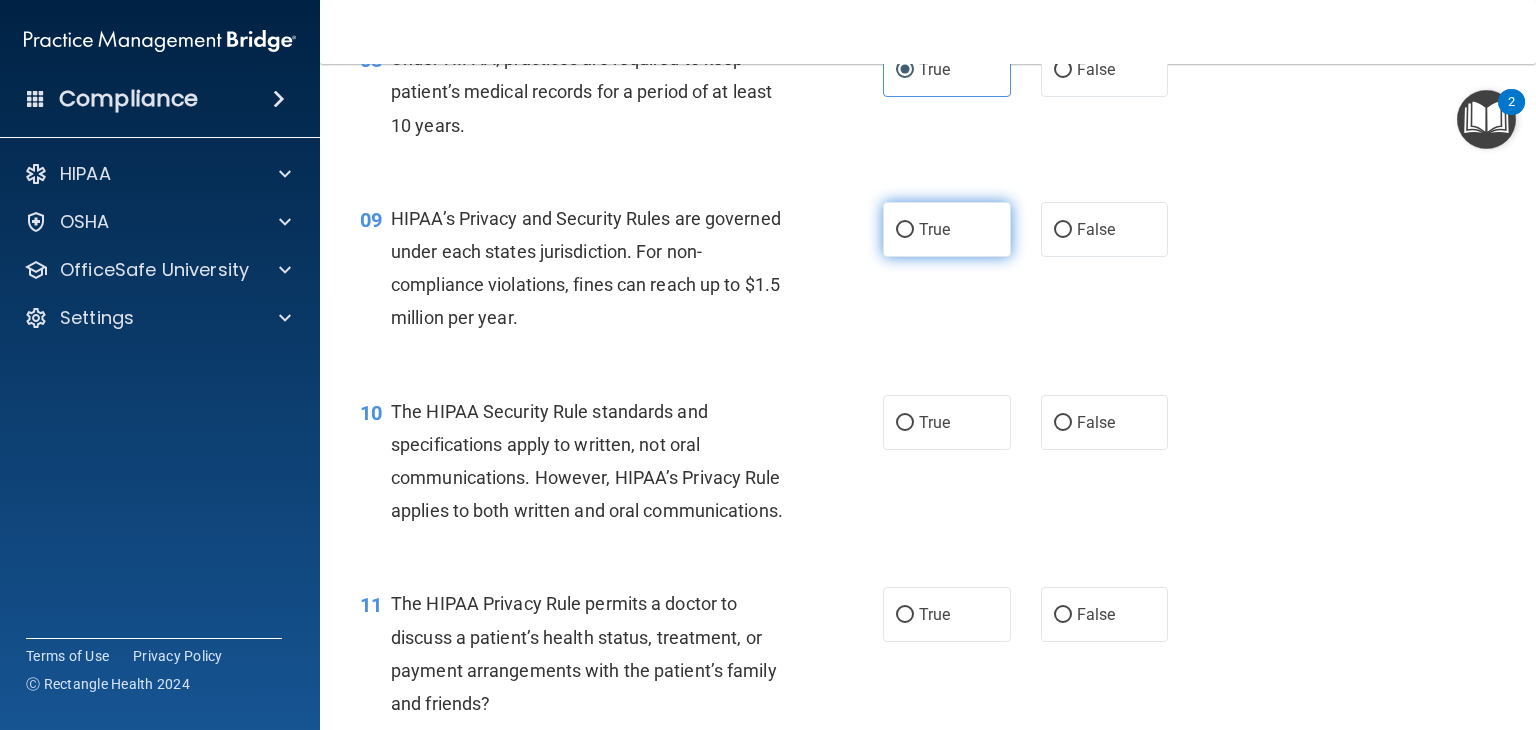 click on "True" at bounding box center (905, 230) 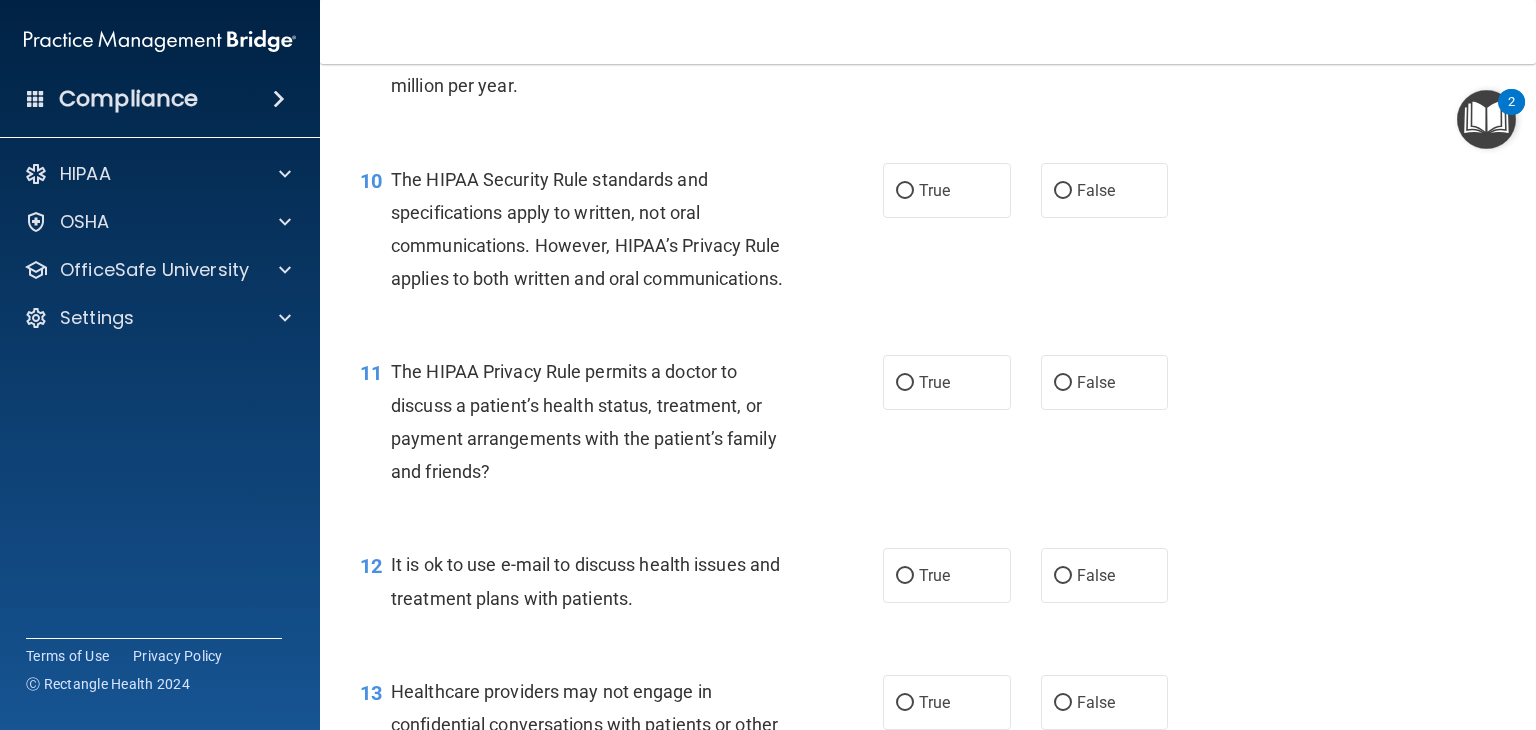 scroll, scrollTop: 1633, scrollLeft: 0, axis: vertical 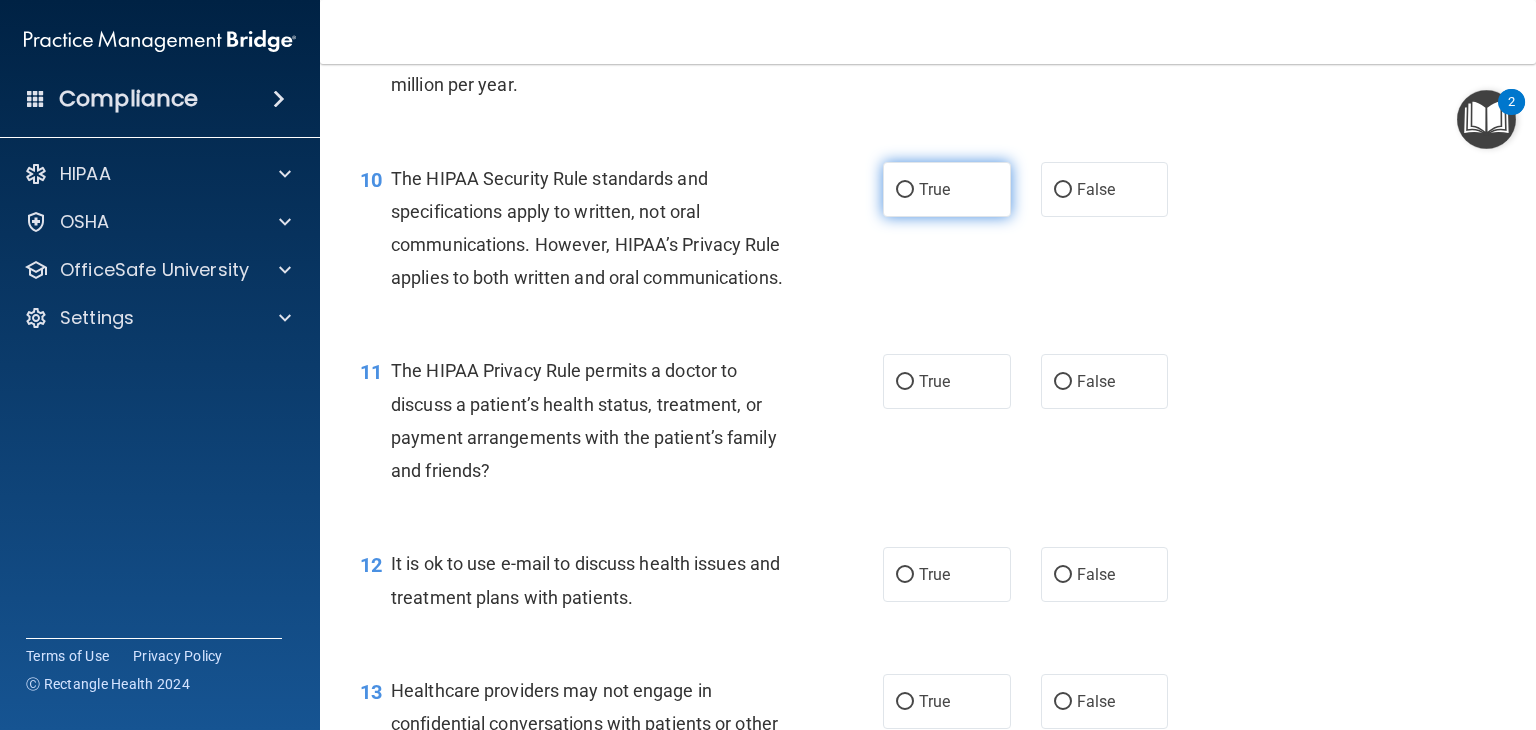 click on "True" at bounding box center [947, 189] 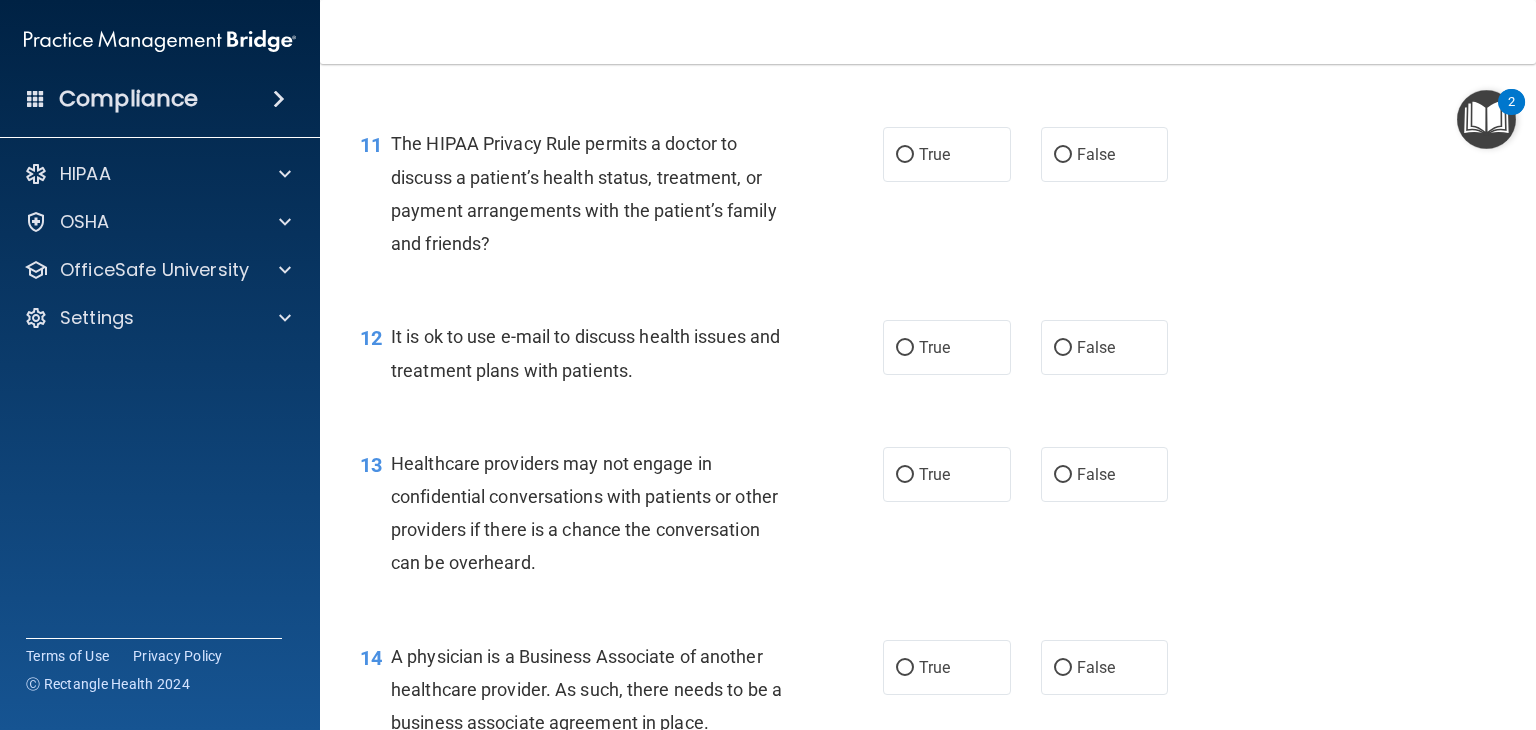 scroll, scrollTop: 1866, scrollLeft: 0, axis: vertical 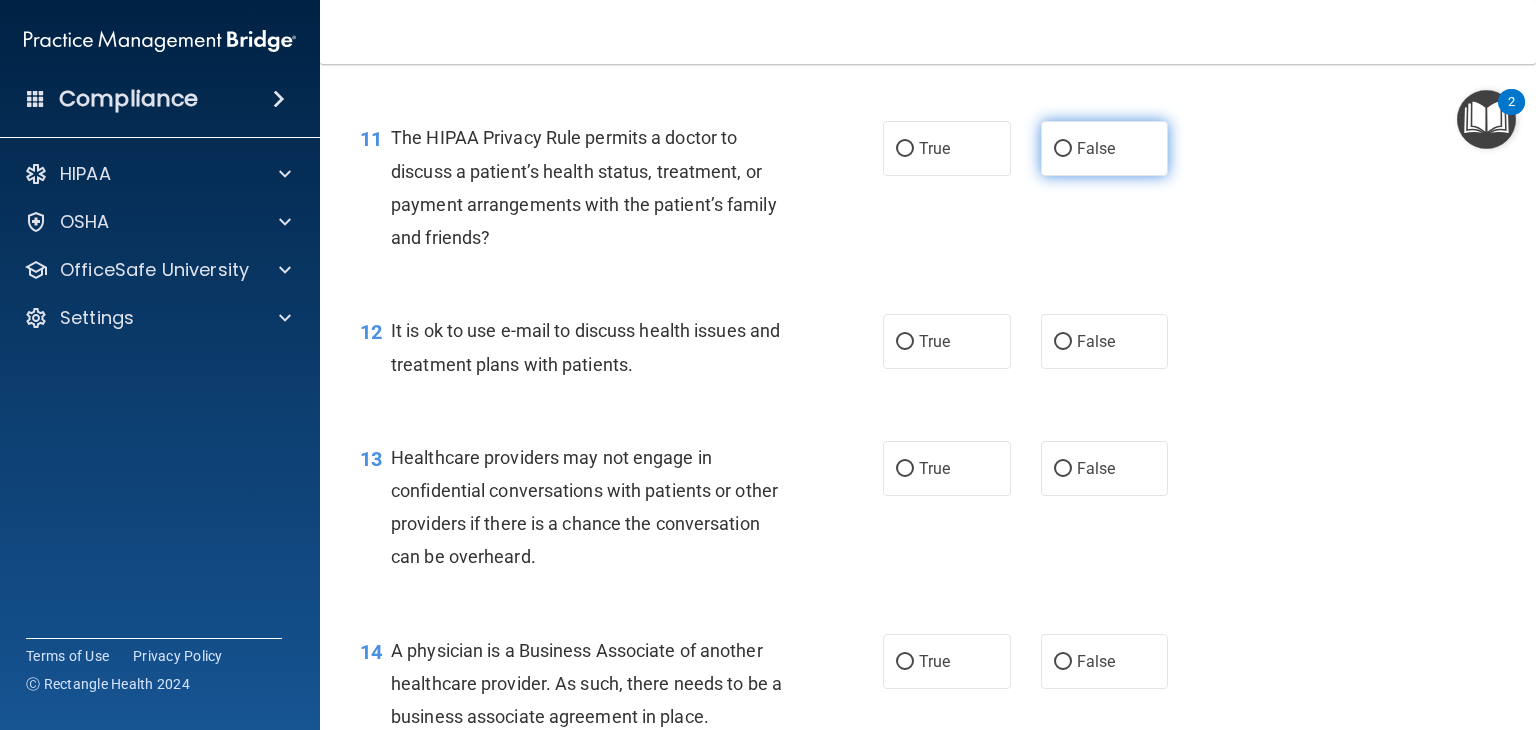 click on "False" at bounding box center [1105, 148] 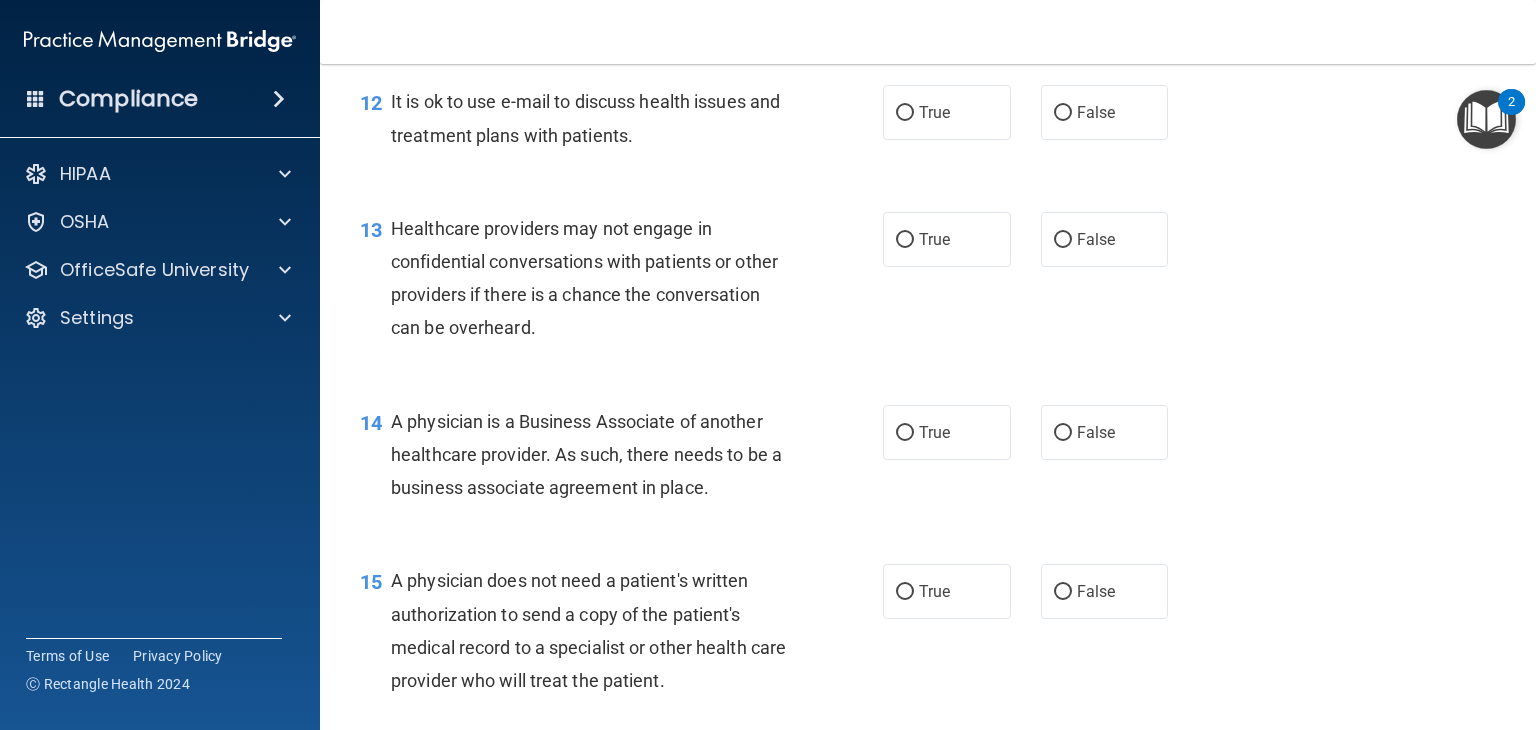 scroll, scrollTop: 2100, scrollLeft: 0, axis: vertical 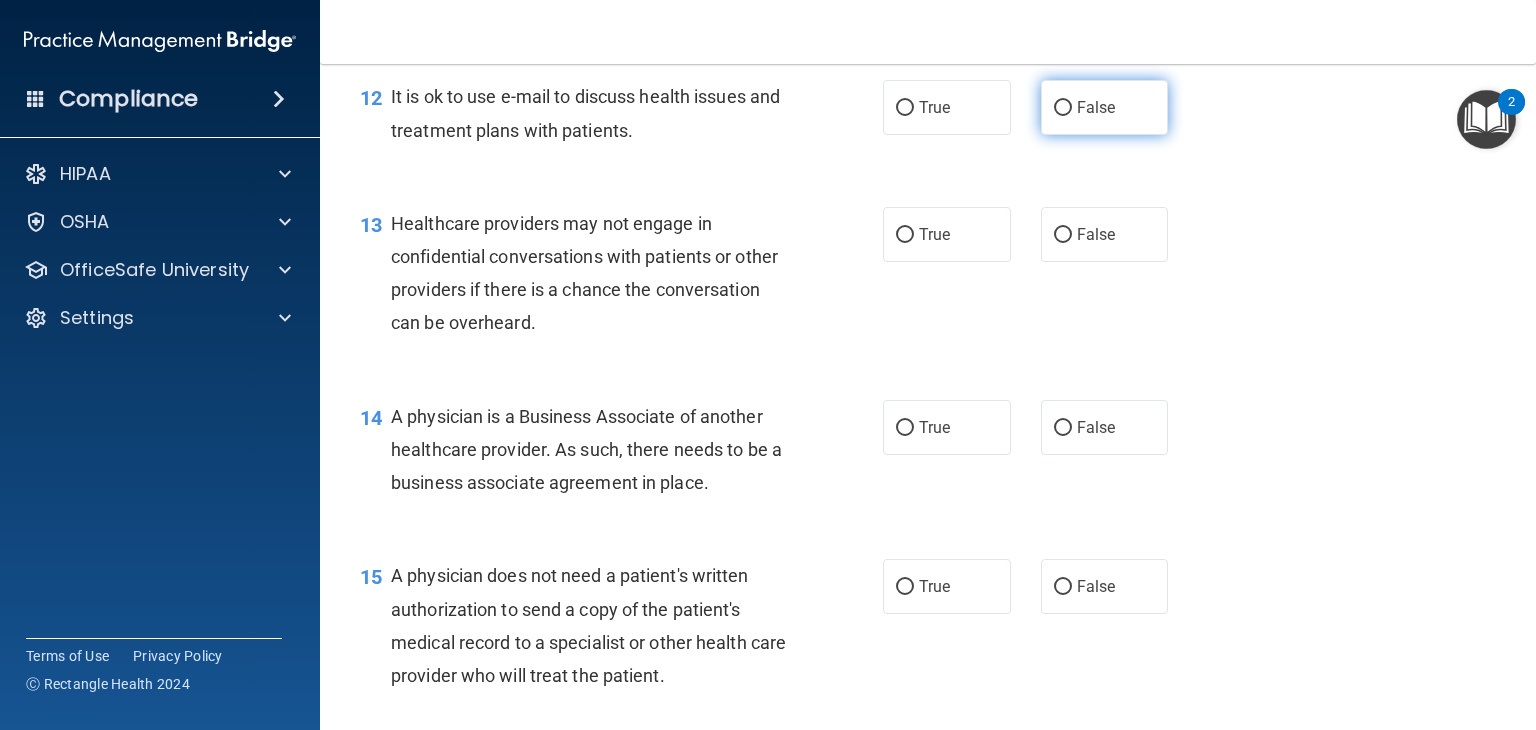 click on "False" at bounding box center [1063, 108] 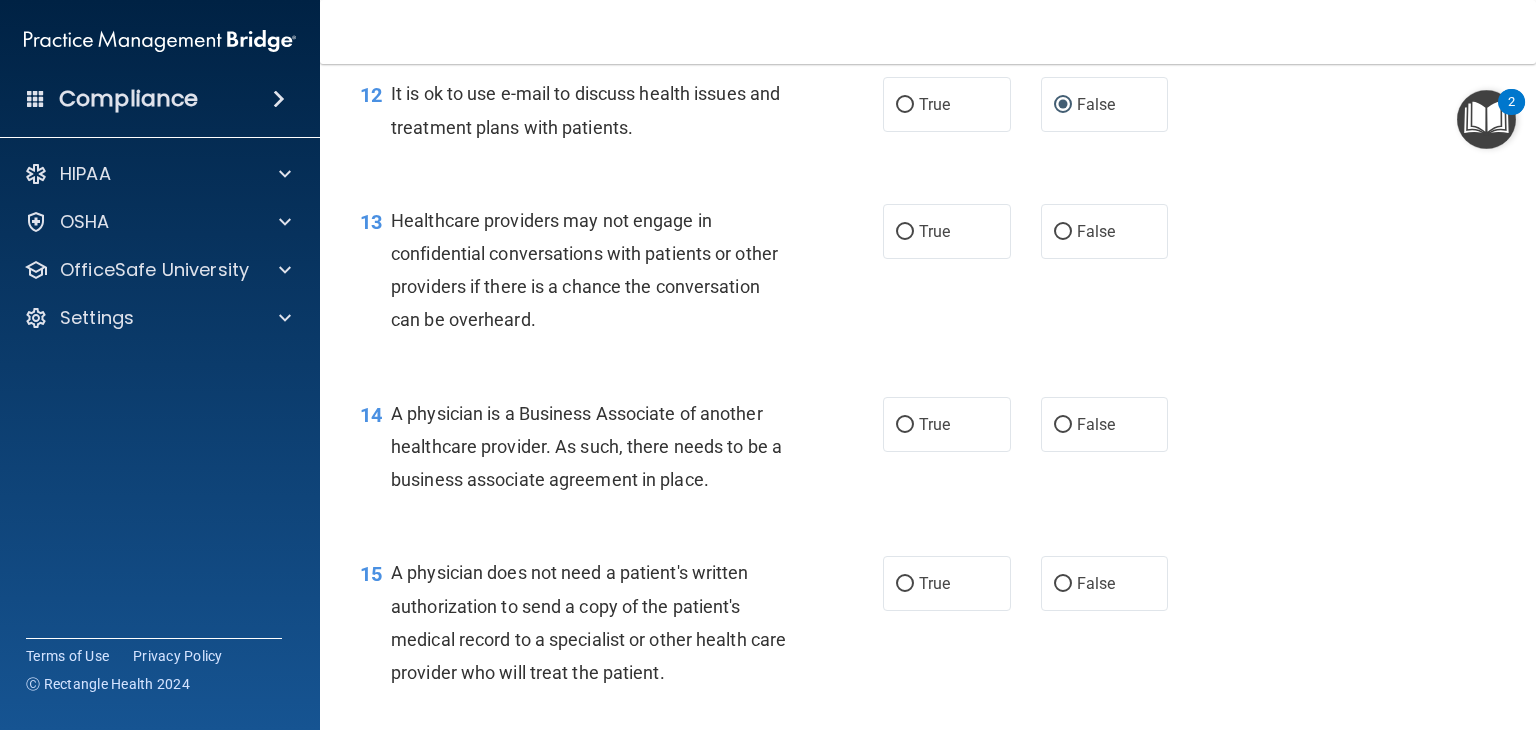 scroll, scrollTop: 2100, scrollLeft: 0, axis: vertical 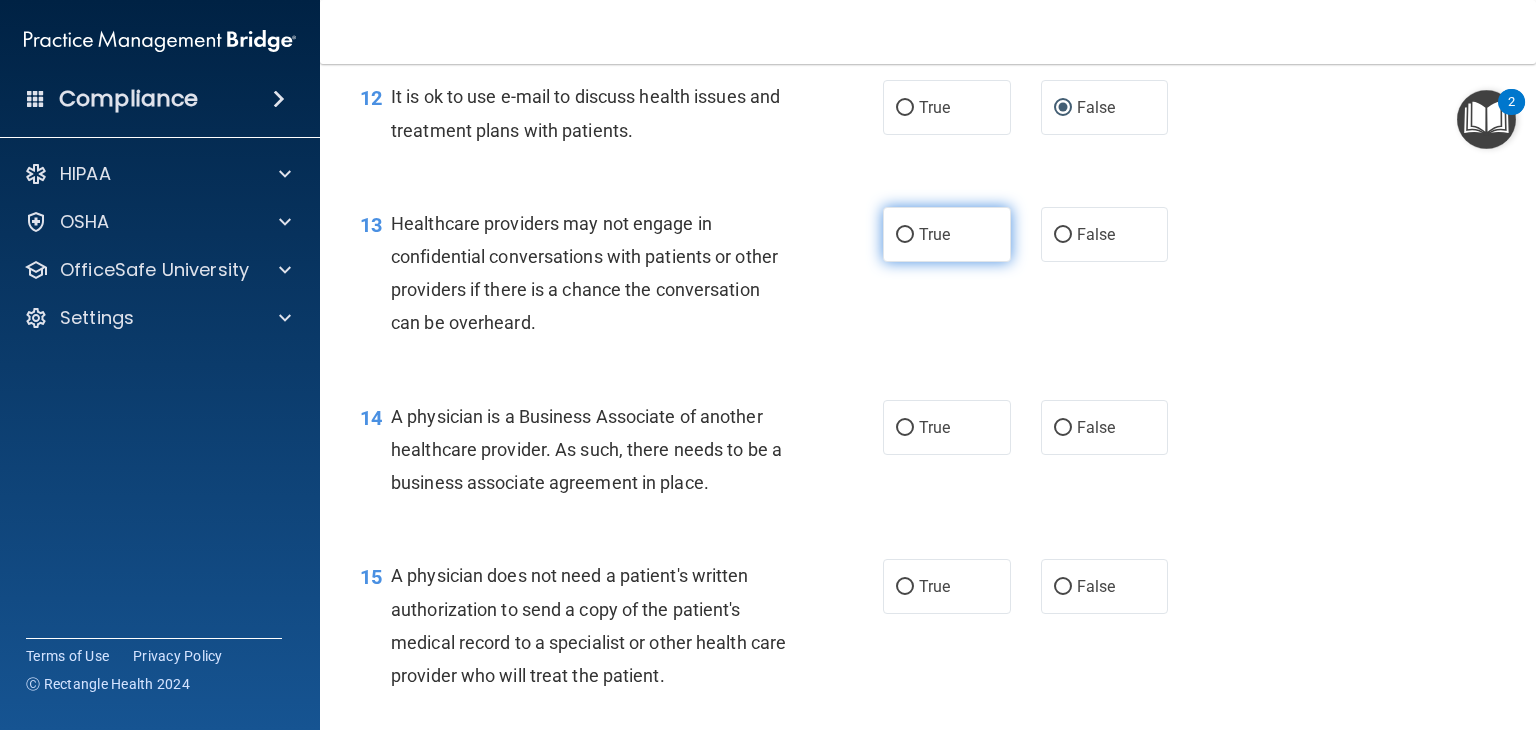 click on "True" at bounding box center [905, 235] 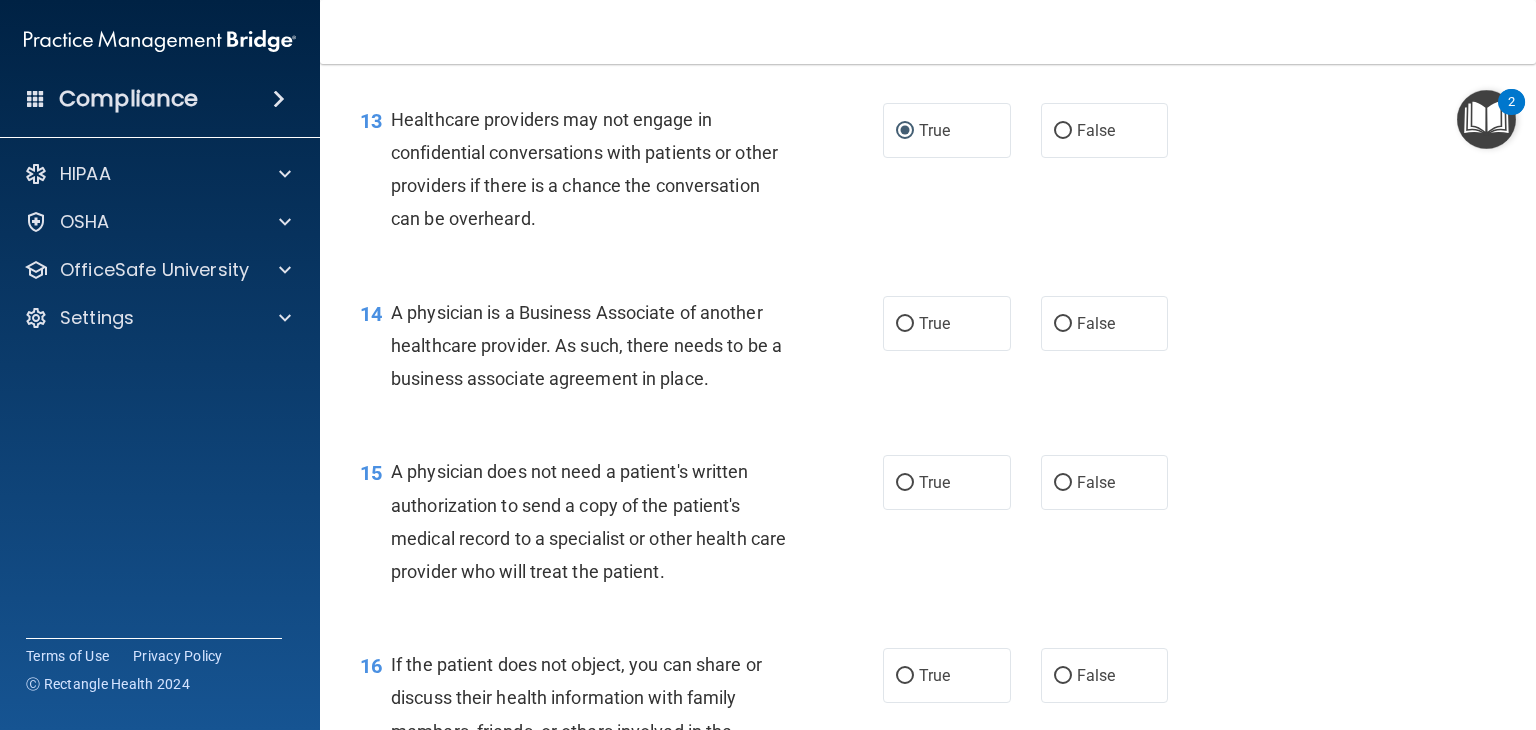 scroll, scrollTop: 2333, scrollLeft: 0, axis: vertical 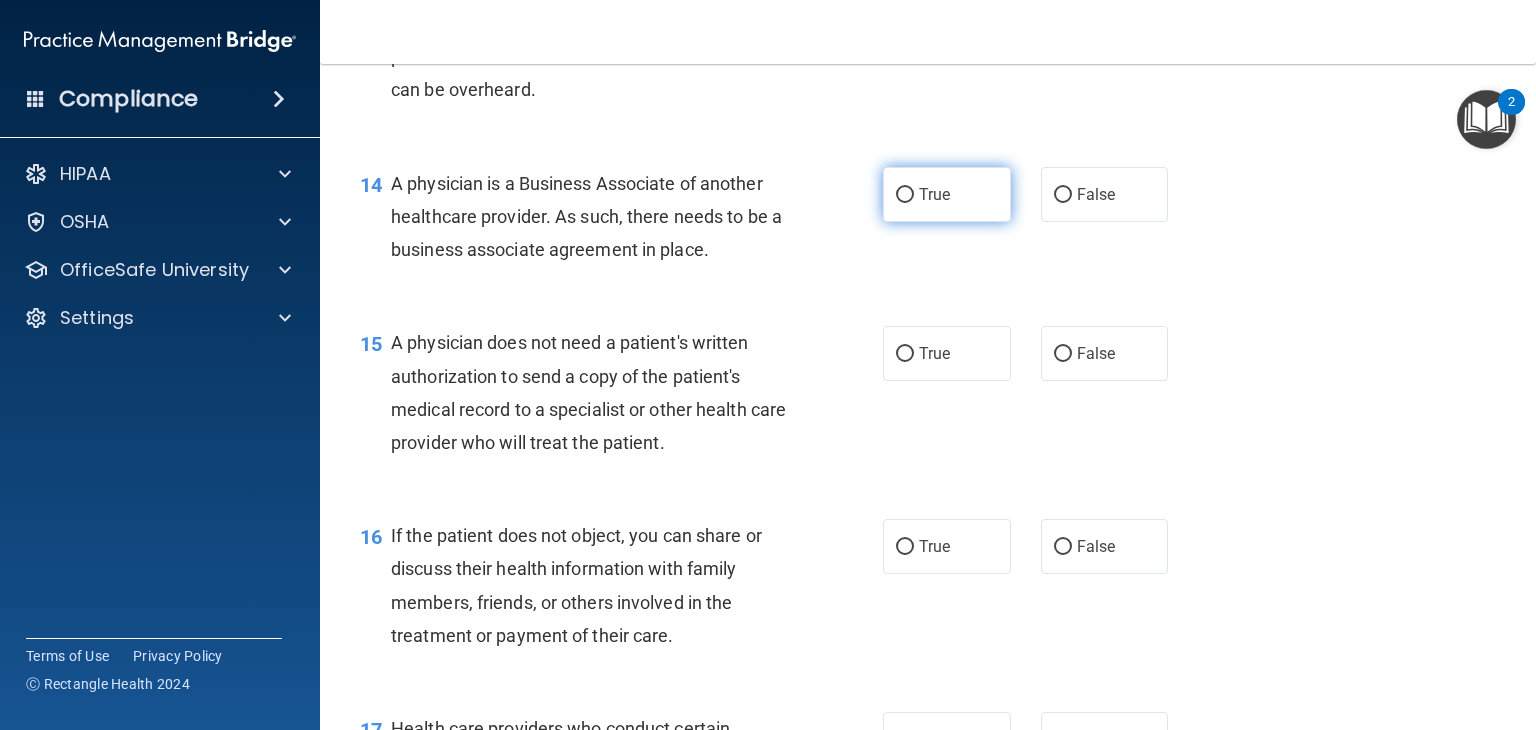 click on "True" at bounding box center [905, 195] 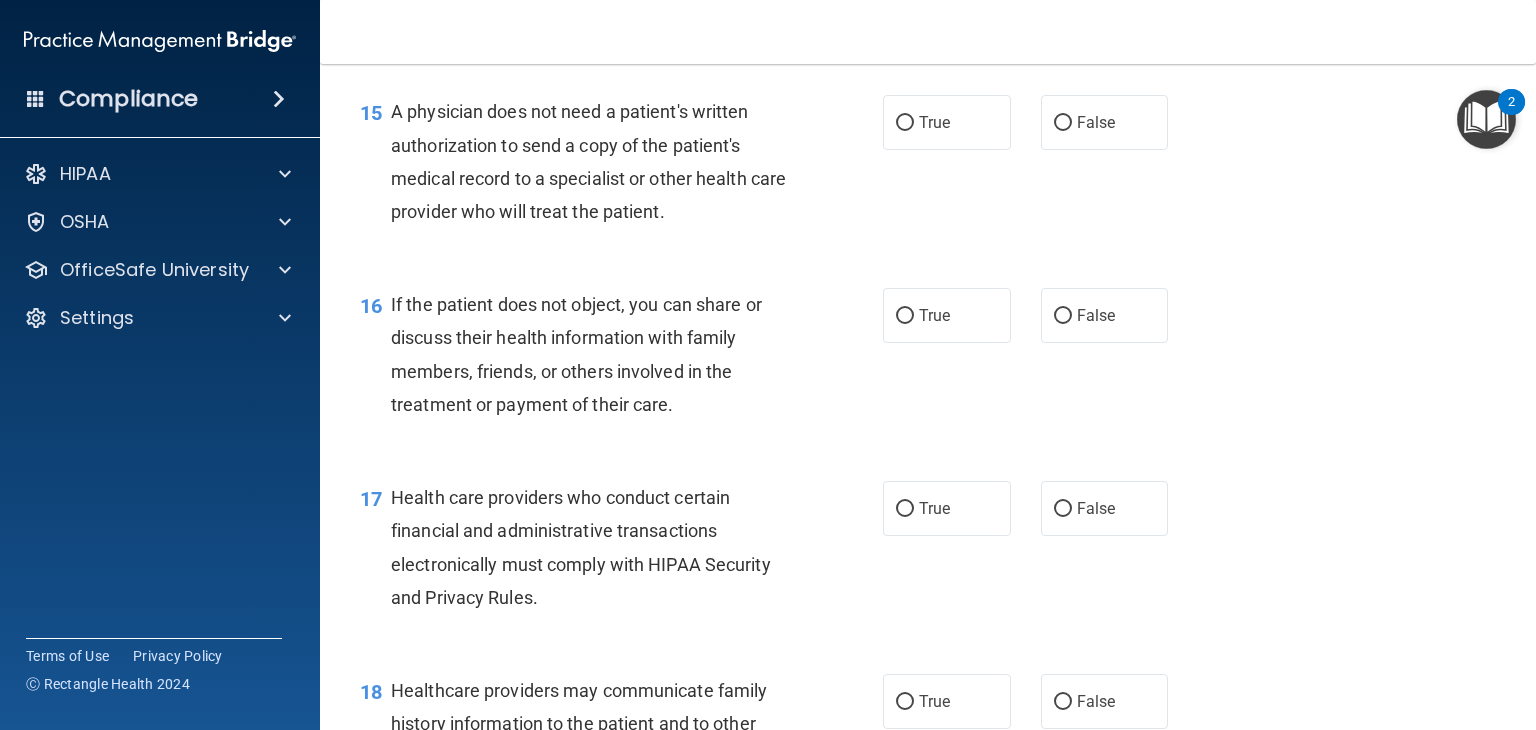 scroll, scrollTop: 2566, scrollLeft: 0, axis: vertical 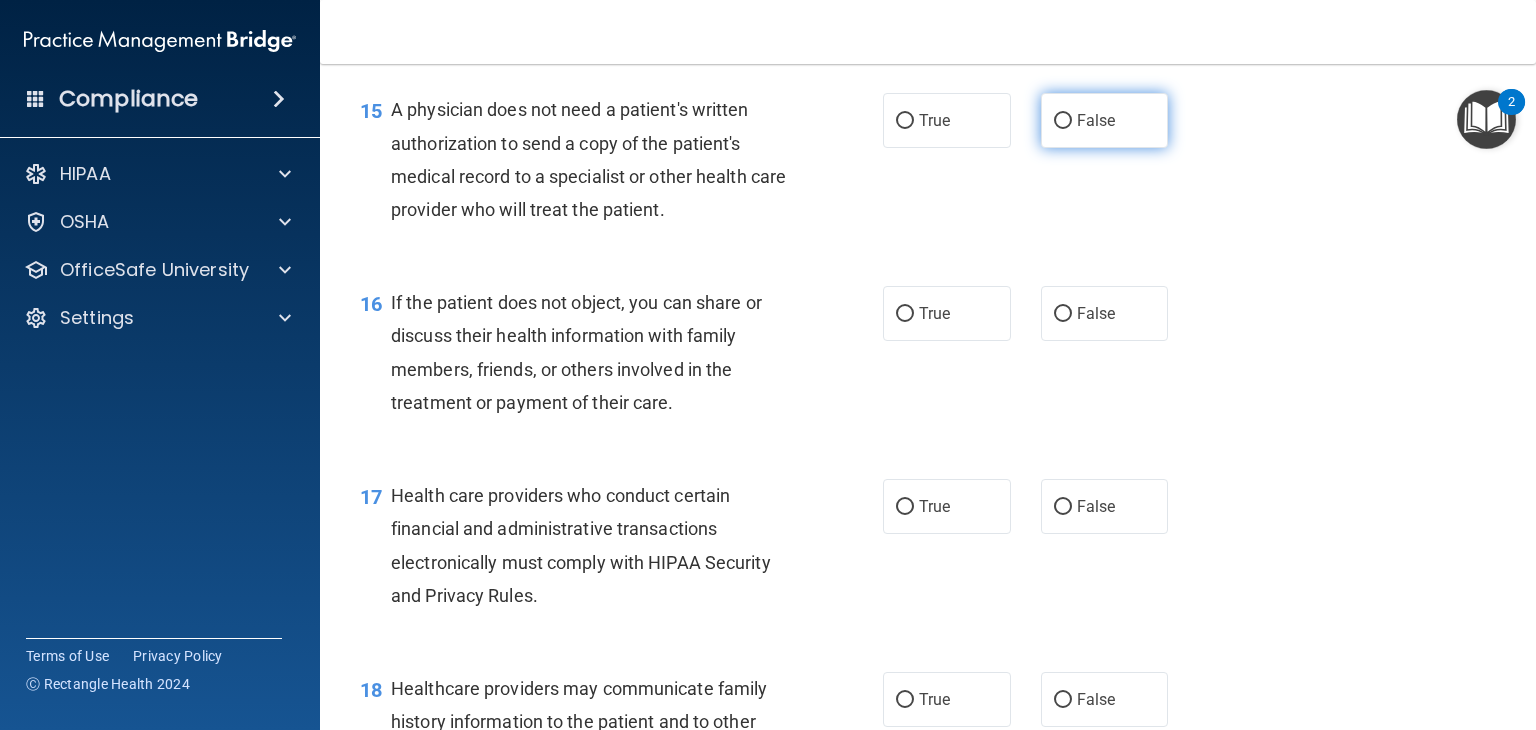 click on "False" at bounding box center (1105, 120) 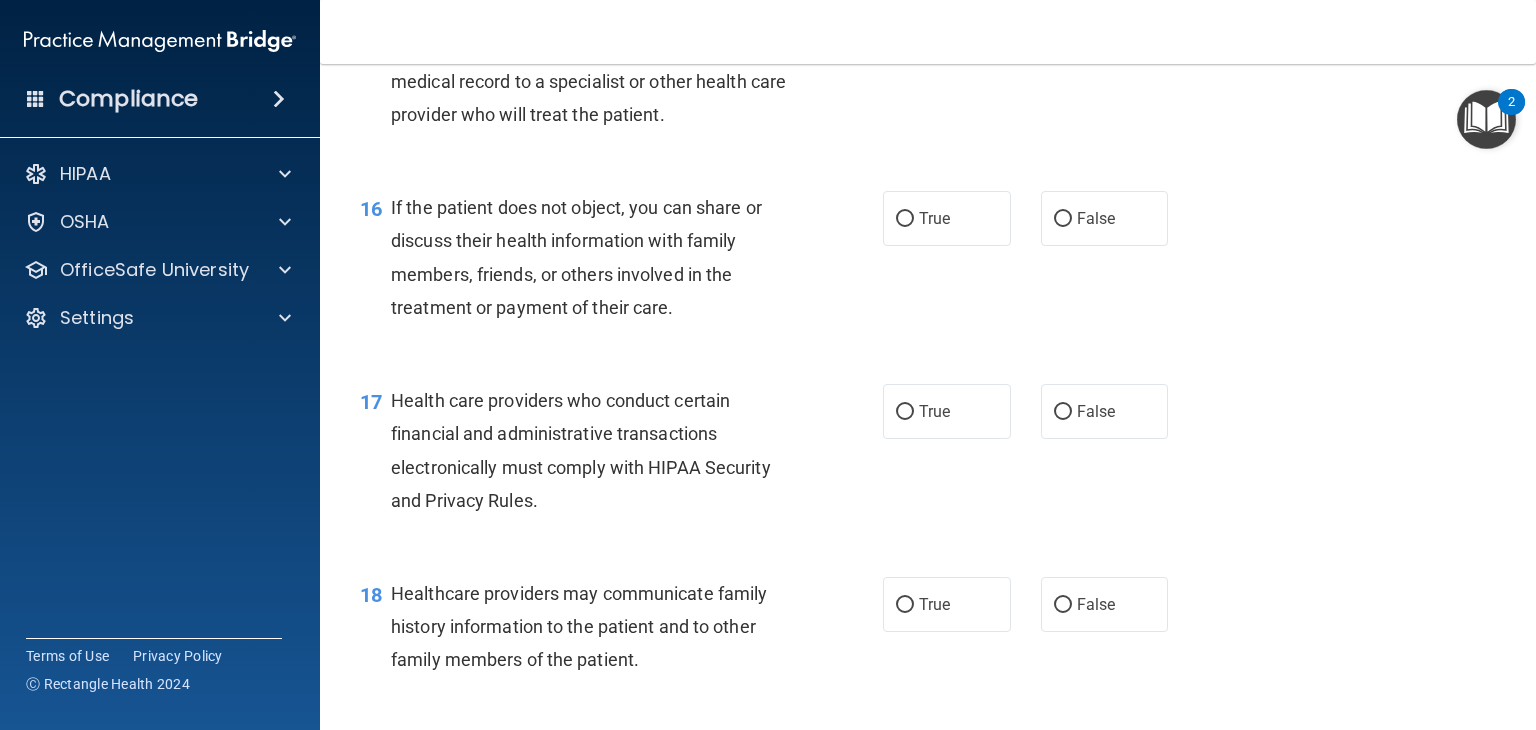 scroll, scrollTop: 2800, scrollLeft: 0, axis: vertical 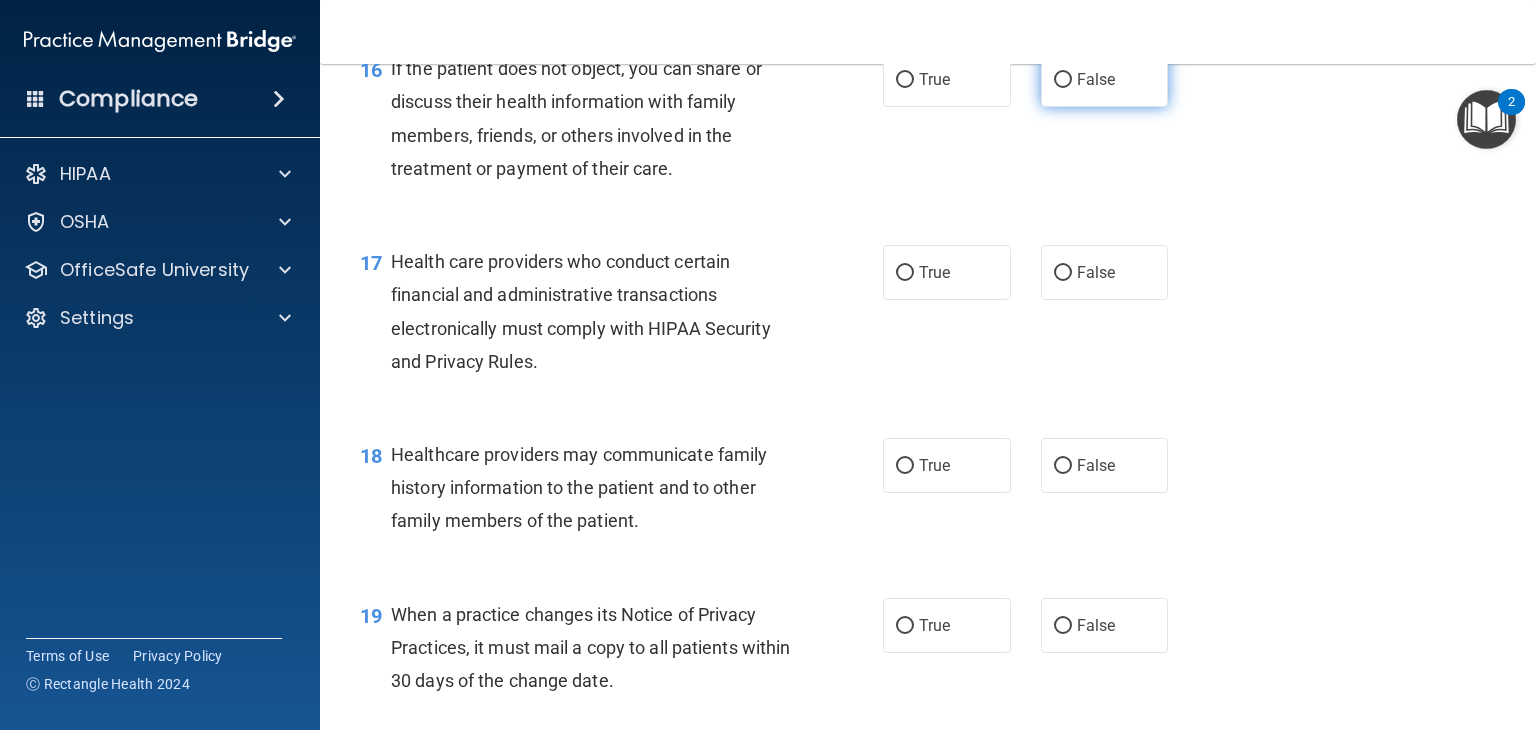 click on "False" at bounding box center (1105, 79) 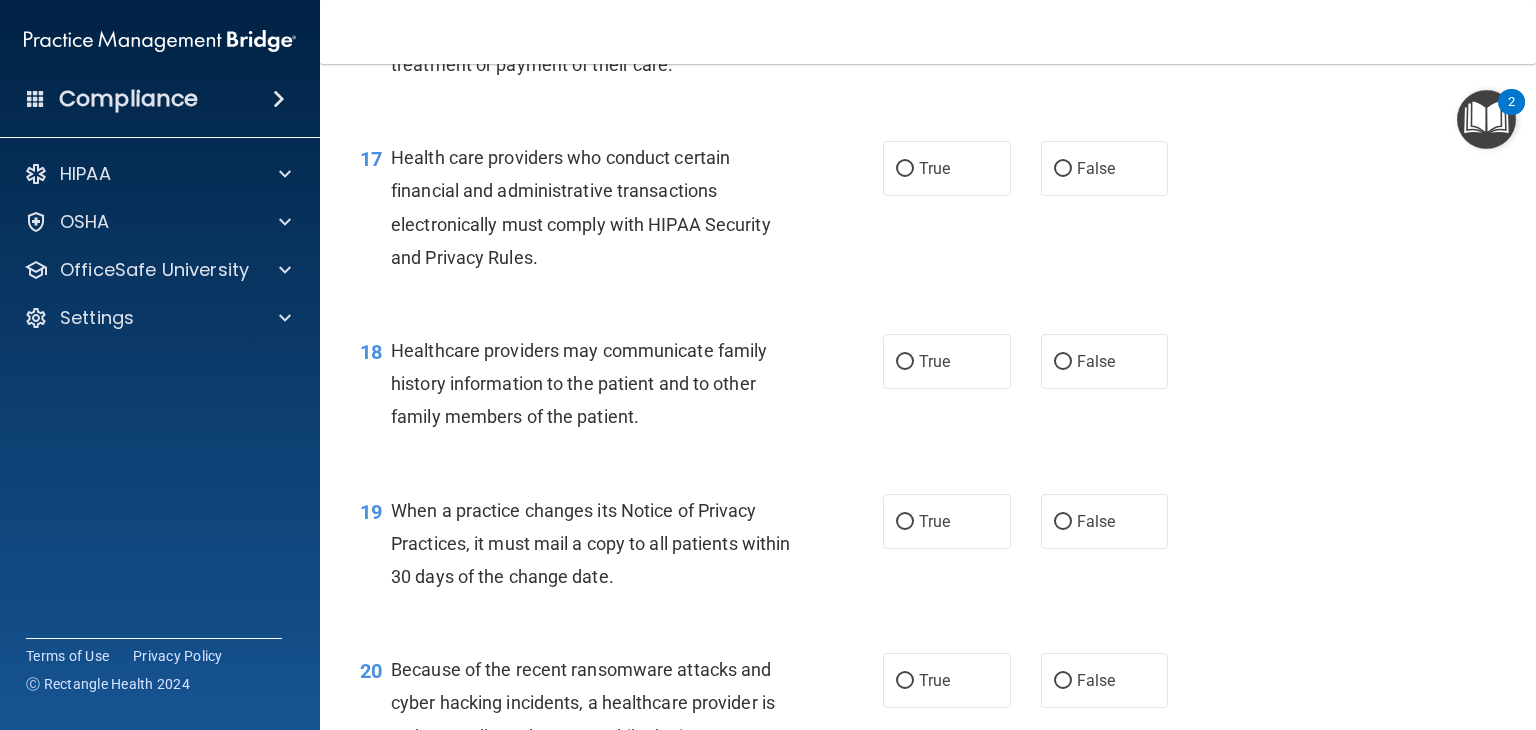 scroll, scrollTop: 3033, scrollLeft: 0, axis: vertical 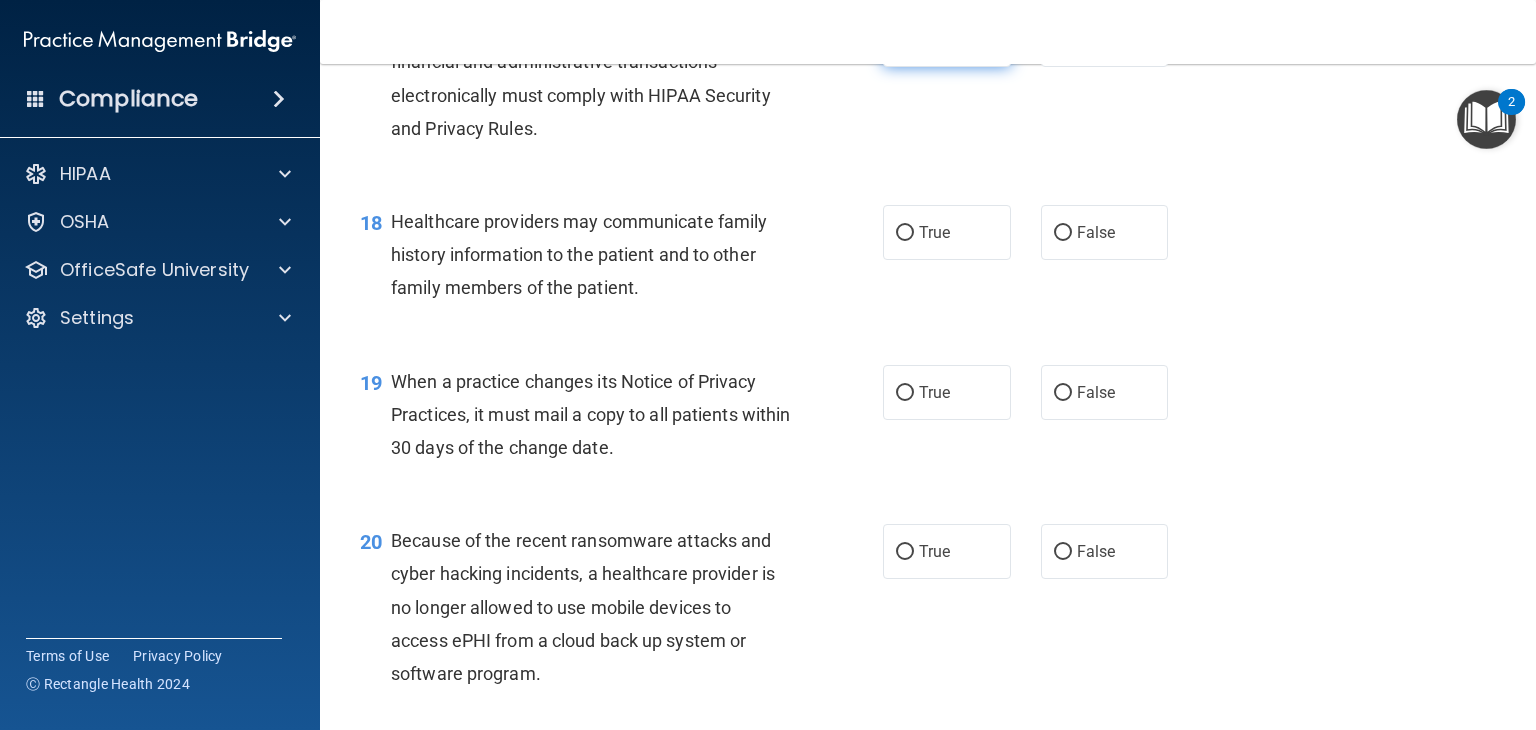 click on "True" at bounding box center (947, 39) 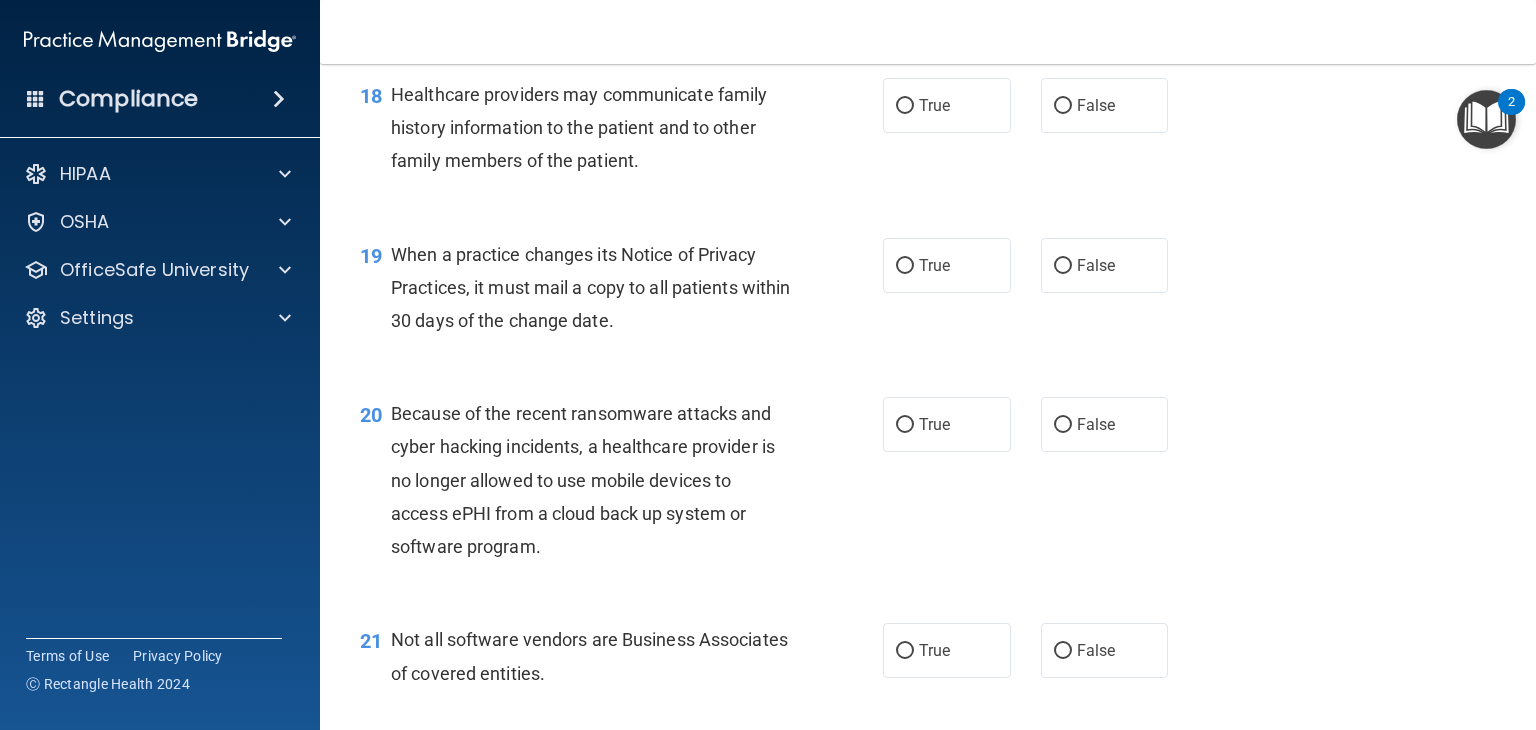 scroll, scrollTop: 3033, scrollLeft: 0, axis: vertical 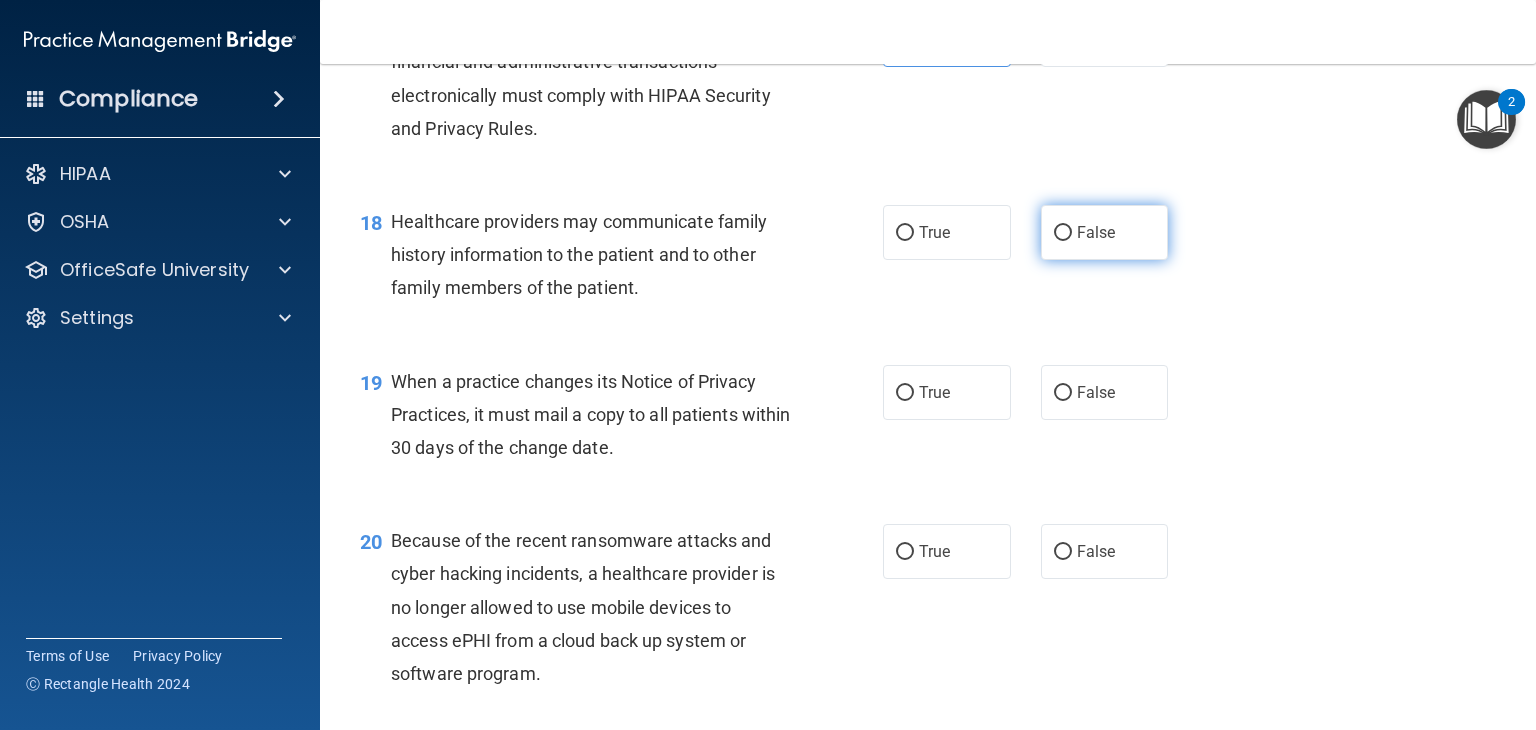 click on "False" at bounding box center [1096, 232] 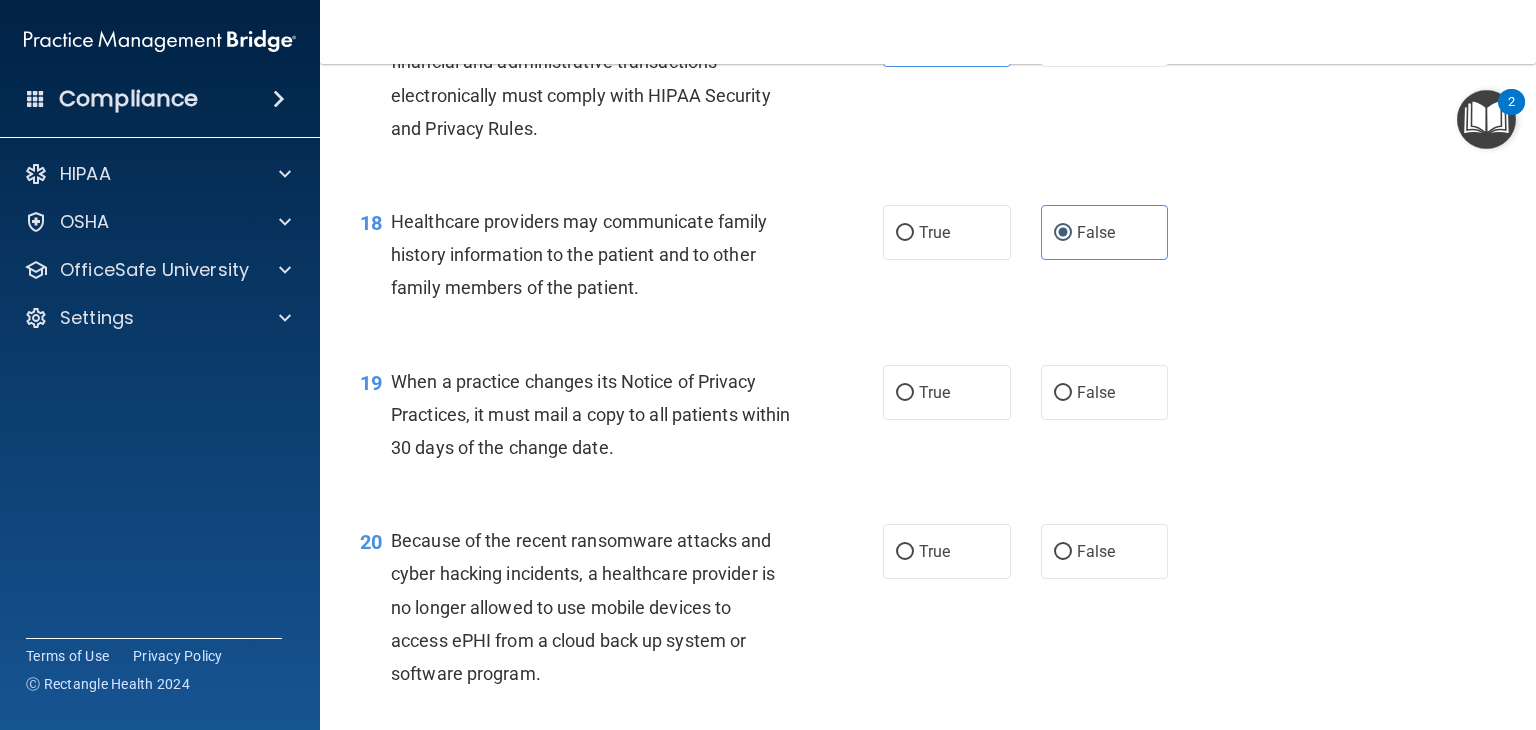 scroll, scrollTop: 3266, scrollLeft: 0, axis: vertical 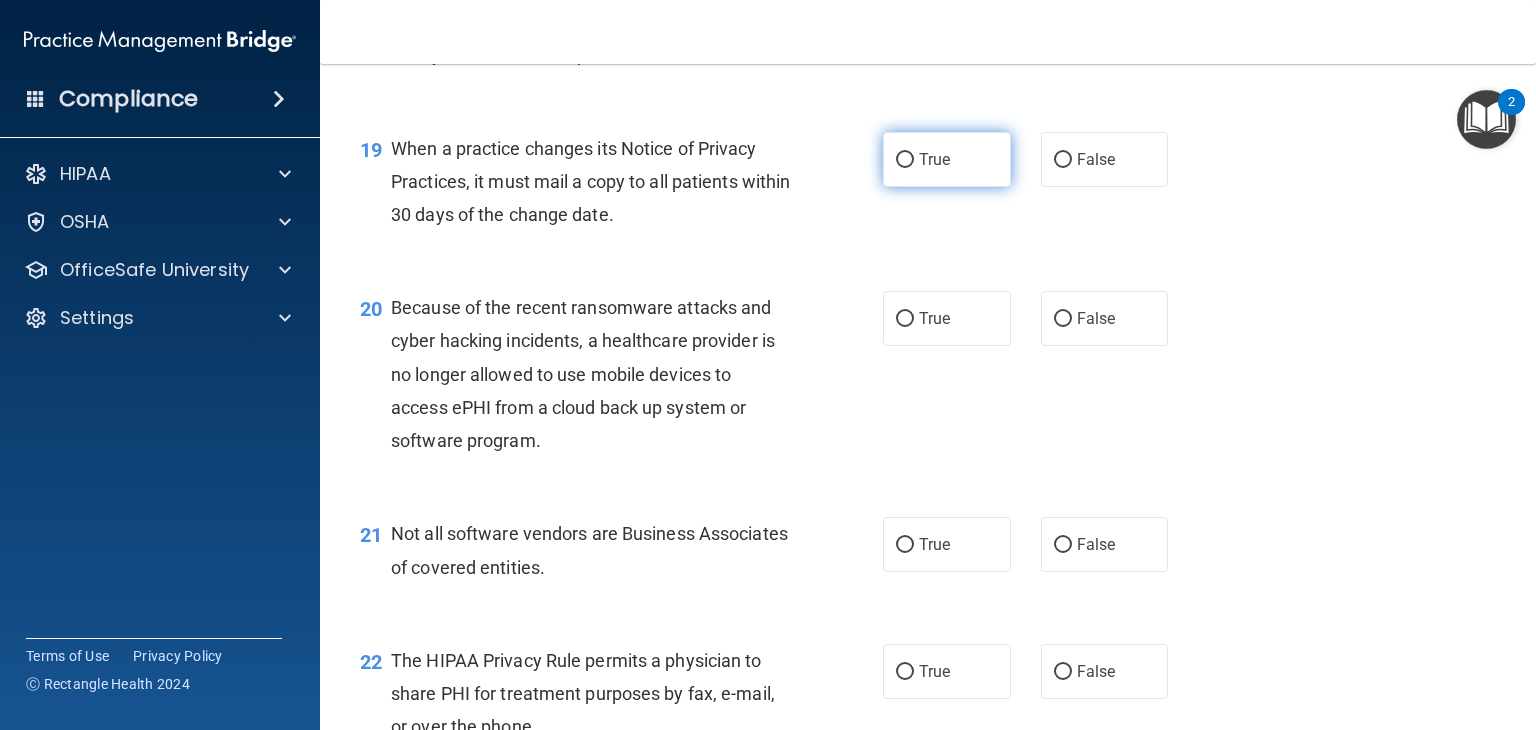 click on "True" at bounding box center [905, 160] 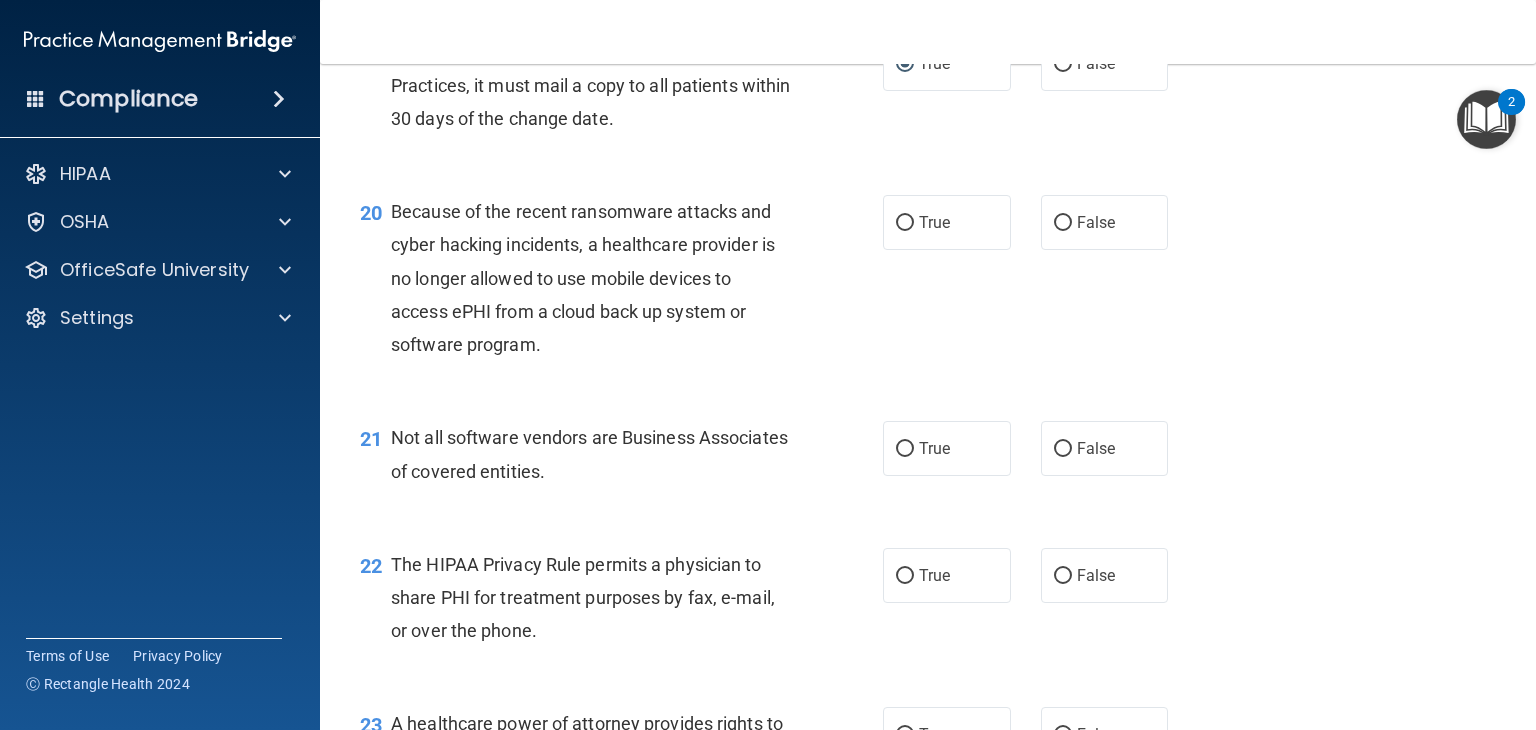 scroll, scrollTop: 3500, scrollLeft: 0, axis: vertical 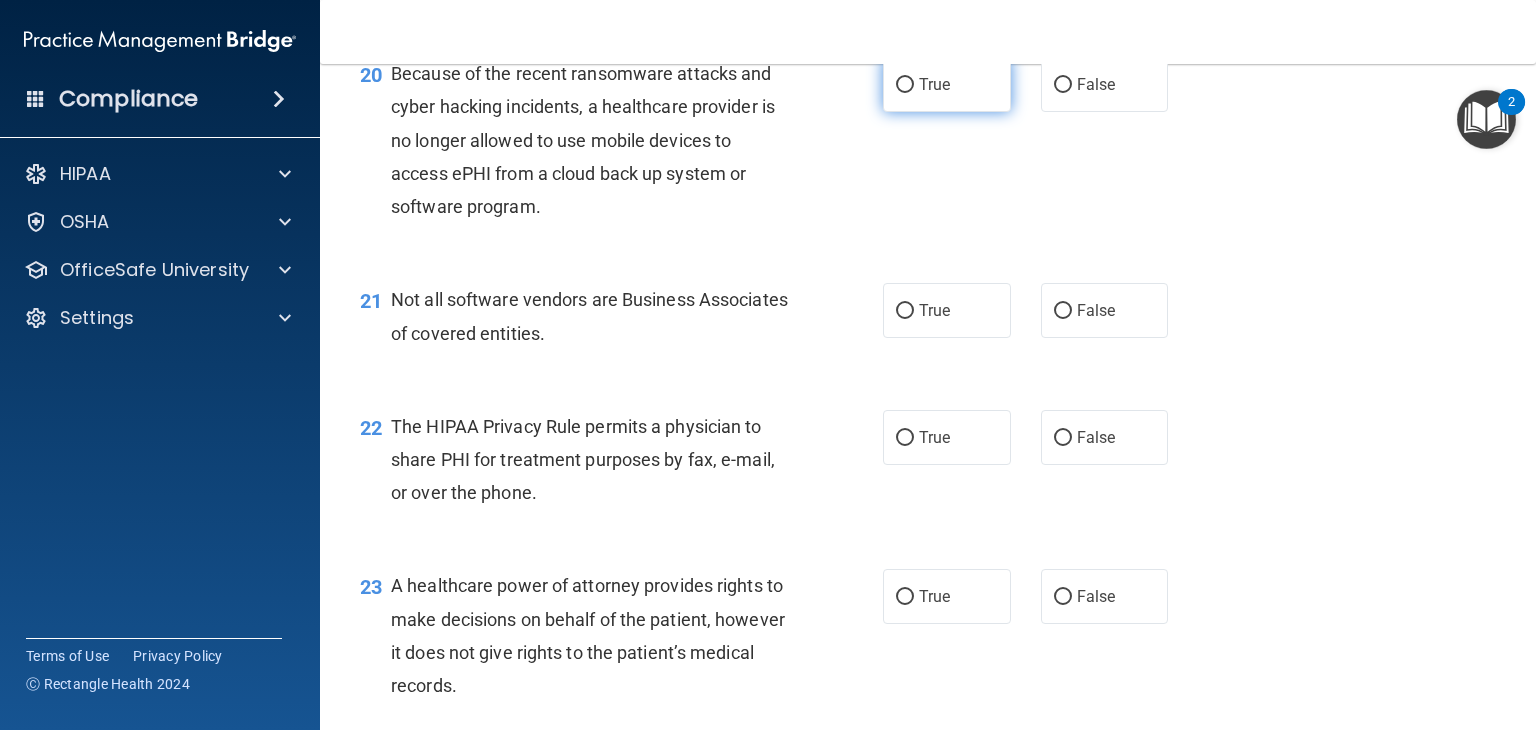 click on "True" at bounding box center (905, 85) 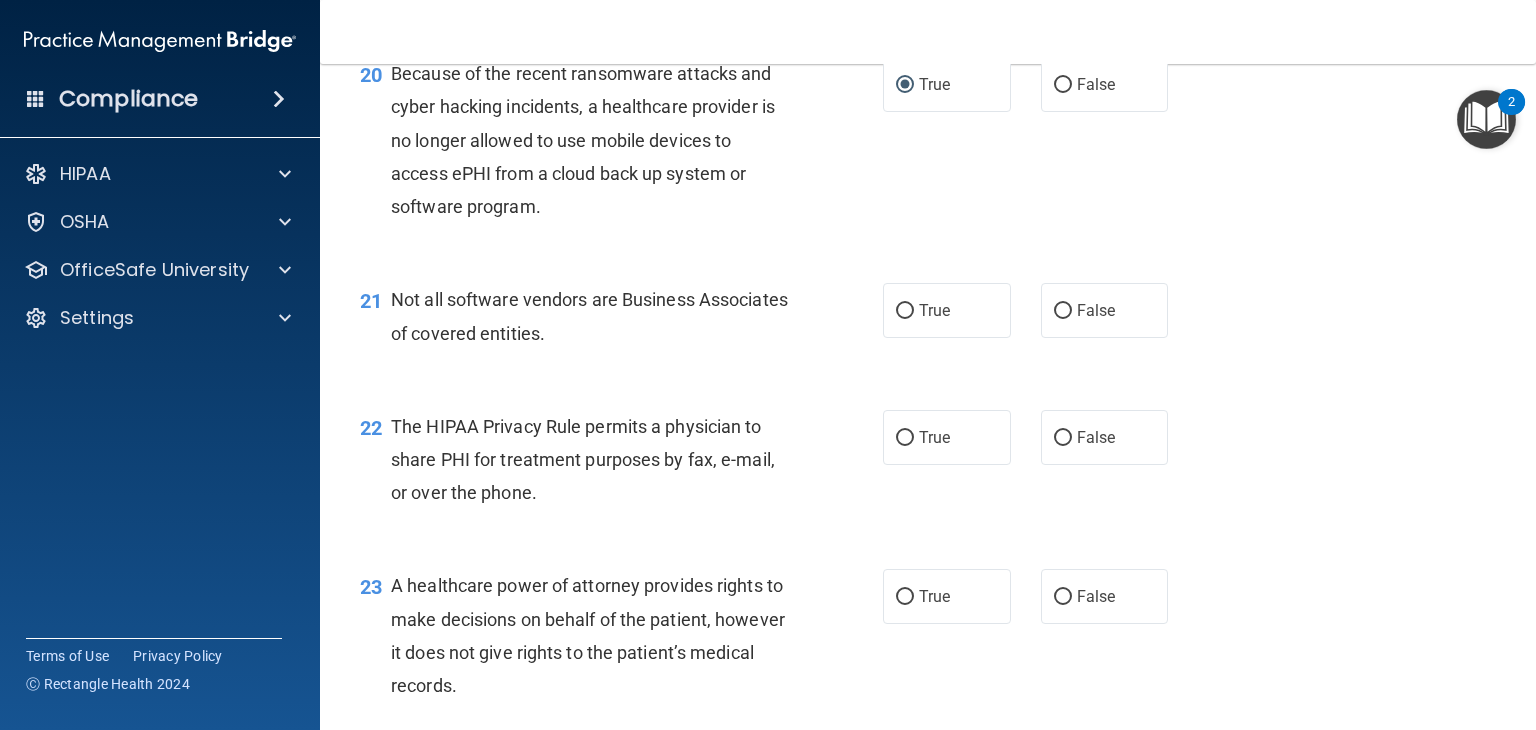 scroll, scrollTop: 3733, scrollLeft: 0, axis: vertical 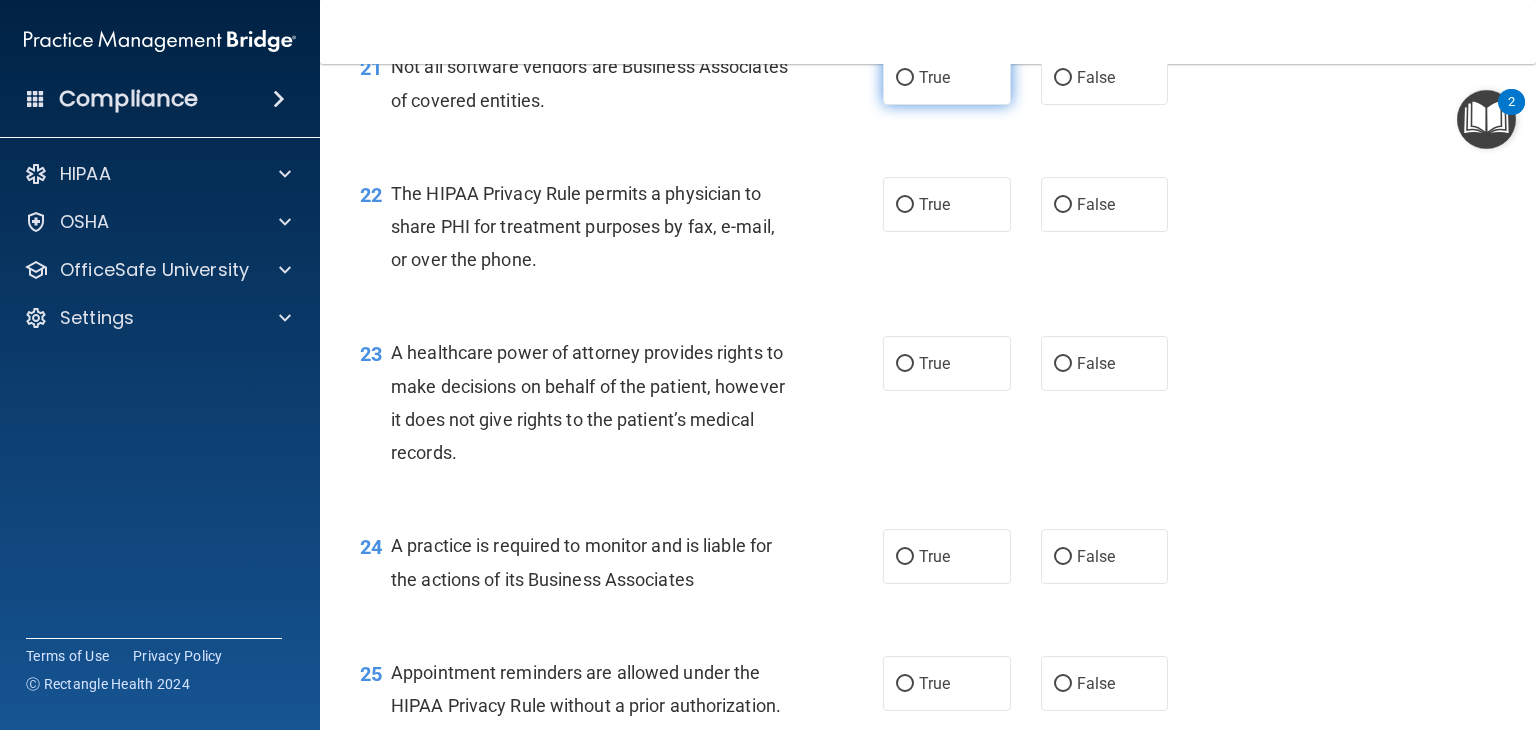 click on "True" at bounding box center [947, 77] 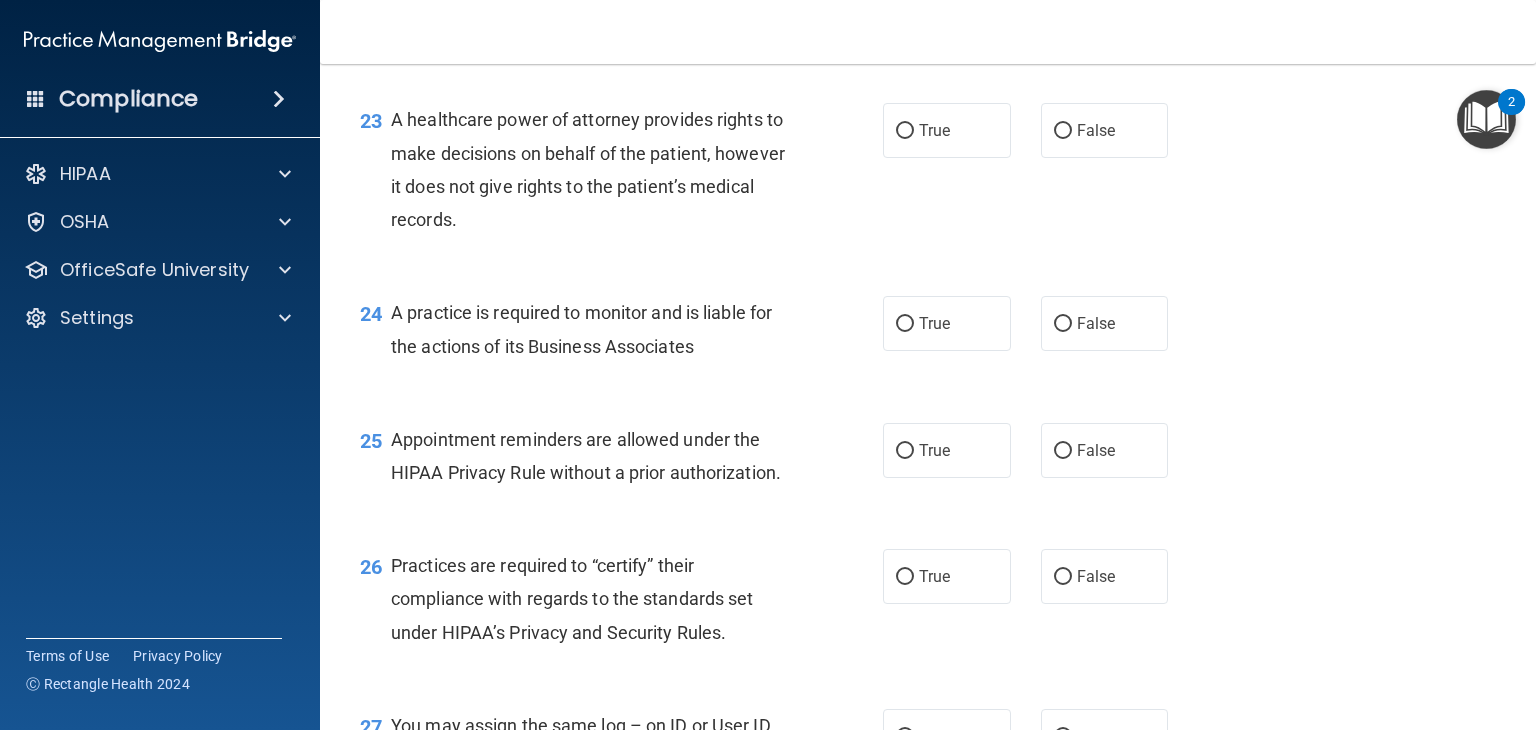 scroll, scrollTop: 3733, scrollLeft: 0, axis: vertical 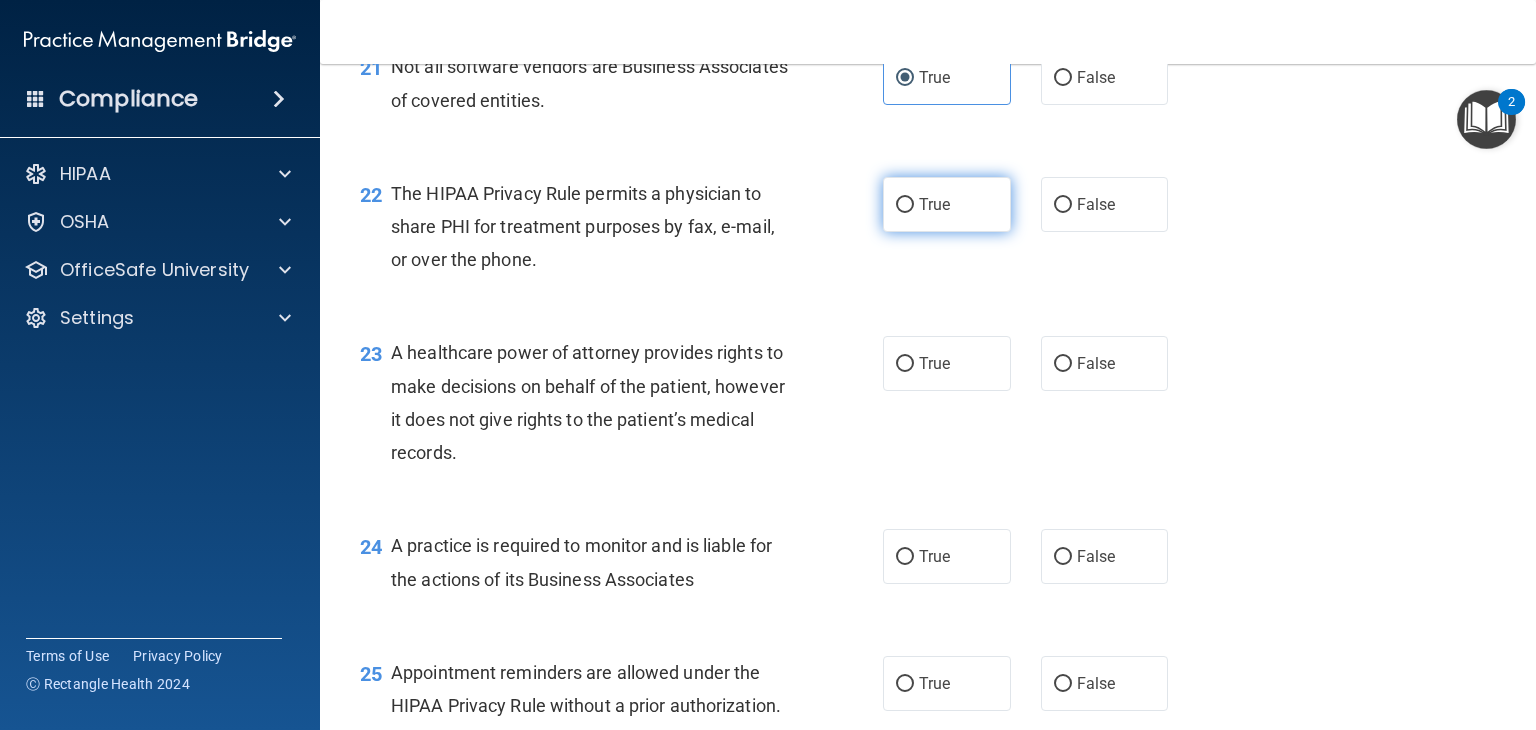 click on "True" at bounding box center [905, 205] 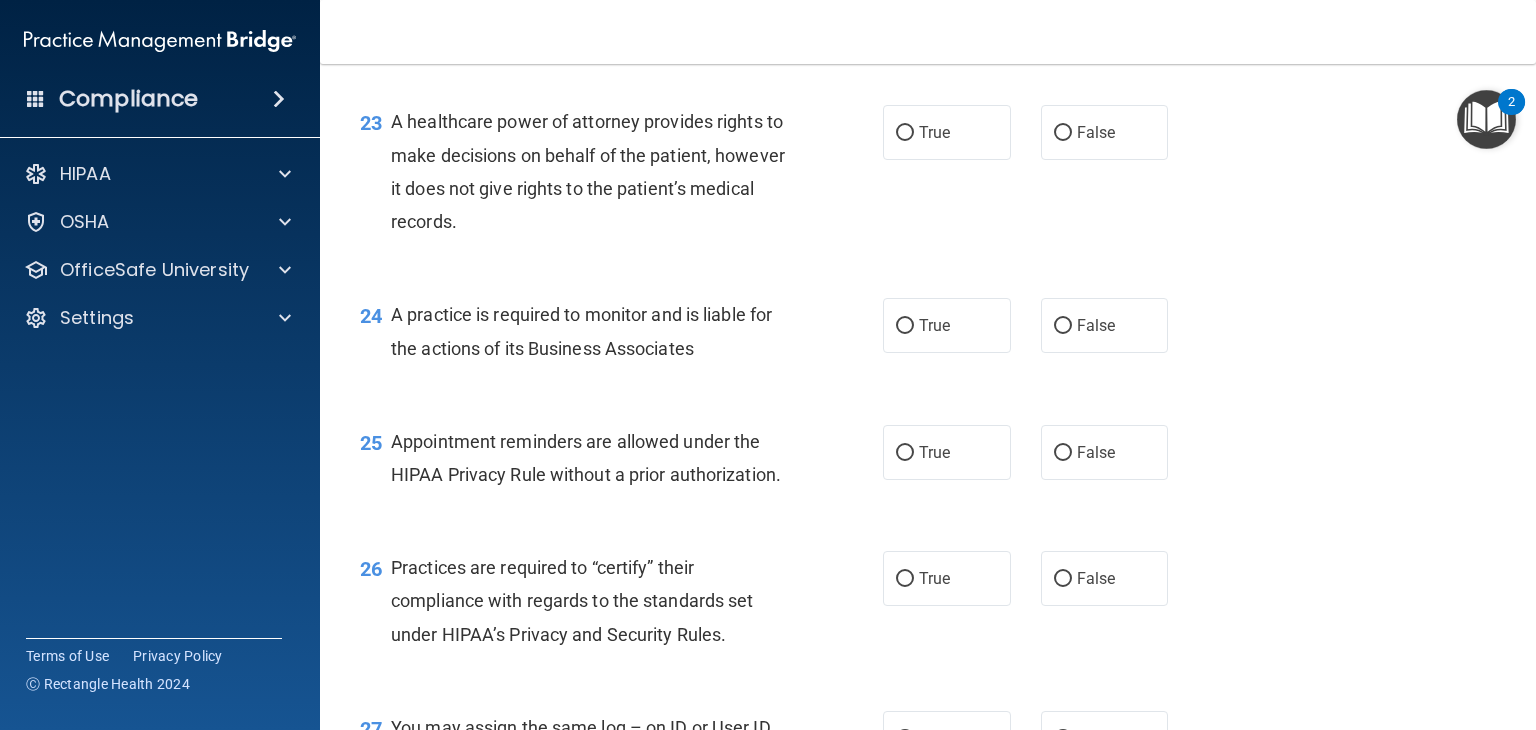 scroll, scrollTop: 3966, scrollLeft: 0, axis: vertical 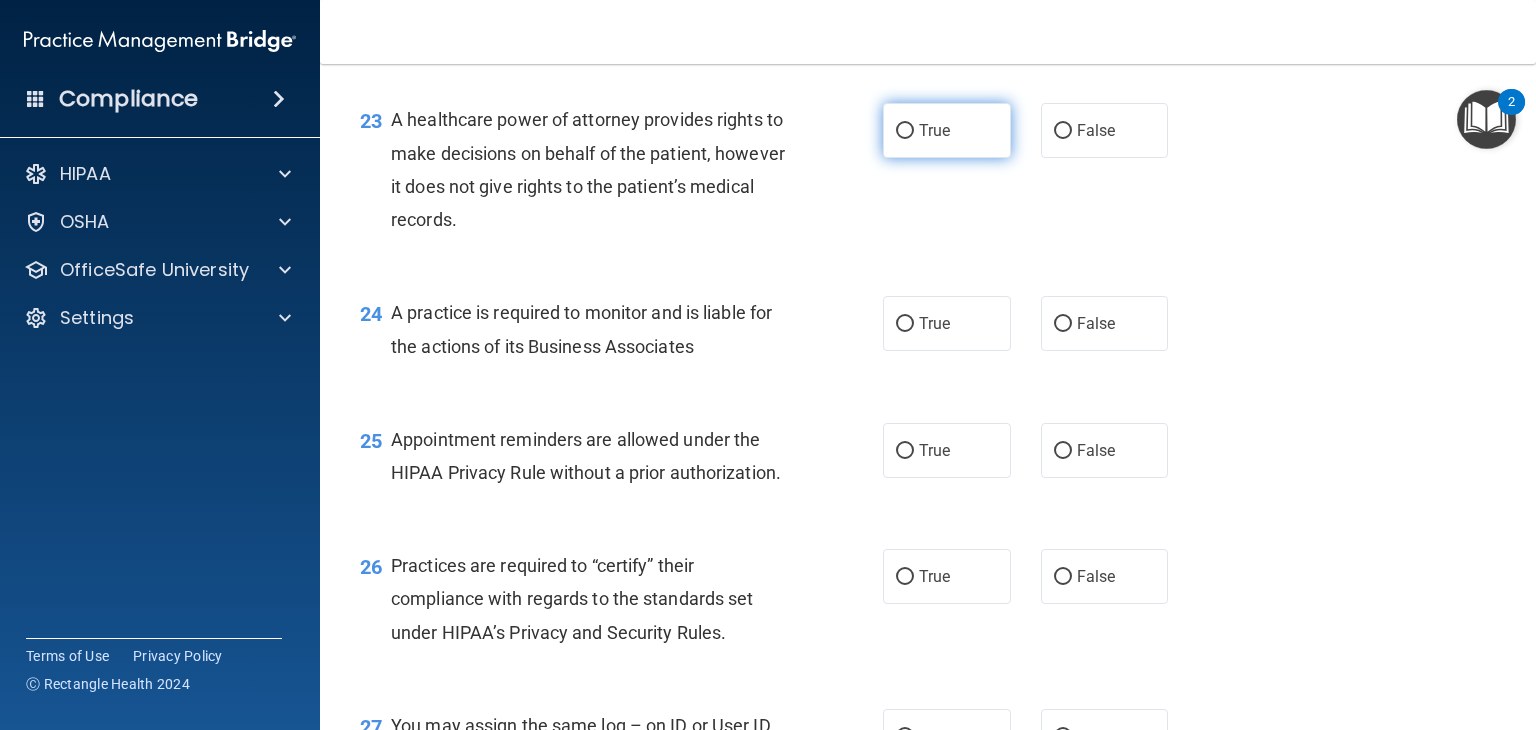 click on "True" at bounding box center (905, 131) 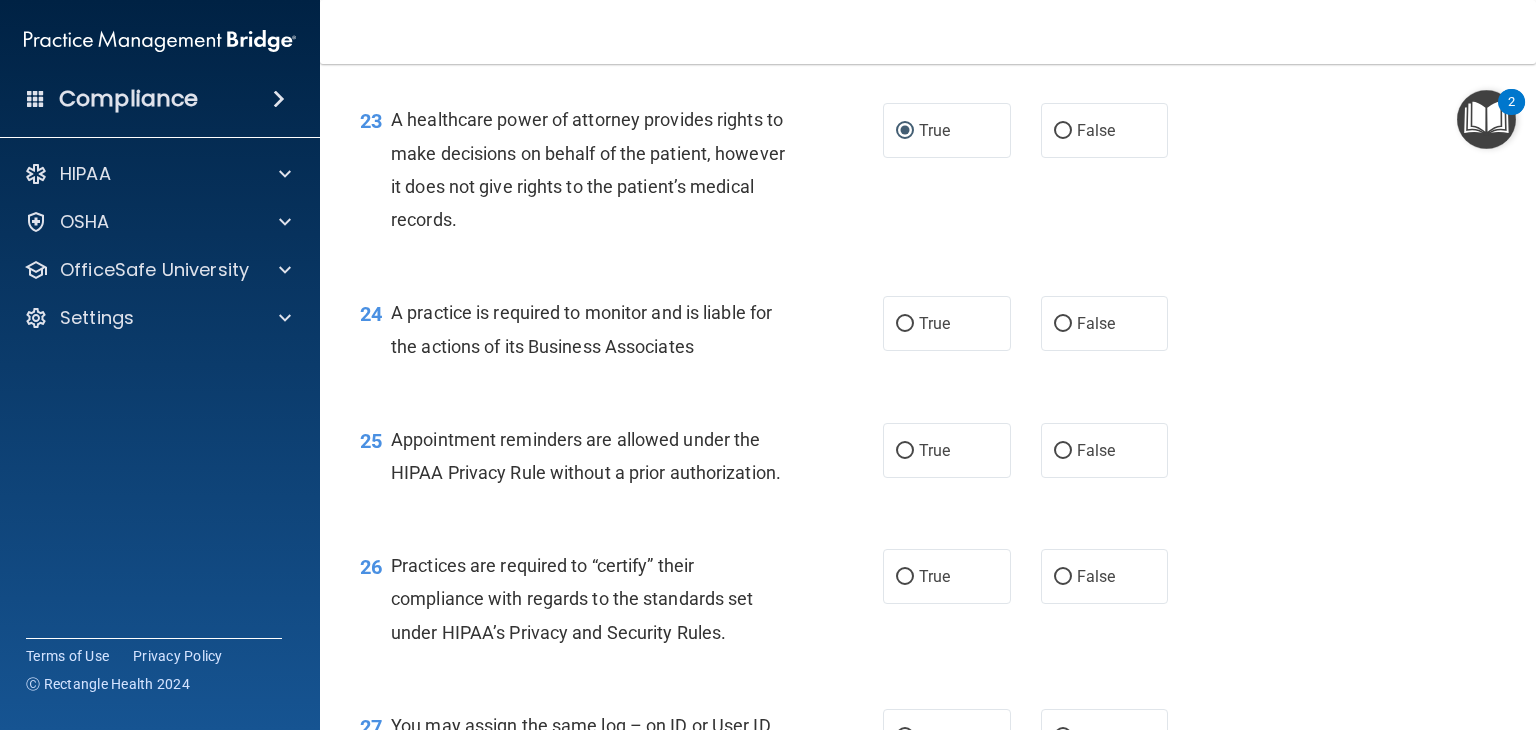 scroll, scrollTop: 4200, scrollLeft: 0, axis: vertical 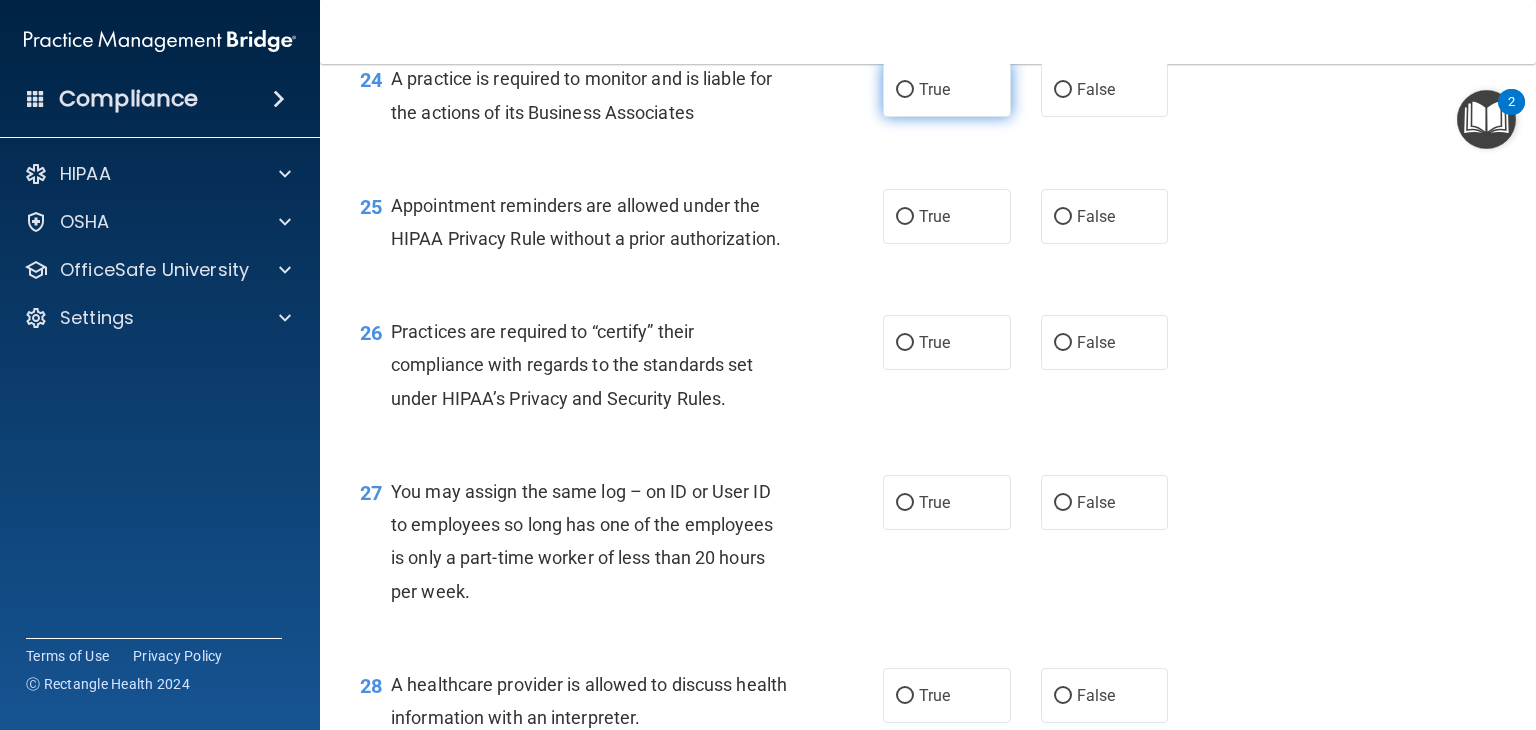 click on "True" at bounding box center [905, 90] 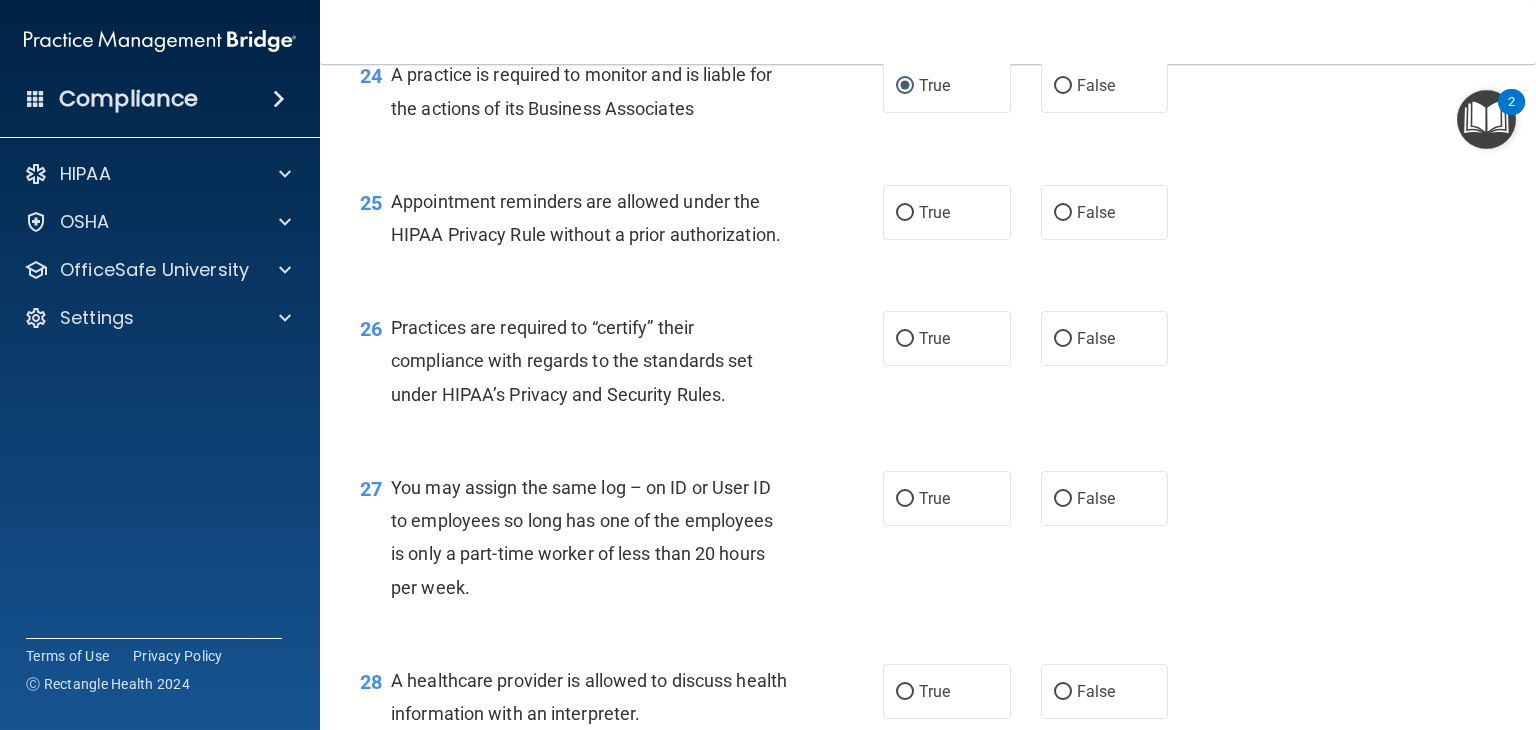 scroll, scrollTop: 4200, scrollLeft: 0, axis: vertical 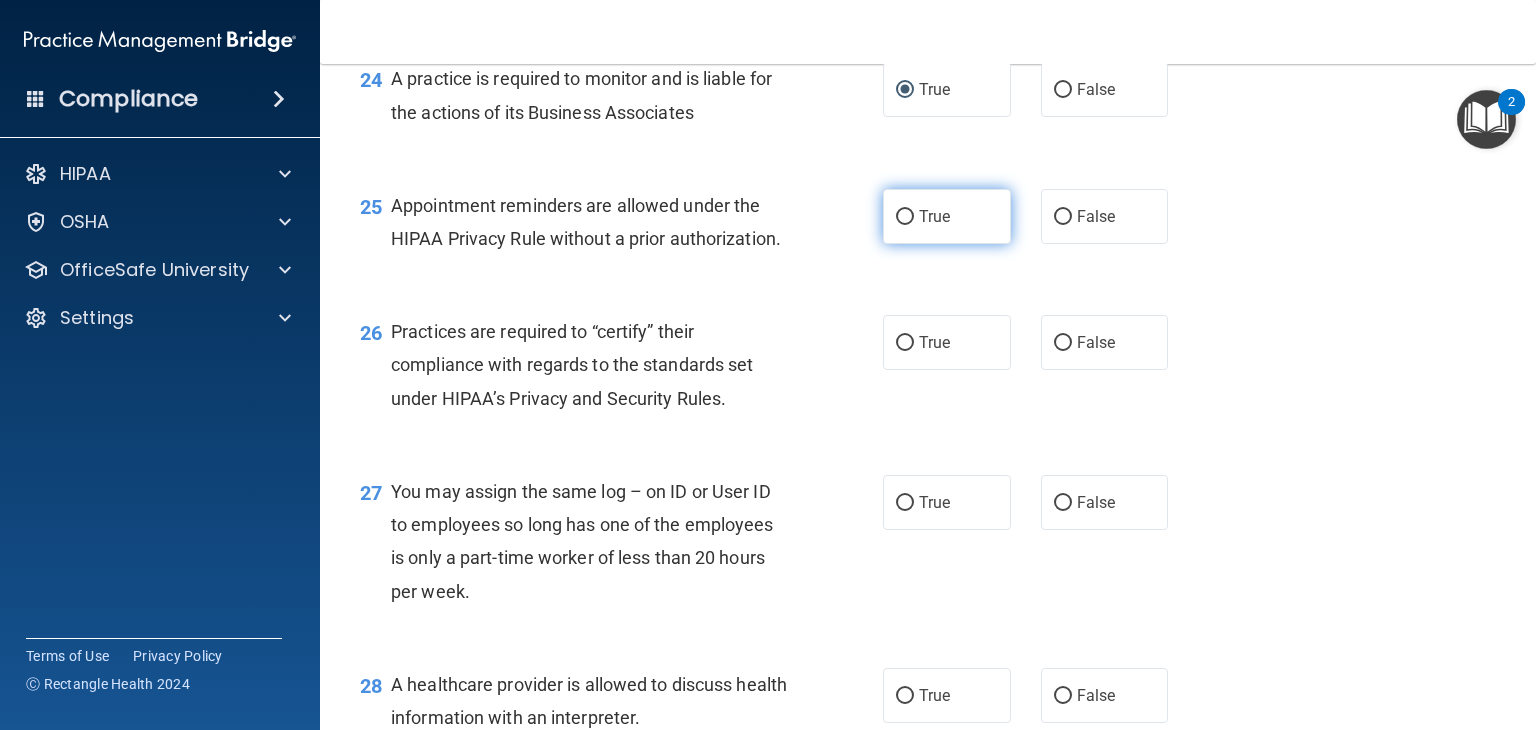 click on "True" at bounding box center (905, 217) 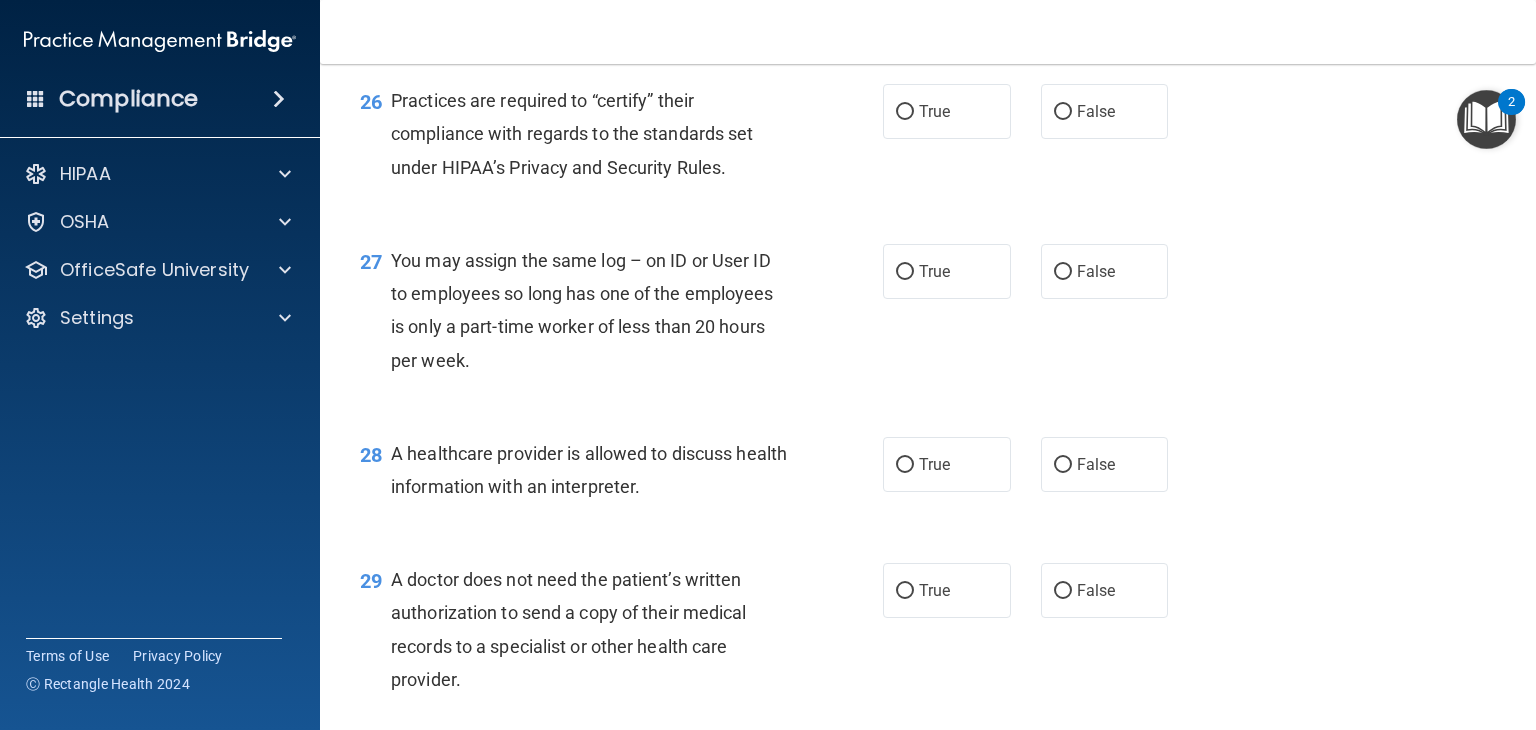 scroll, scrollTop: 4433, scrollLeft: 0, axis: vertical 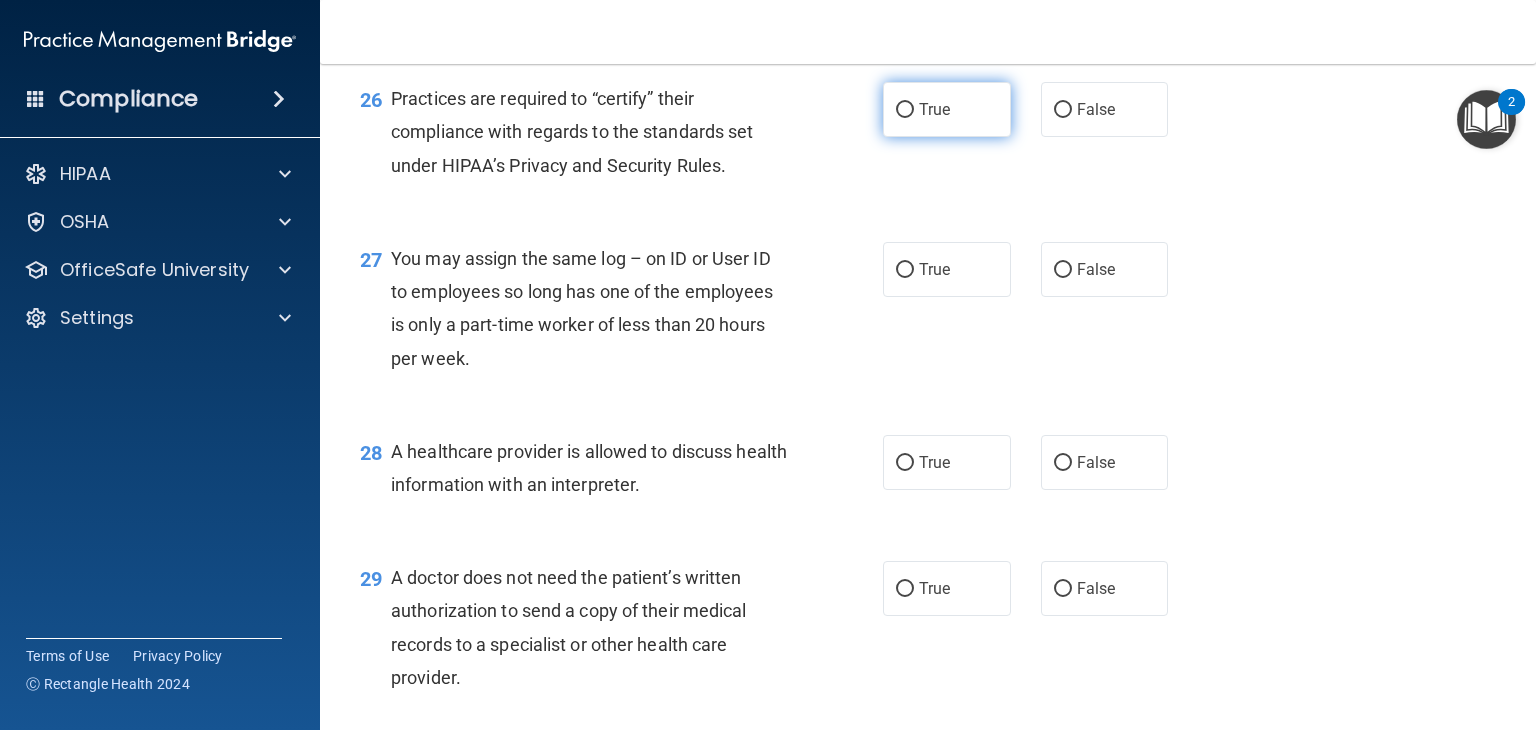 click on "True" at bounding box center (905, 110) 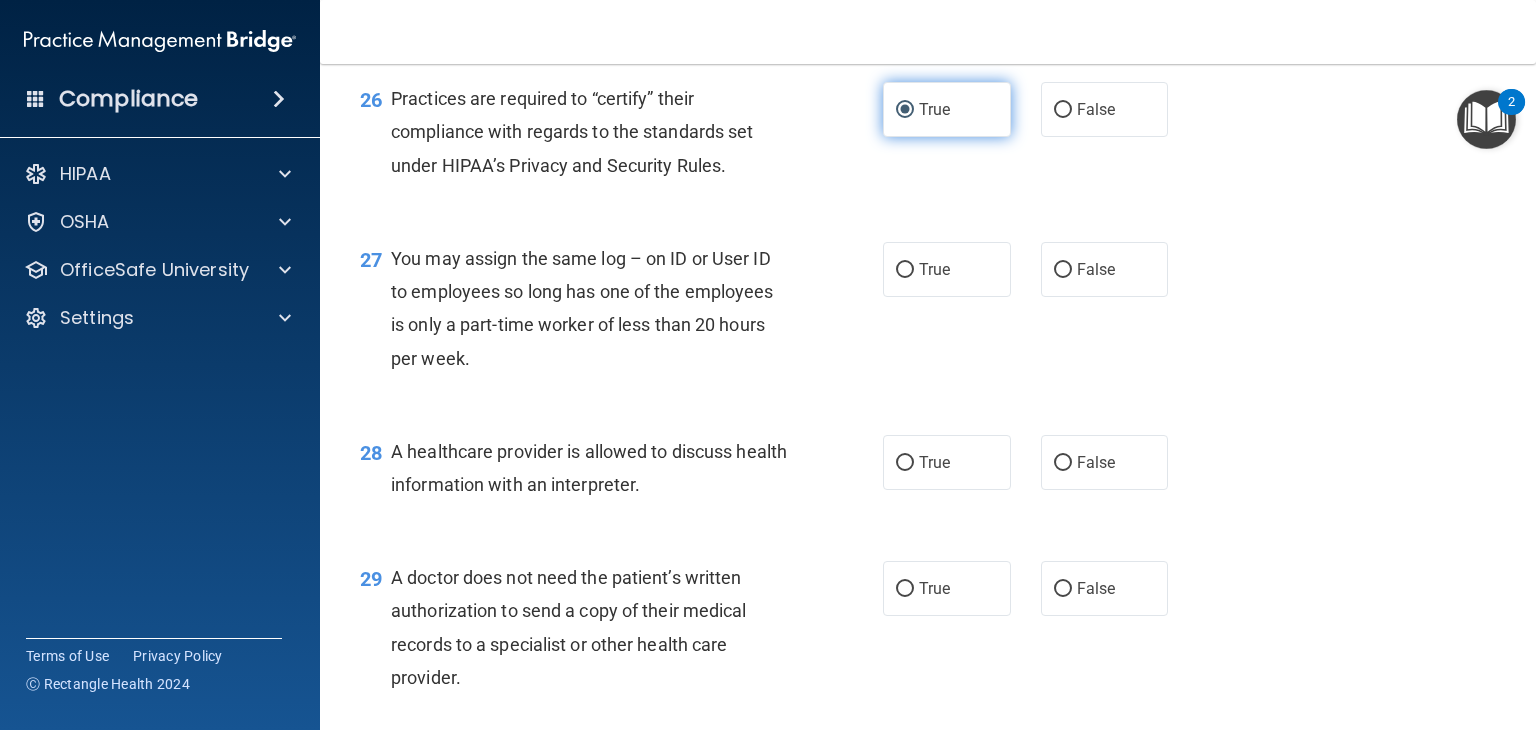 scroll, scrollTop: 4666, scrollLeft: 0, axis: vertical 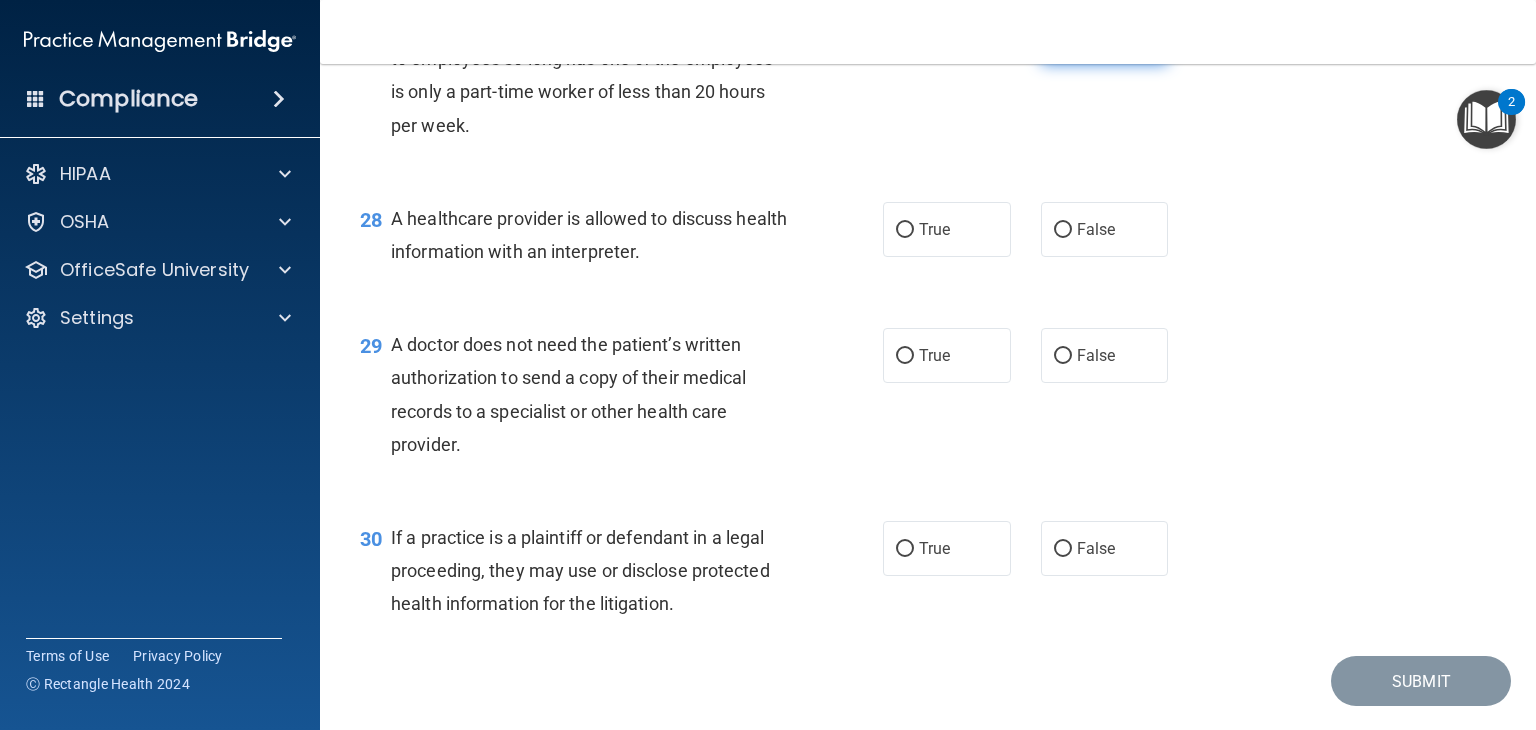 click on "False" at bounding box center [1105, 36] 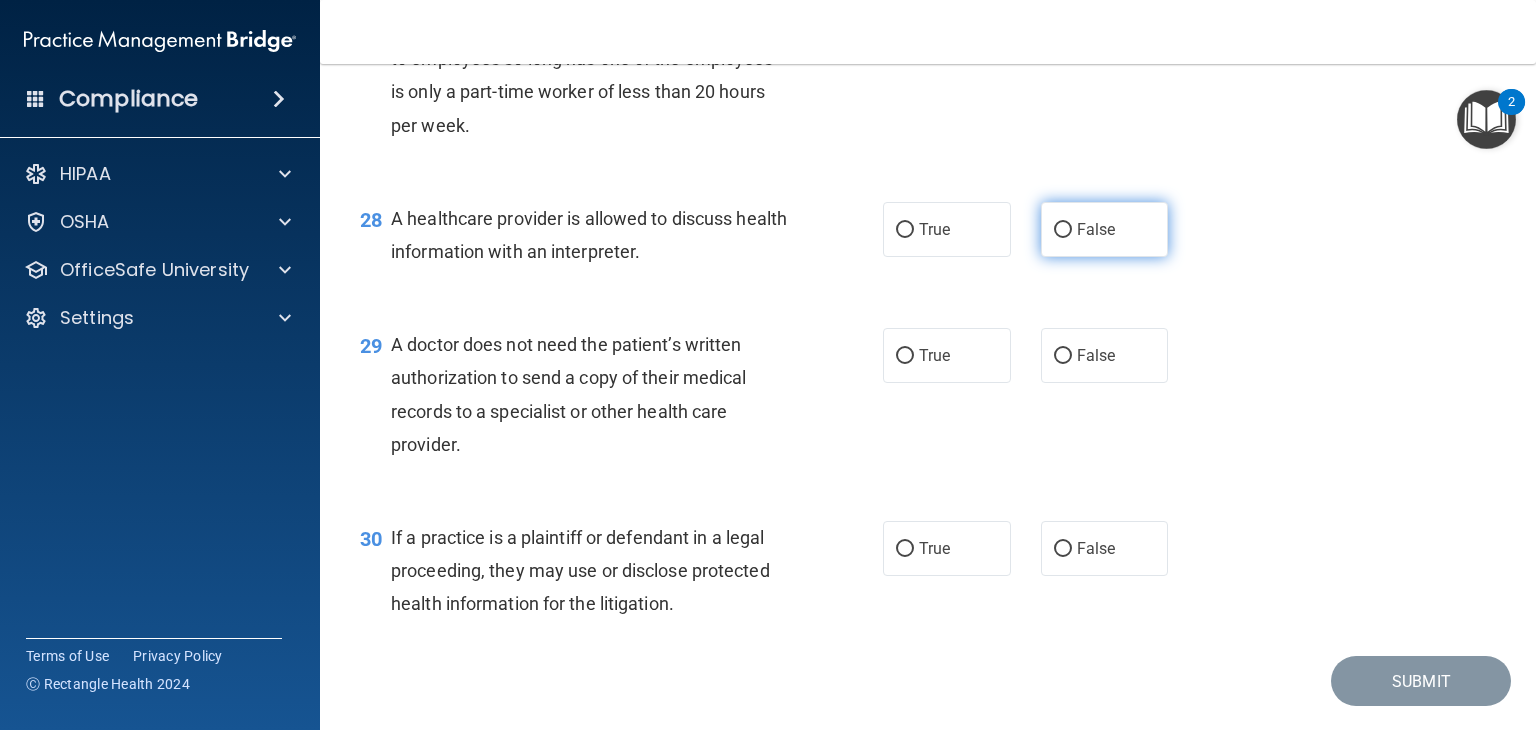click on "False" at bounding box center (1063, 230) 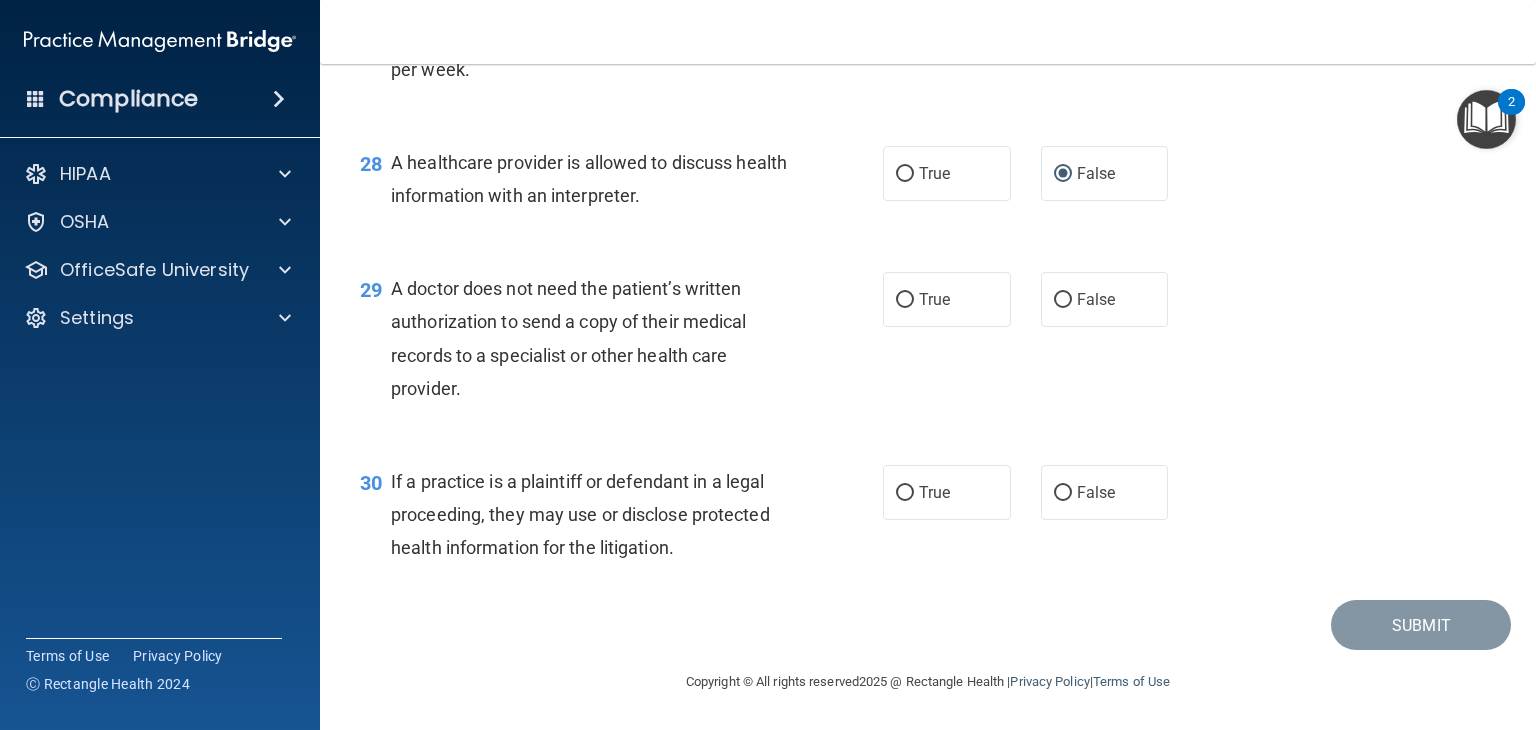 scroll, scrollTop: 4789, scrollLeft: 0, axis: vertical 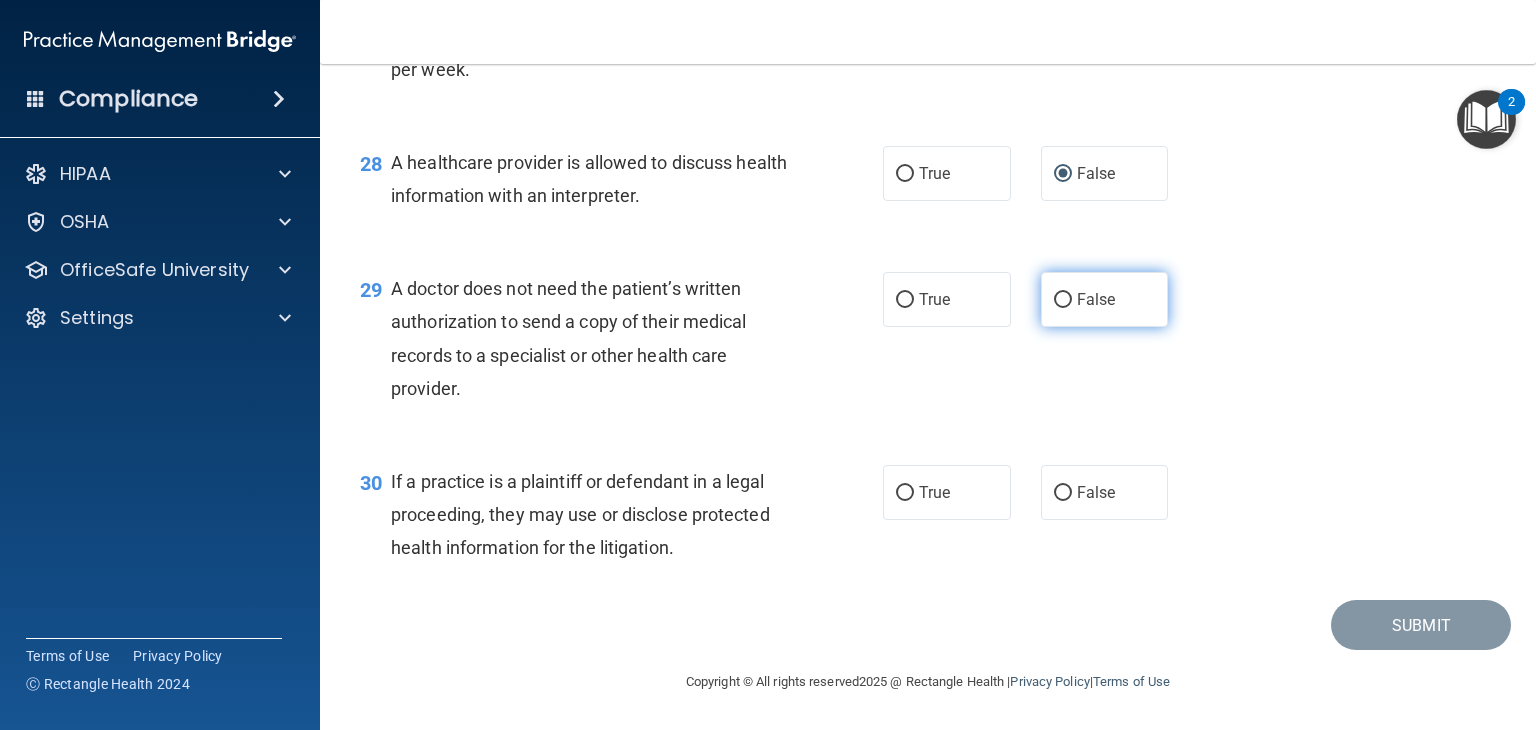 click on "False" at bounding box center [1105, 299] 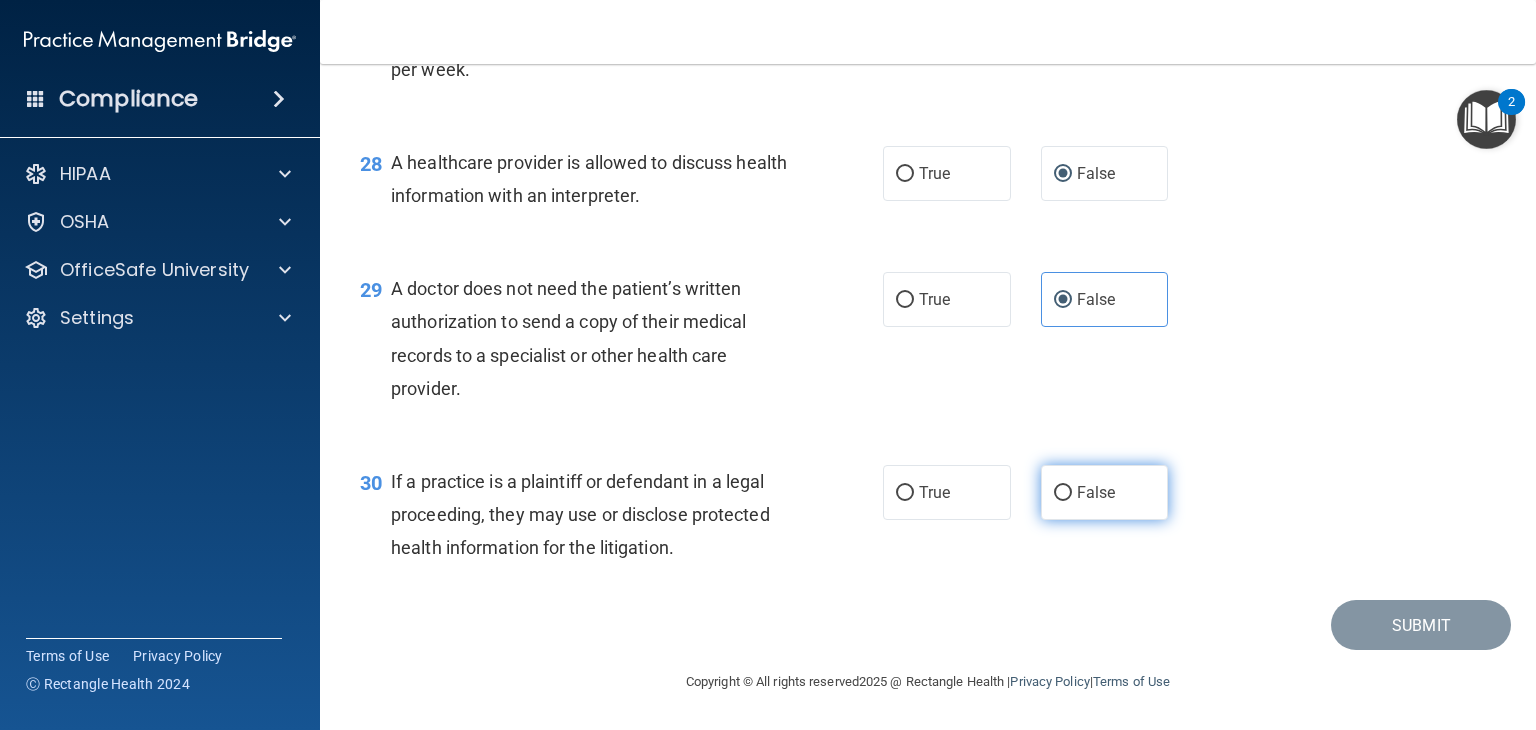click on "False" at bounding box center (1105, 492) 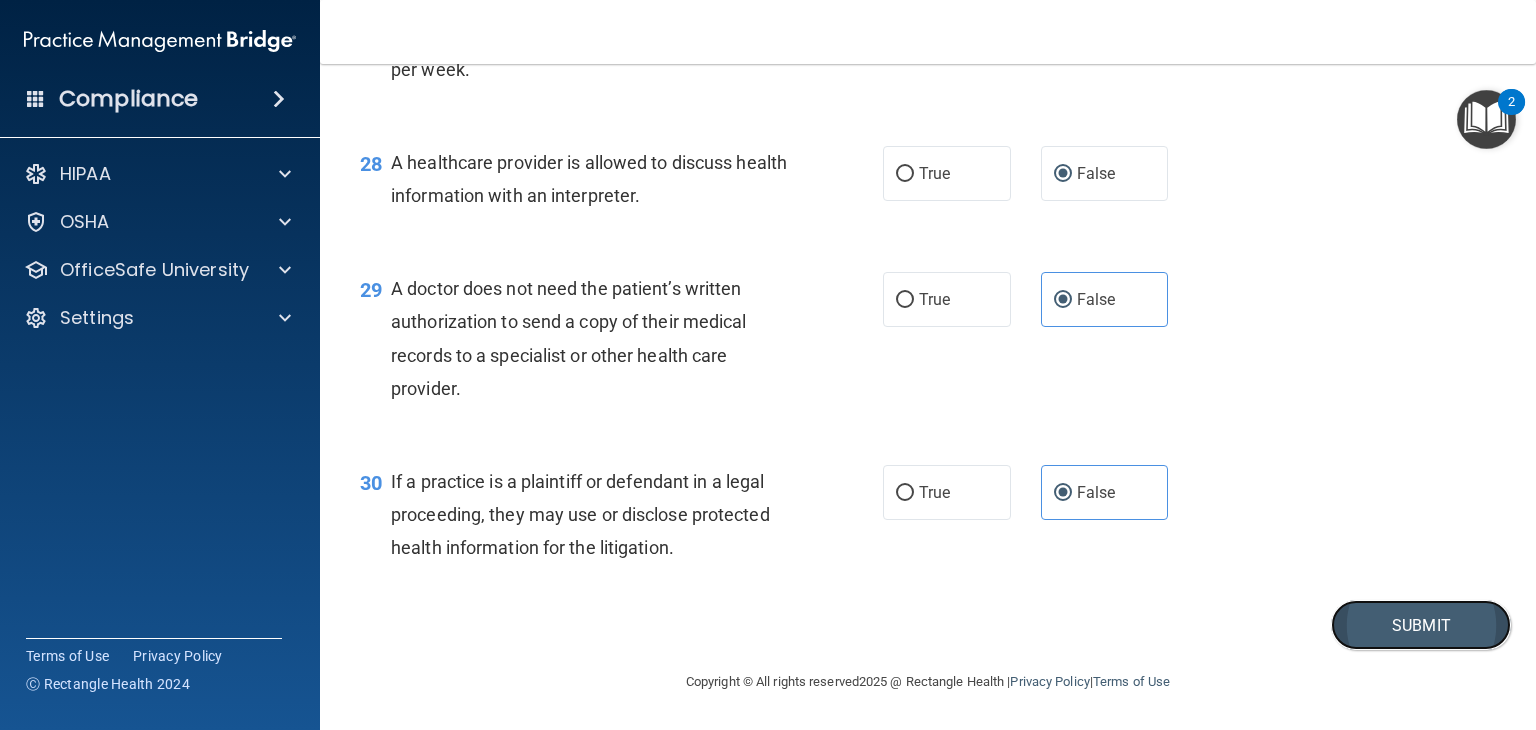 click on "Submit" at bounding box center (1421, 625) 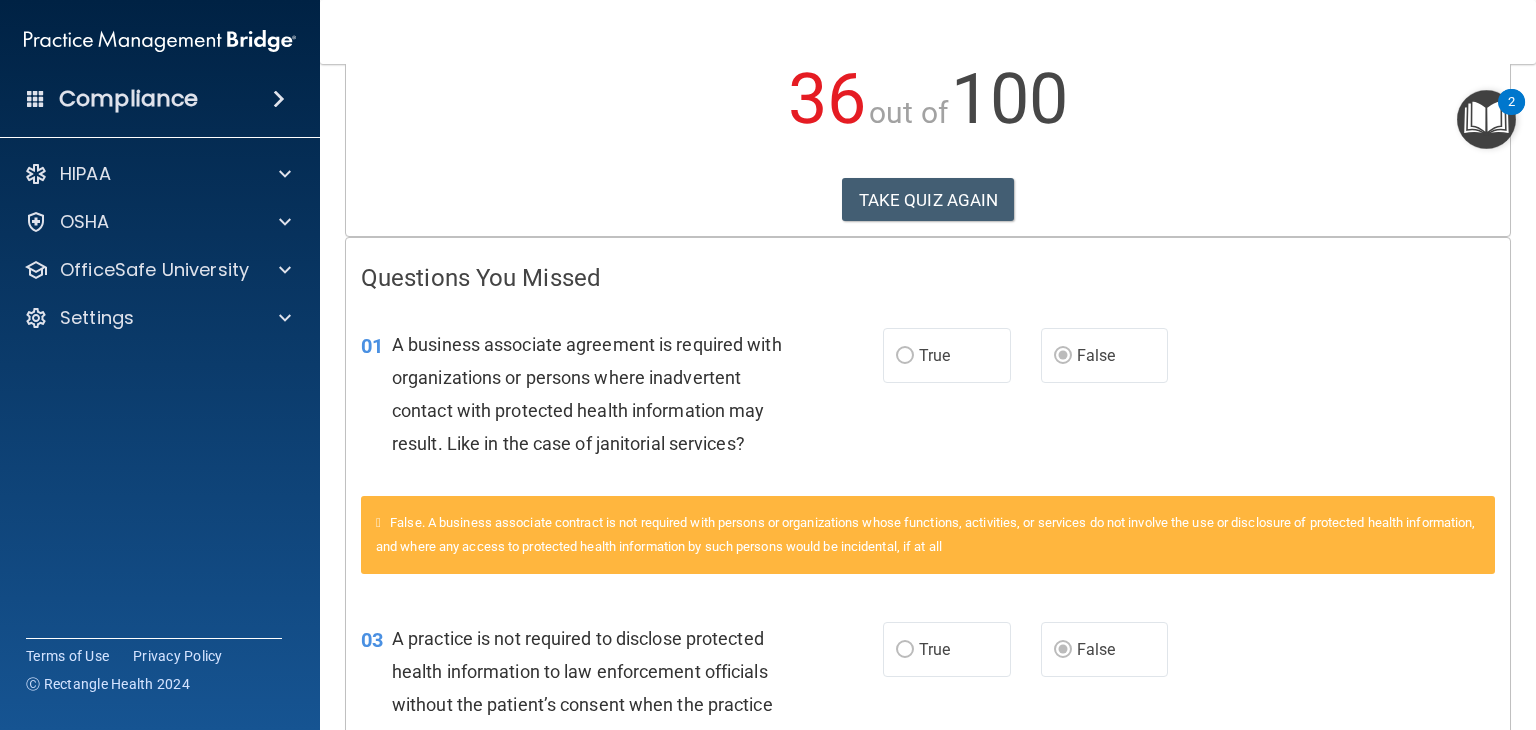 scroll, scrollTop: 233, scrollLeft: 0, axis: vertical 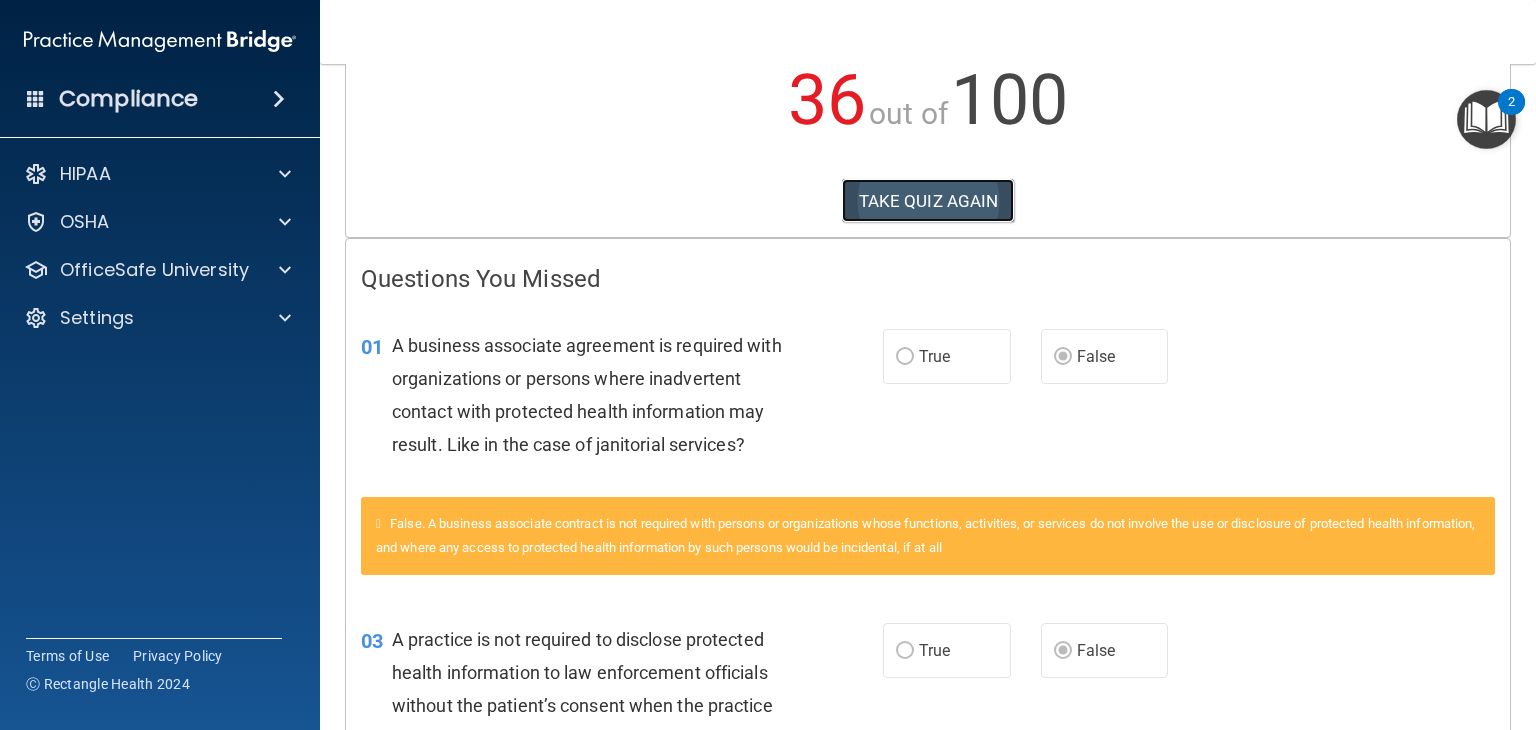 click on "TAKE QUIZ AGAIN" at bounding box center (928, 201) 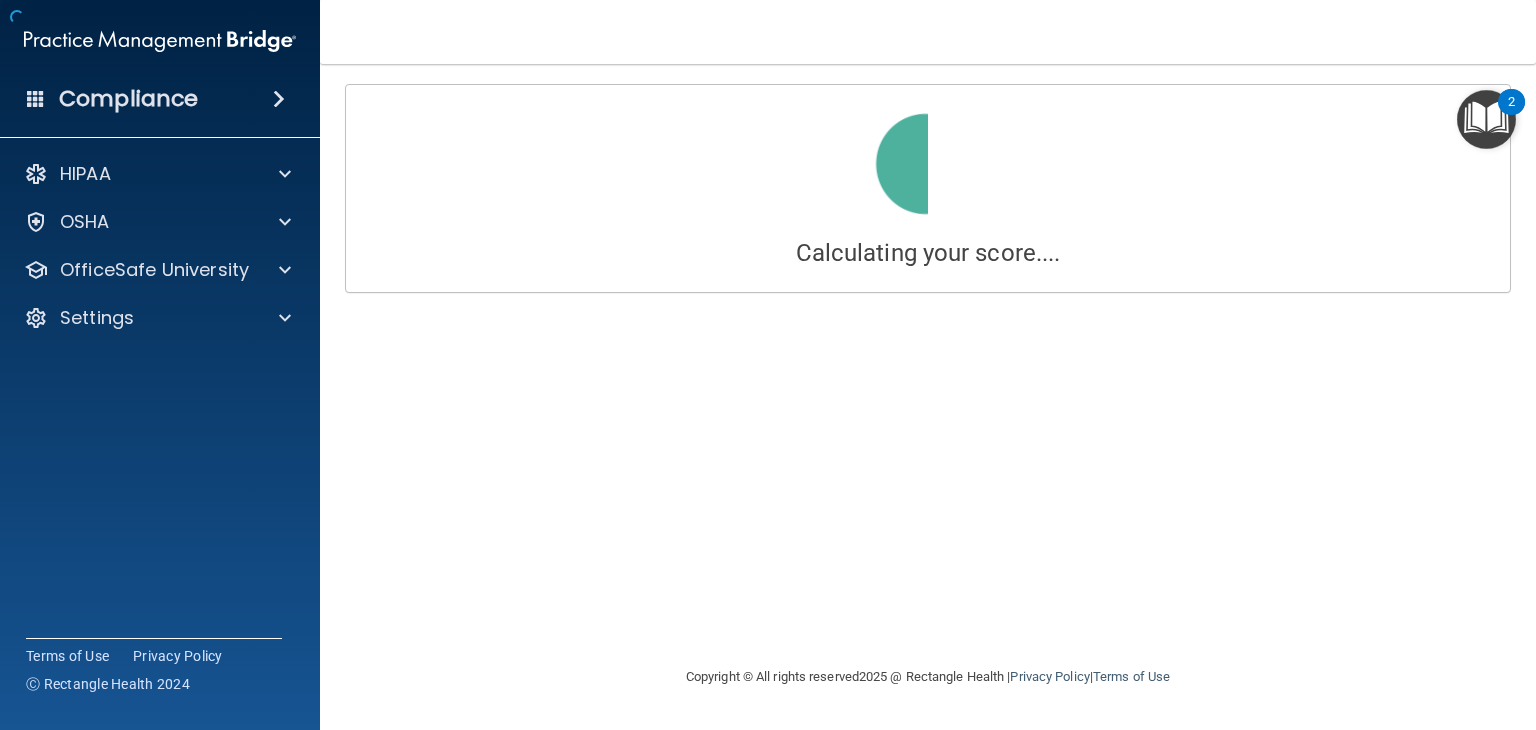 scroll, scrollTop: 0, scrollLeft: 0, axis: both 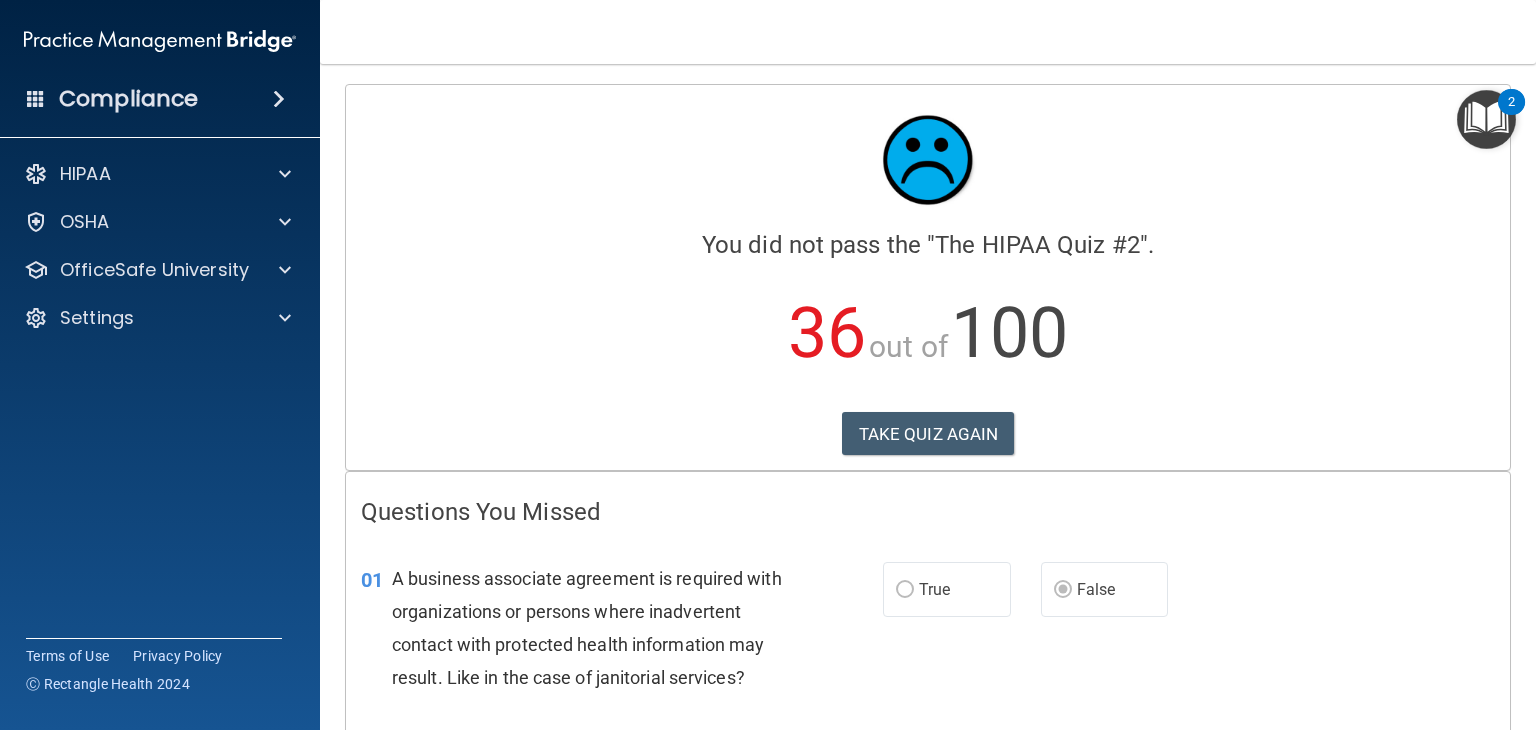 drag, startPoint x: 888, startPoint y: 433, endPoint x: 573, endPoint y: 189, distance: 398.44824 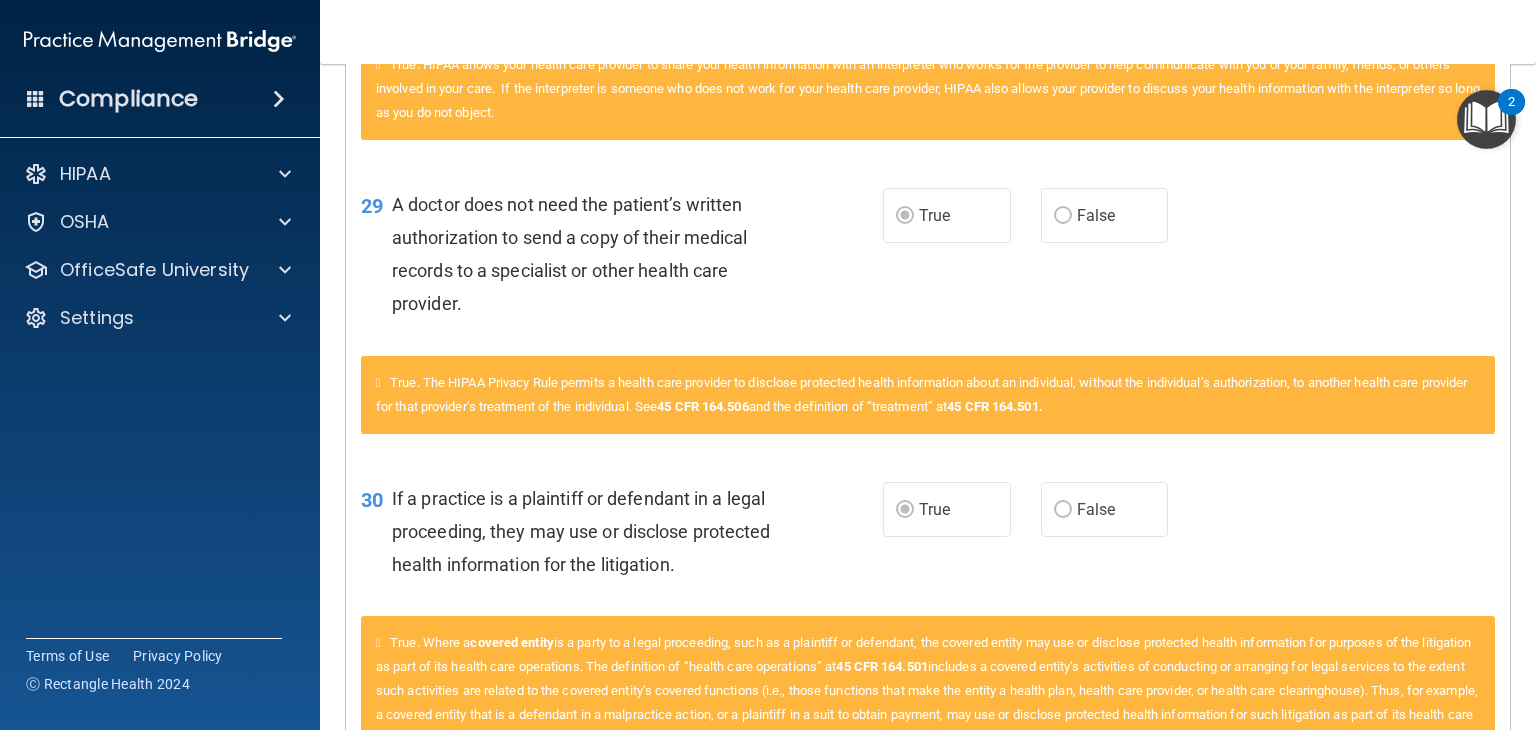 scroll, scrollTop: 5312, scrollLeft: 0, axis: vertical 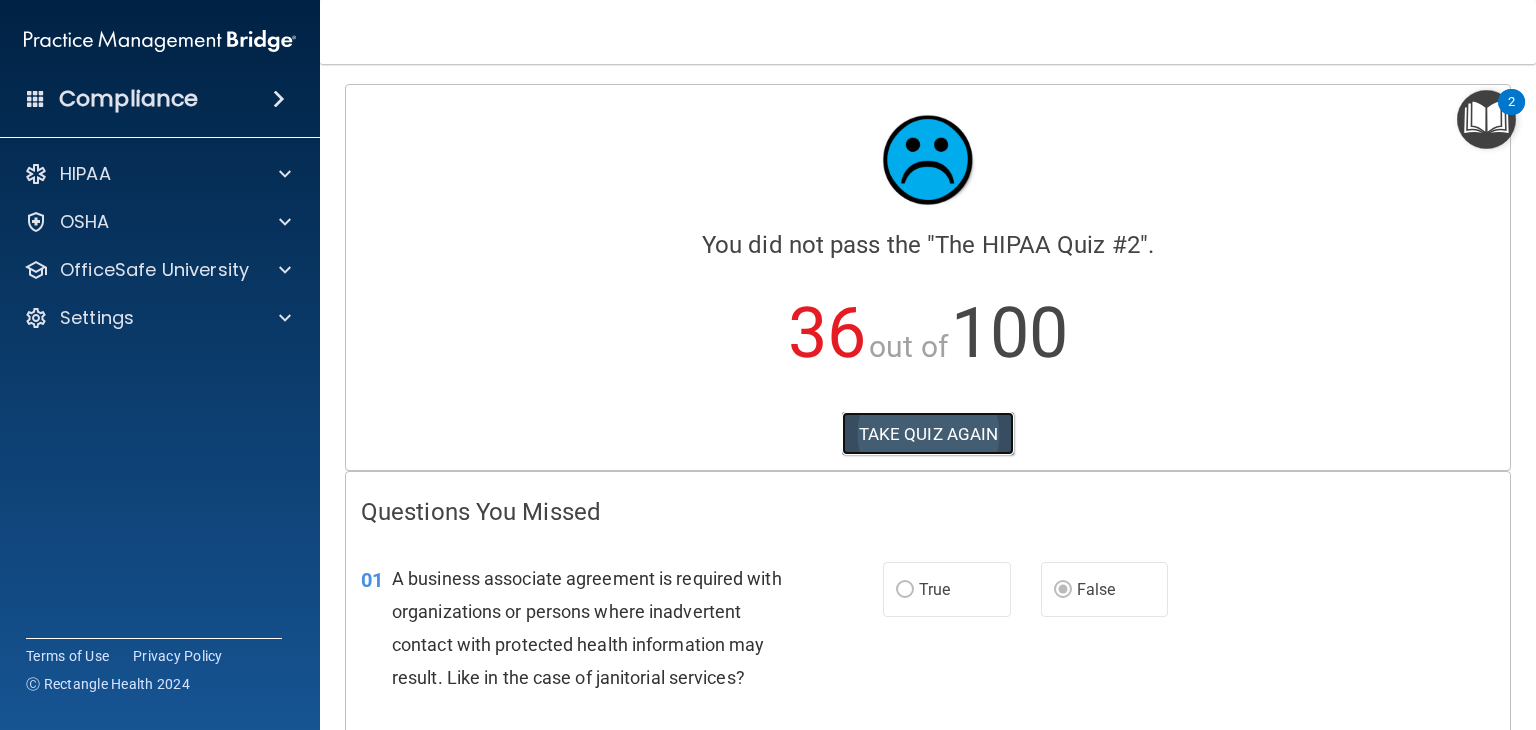 click on "TAKE QUIZ AGAIN" at bounding box center (928, 434) 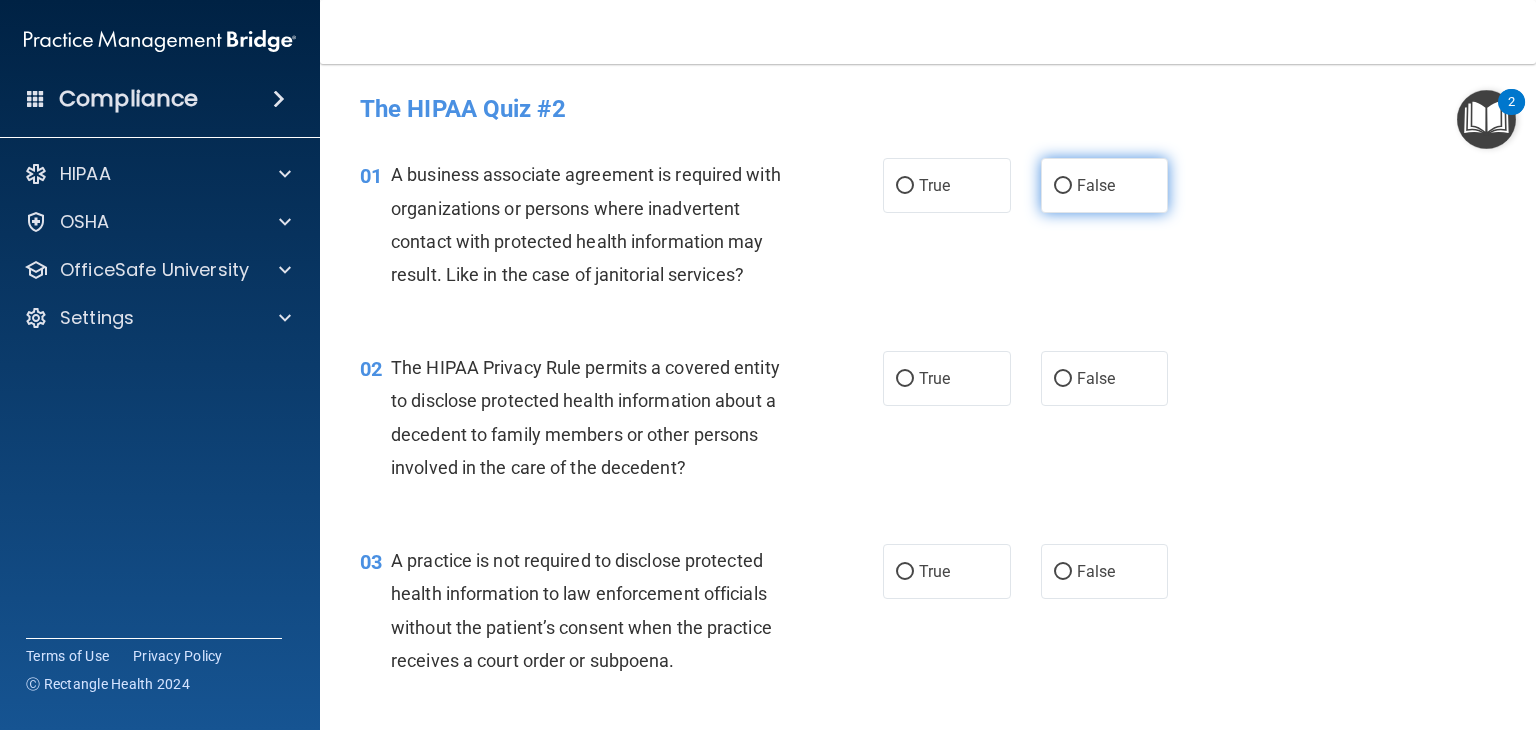 click on "False" at bounding box center [1063, 186] 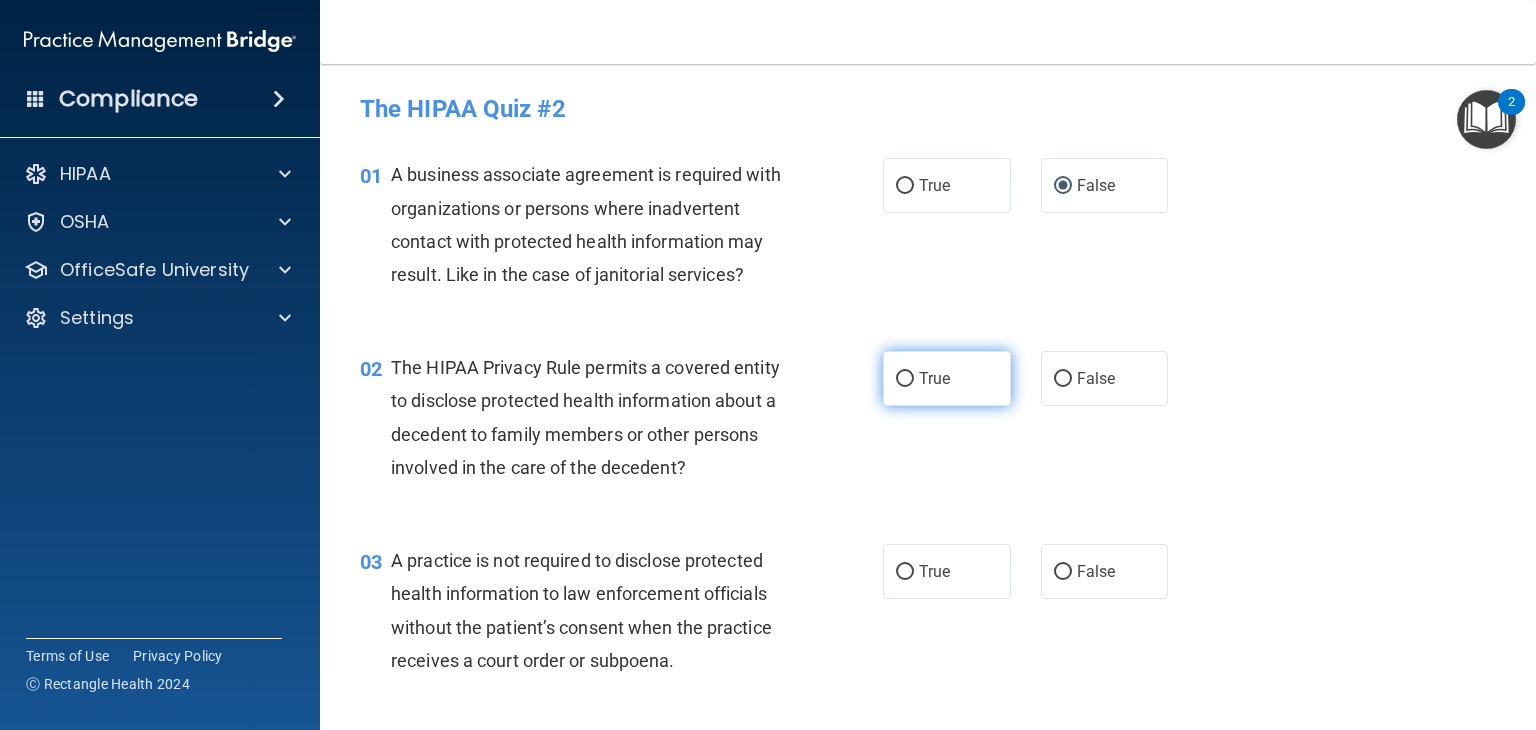 click on "True" at bounding box center [905, 379] 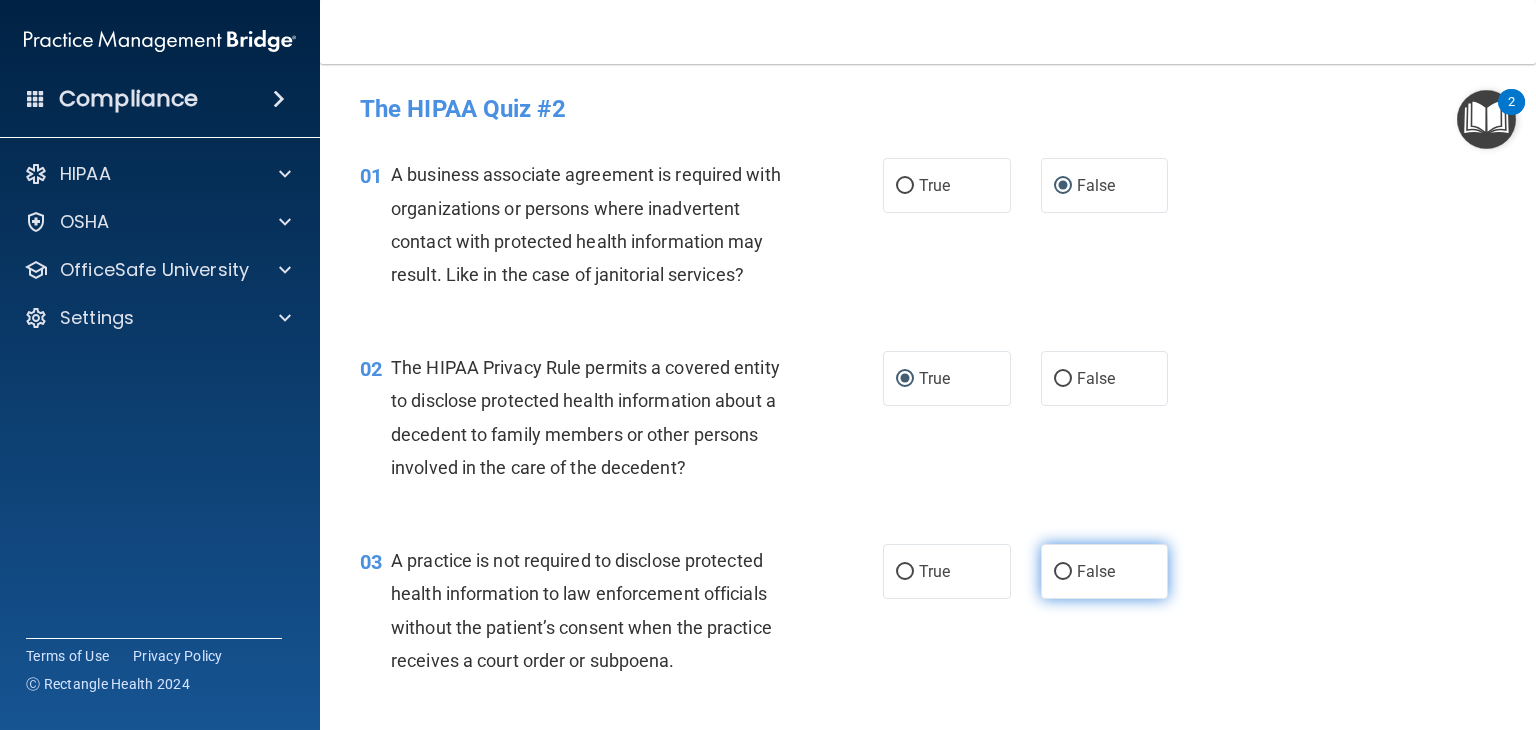 click on "False" at bounding box center [1063, 572] 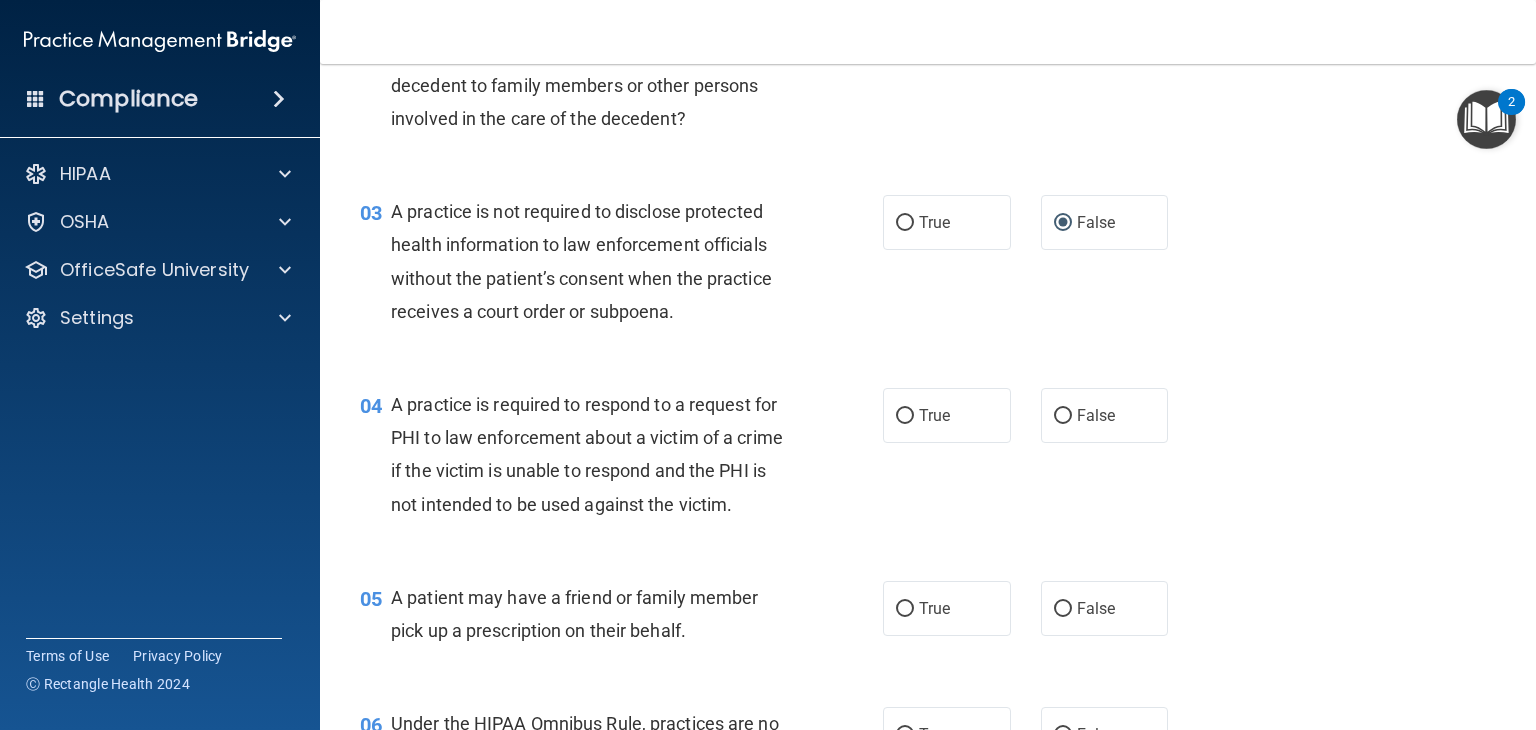 scroll, scrollTop: 466, scrollLeft: 0, axis: vertical 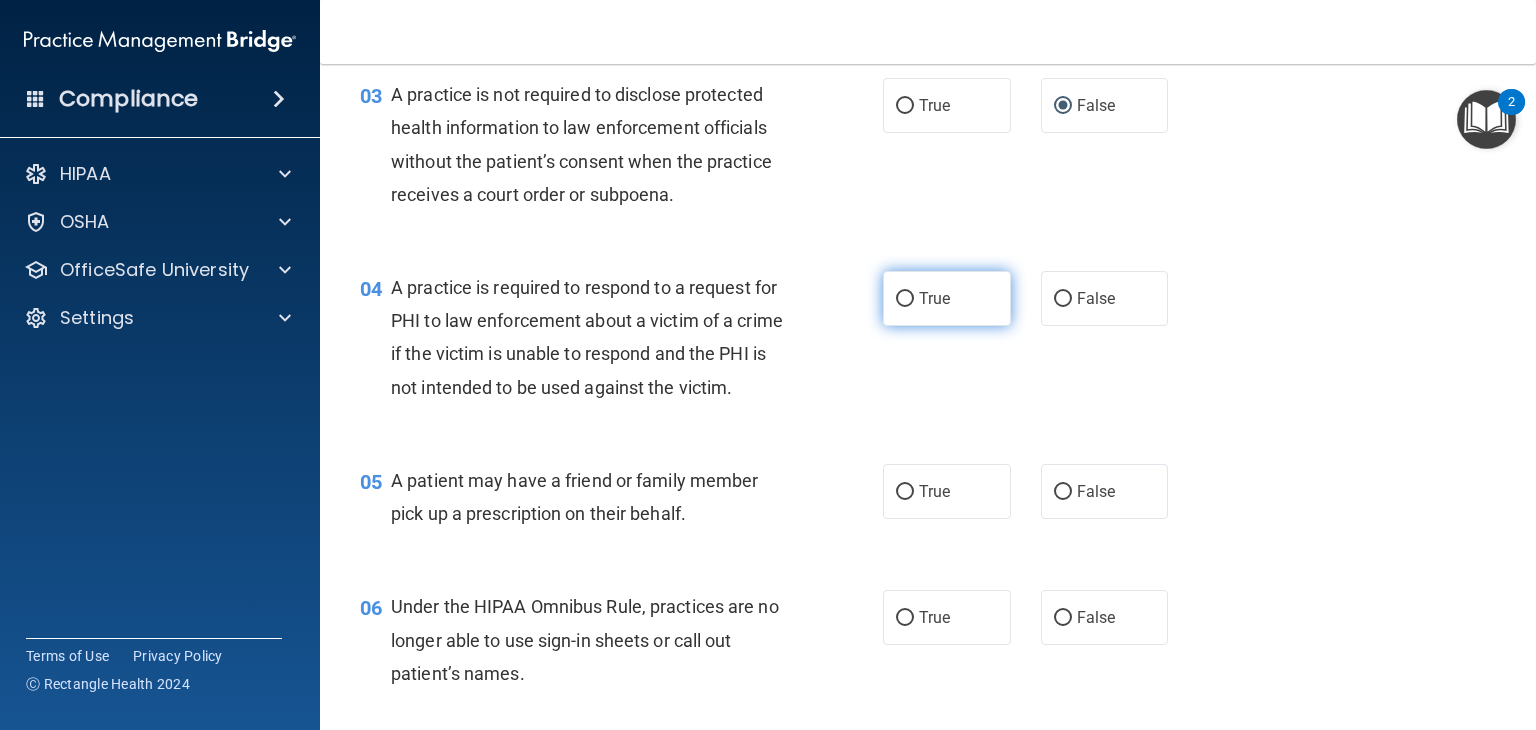 click on "True" at bounding box center [905, 299] 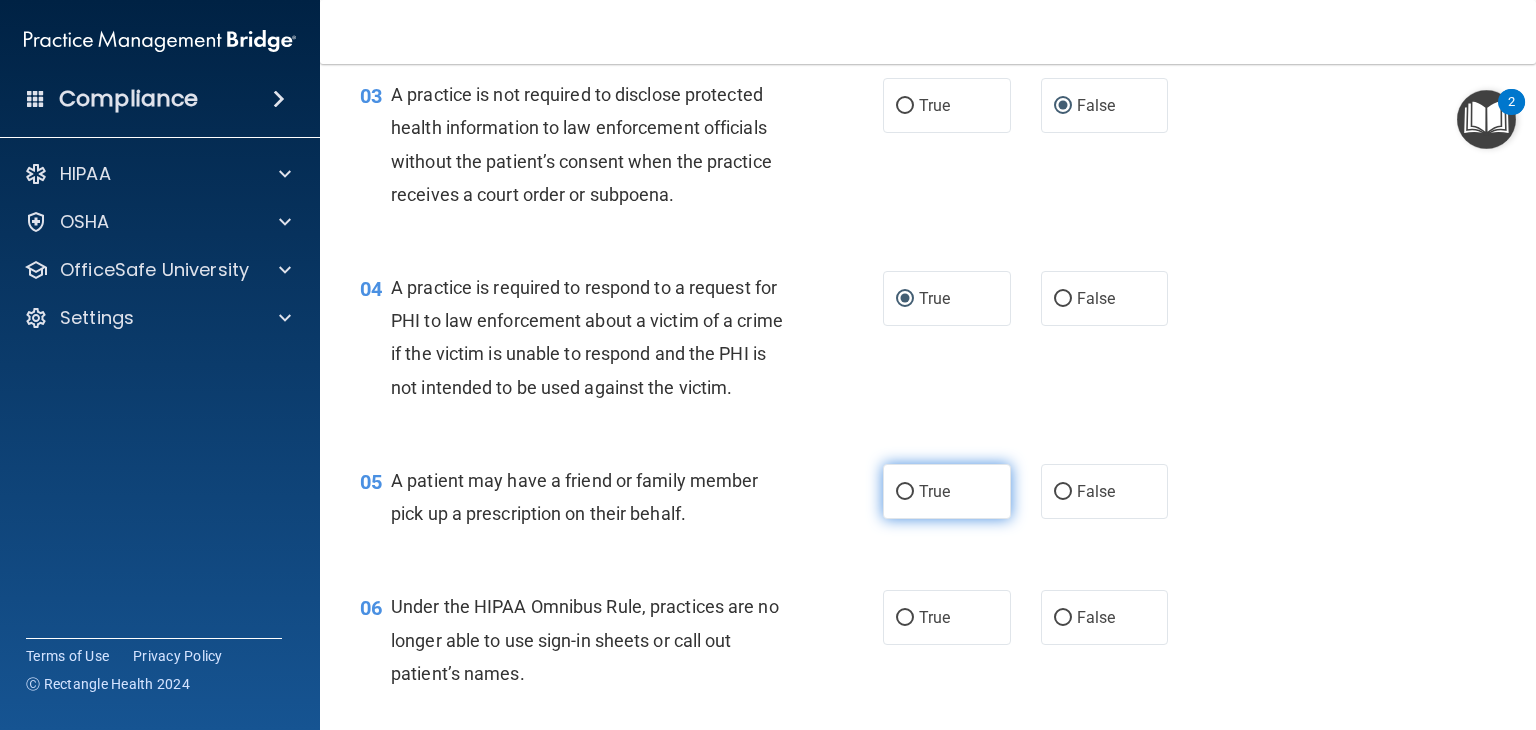 click on "True" at bounding box center (905, 492) 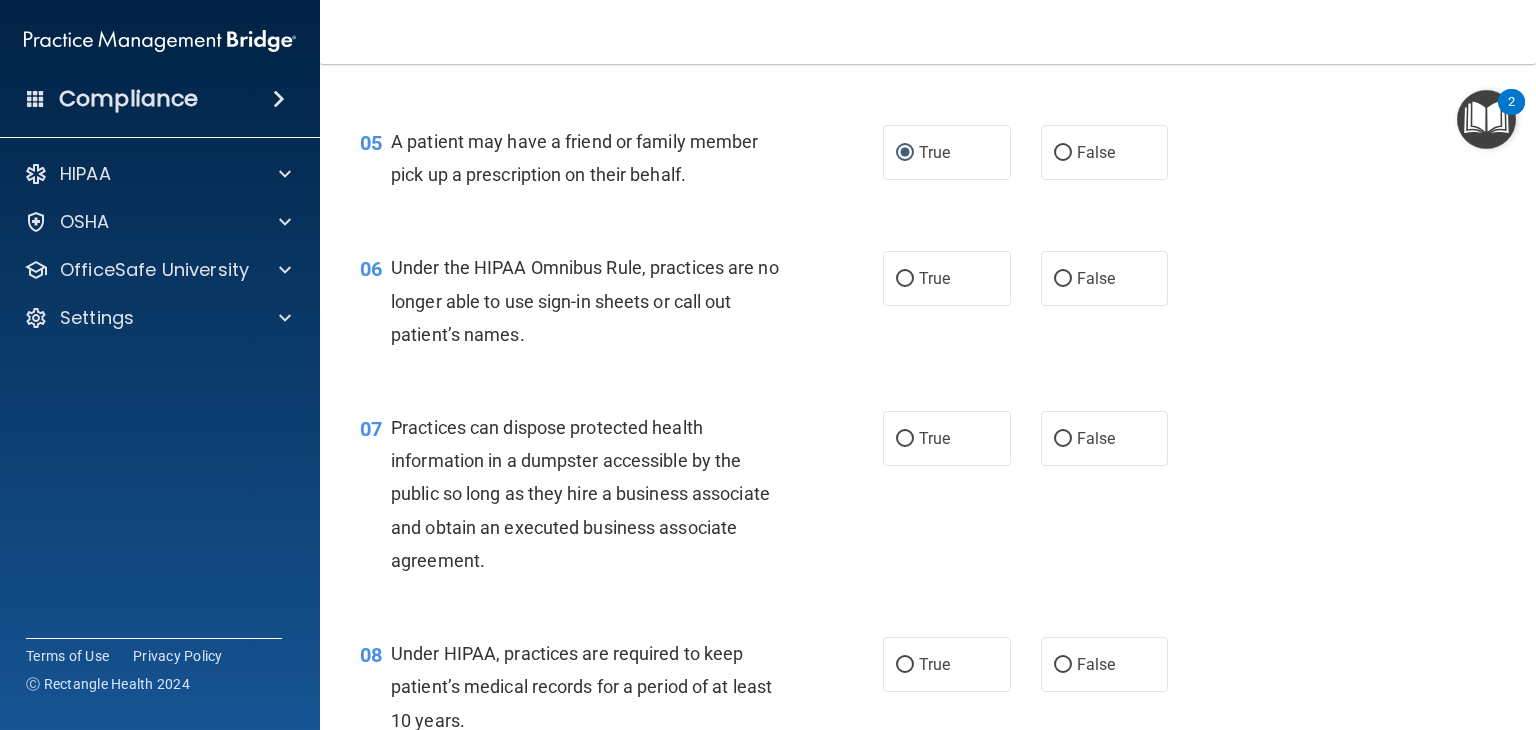 scroll, scrollTop: 933, scrollLeft: 0, axis: vertical 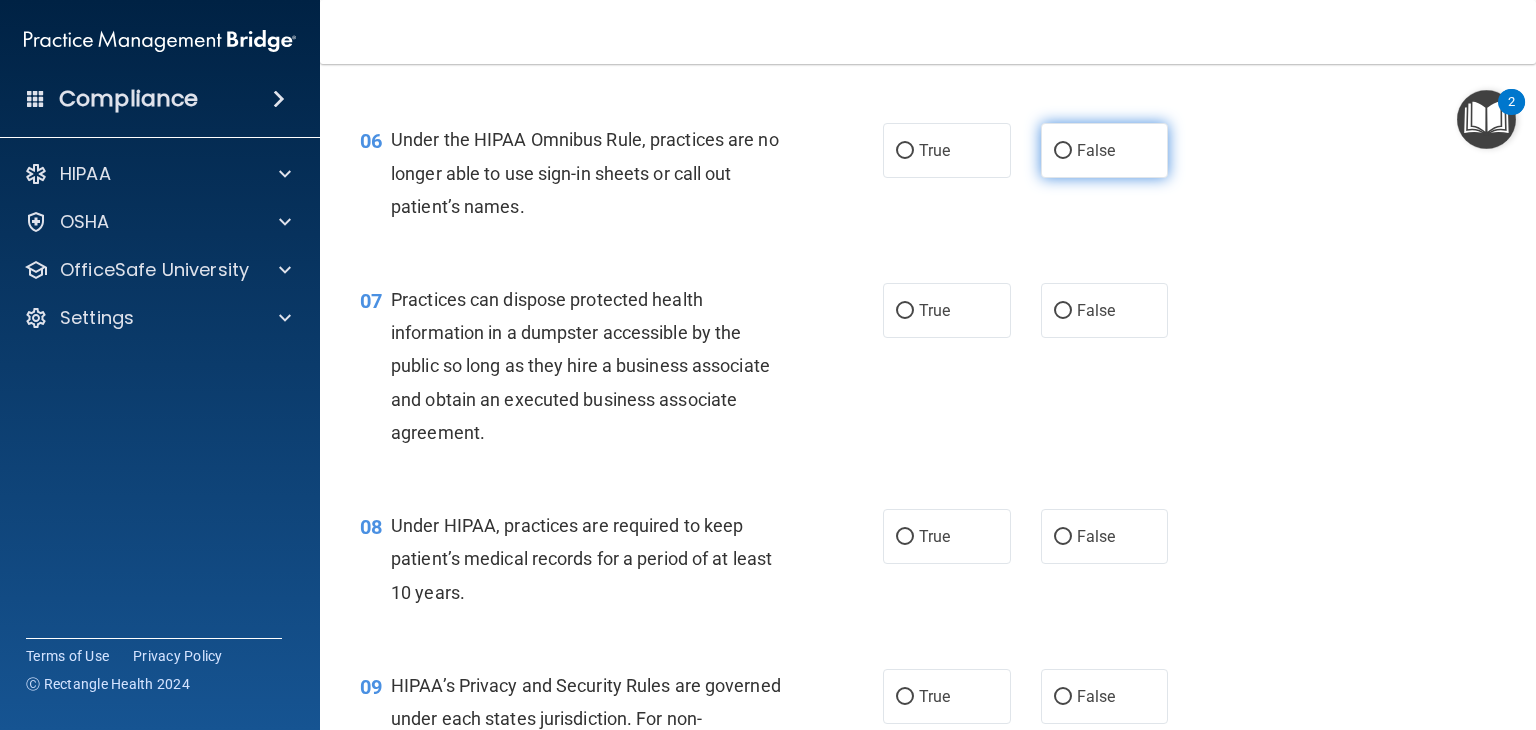 click on "False" at bounding box center (1063, 151) 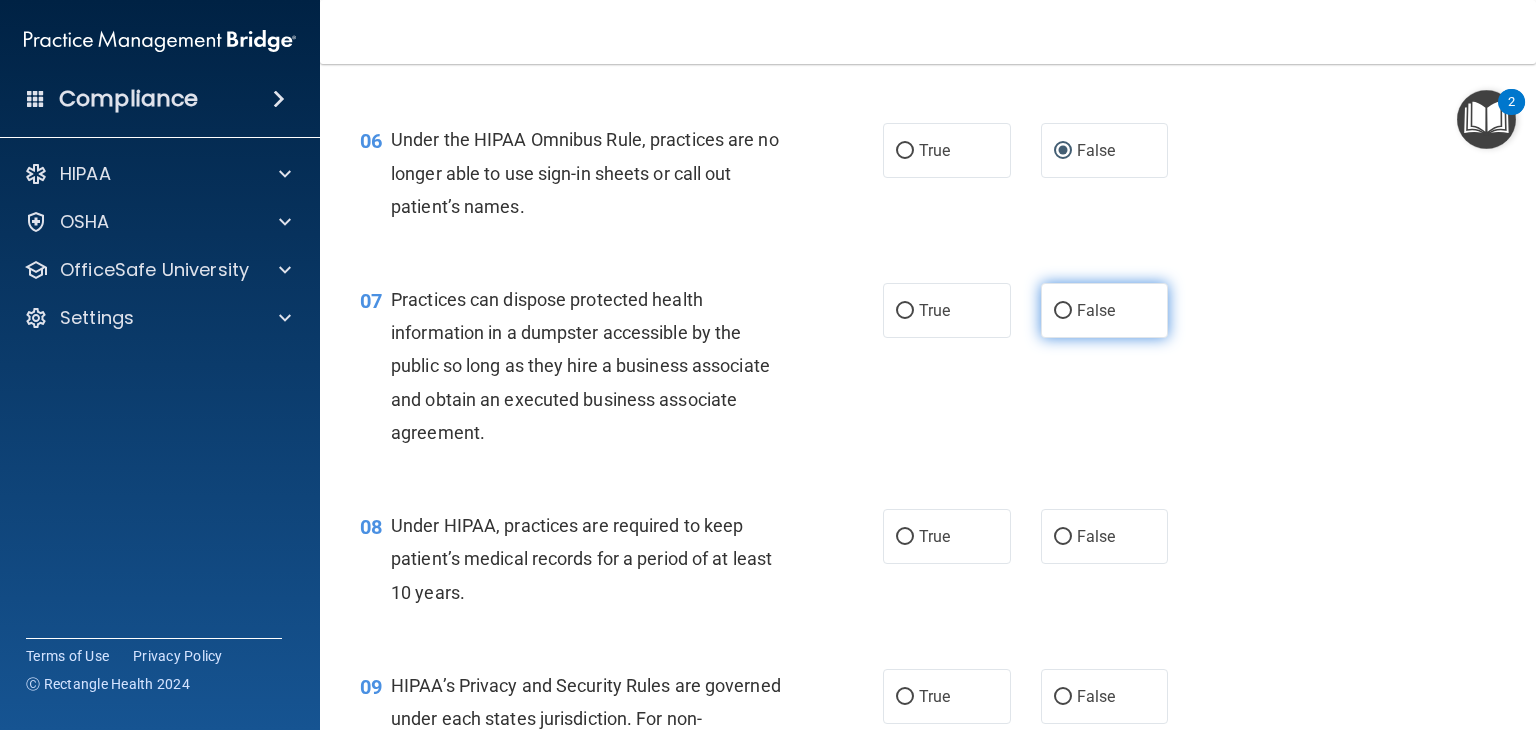 click on "False" at bounding box center [1063, 311] 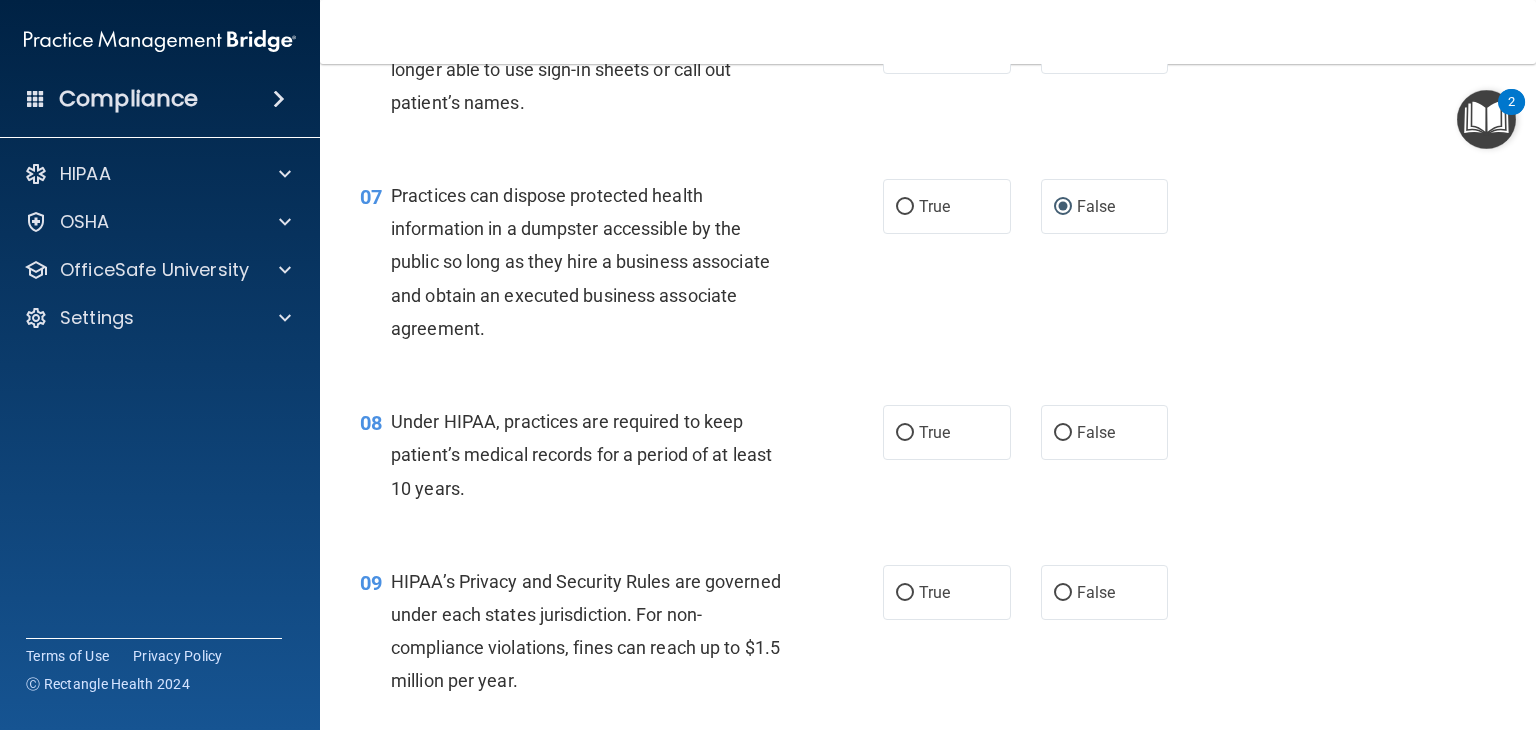 scroll, scrollTop: 1166, scrollLeft: 0, axis: vertical 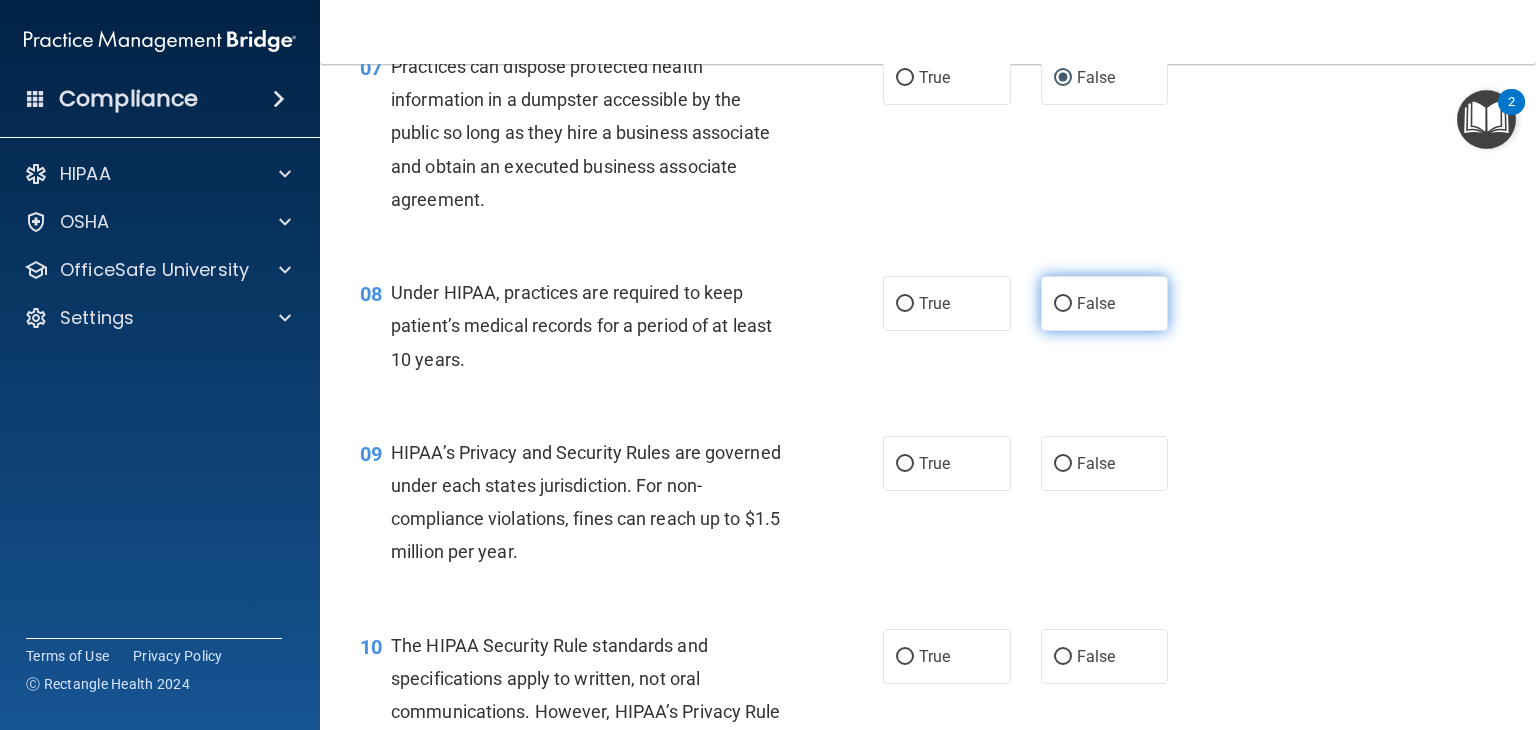click on "False" at bounding box center (1063, 304) 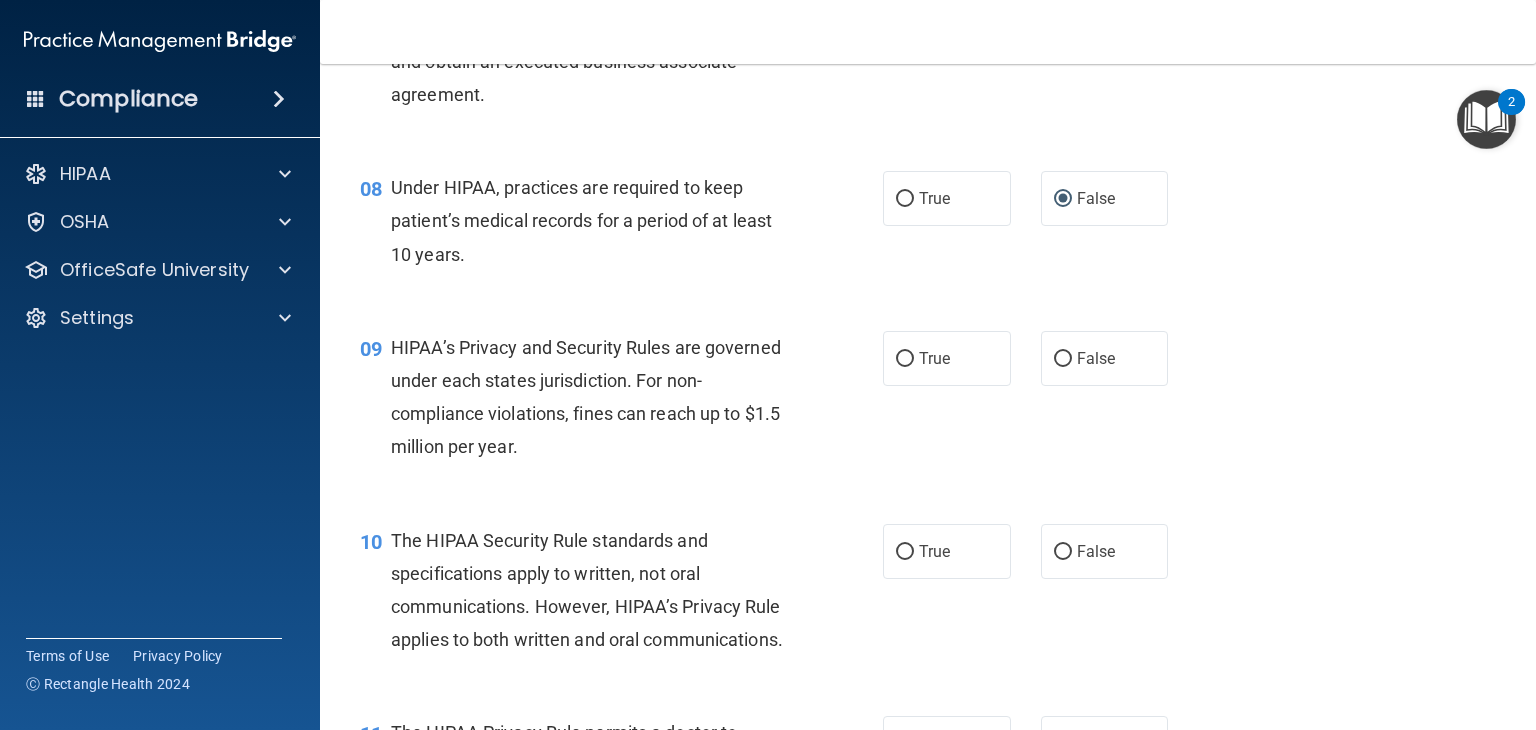scroll, scrollTop: 1400, scrollLeft: 0, axis: vertical 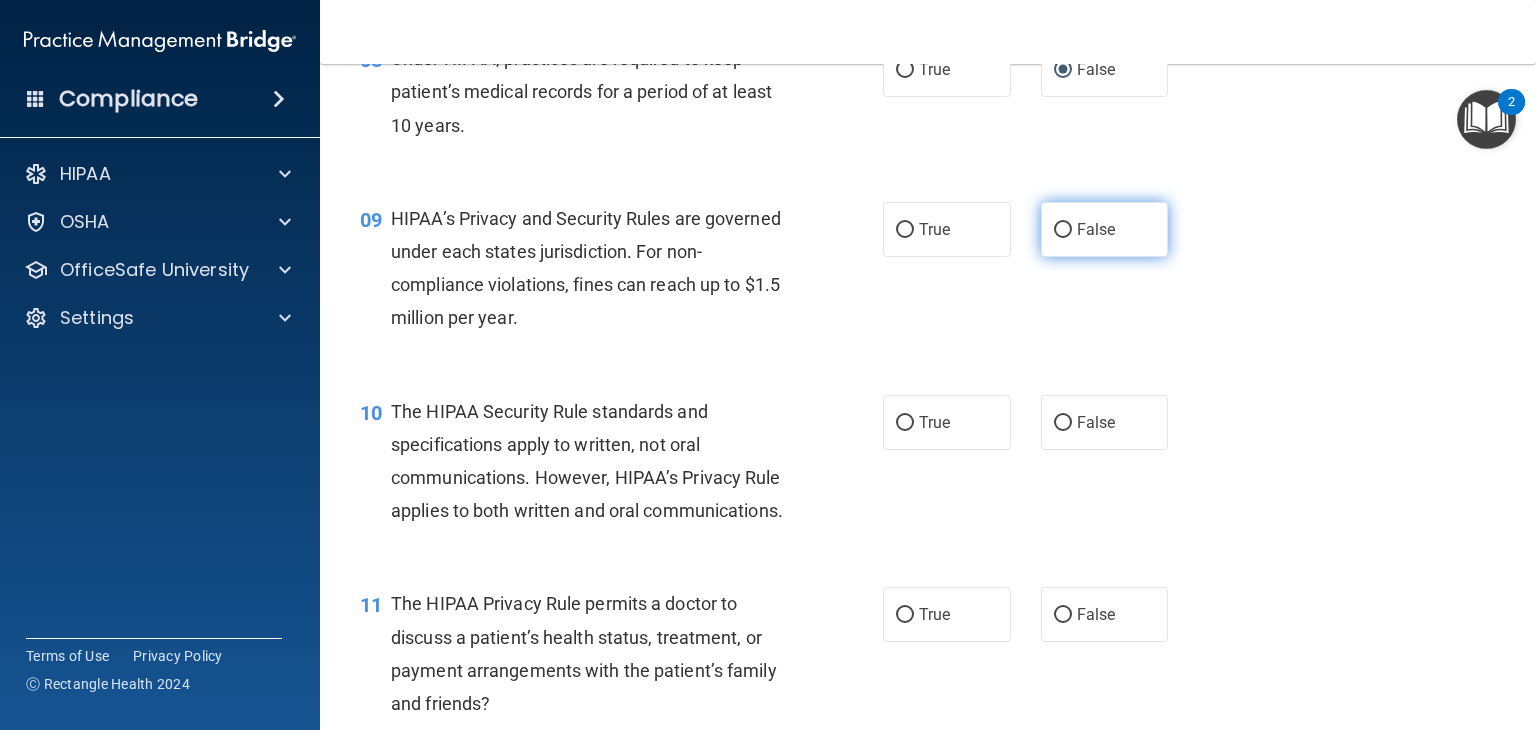 click on "False" at bounding box center (1063, 230) 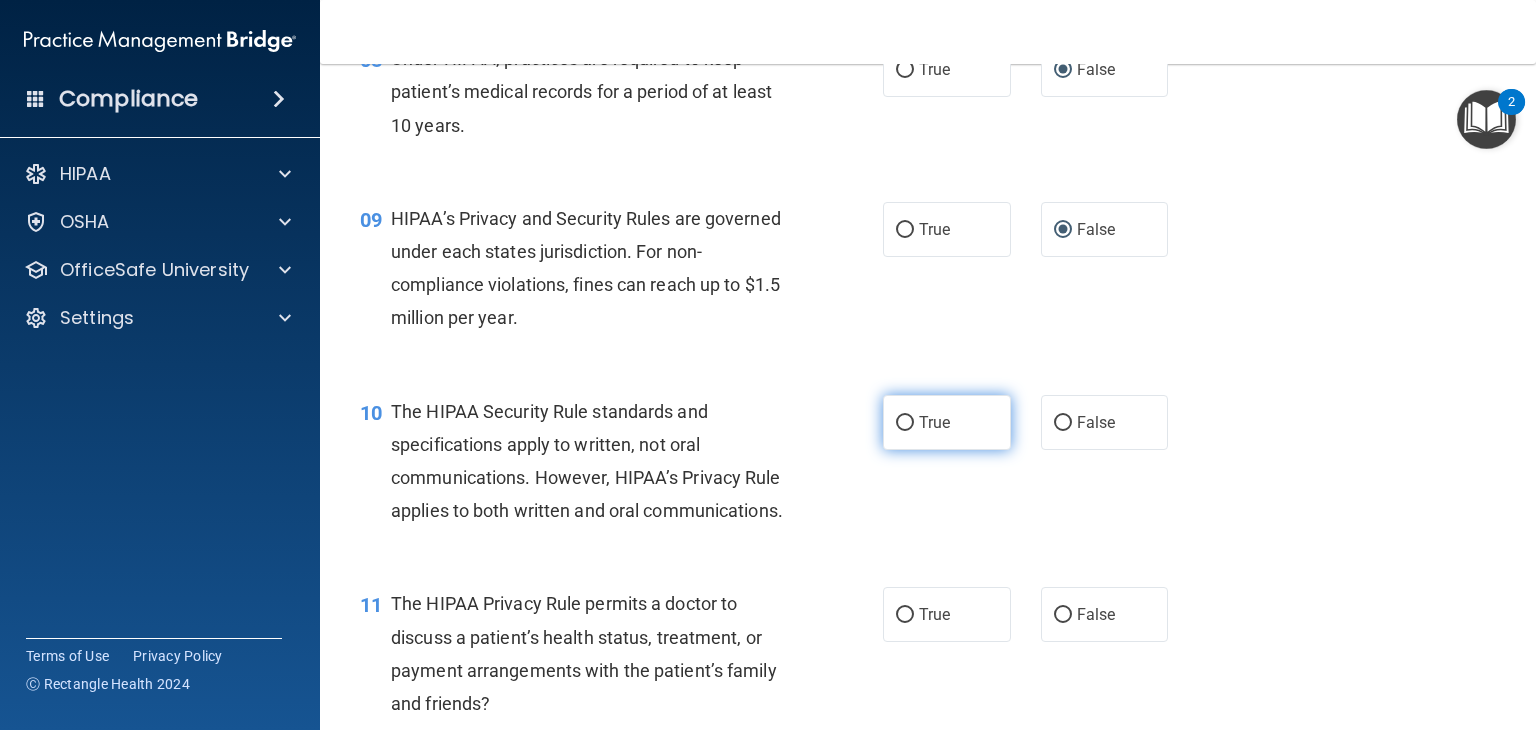 click on "True" at bounding box center [905, 423] 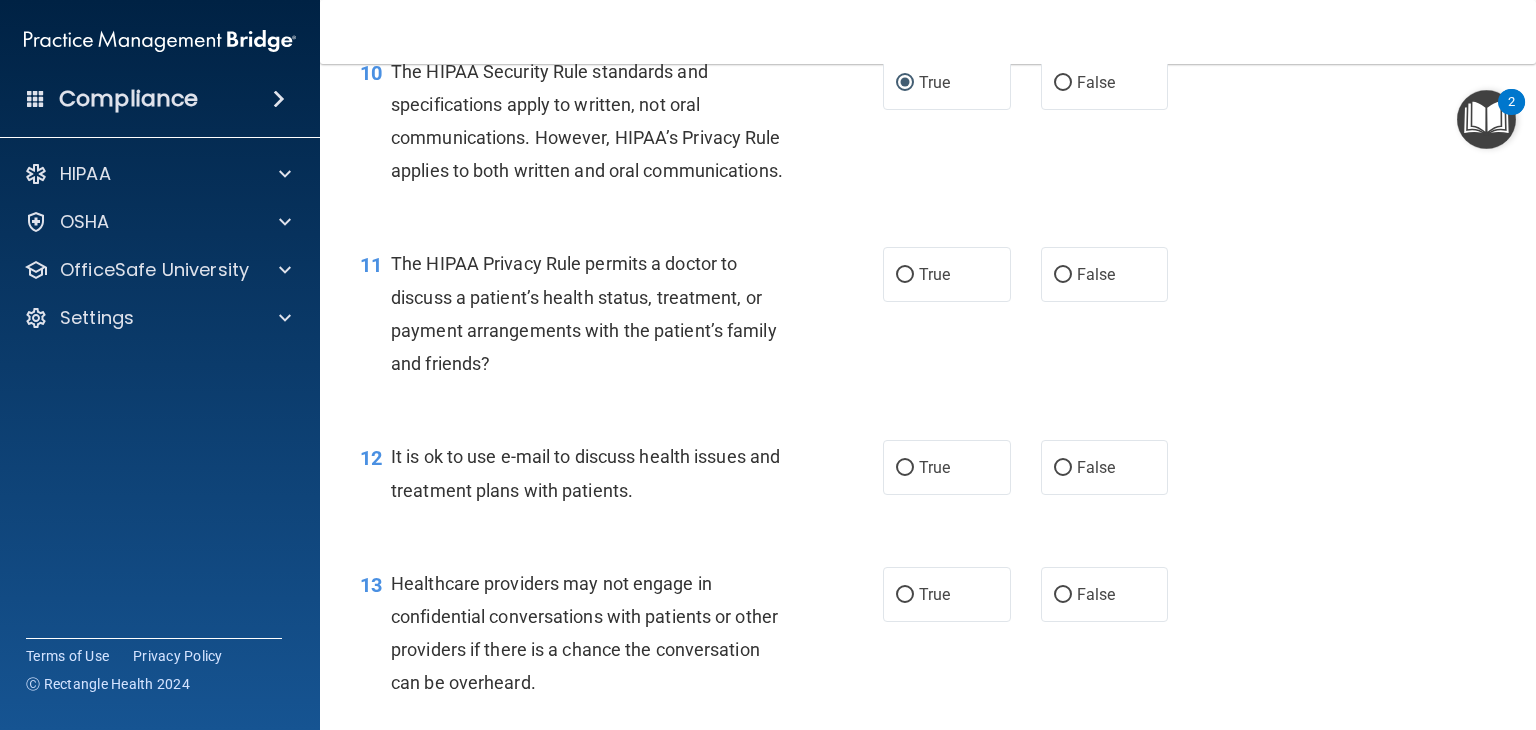 scroll, scrollTop: 1866, scrollLeft: 0, axis: vertical 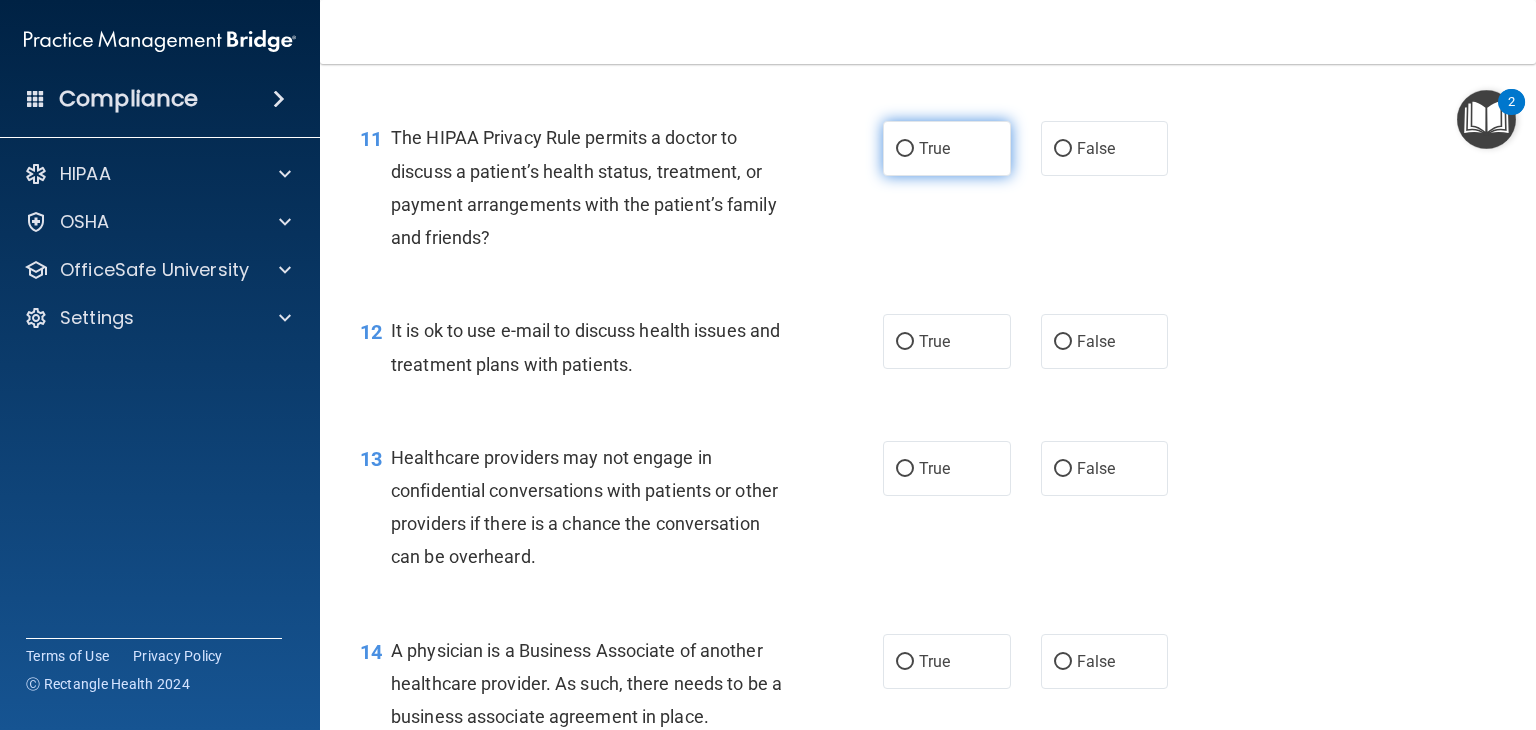 click on "True" at bounding box center (905, 149) 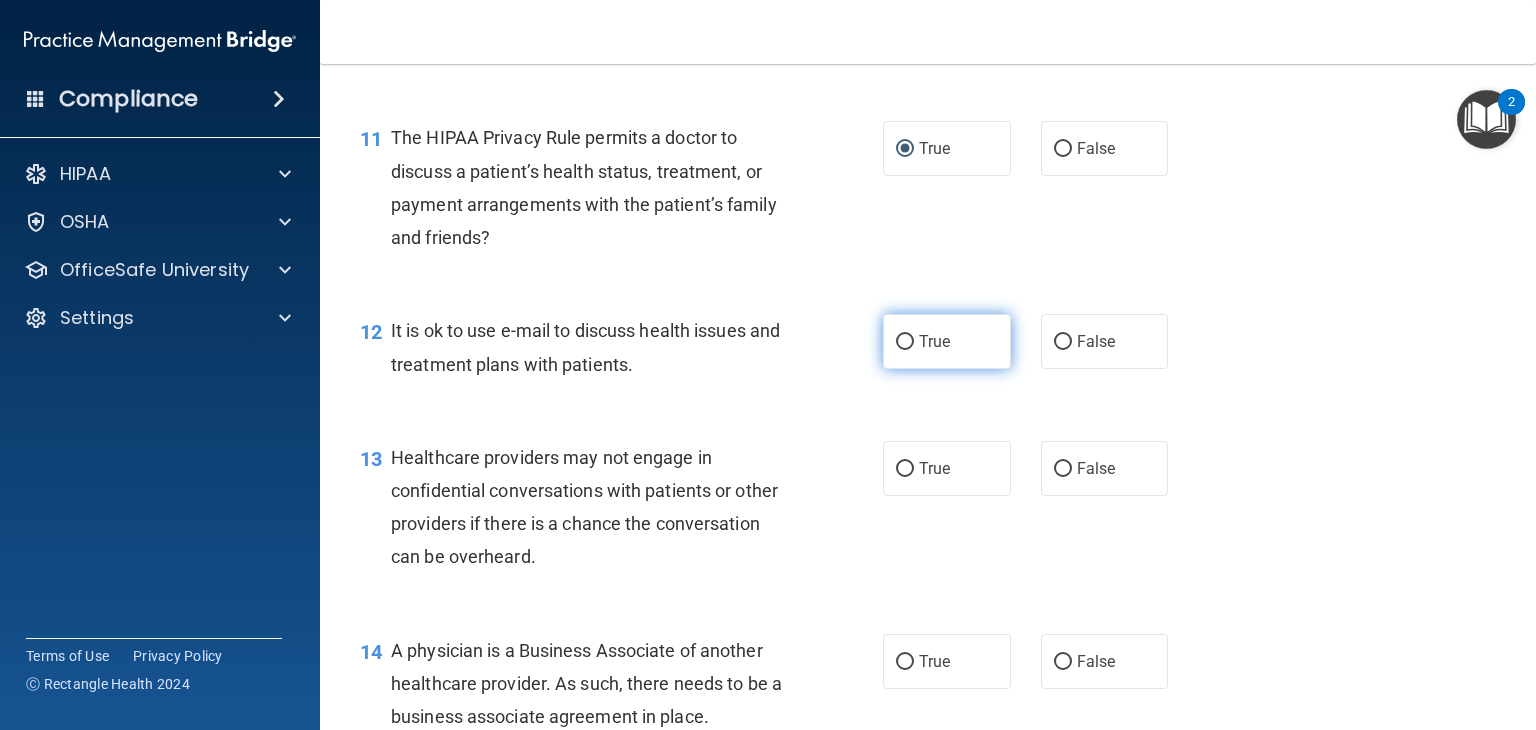 click on "True" at bounding box center [905, 342] 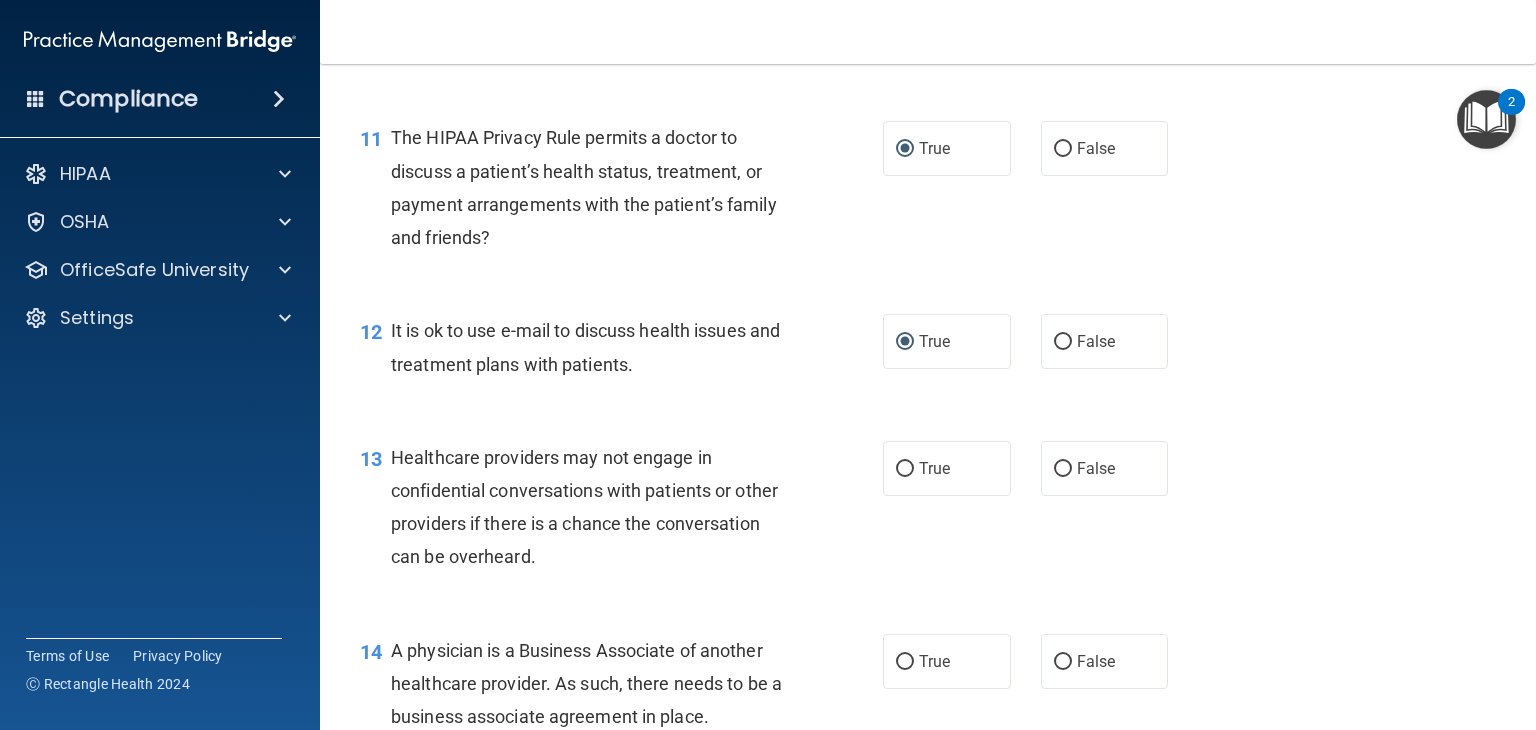 scroll, scrollTop: 2100, scrollLeft: 0, axis: vertical 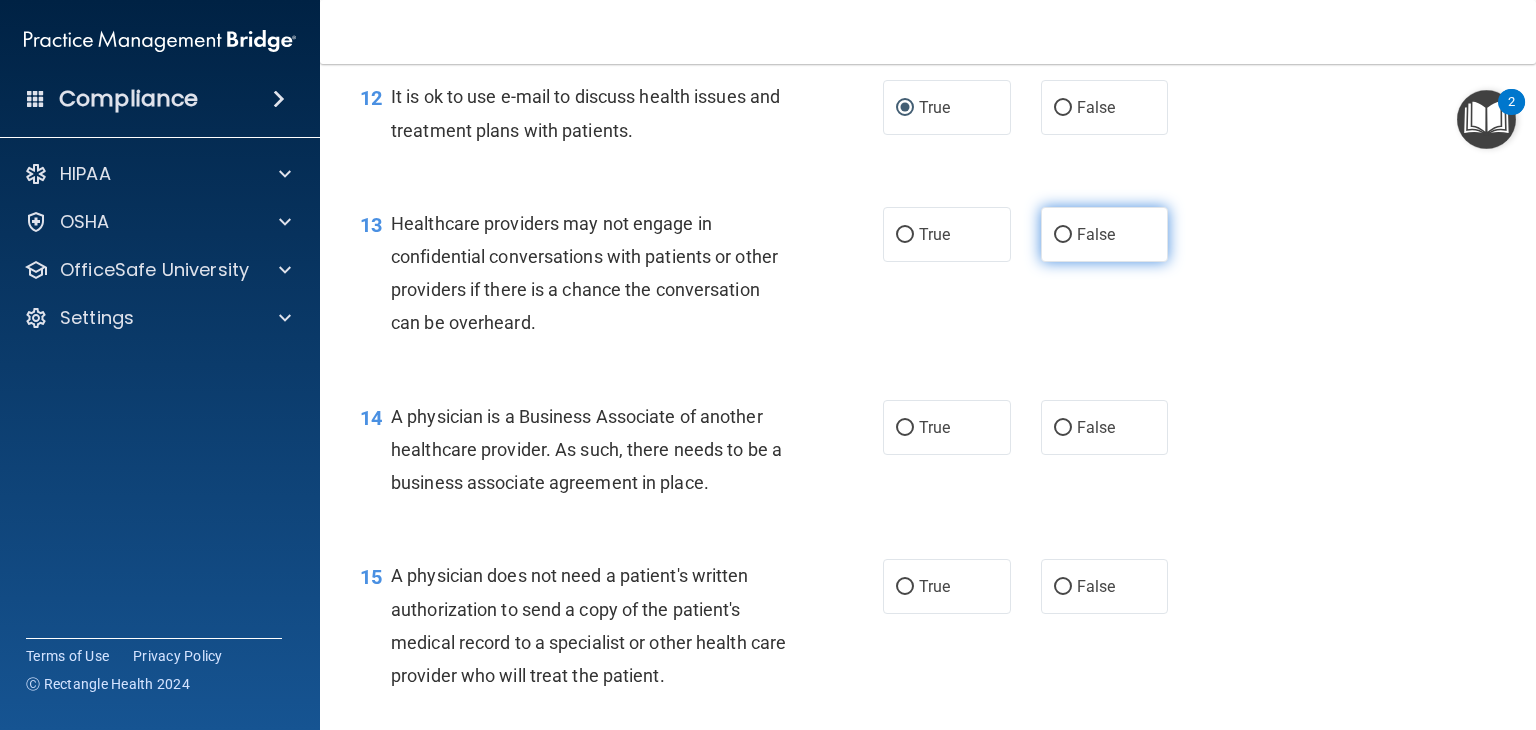 click on "False" at bounding box center (1063, 235) 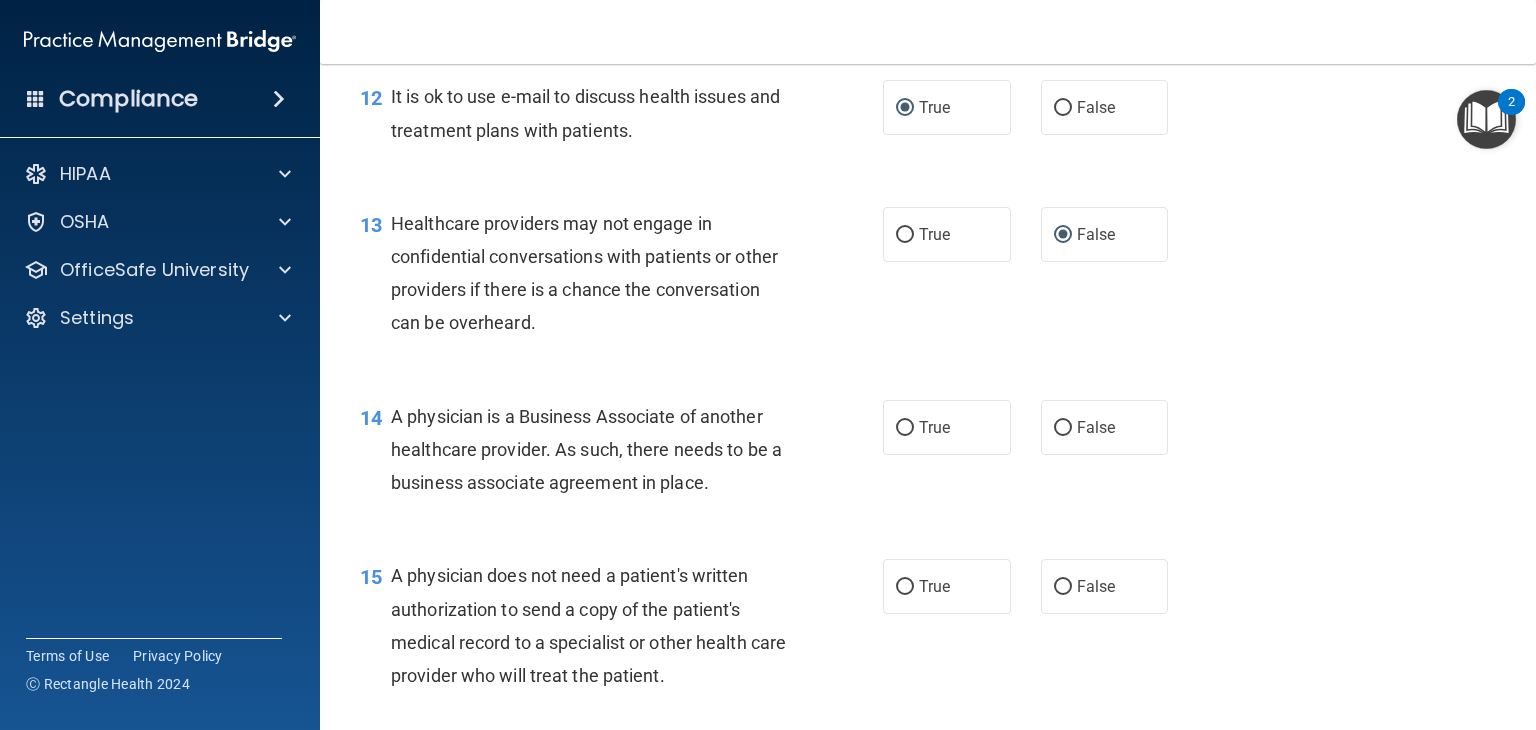 scroll, scrollTop: 2333, scrollLeft: 0, axis: vertical 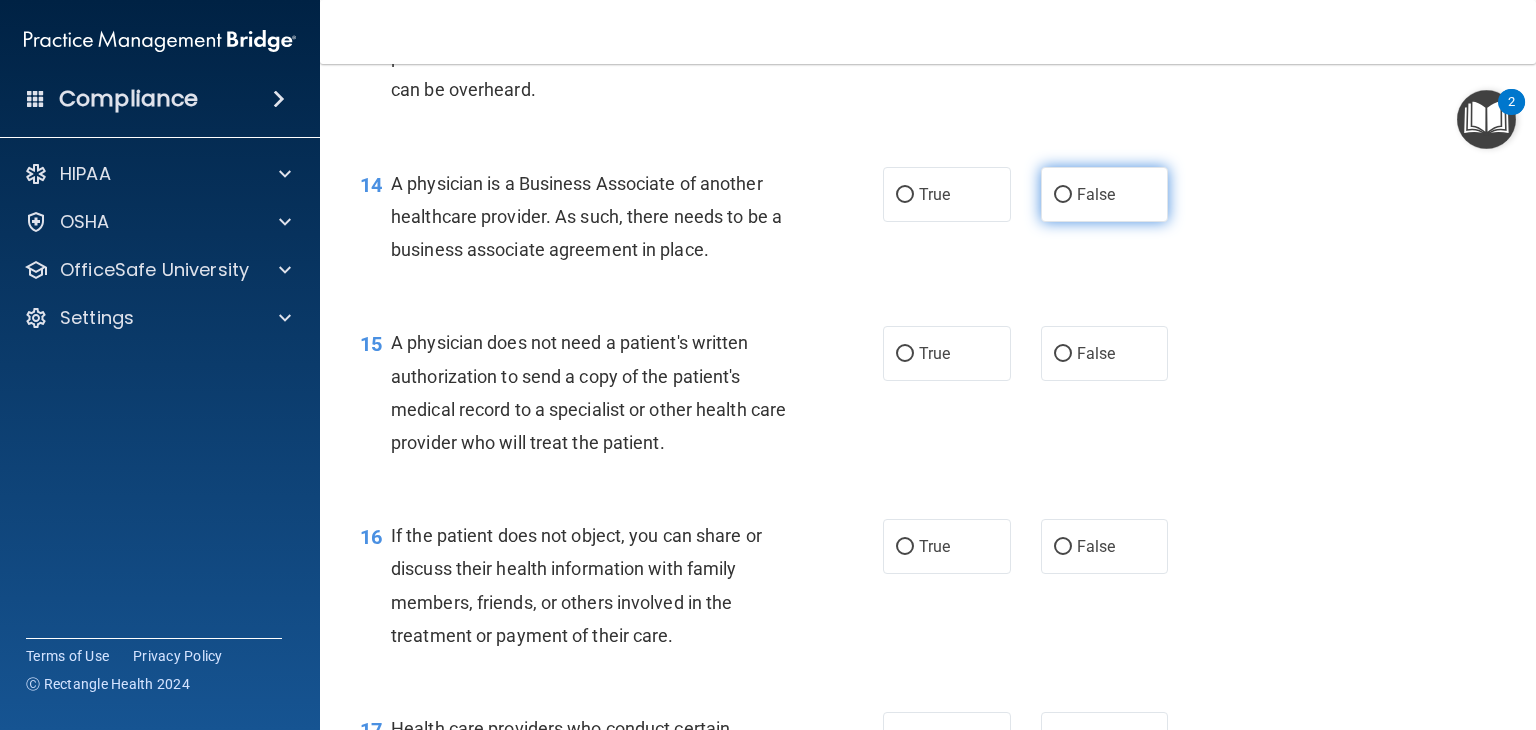 click on "False" at bounding box center [1063, 195] 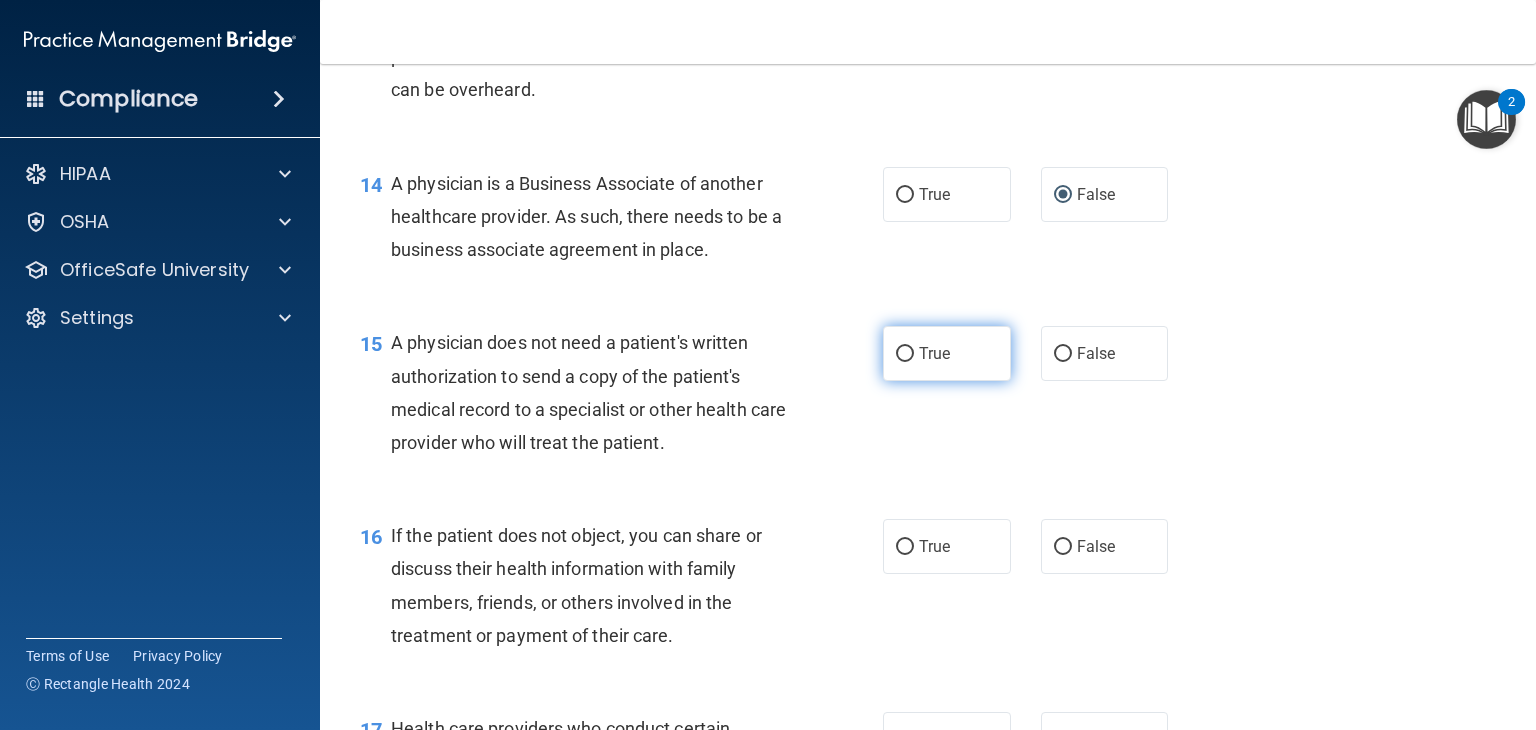 click on "True" at bounding box center [905, 354] 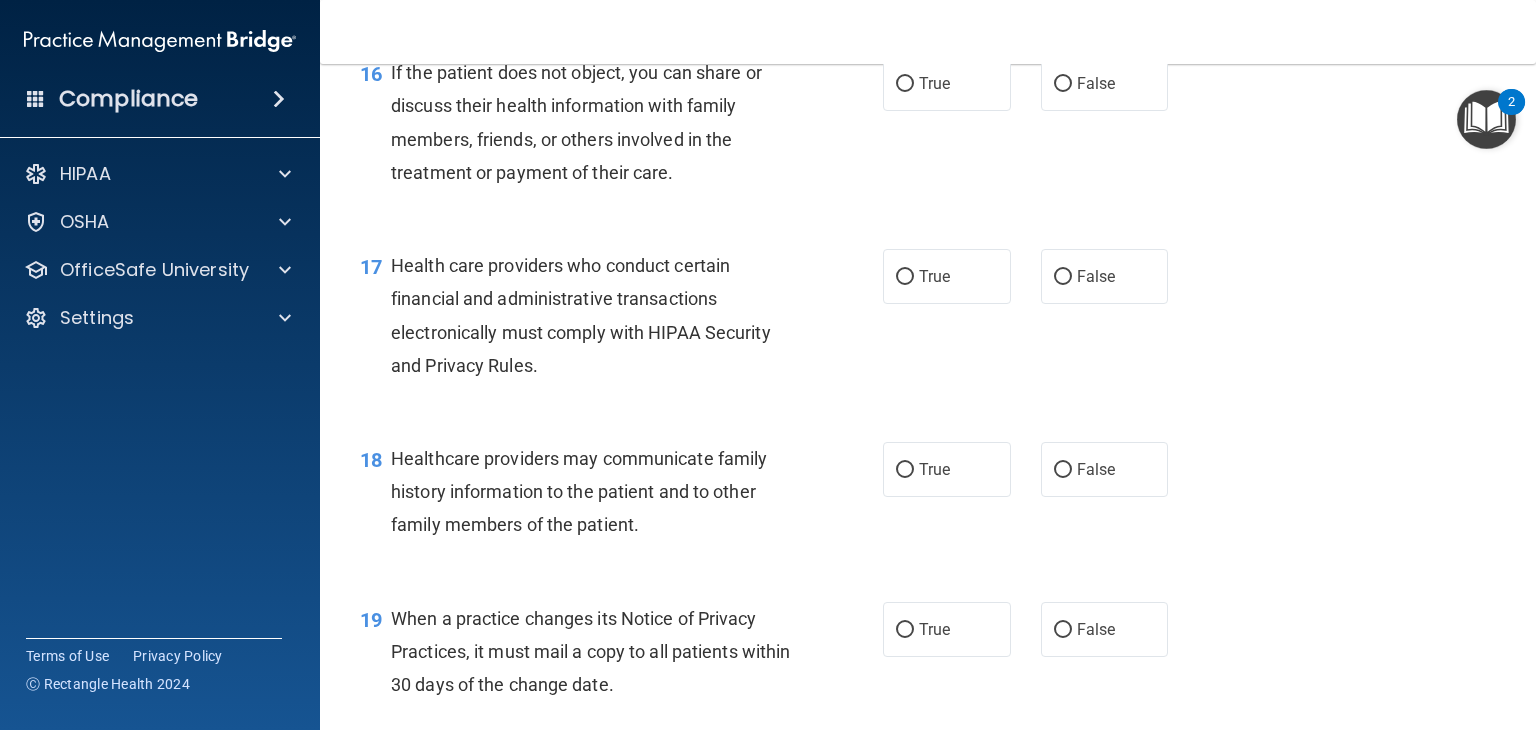 scroll, scrollTop: 2800, scrollLeft: 0, axis: vertical 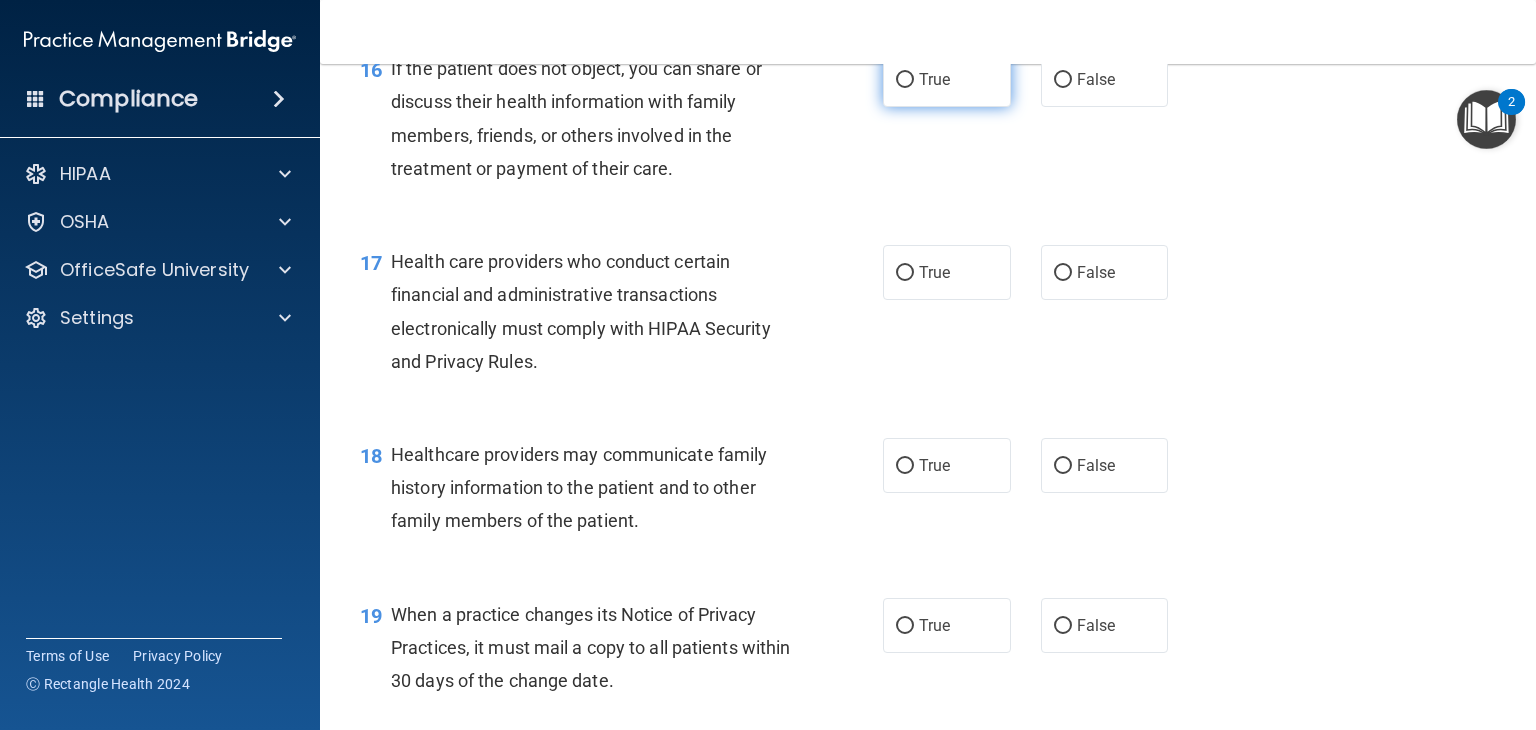 click on "True" at bounding box center (905, 80) 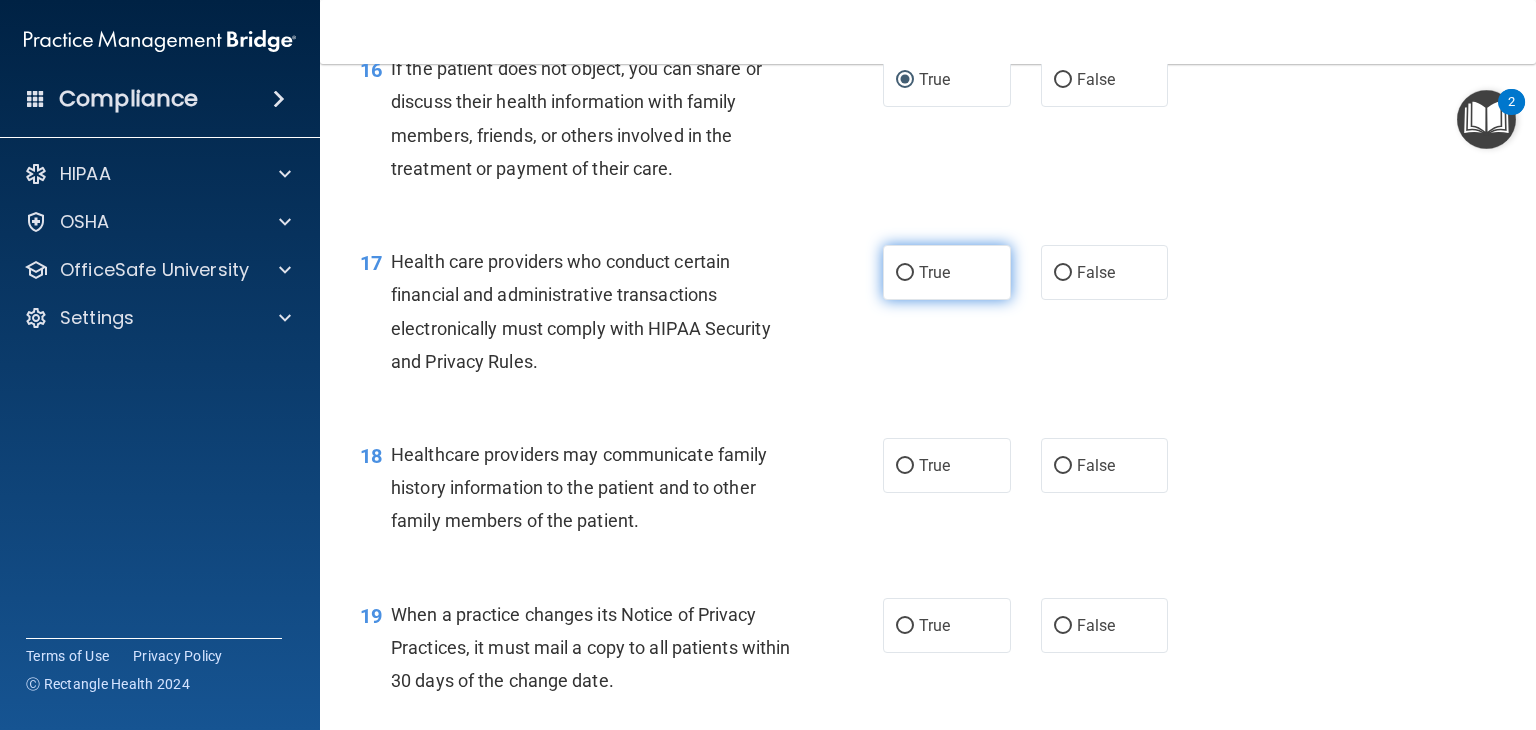 click on "True" at bounding box center [905, 273] 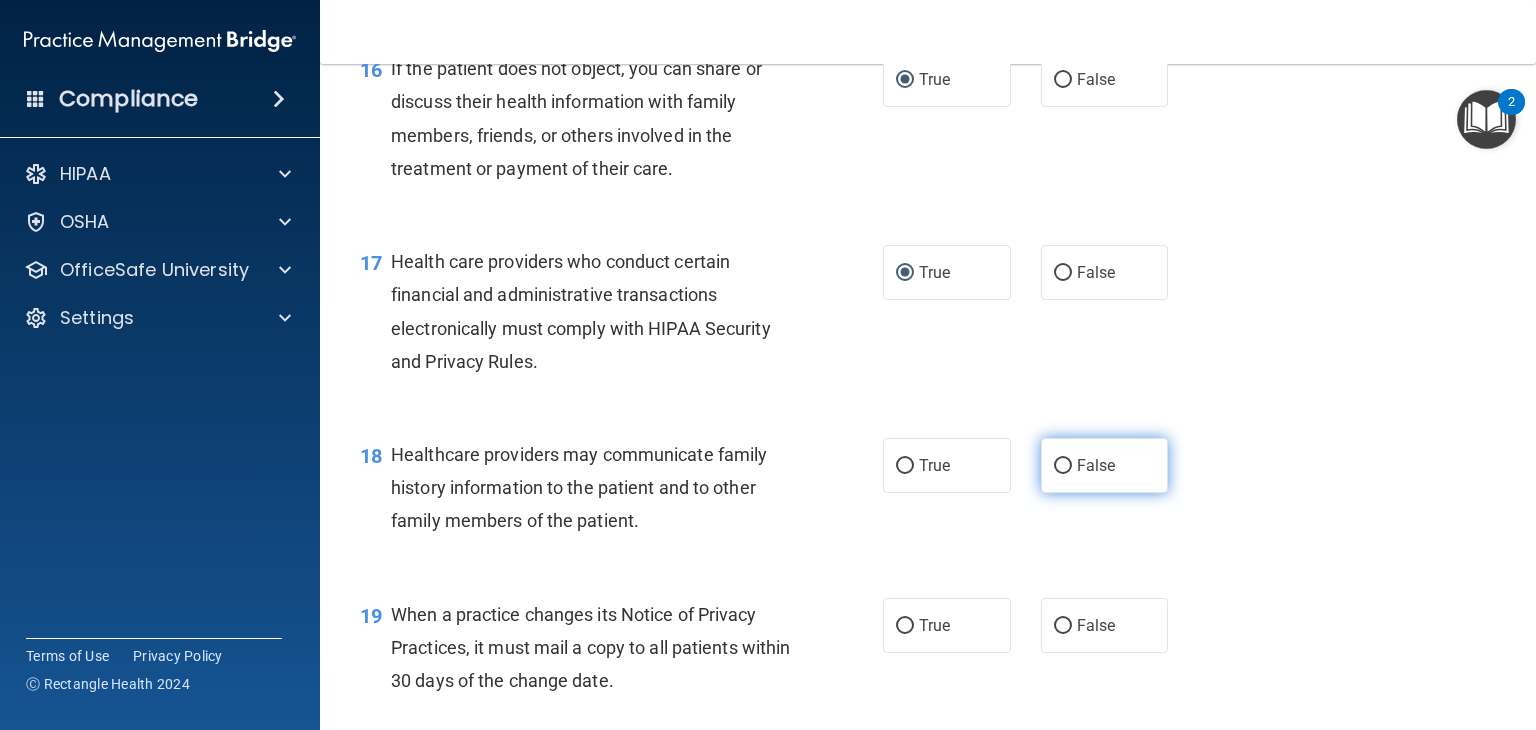 click on "False" at bounding box center (1063, 466) 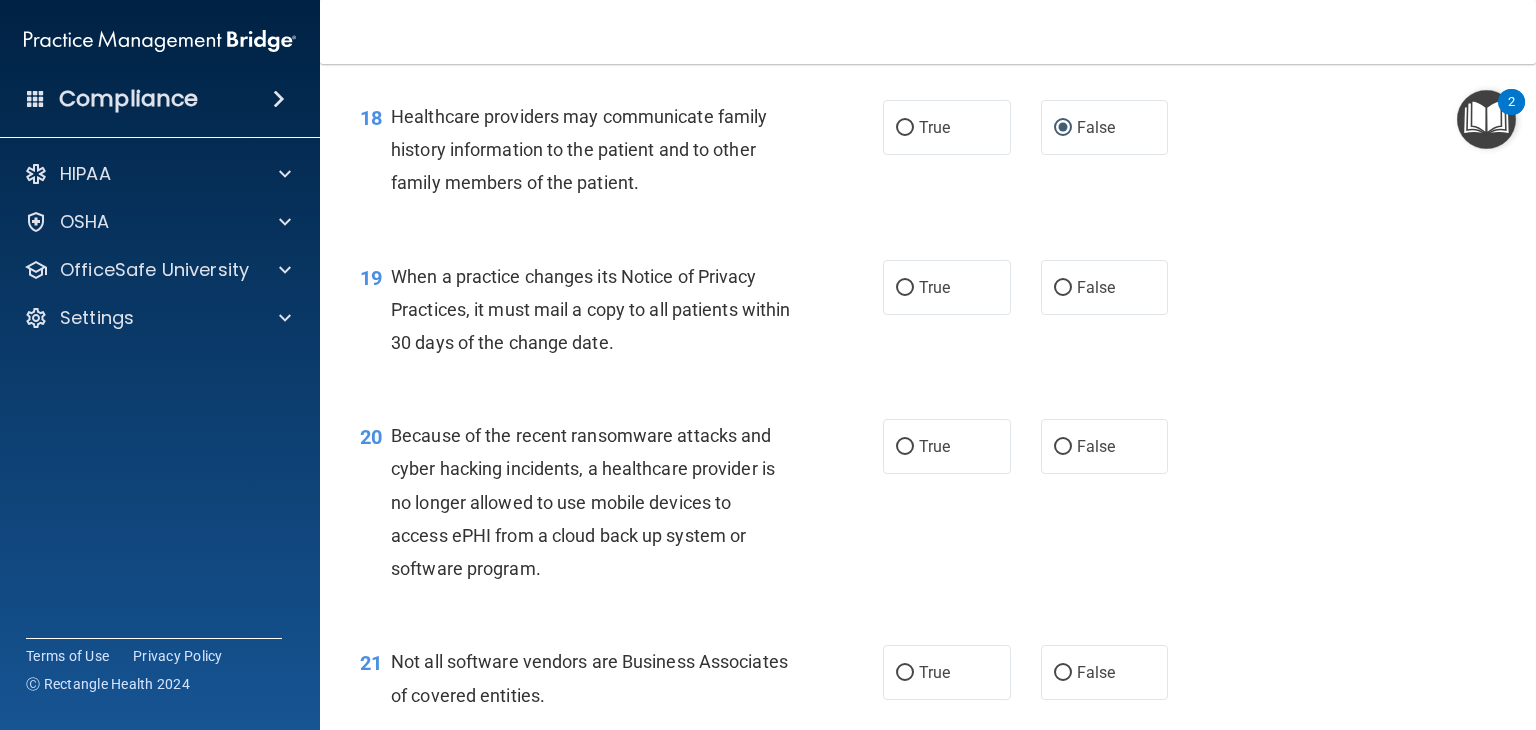 scroll, scrollTop: 3266, scrollLeft: 0, axis: vertical 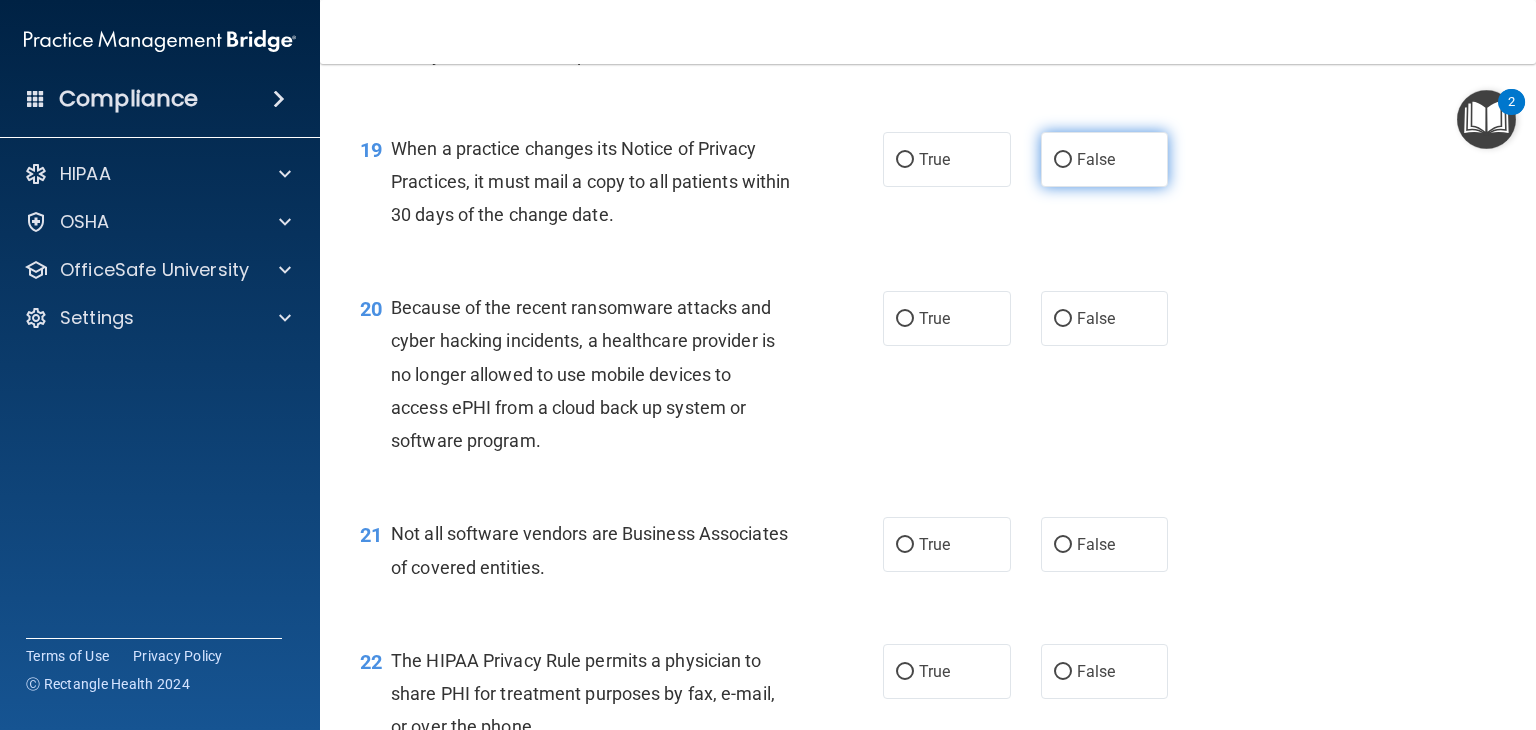 click on "False" at bounding box center (1063, 160) 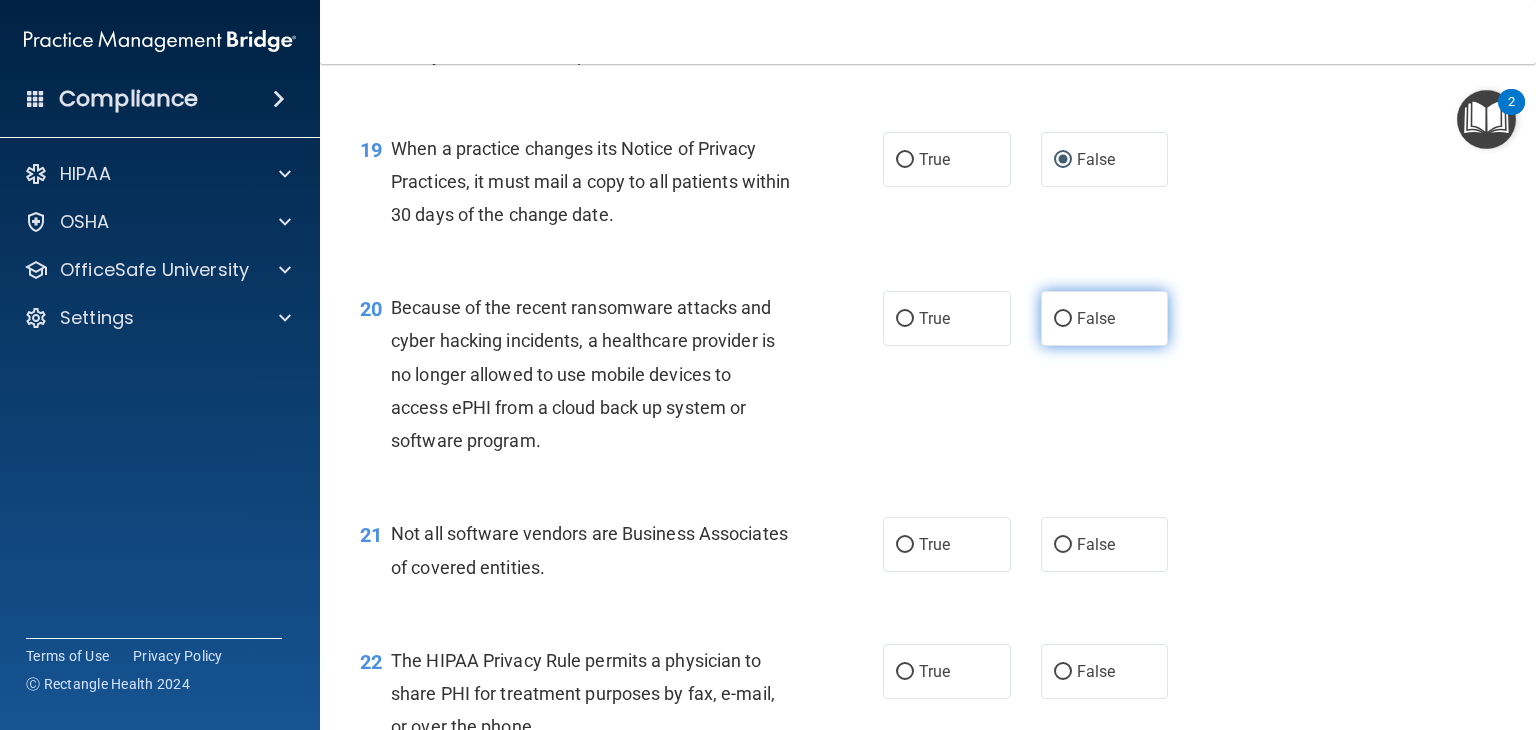 click on "False" at bounding box center [1063, 319] 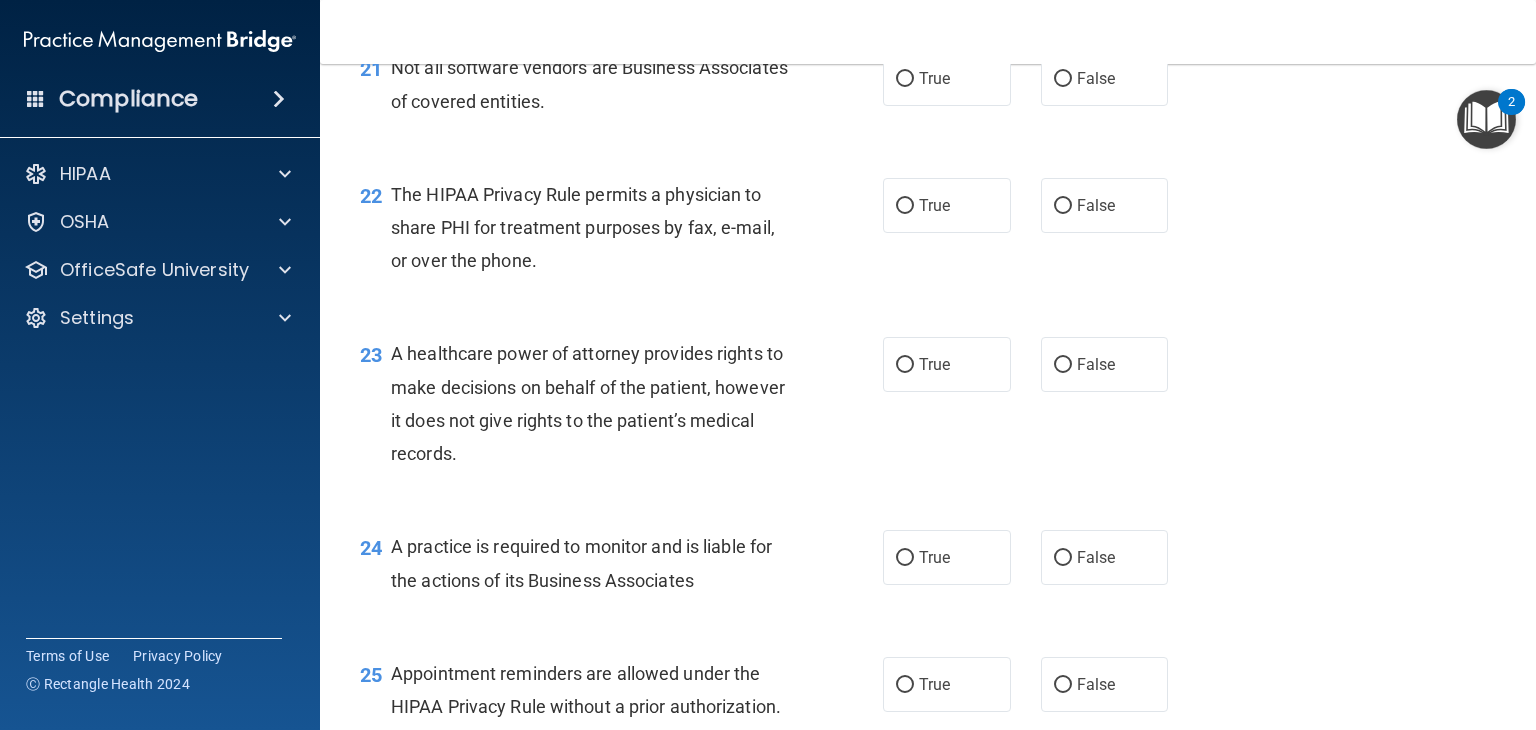 scroll, scrollTop: 3733, scrollLeft: 0, axis: vertical 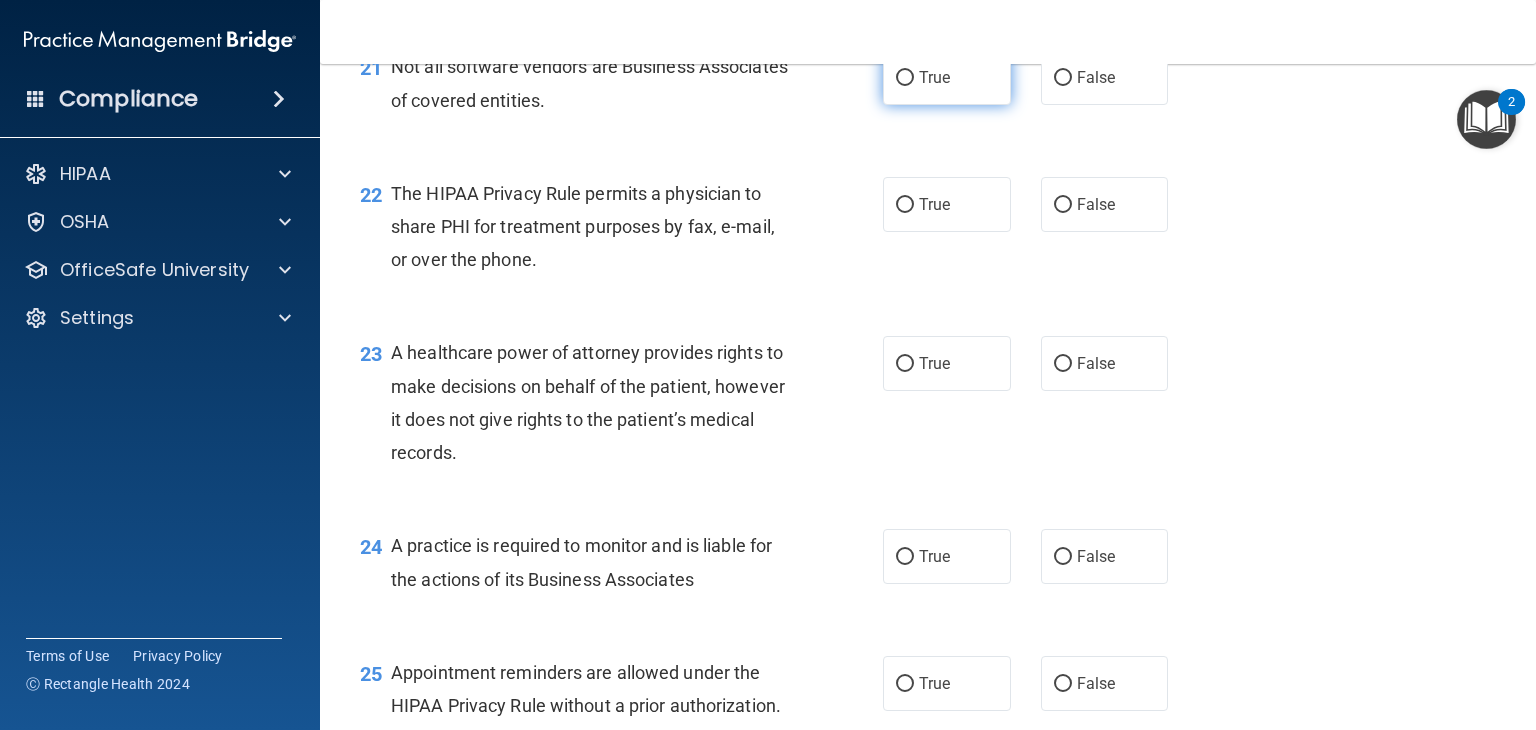 click on "True" at bounding box center [905, 78] 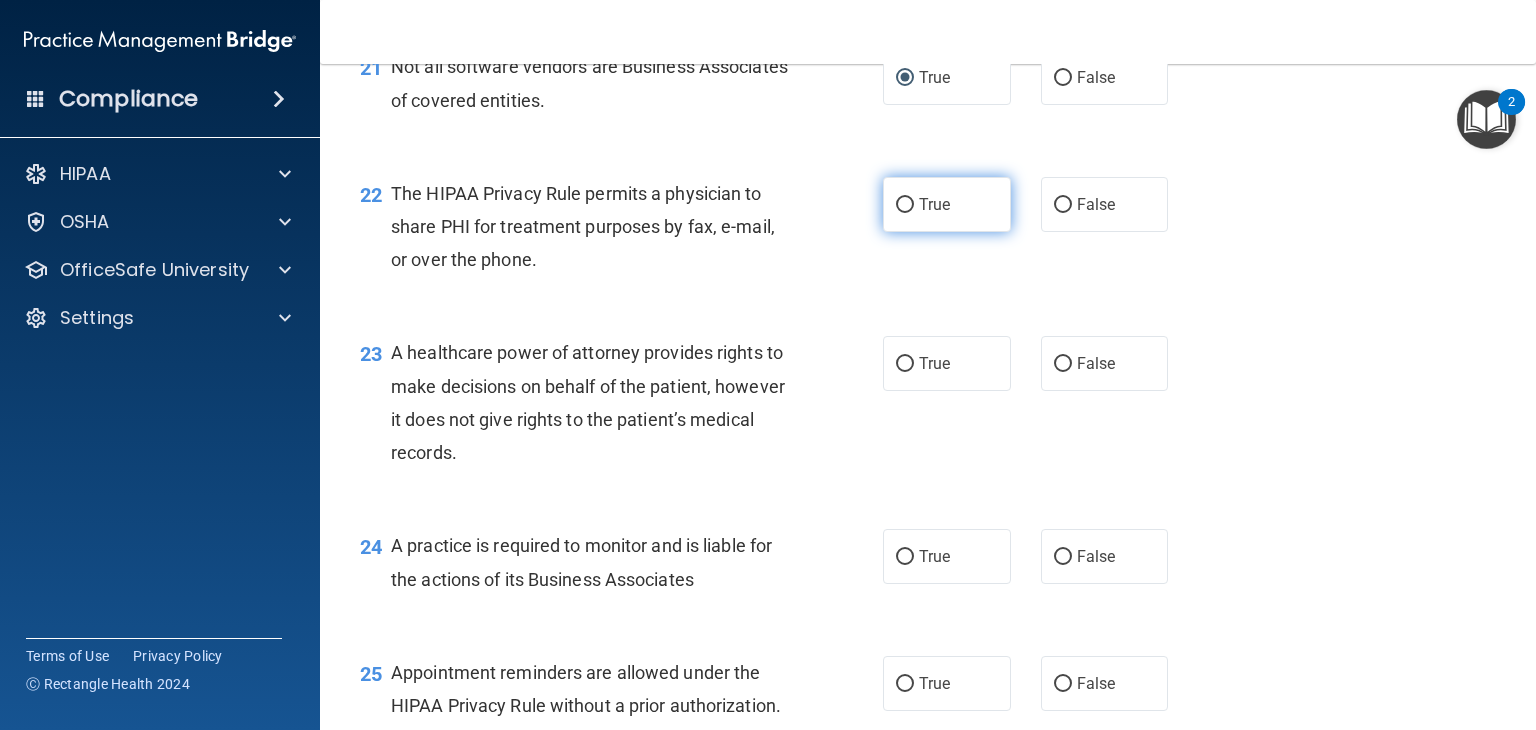 click on "True" at bounding box center [905, 205] 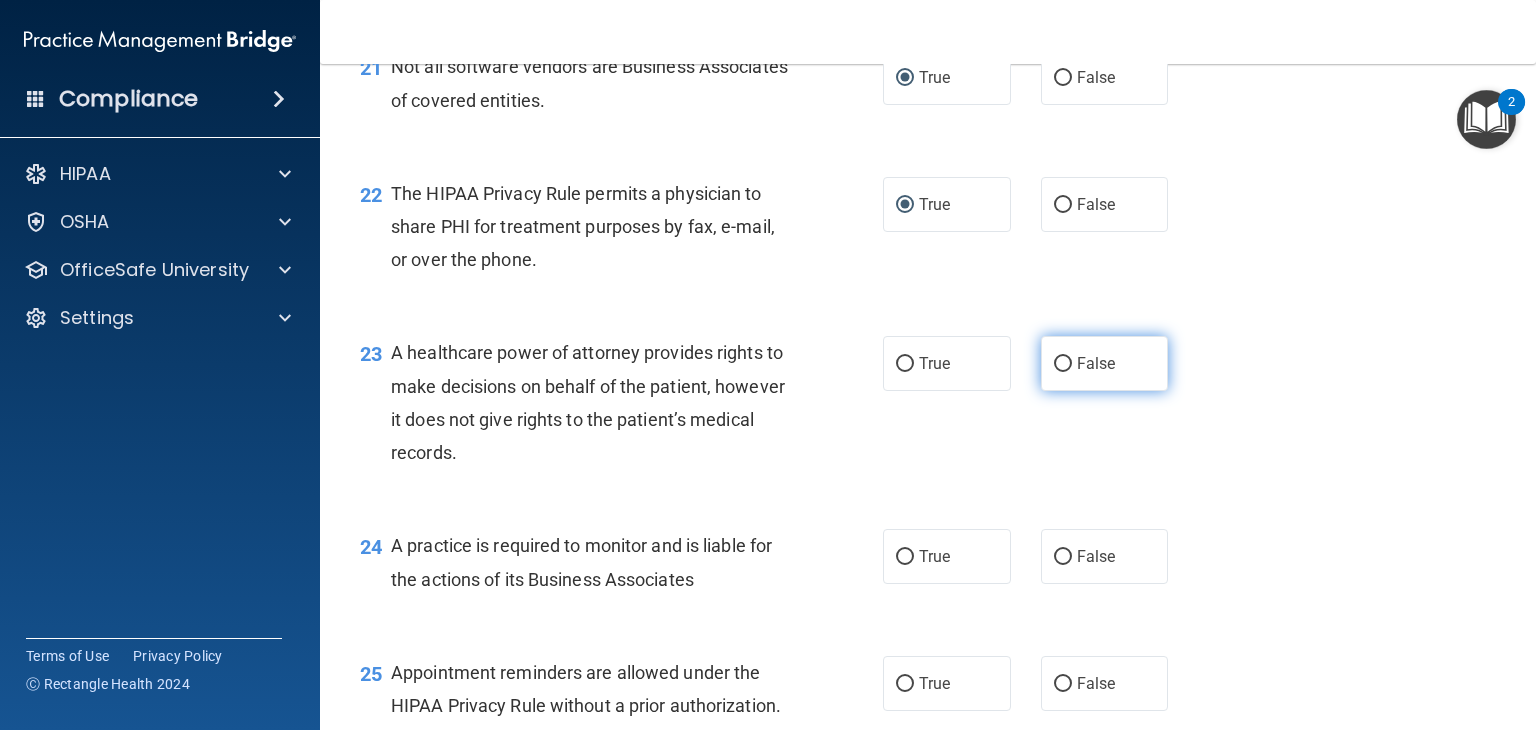 click on "False" at bounding box center [1105, 363] 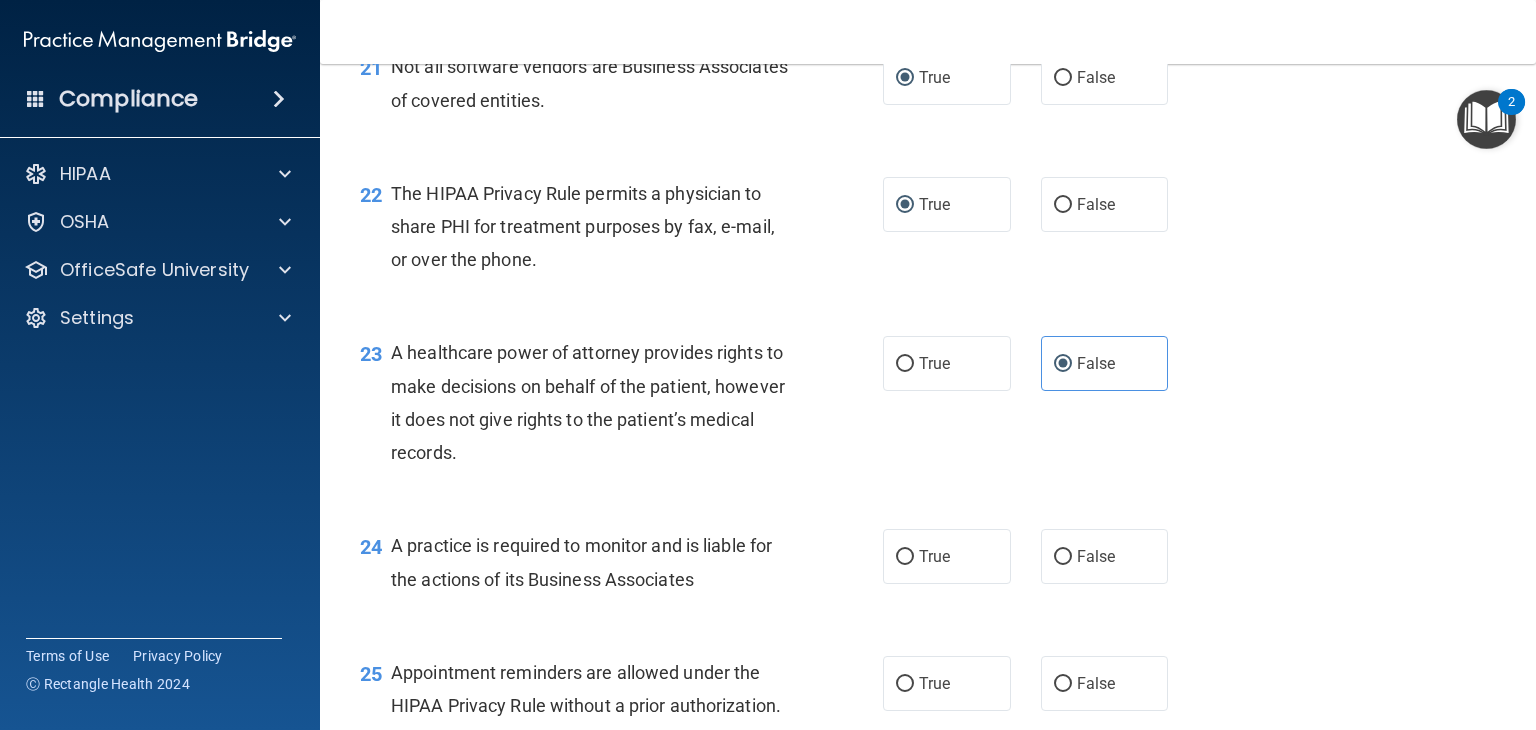 scroll, scrollTop: 3966, scrollLeft: 0, axis: vertical 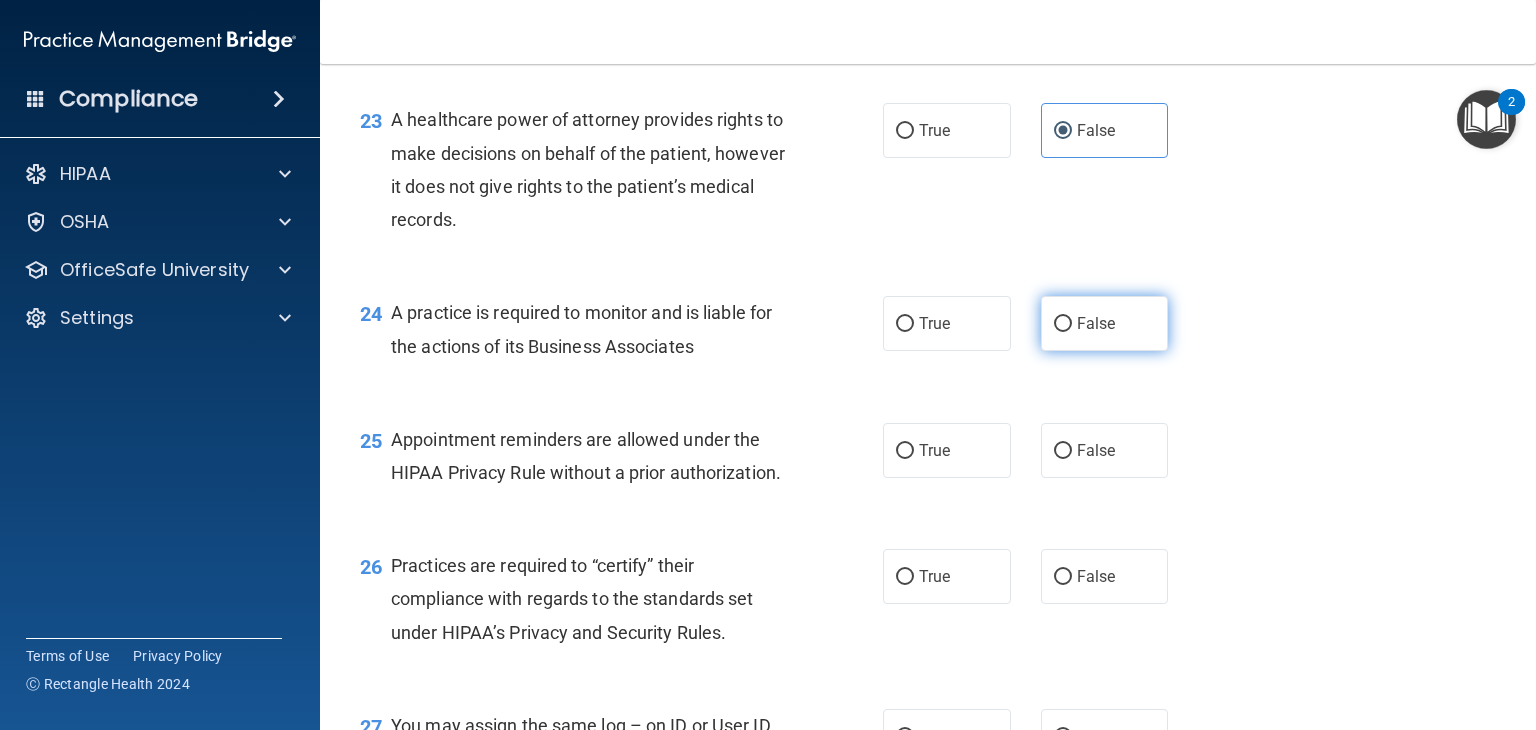 click on "False" at bounding box center [1105, 323] 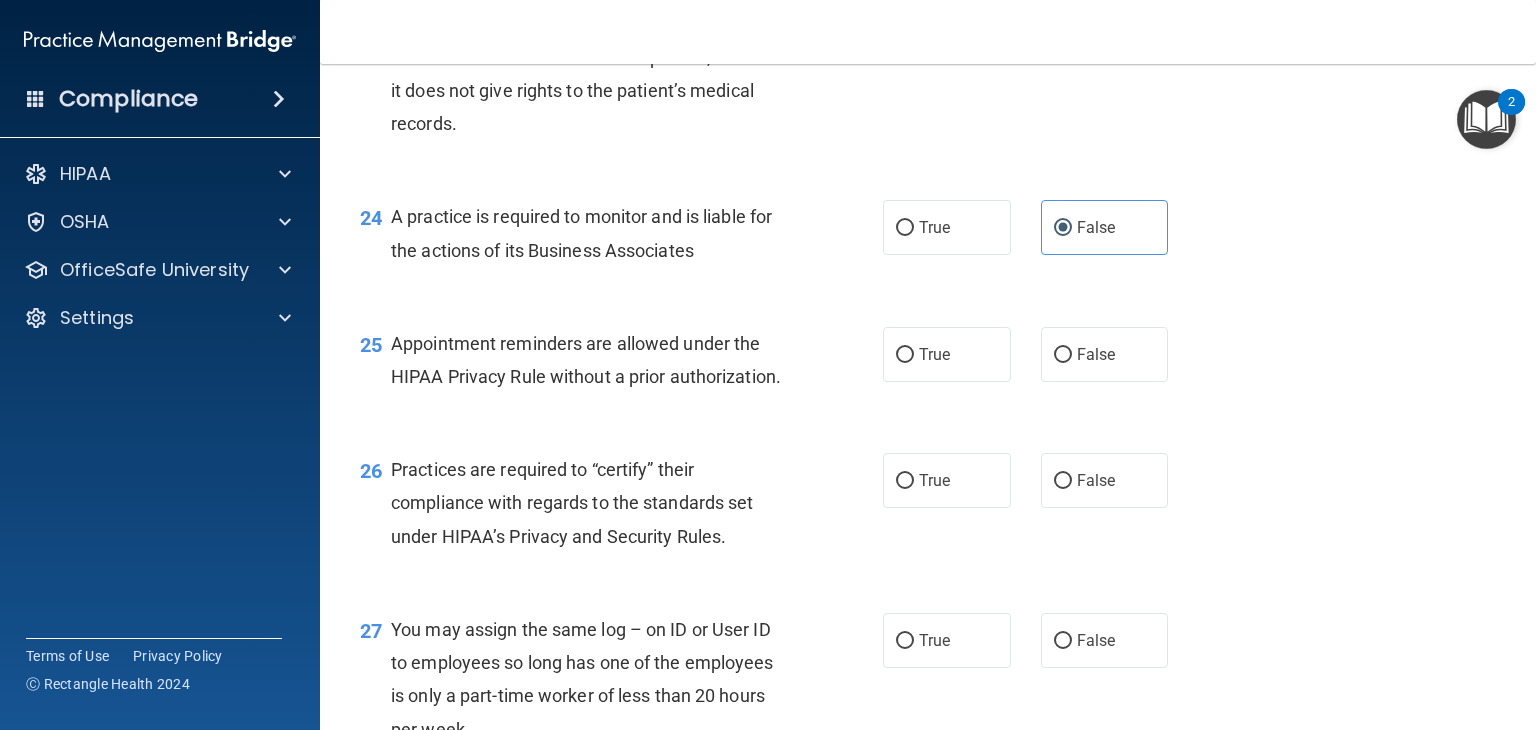 scroll, scrollTop: 4200, scrollLeft: 0, axis: vertical 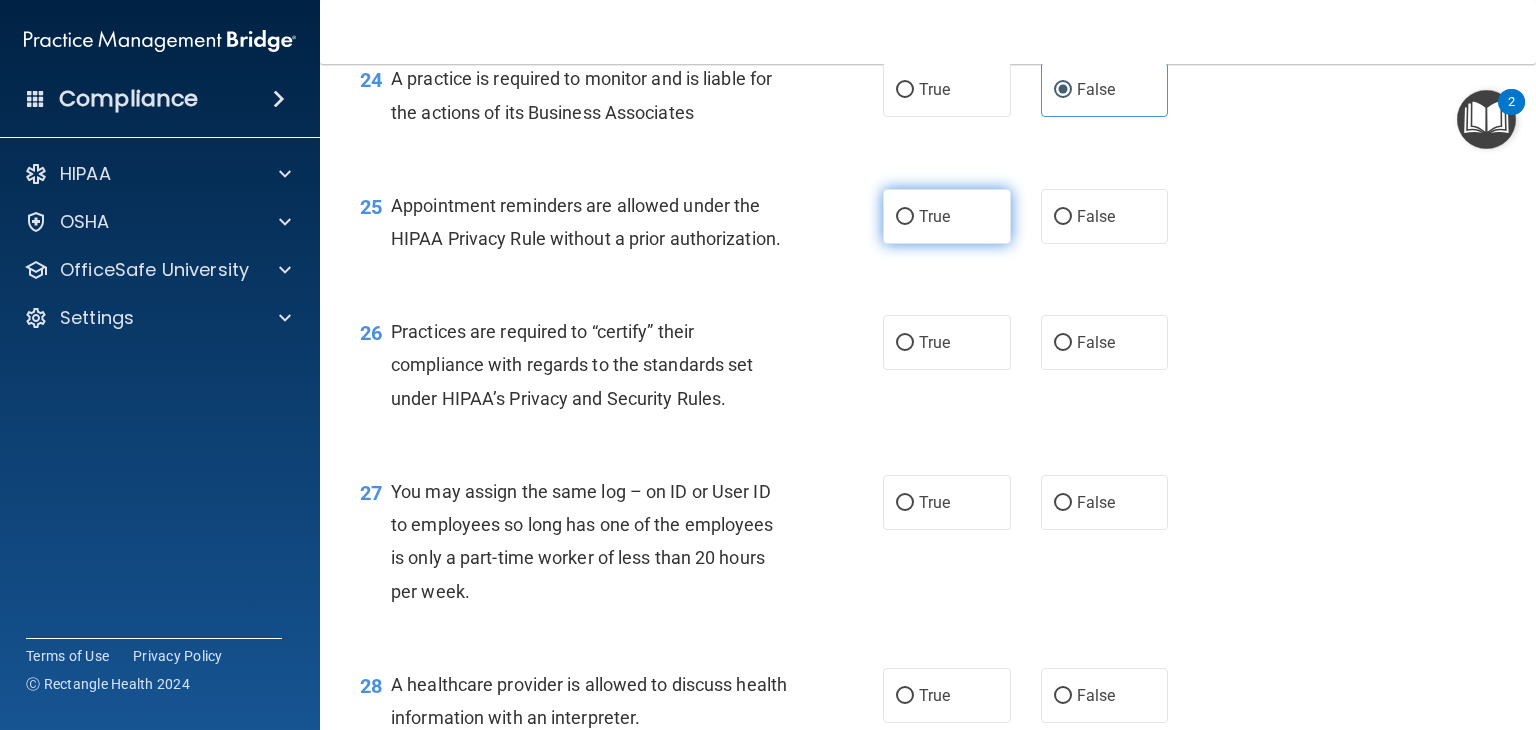 click on "True" at bounding box center [905, 217] 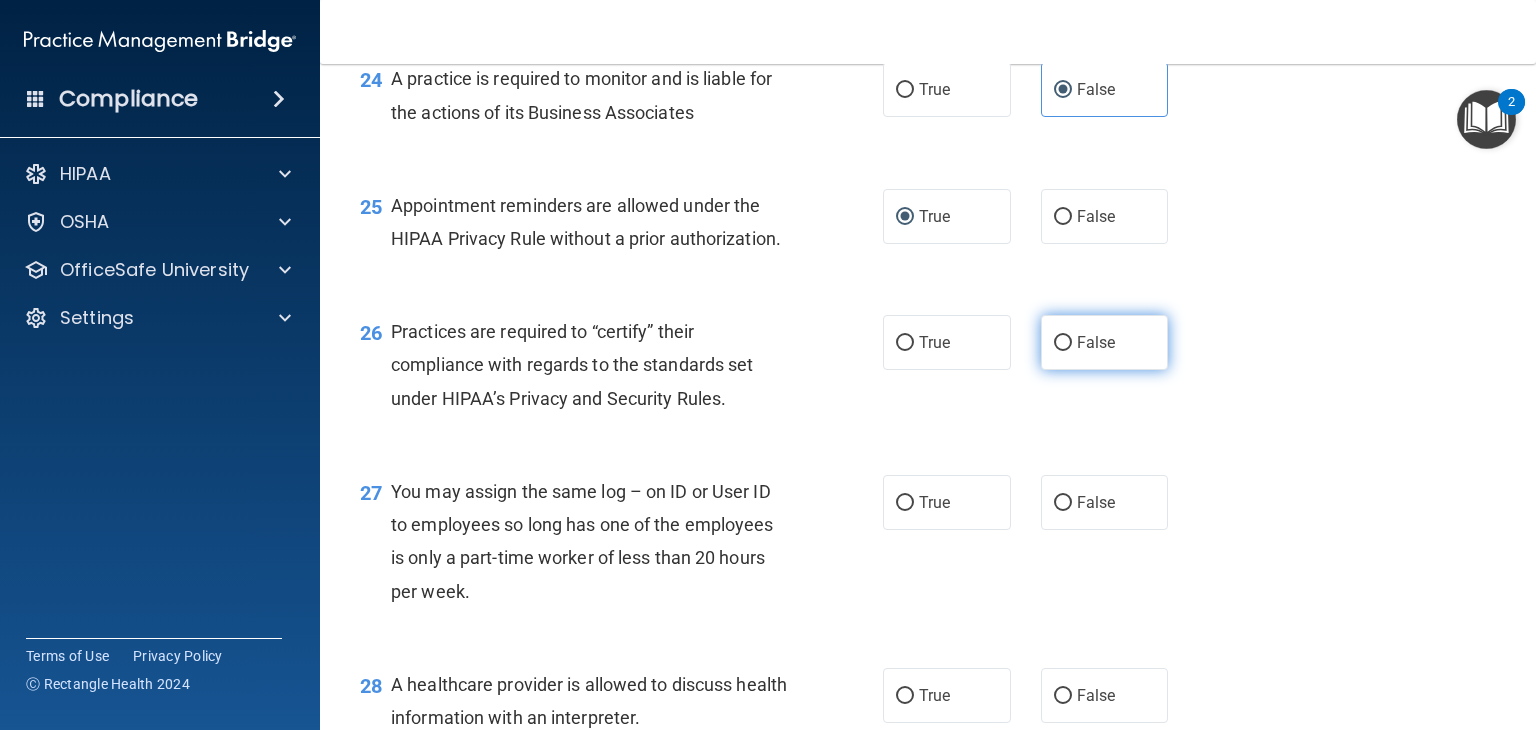 click on "False" at bounding box center (1063, 343) 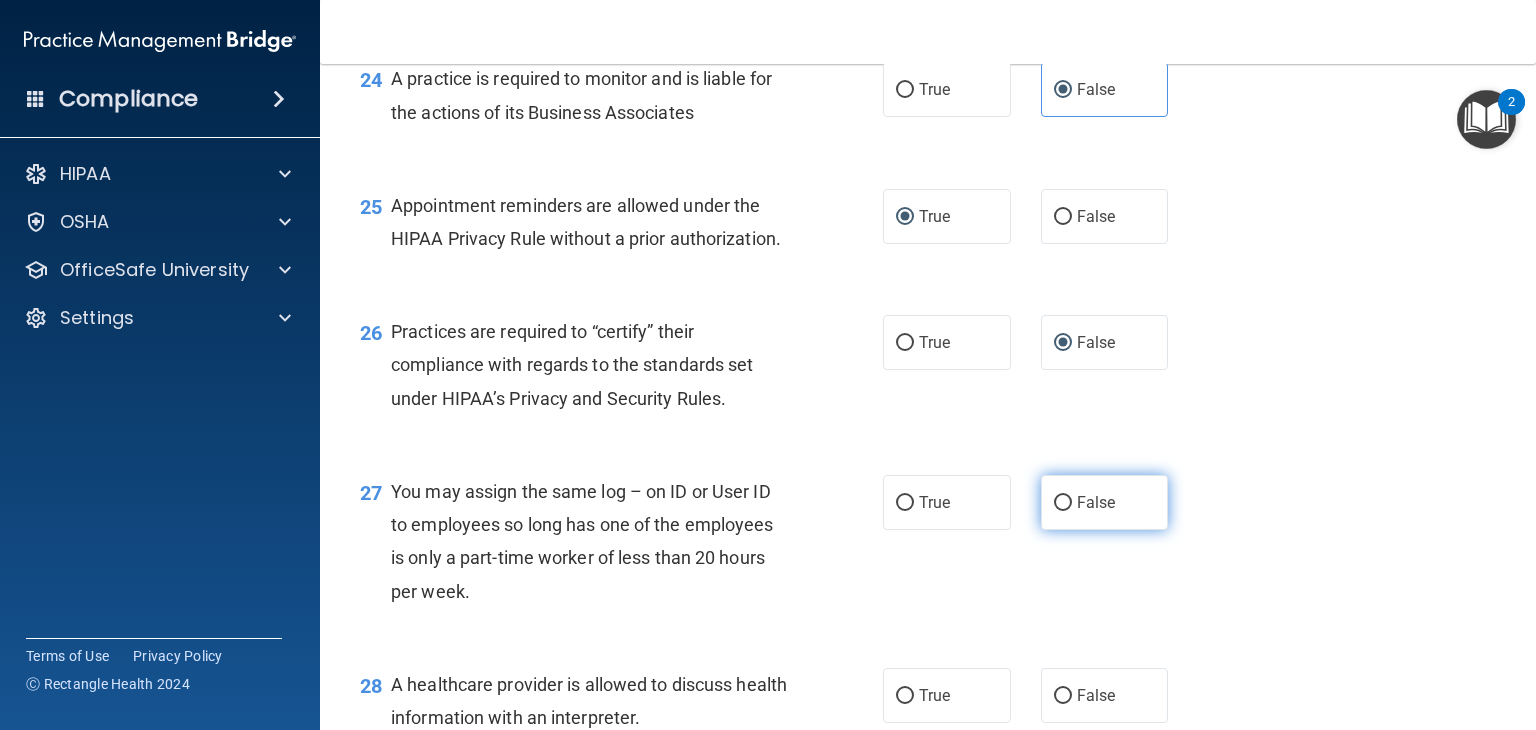click on "False" at bounding box center (1063, 503) 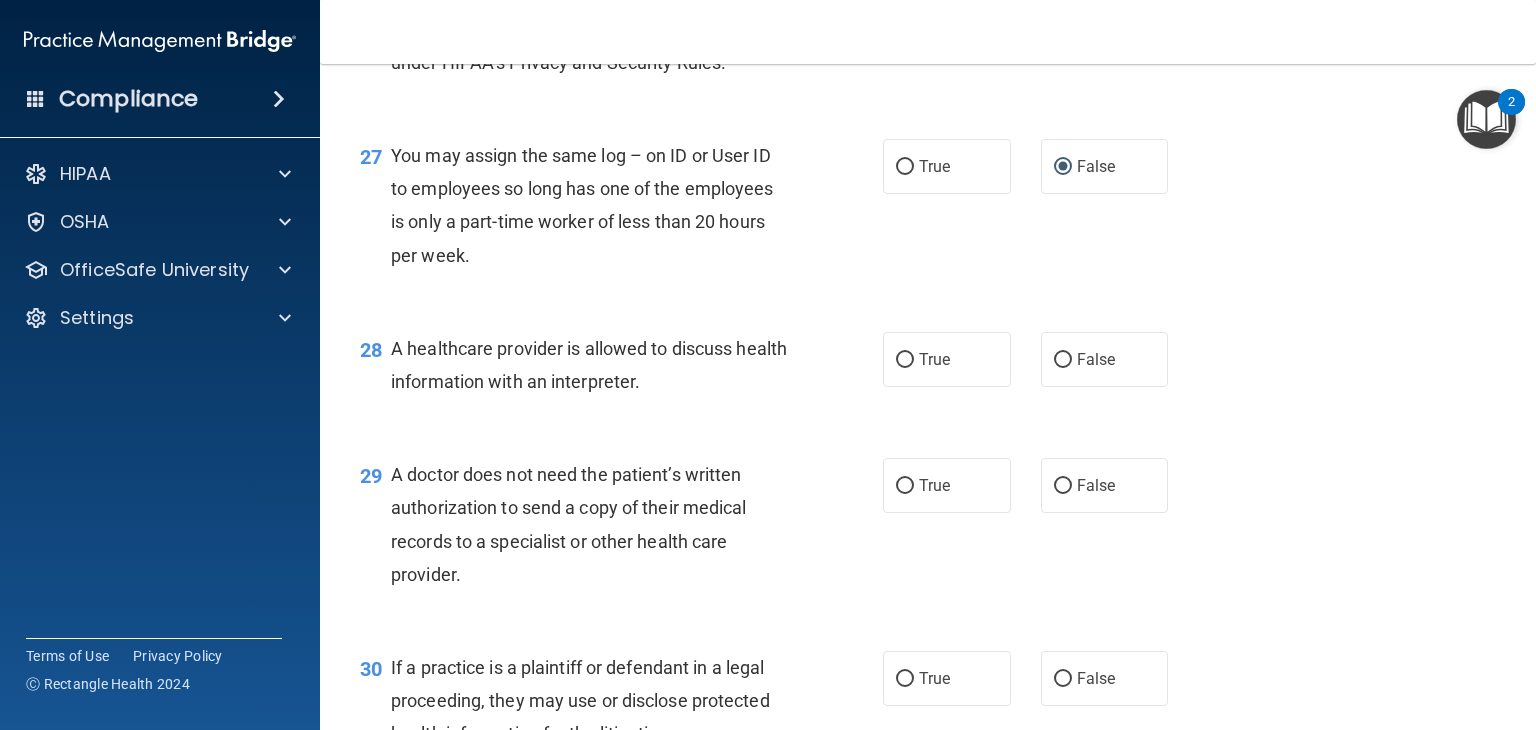 scroll, scrollTop: 4666, scrollLeft: 0, axis: vertical 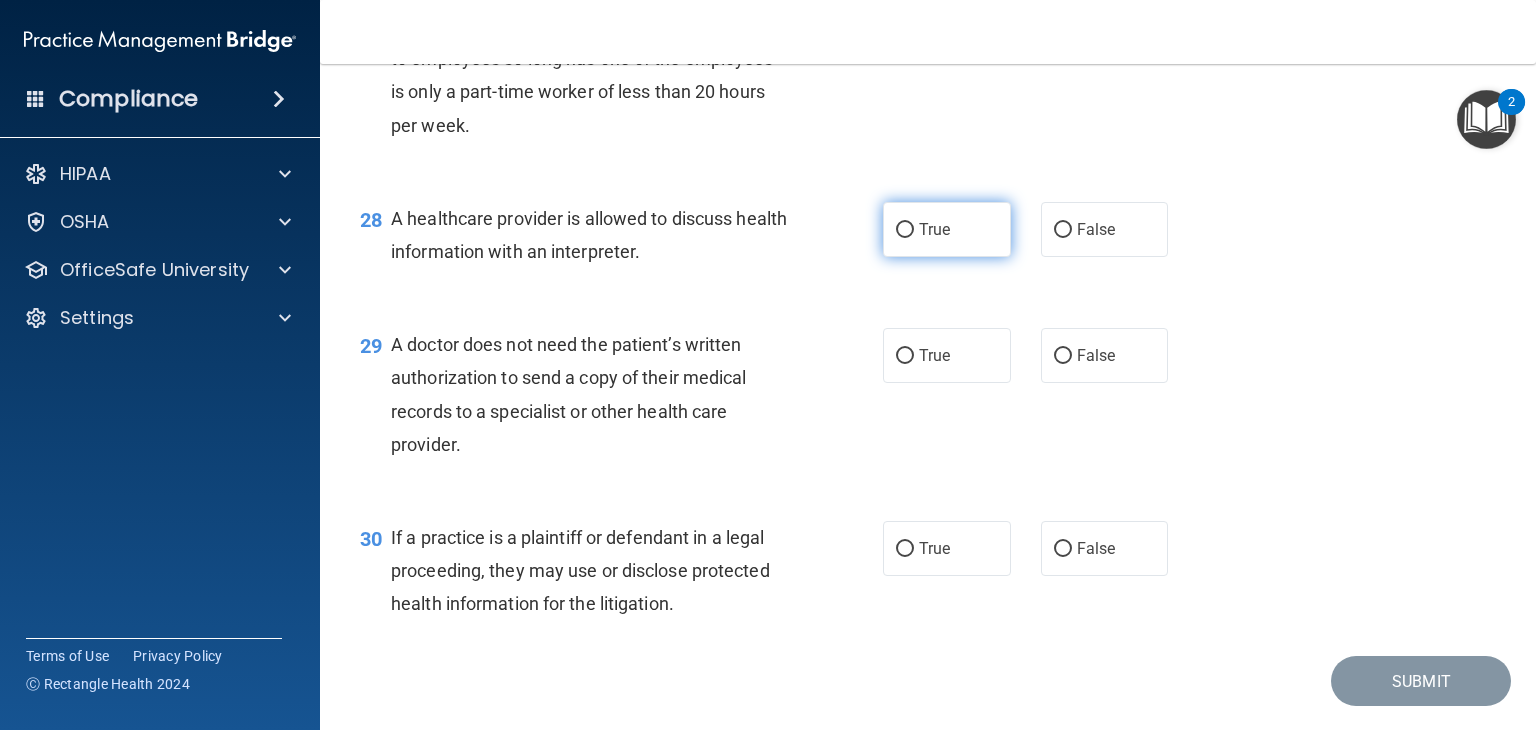 click on "True" at bounding box center (905, 230) 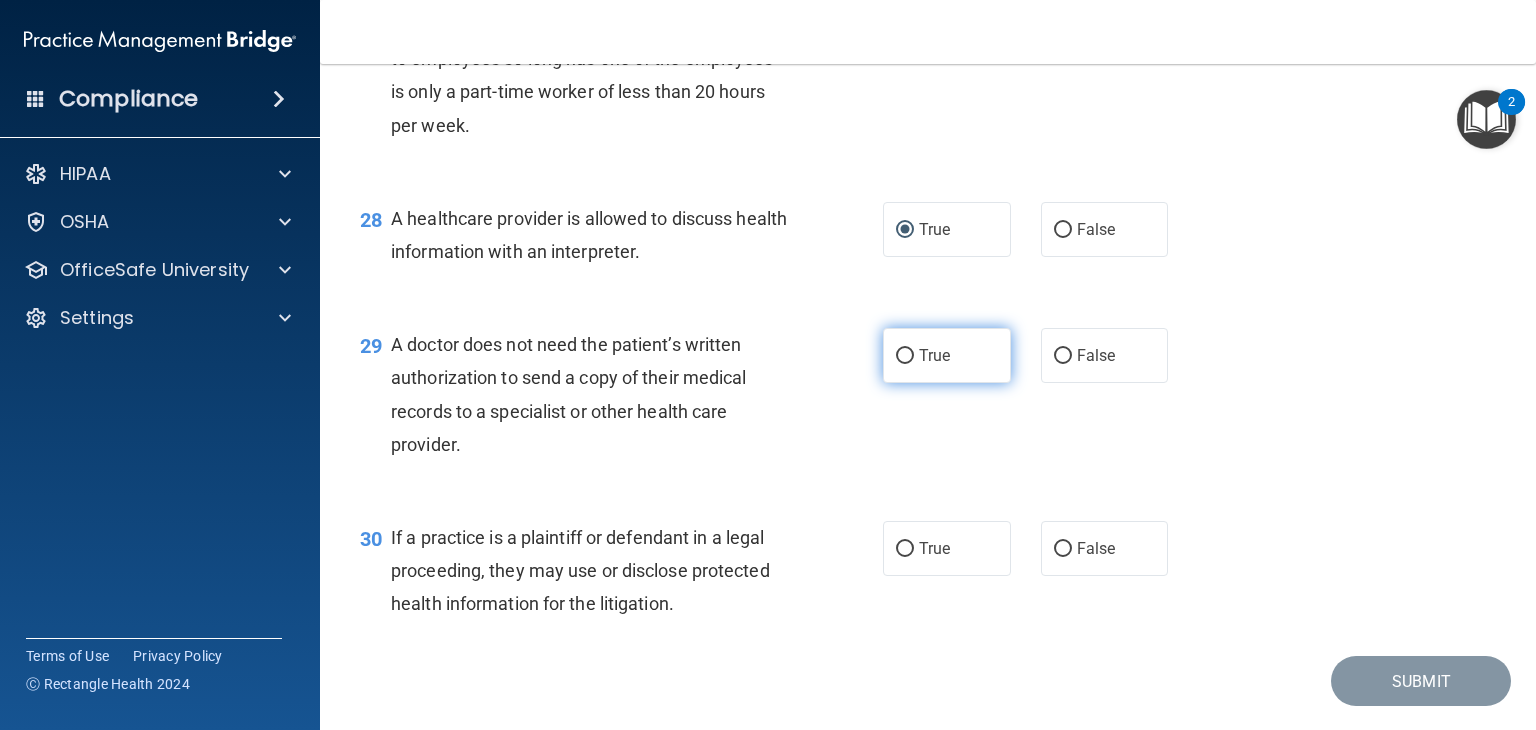 click on "True" at bounding box center (905, 356) 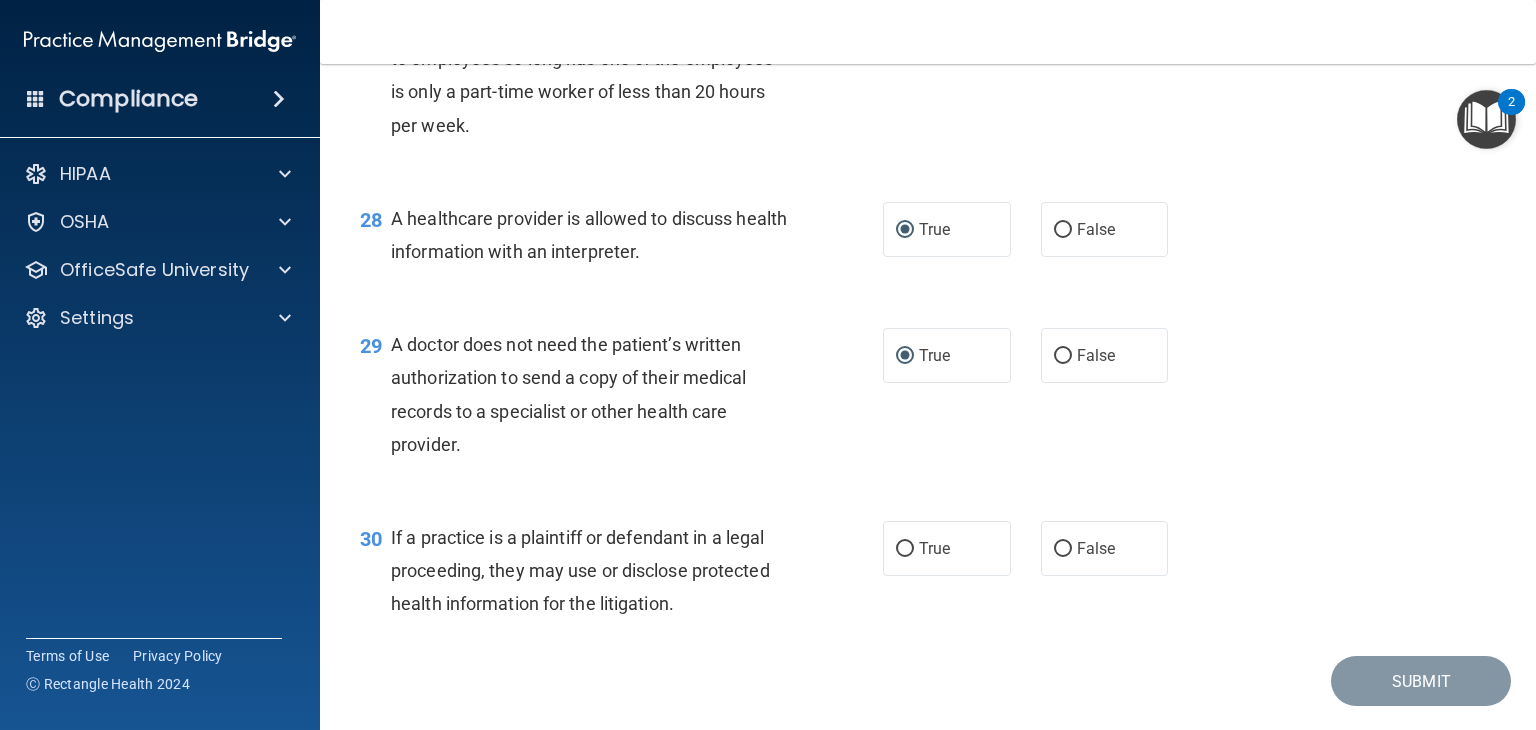 scroll, scrollTop: 4789, scrollLeft: 0, axis: vertical 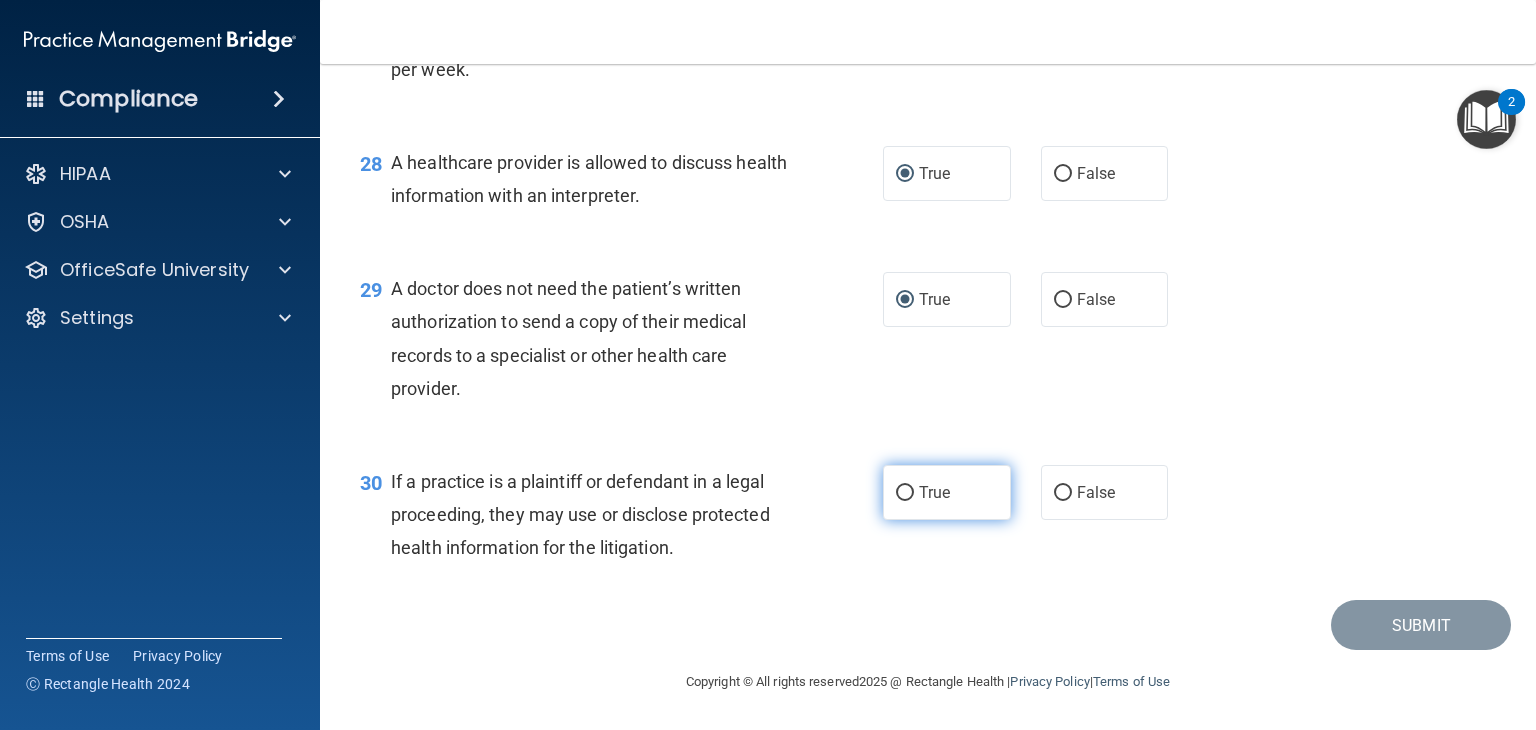 click on "True" at bounding box center [905, 493] 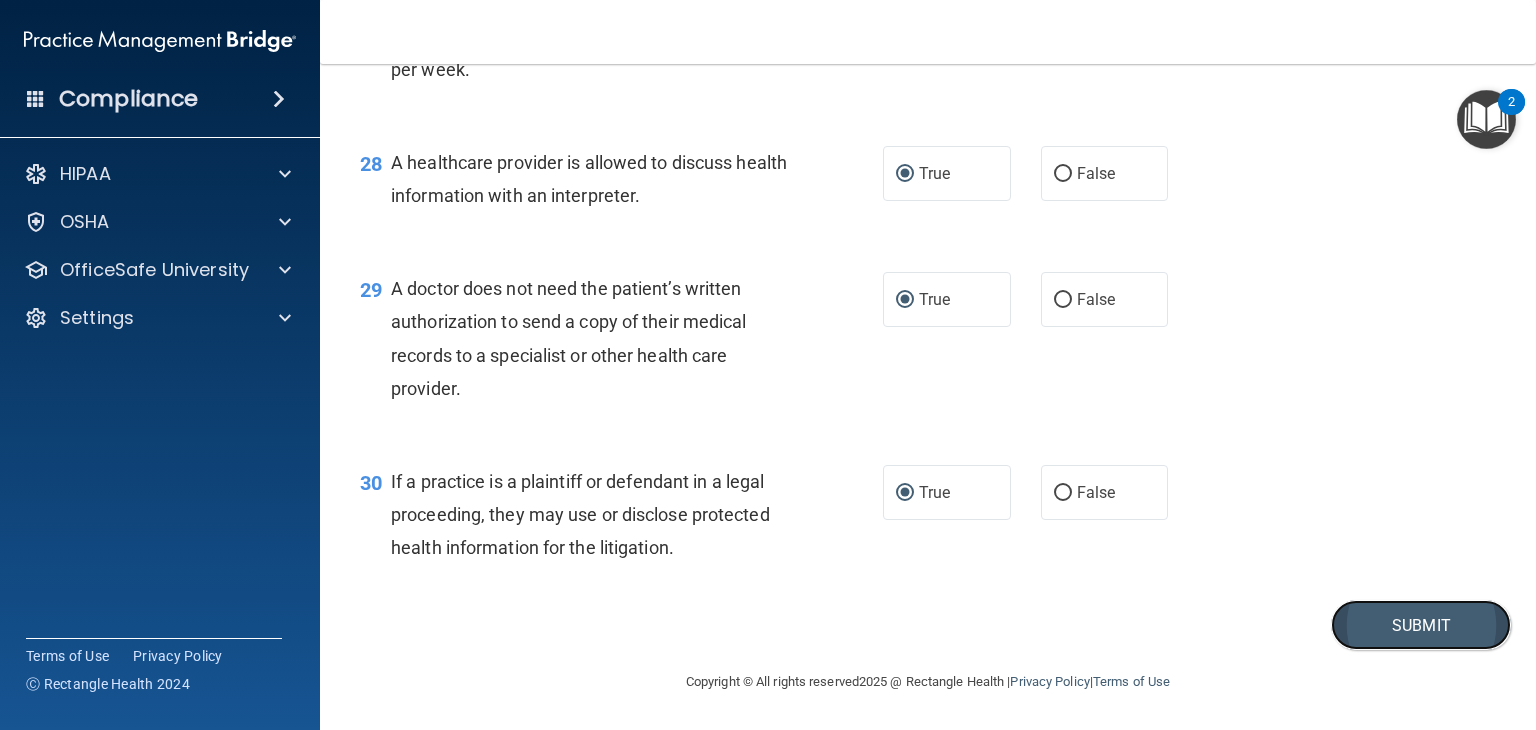 click on "Submit" at bounding box center (1421, 625) 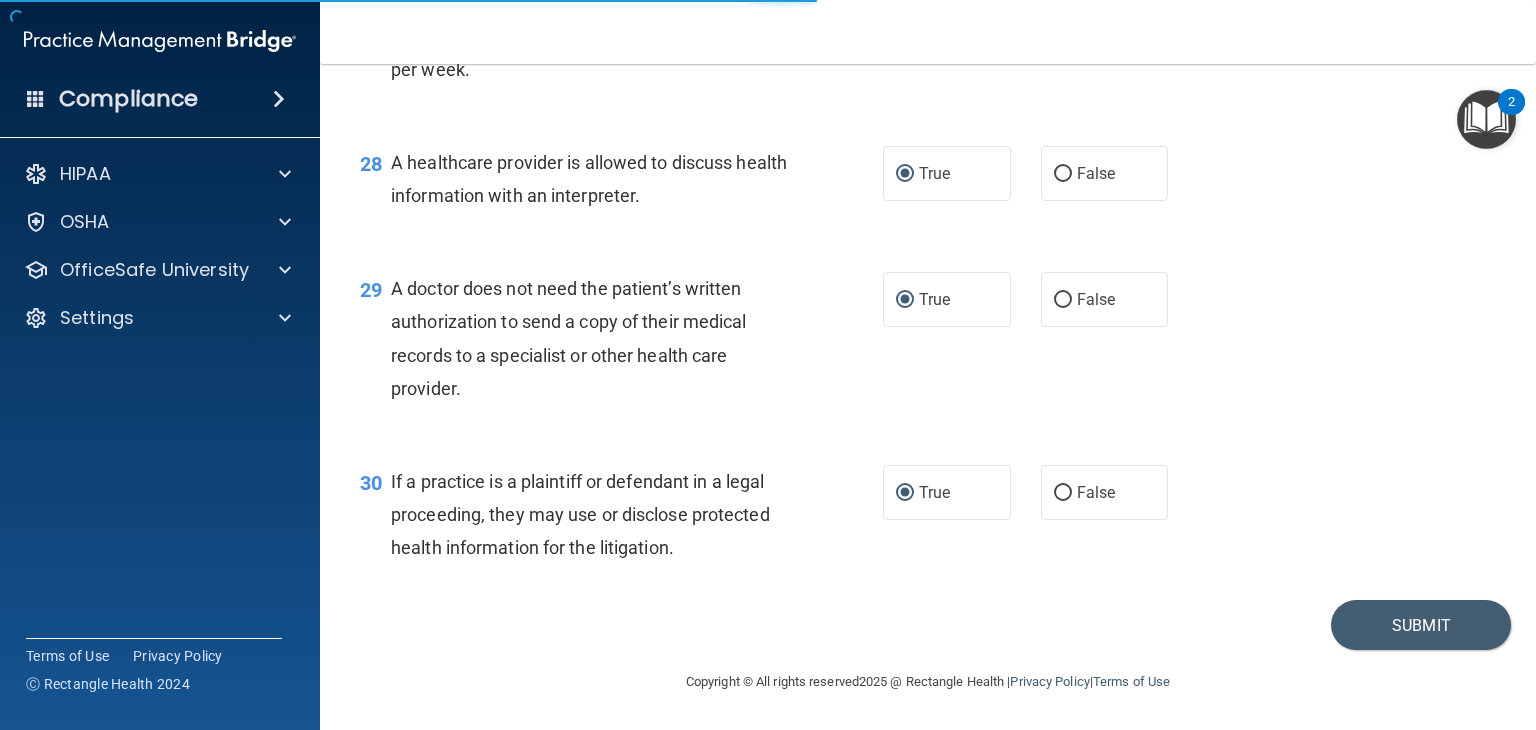 scroll, scrollTop: 0, scrollLeft: 0, axis: both 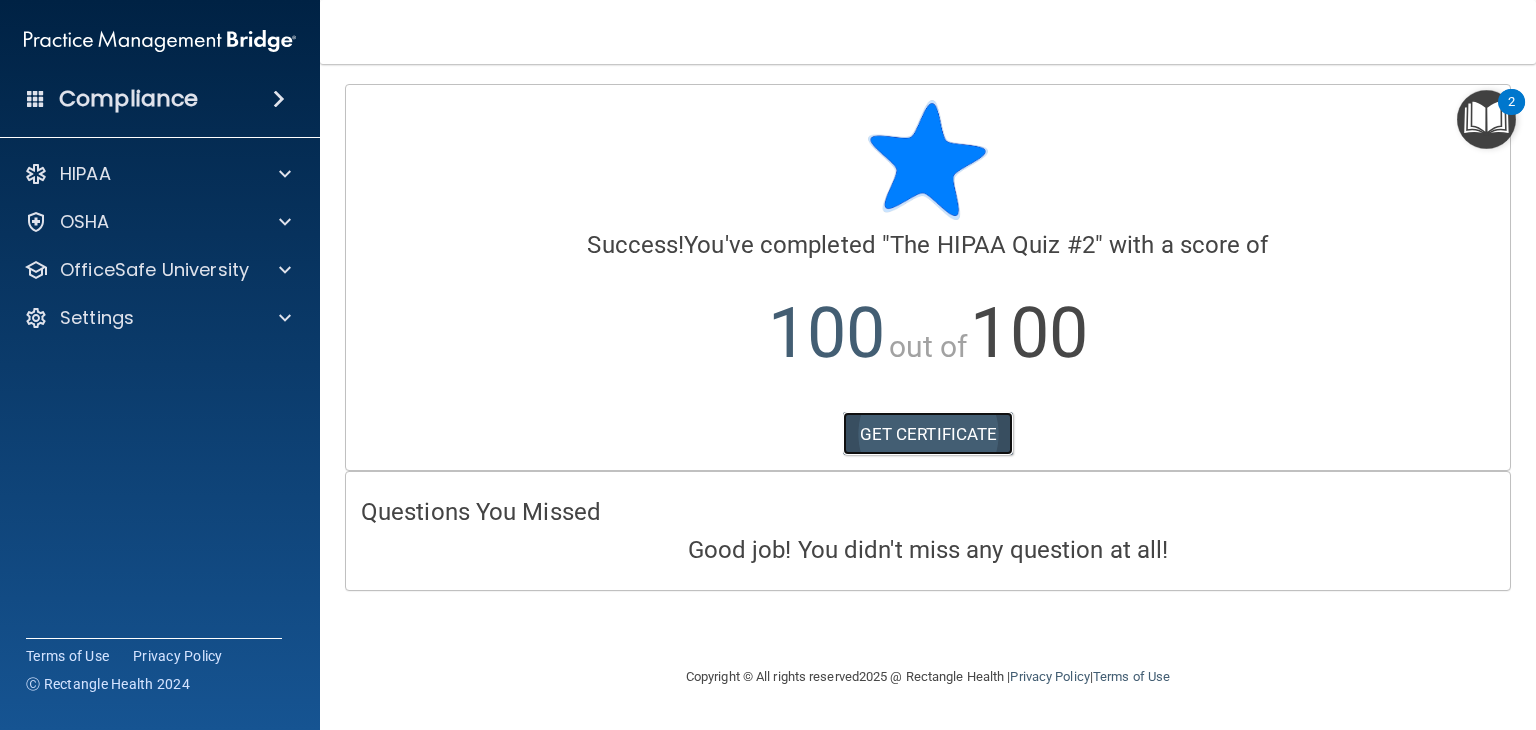 click on "GET CERTIFICATE" at bounding box center (928, 434) 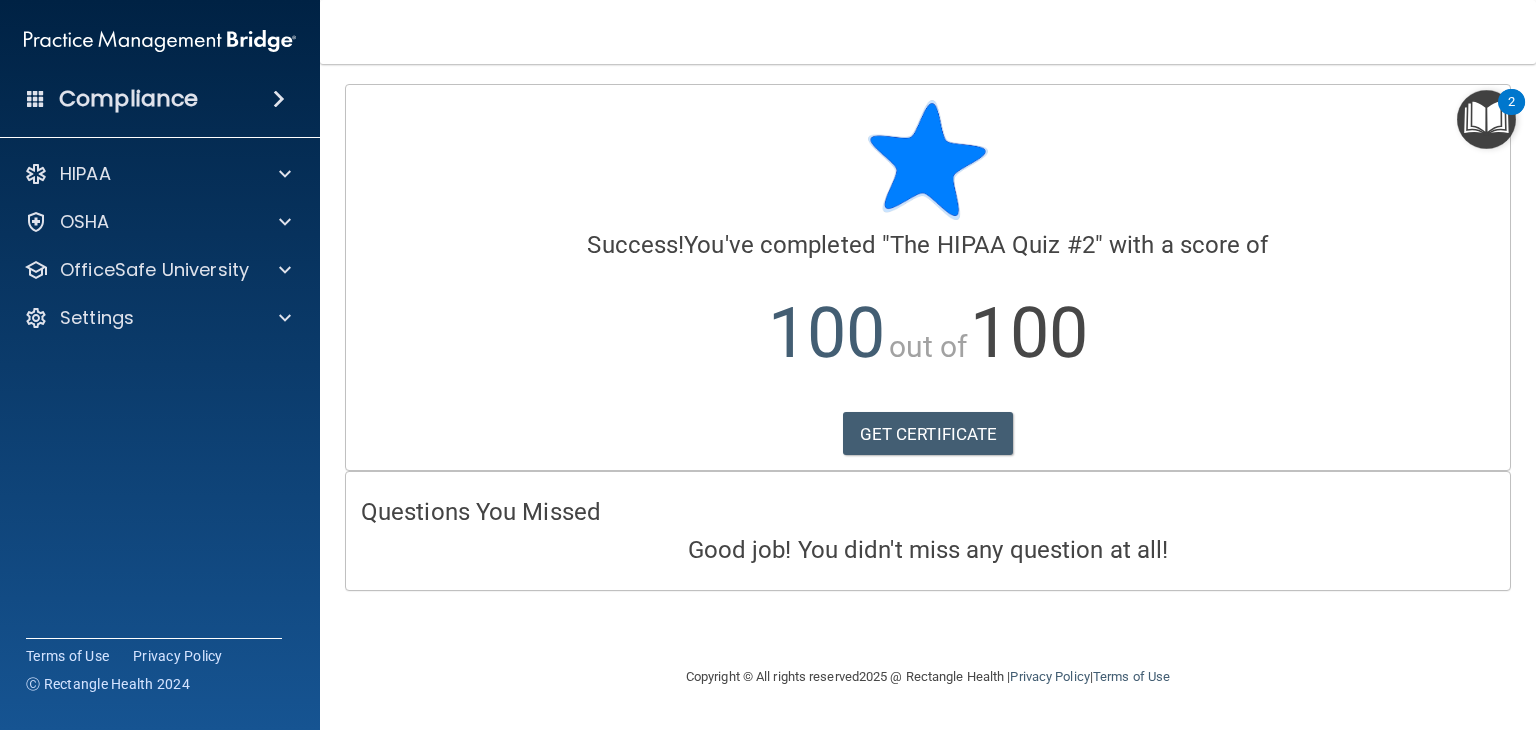 click at bounding box center [1486, 119] 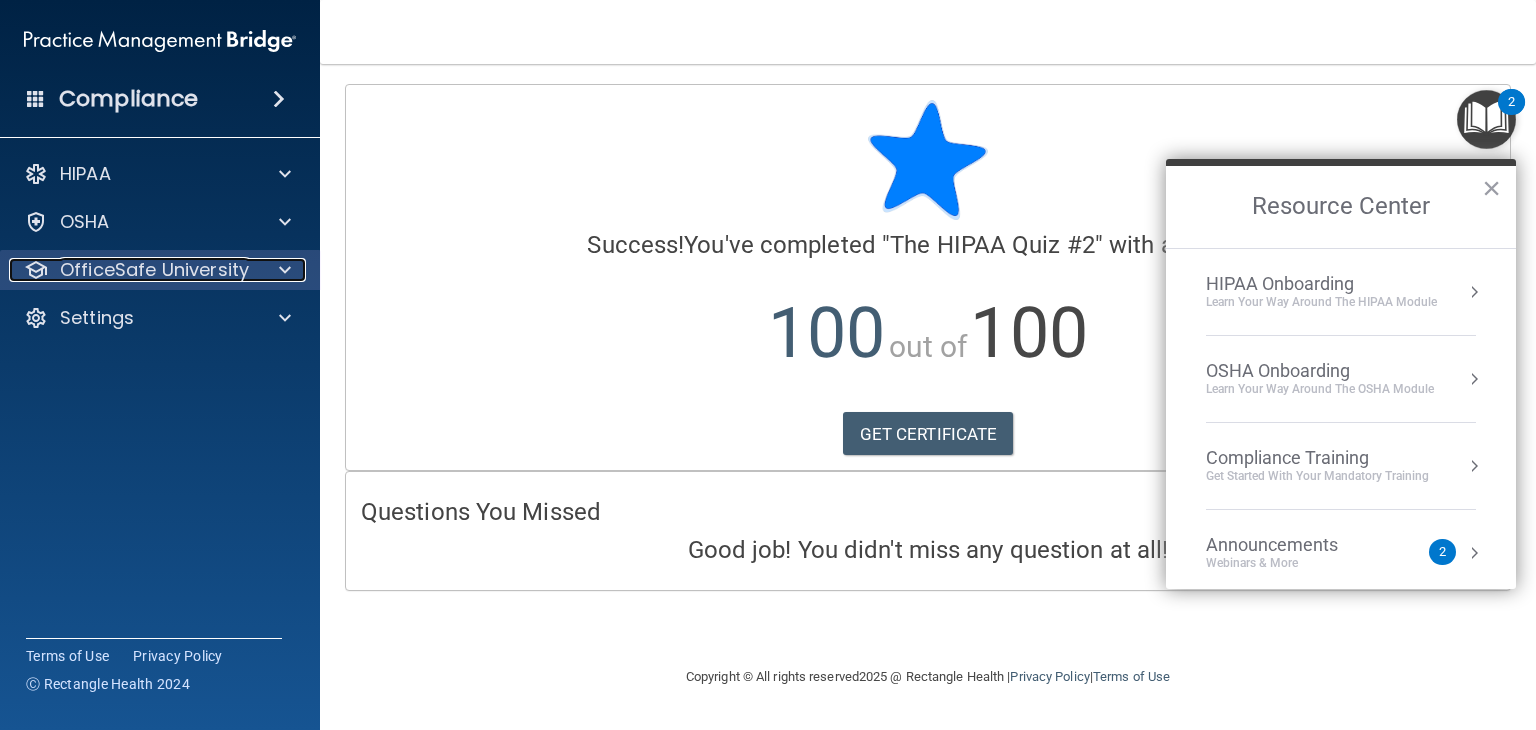 click at bounding box center [285, 270] 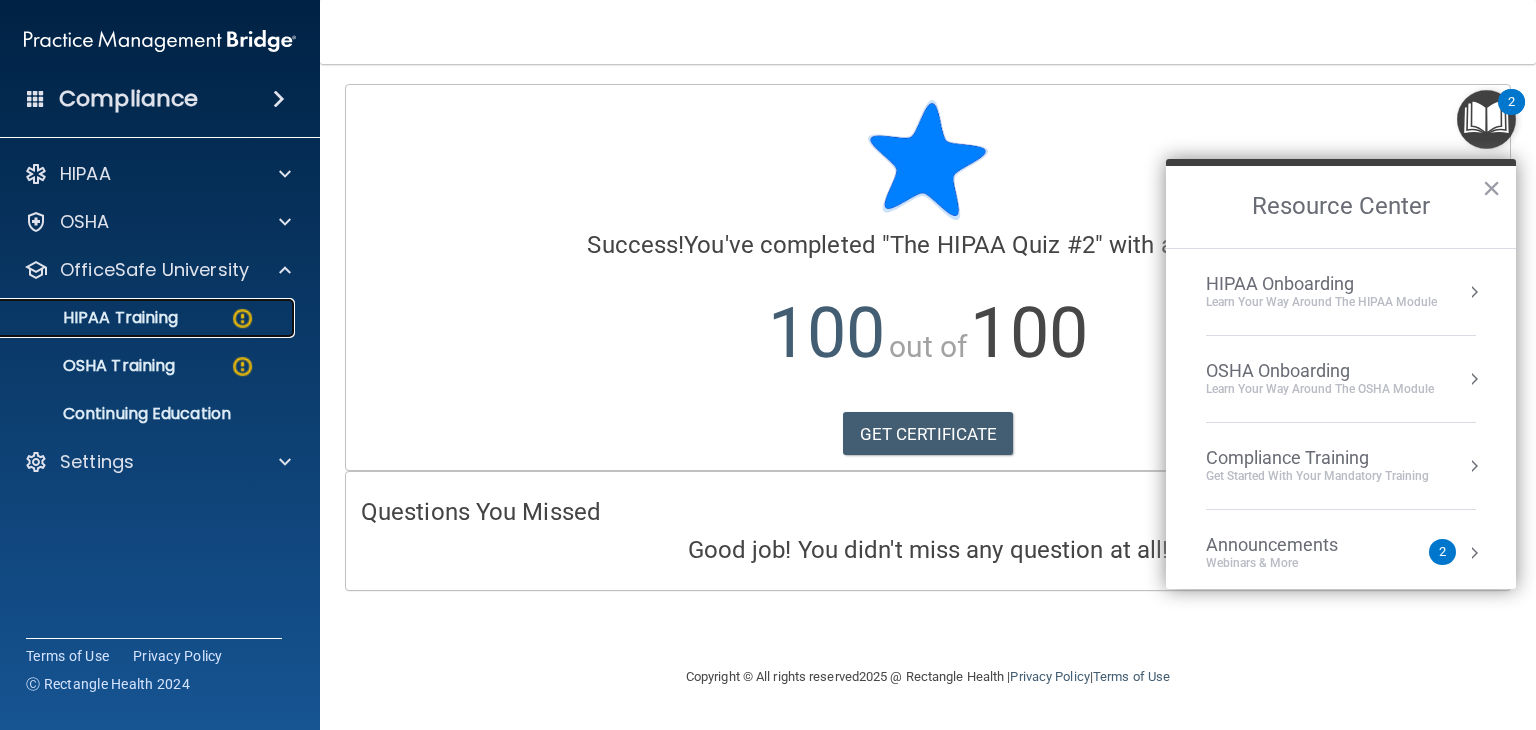 click at bounding box center (242, 318) 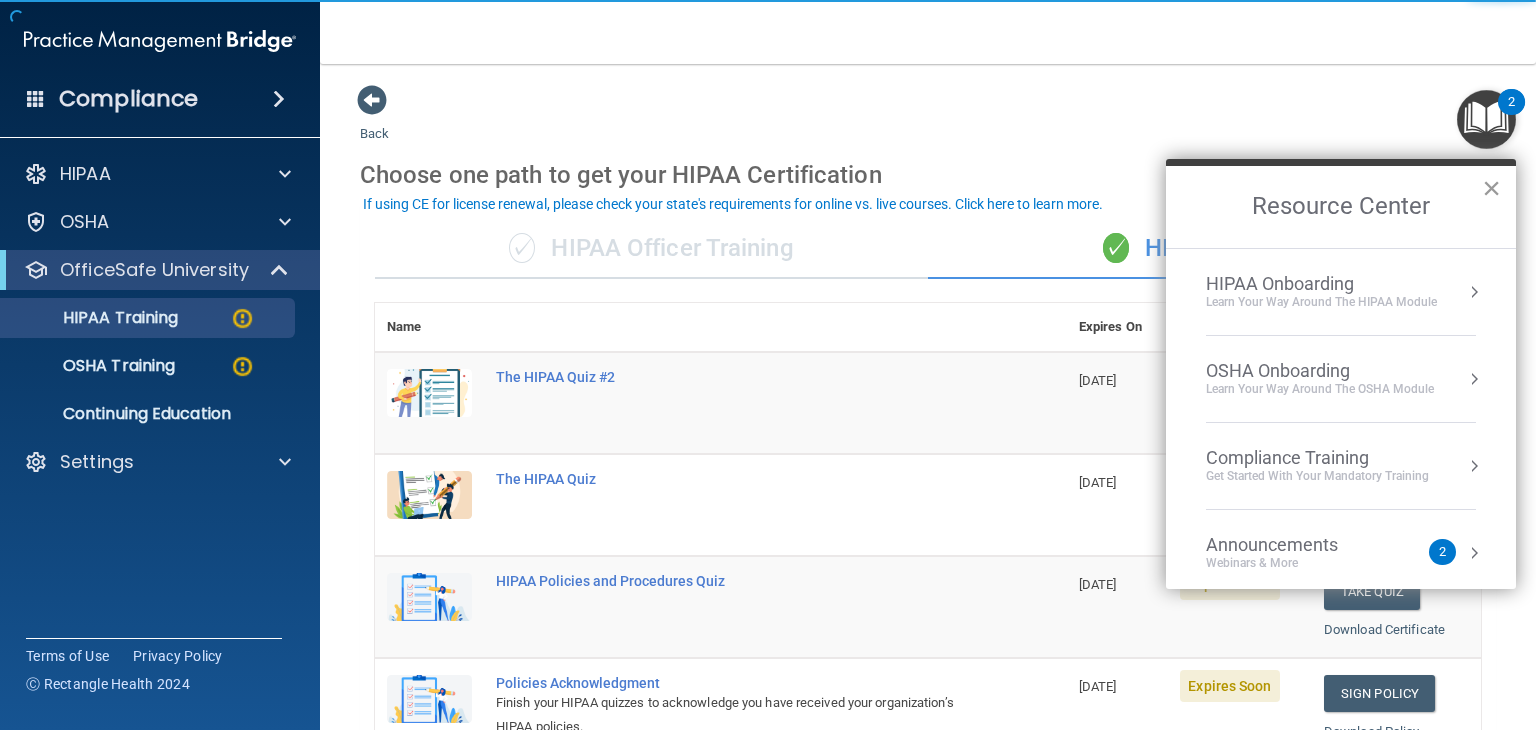 click on "×" at bounding box center [1491, 188] 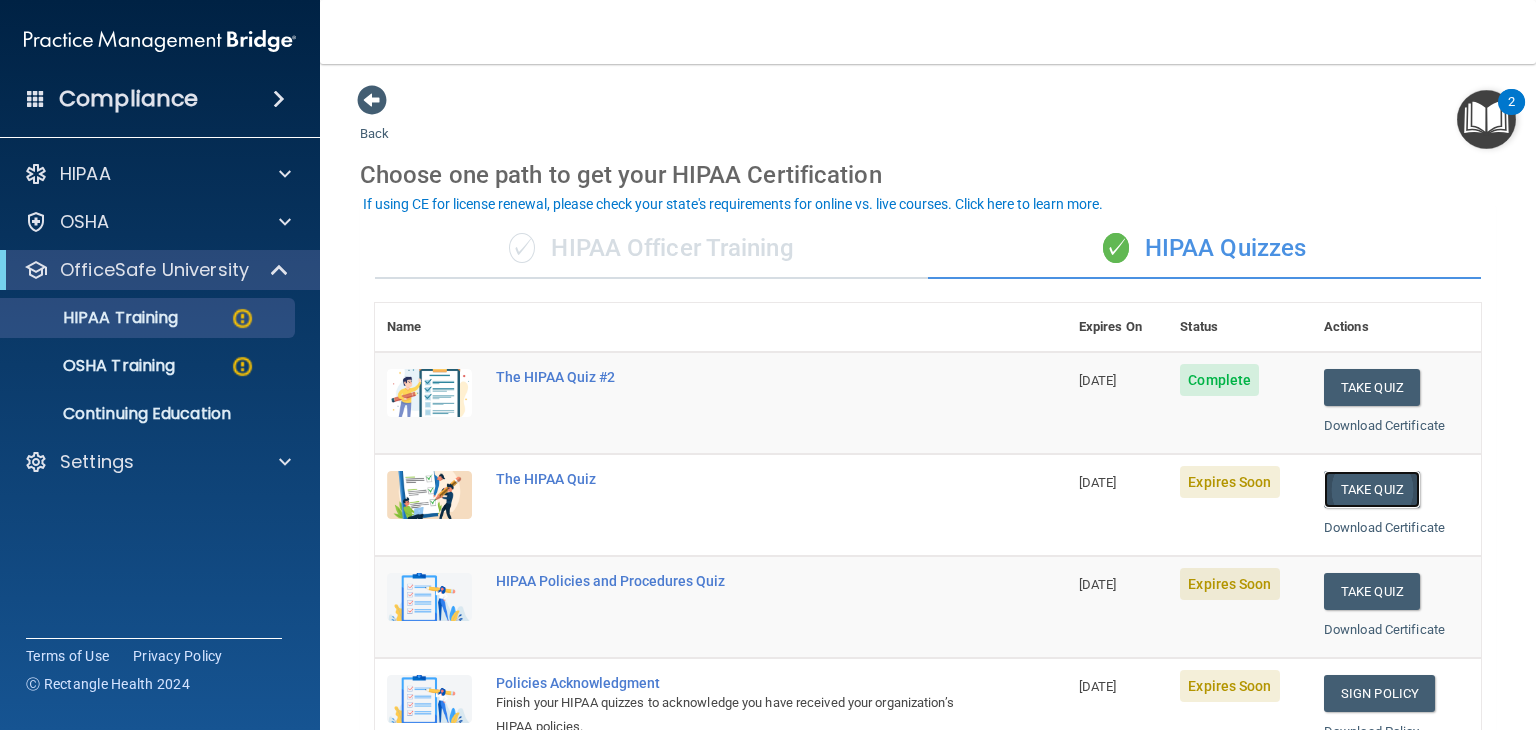 click on "Take Quiz" at bounding box center (1372, 489) 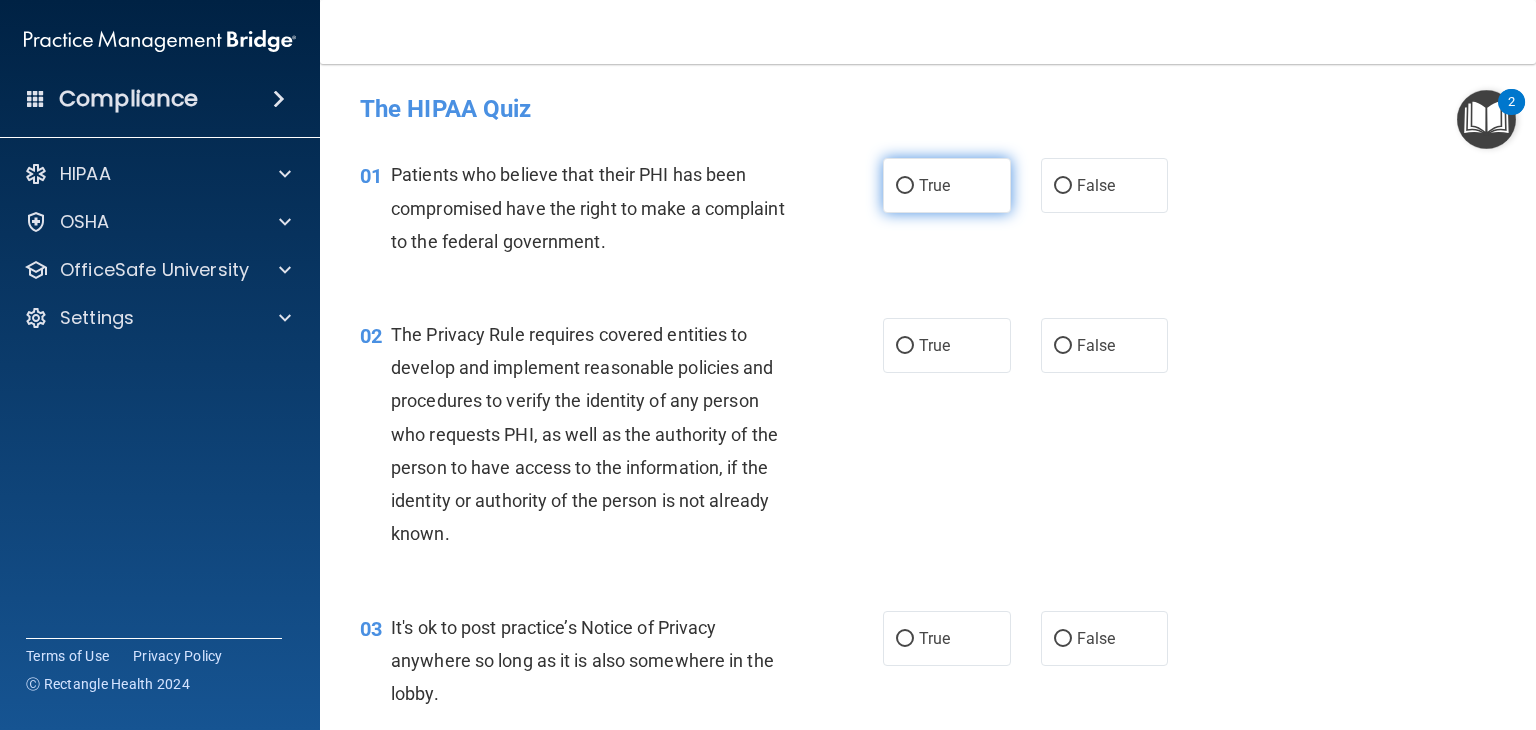 click on "True" at bounding box center (905, 186) 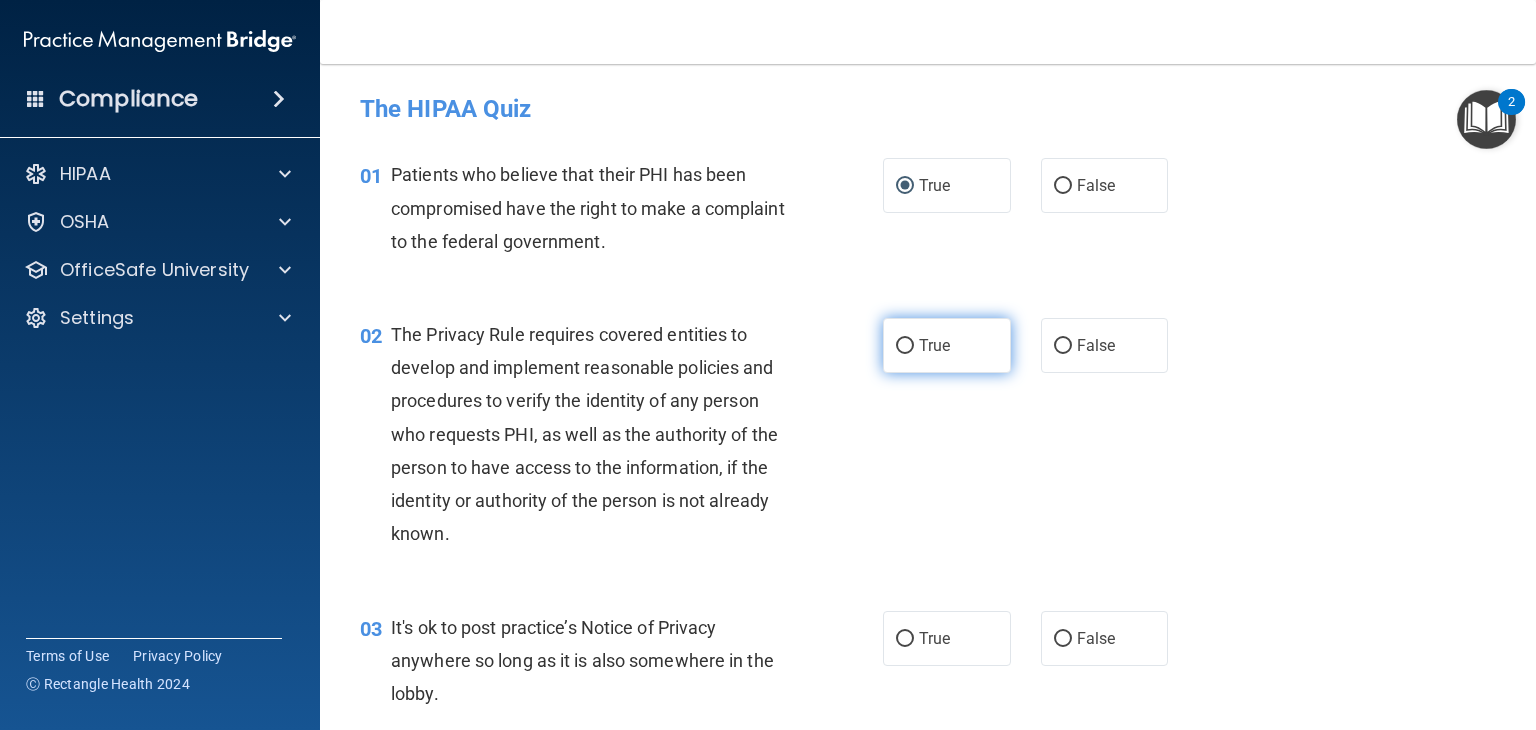 click on "True" at bounding box center (905, 346) 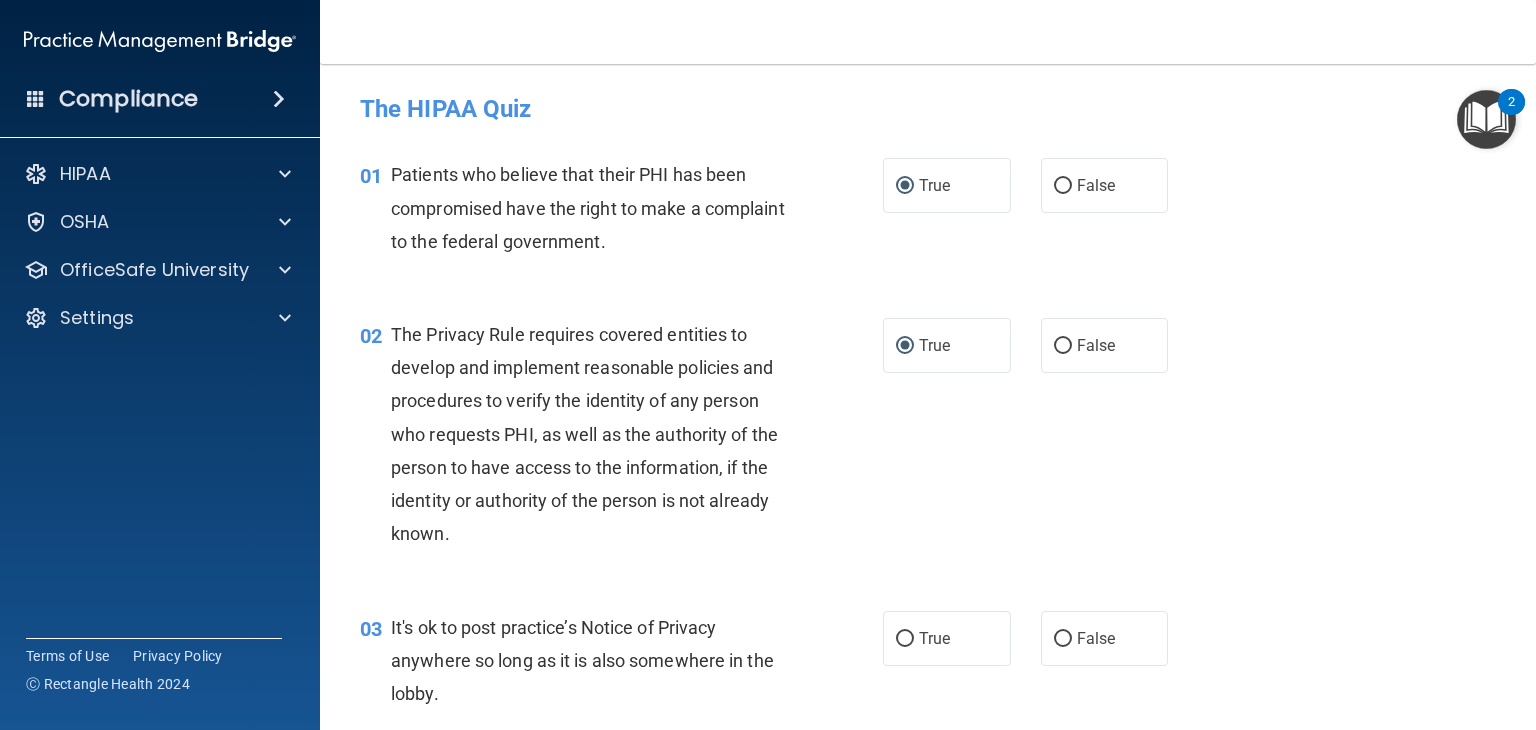 scroll, scrollTop: 233, scrollLeft: 0, axis: vertical 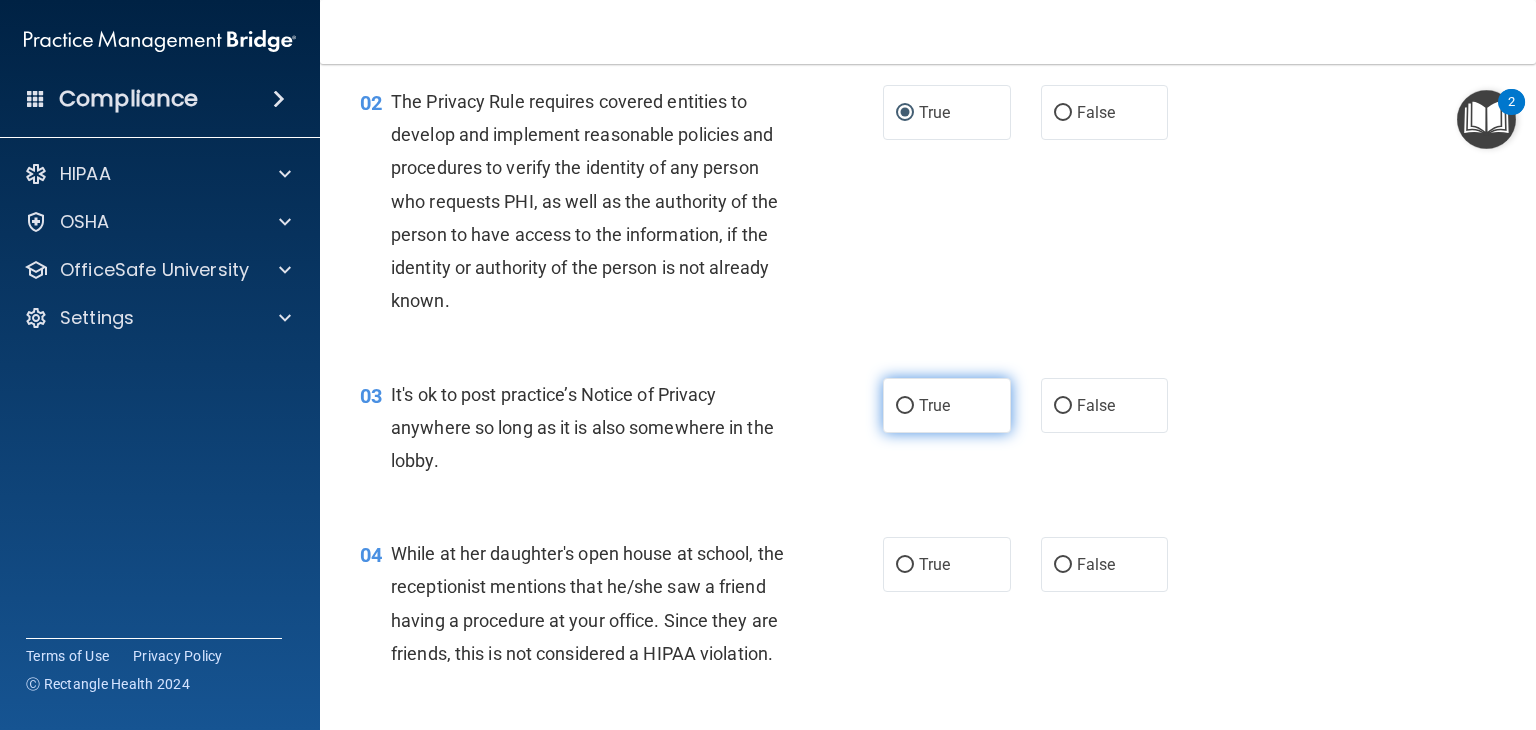 click on "True" at bounding box center [905, 406] 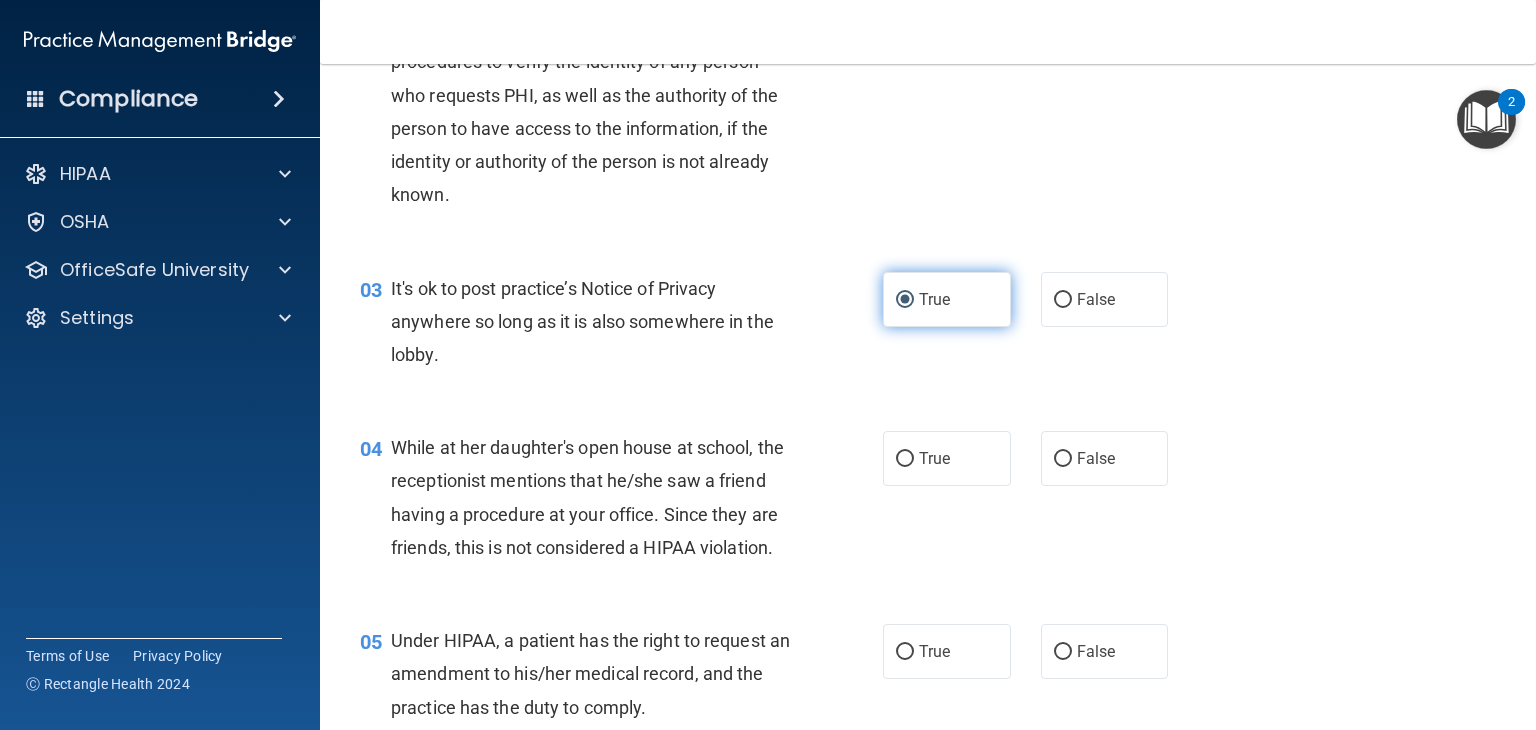 scroll, scrollTop: 466, scrollLeft: 0, axis: vertical 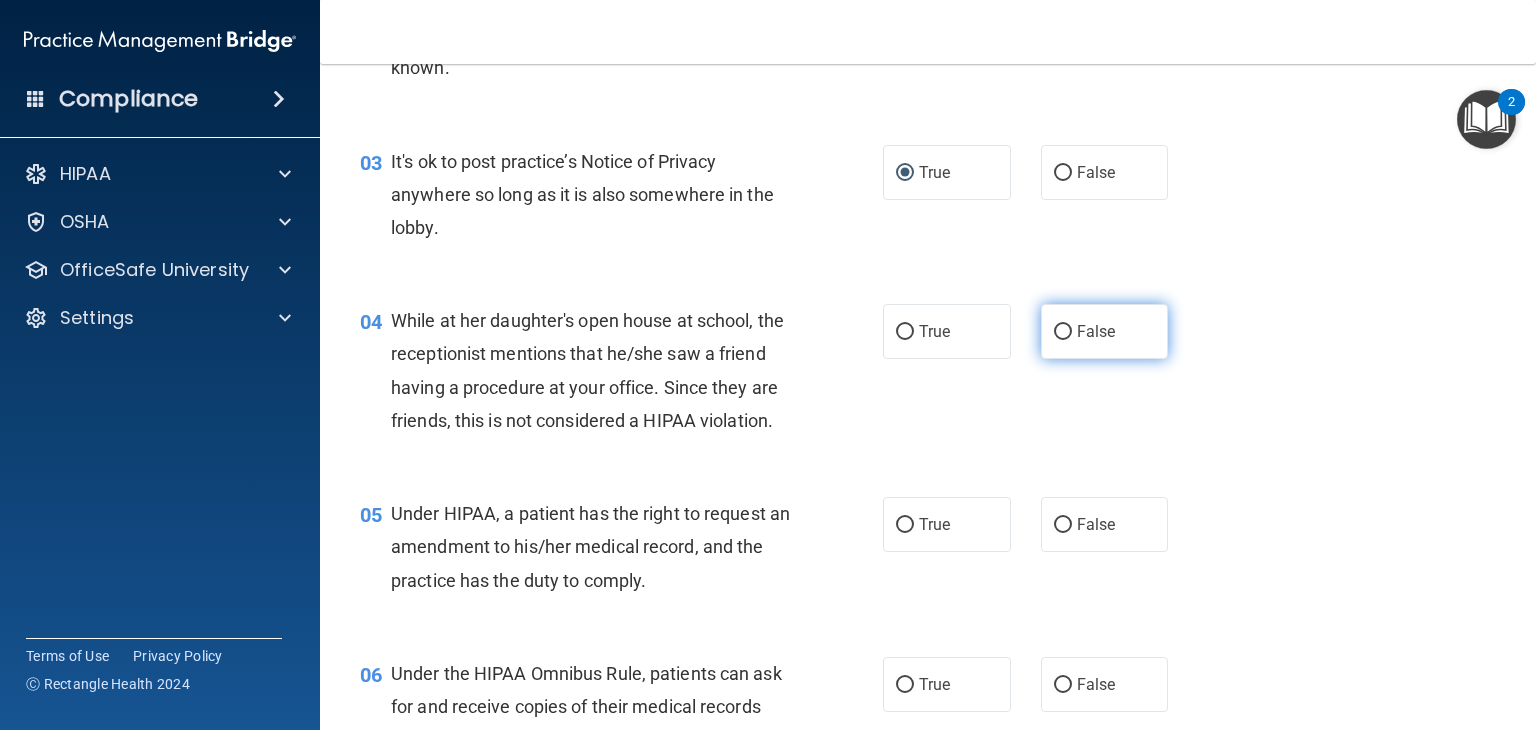 click on "False" at bounding box center (1105, 331) 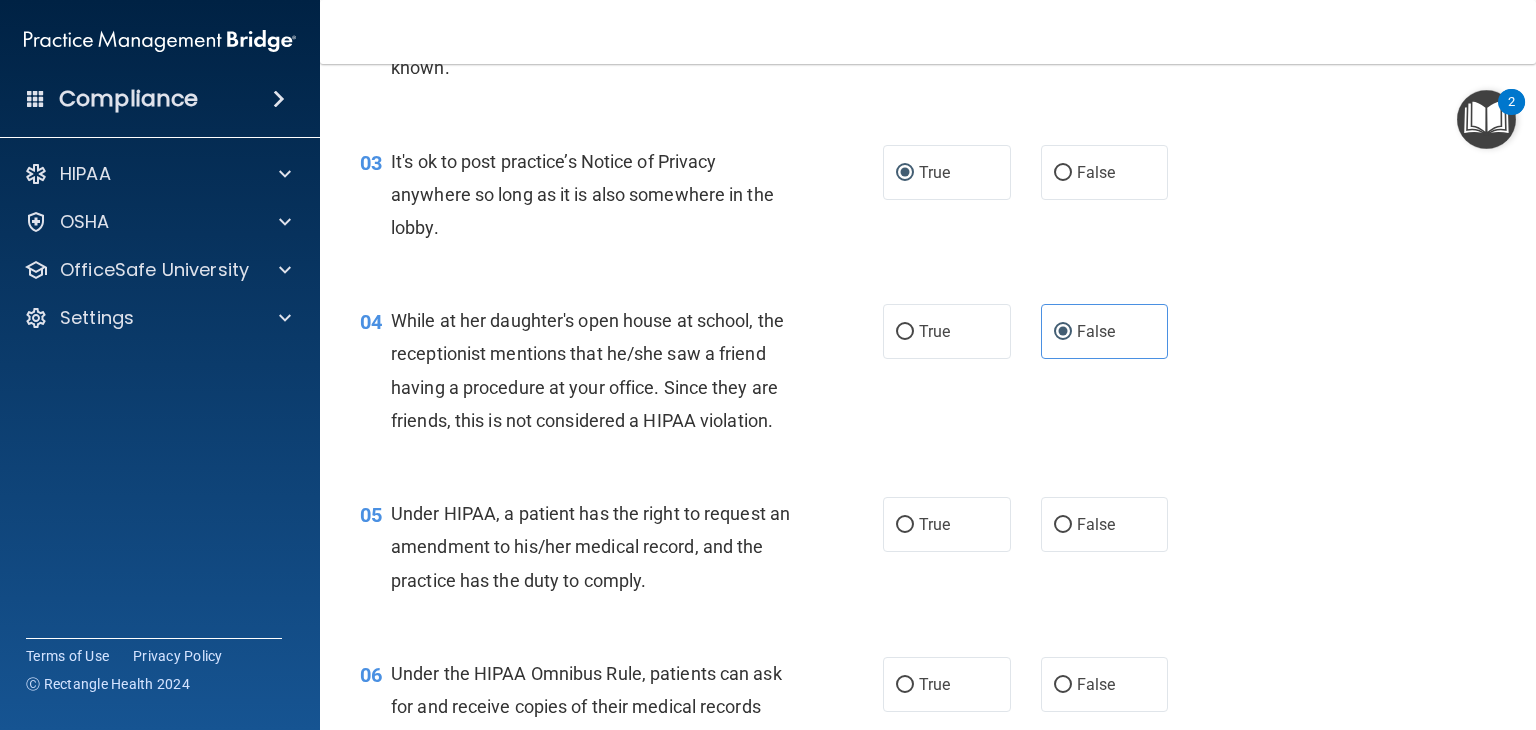 scroll, scrollTop: 700, scrollLeft: 0, axis: vertical 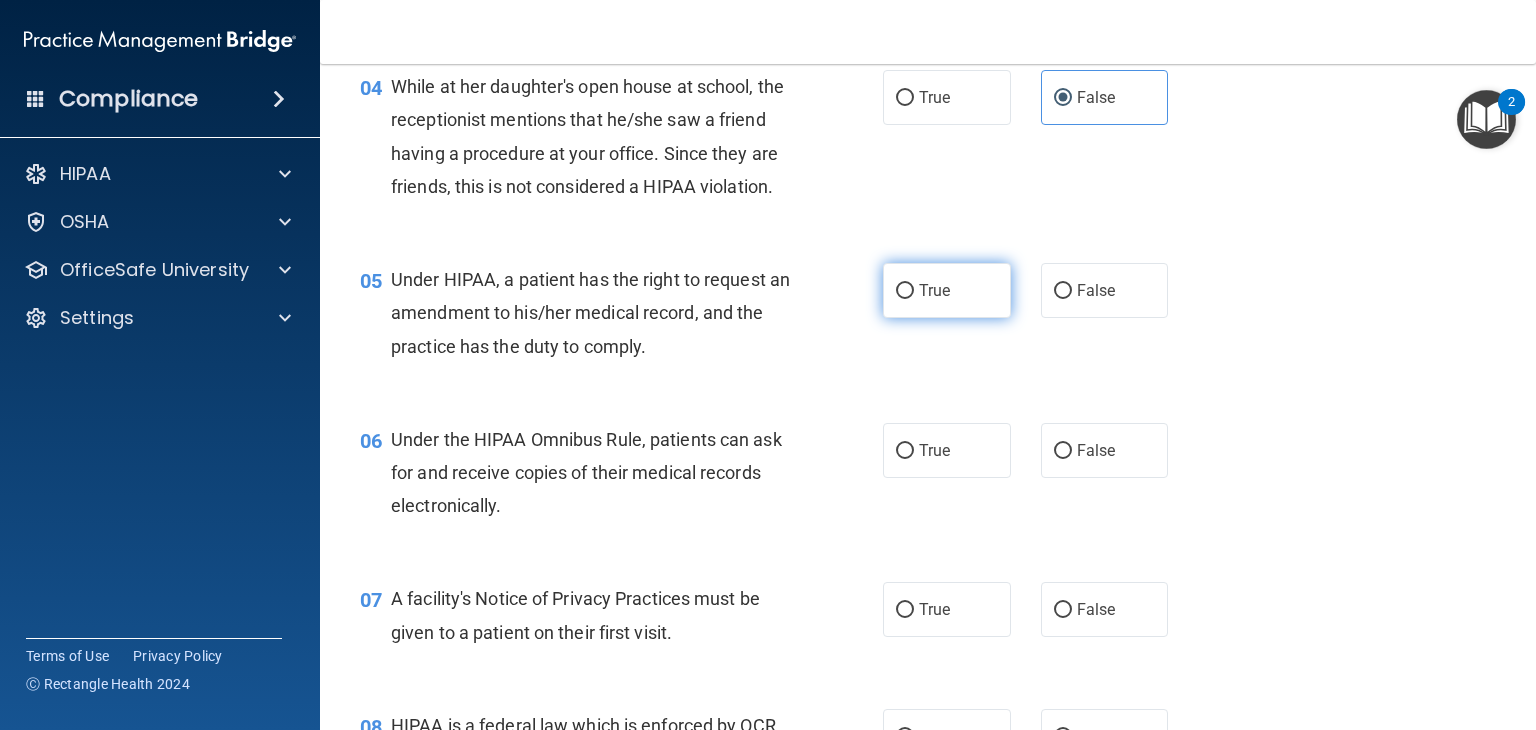 click on "True" at bounding box center [947, 290] 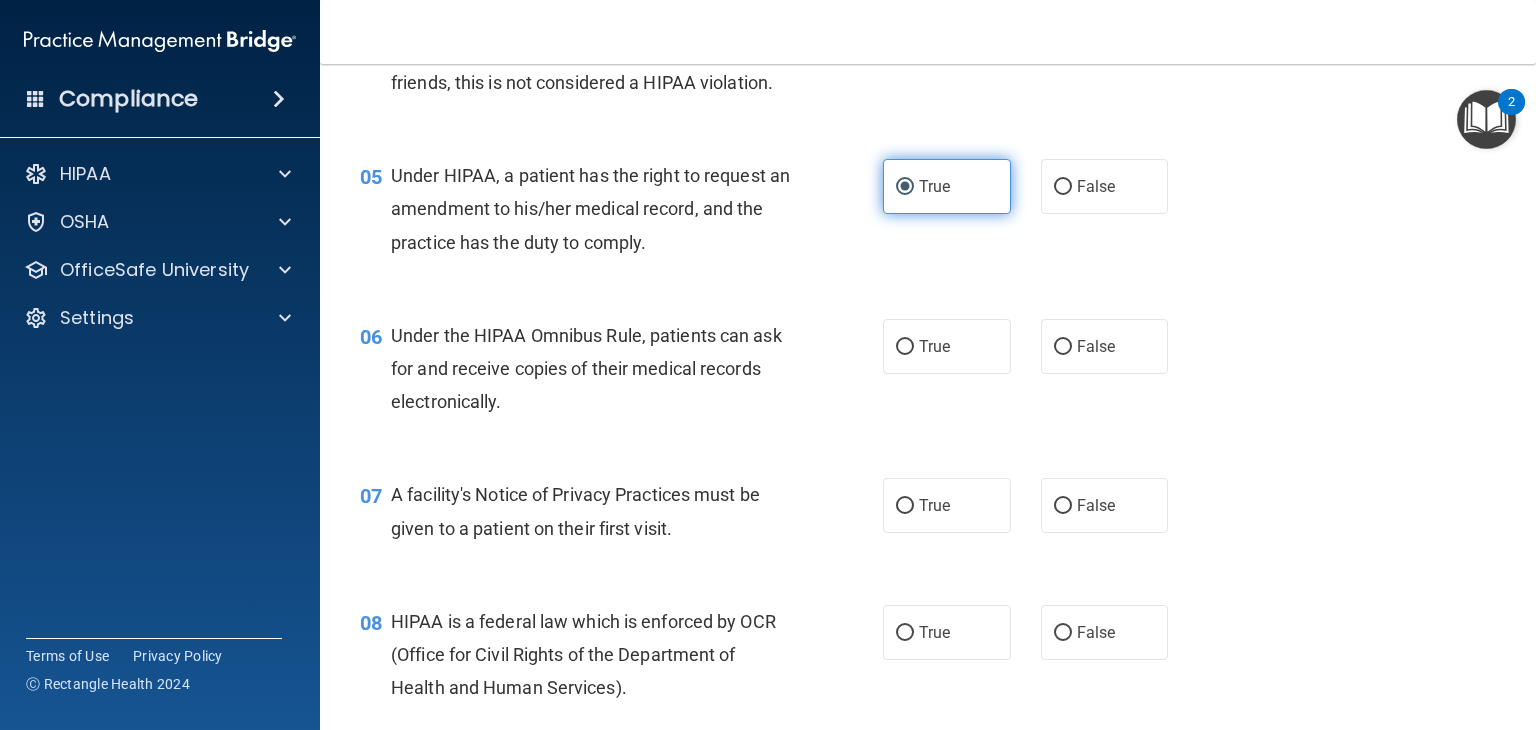 scroll, scrollTop: 933, scrollLeft: 0, axis: vertical 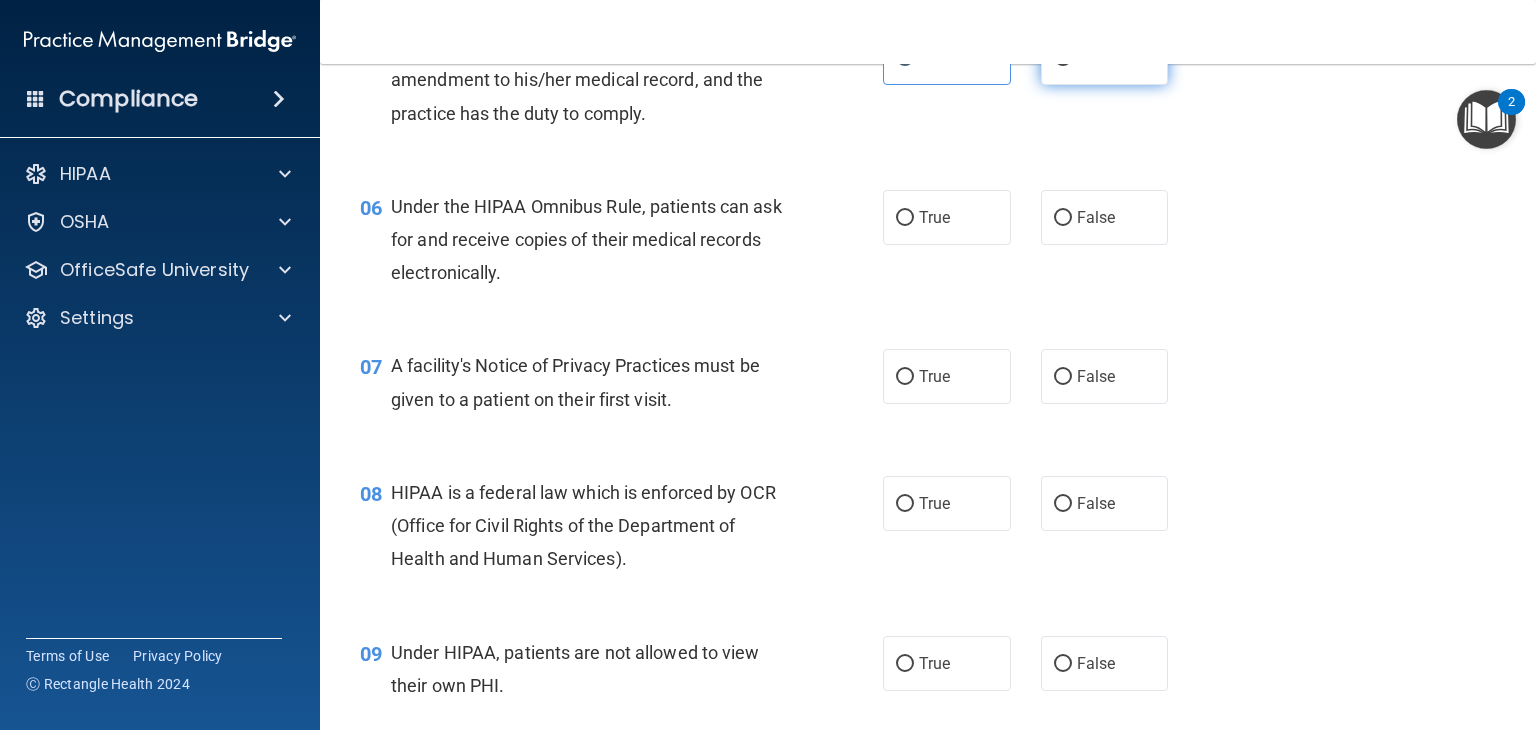 click on "False" at bounding box center (1096, 57) 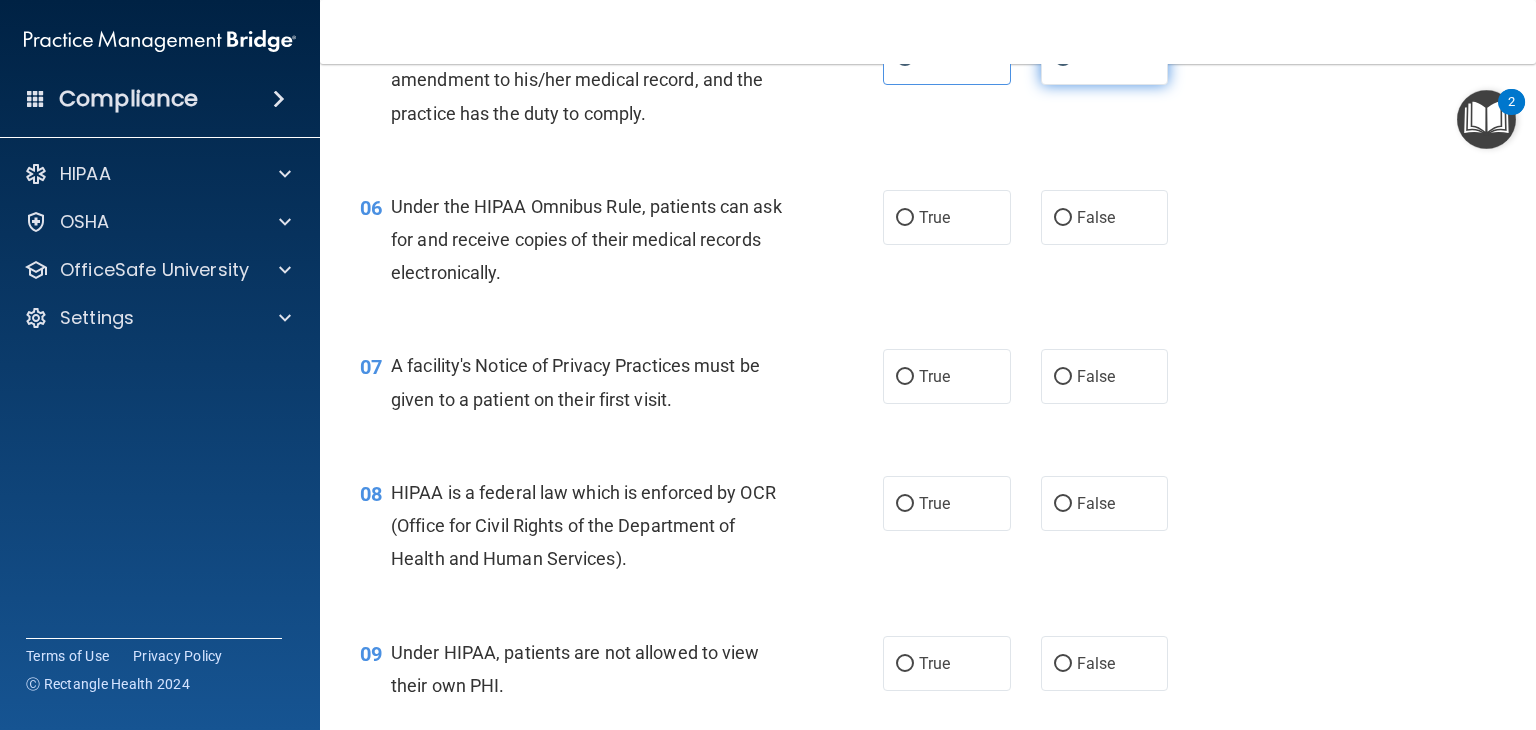 radio on "false" 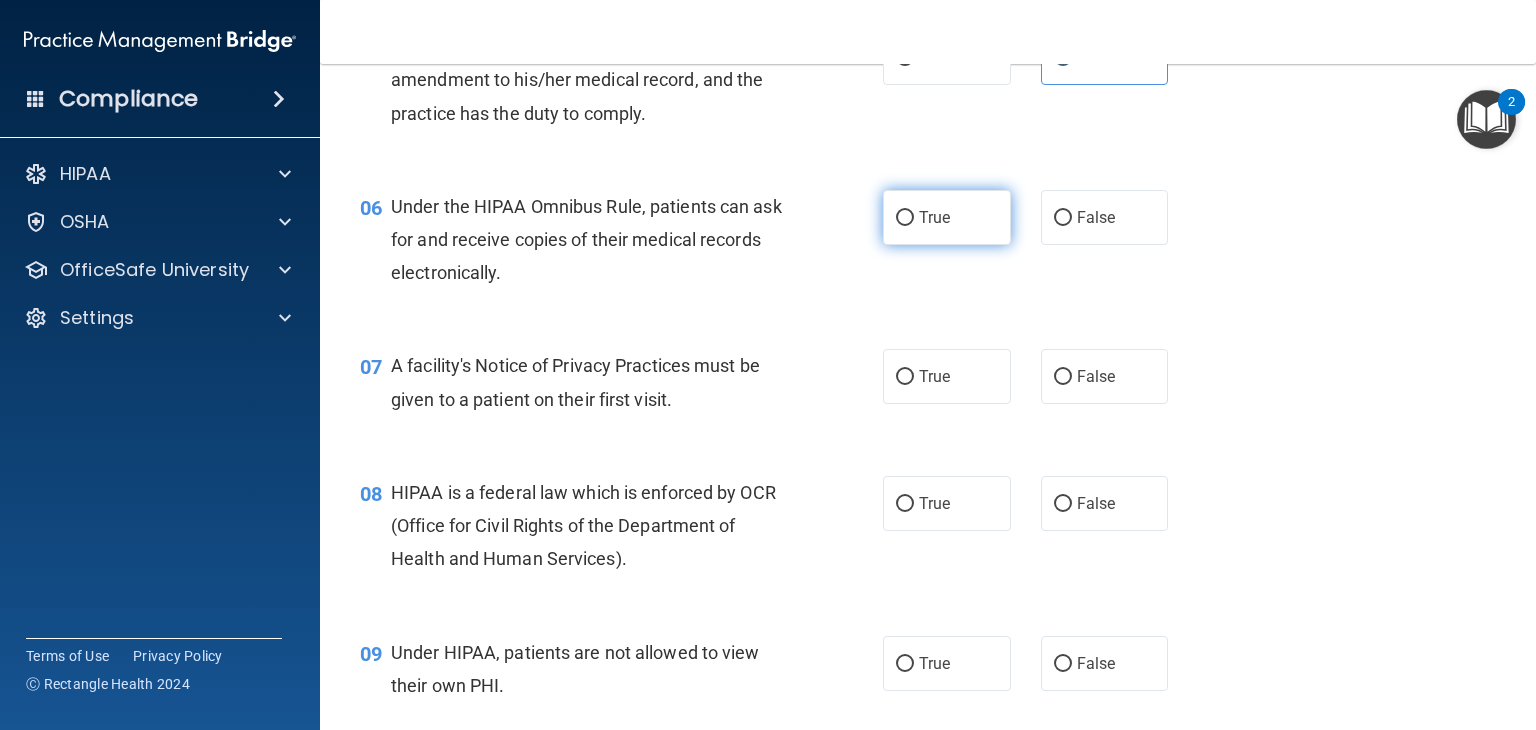 click on "True" at bounding box center [905, 218] 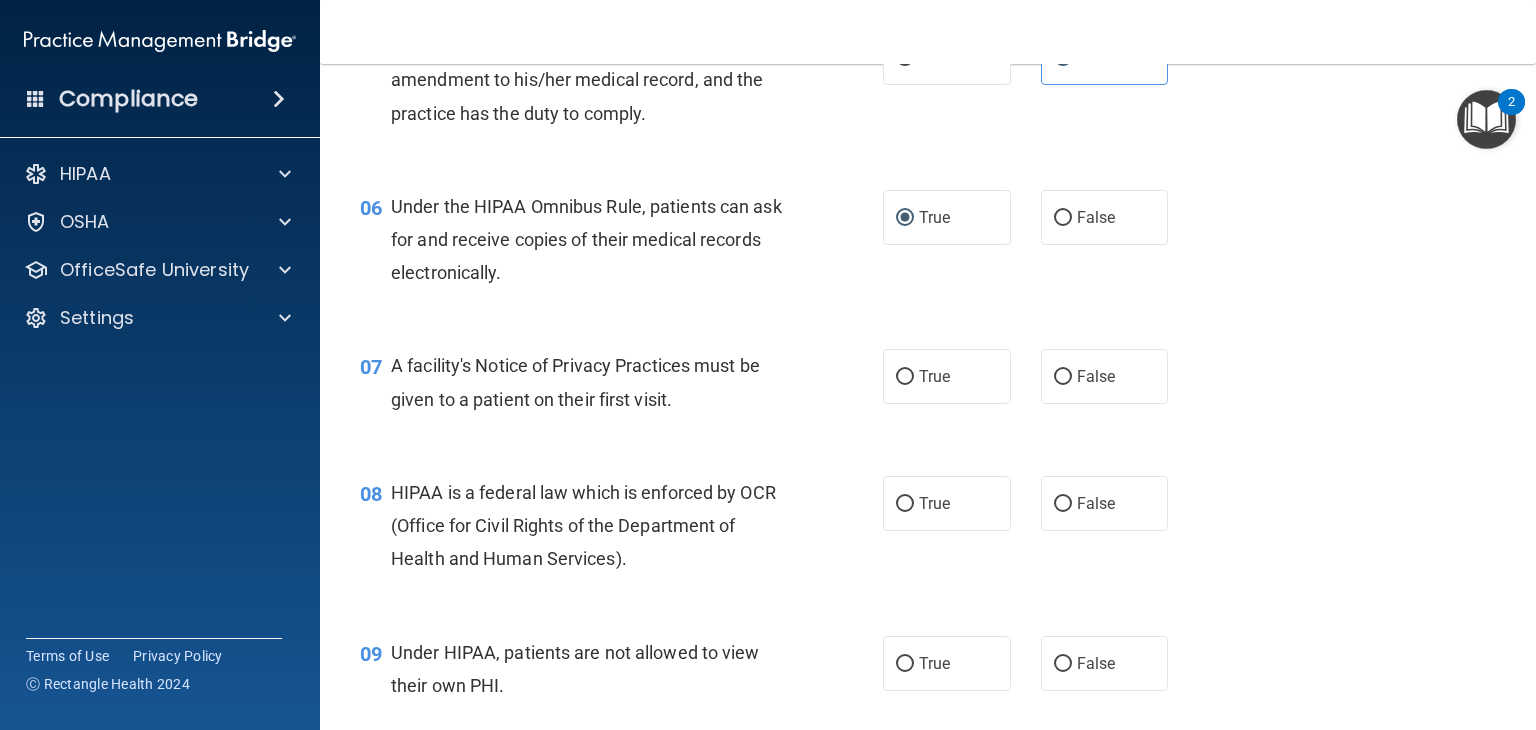 scroll, scrollTop: 1166, scrollLeft: 0, axis: vertical 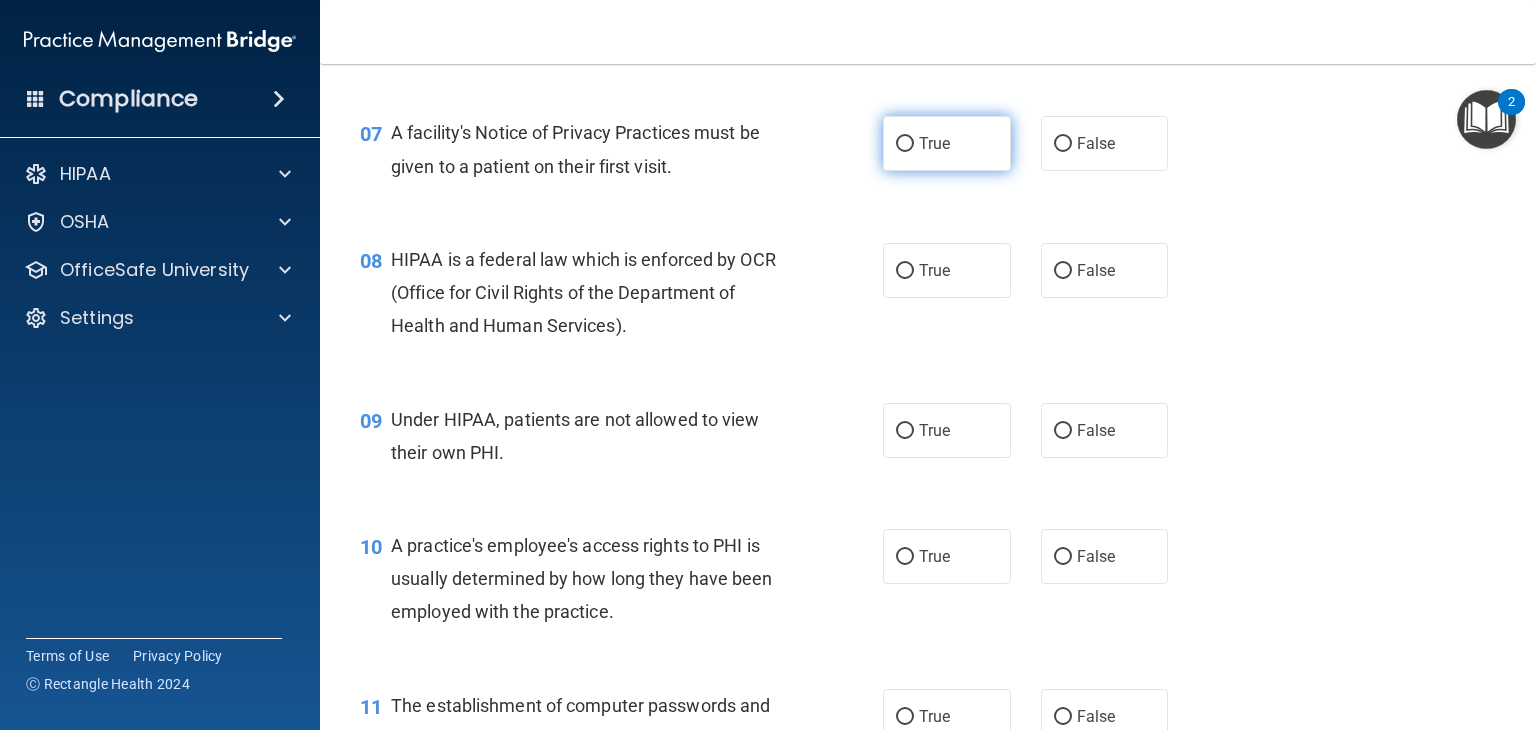 click on "True" at bounding box center (905, 144) 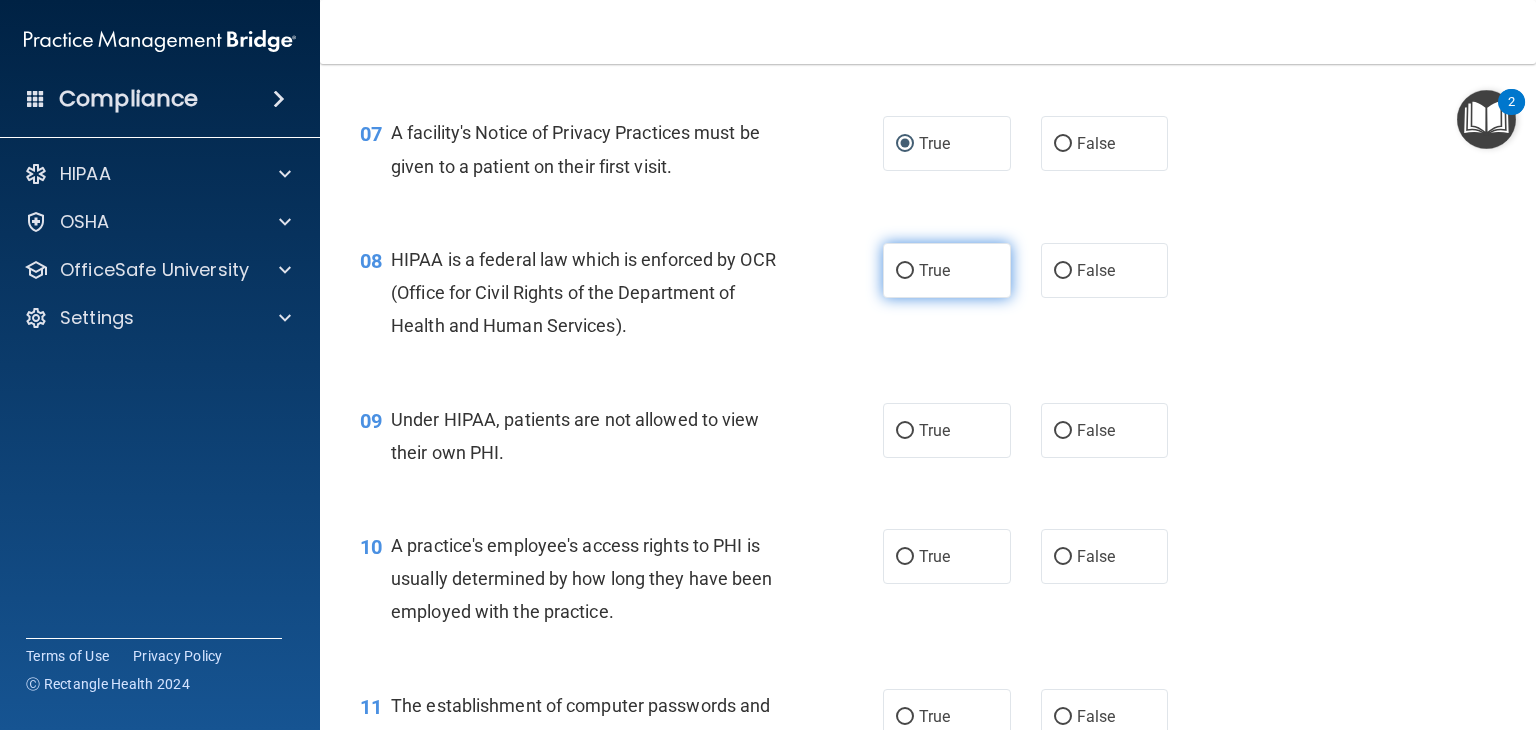 click on "True" at bounding box center (905, 271) 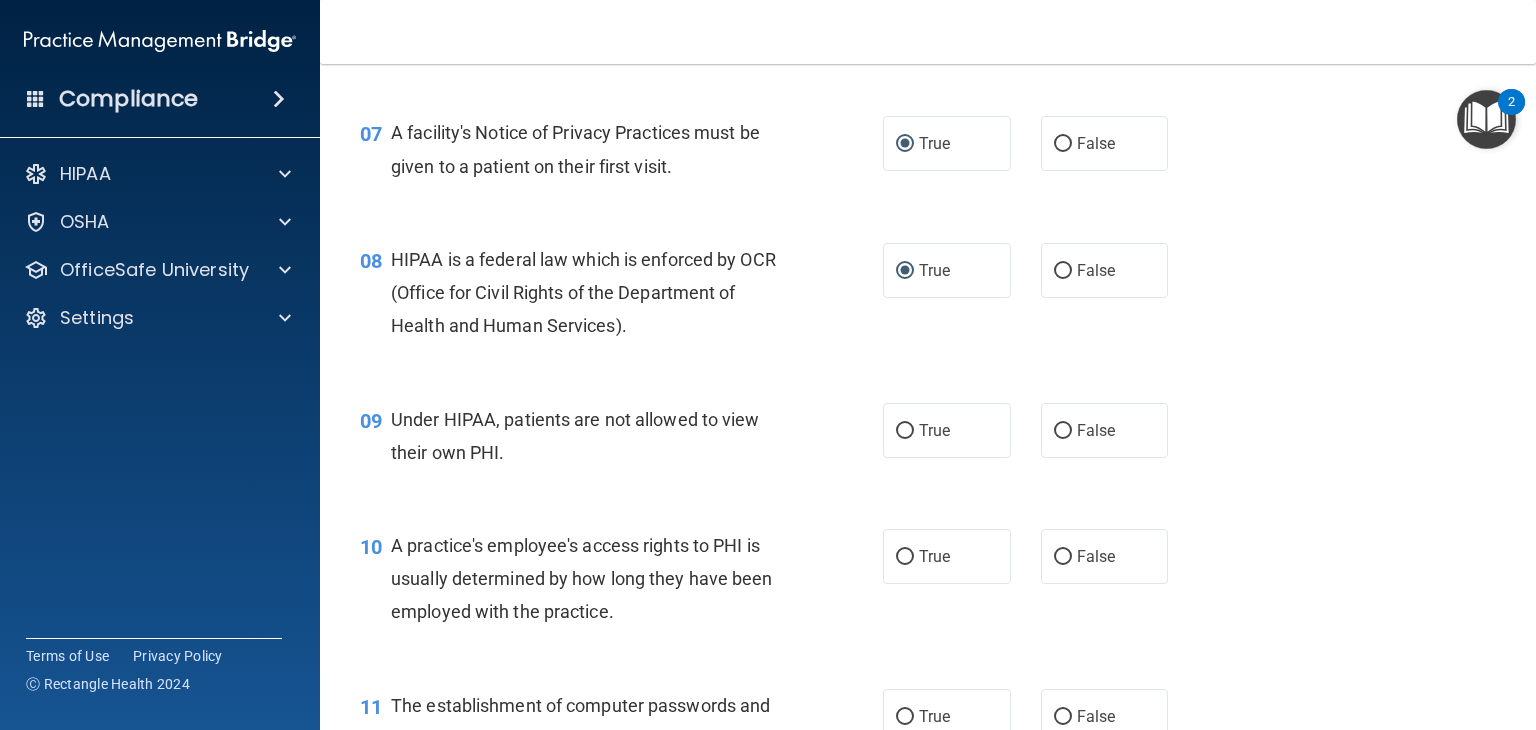 scroll, scrollTop: 1400, scrollLeft: 0, axis: vertical 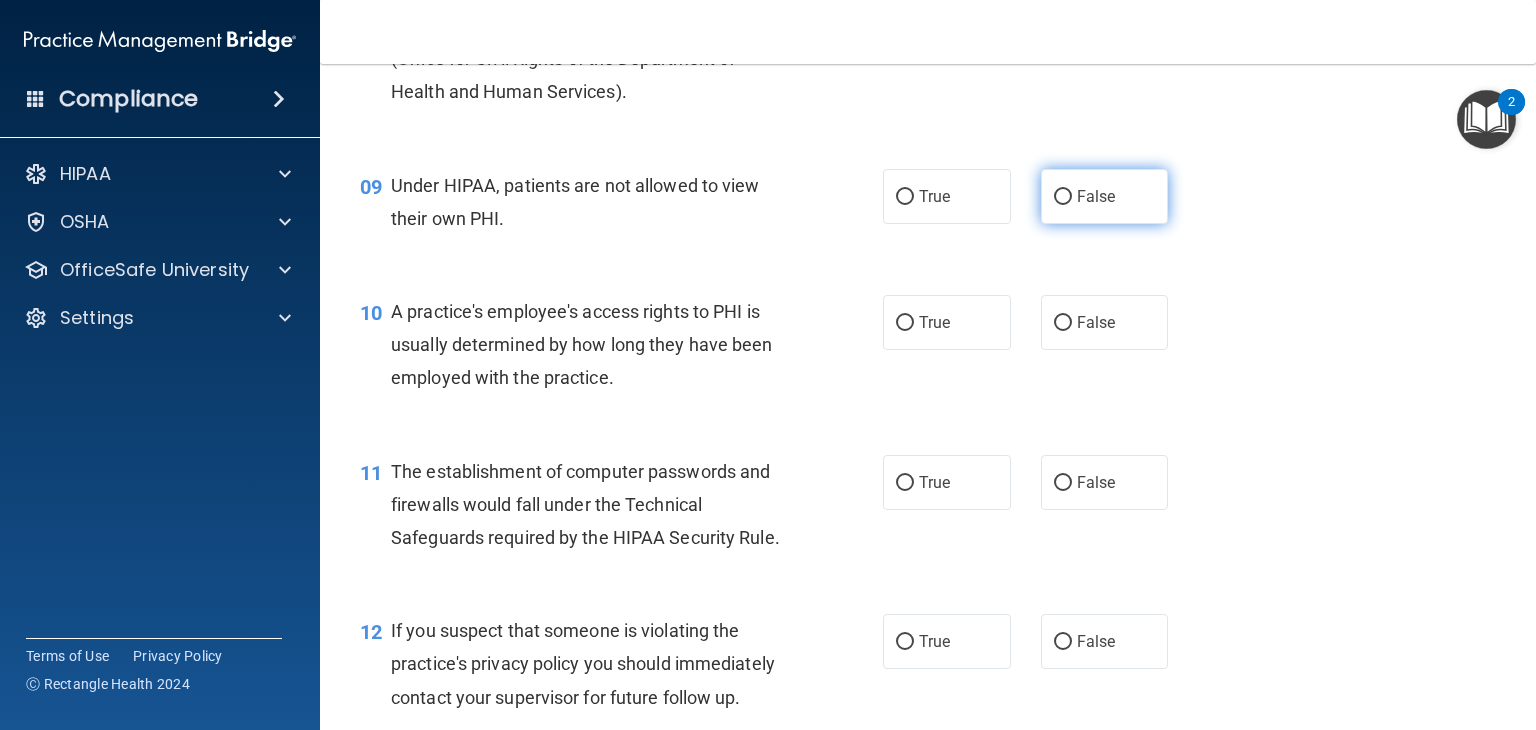click on "False" at bounding box center (1105, 196) 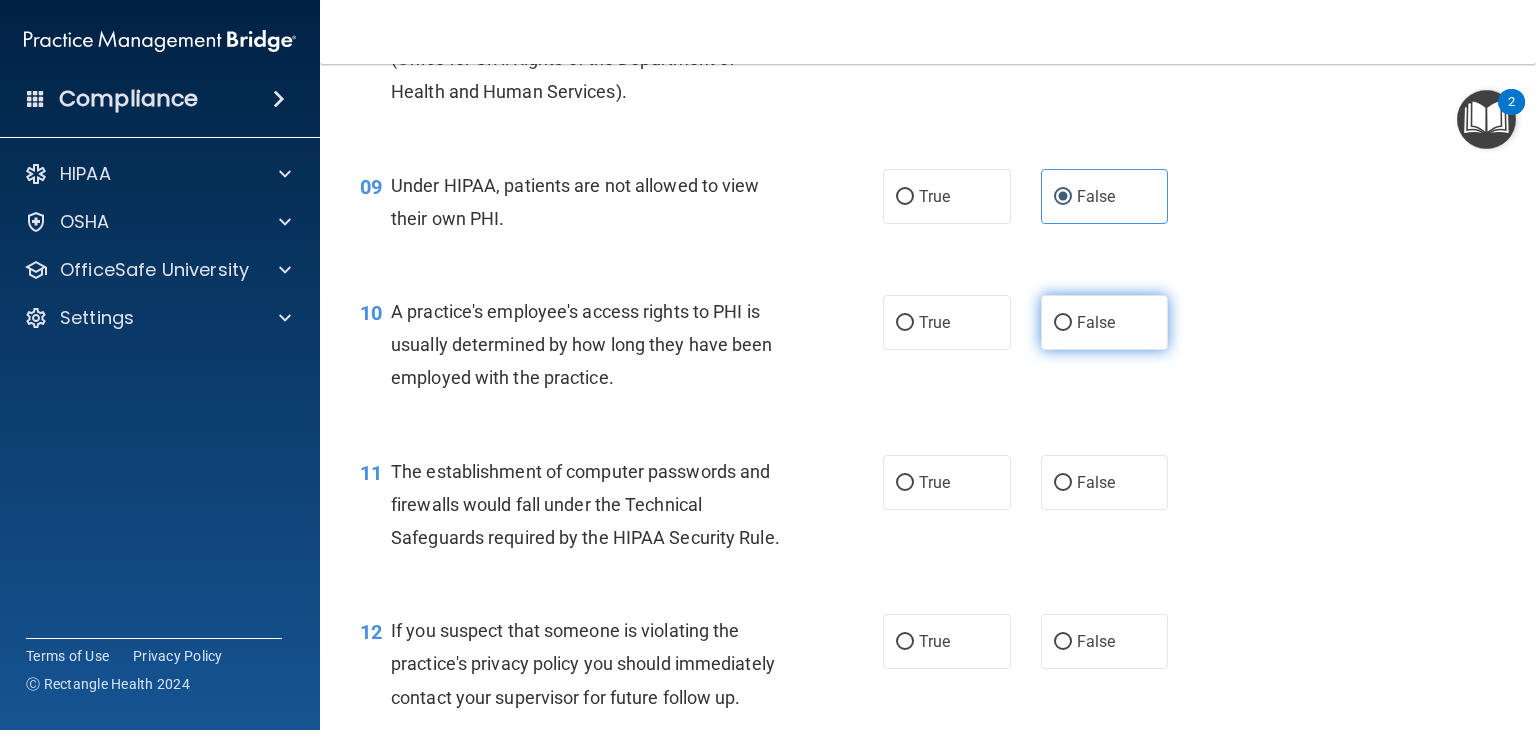 click on "False" at bounding box center (1063, 323) 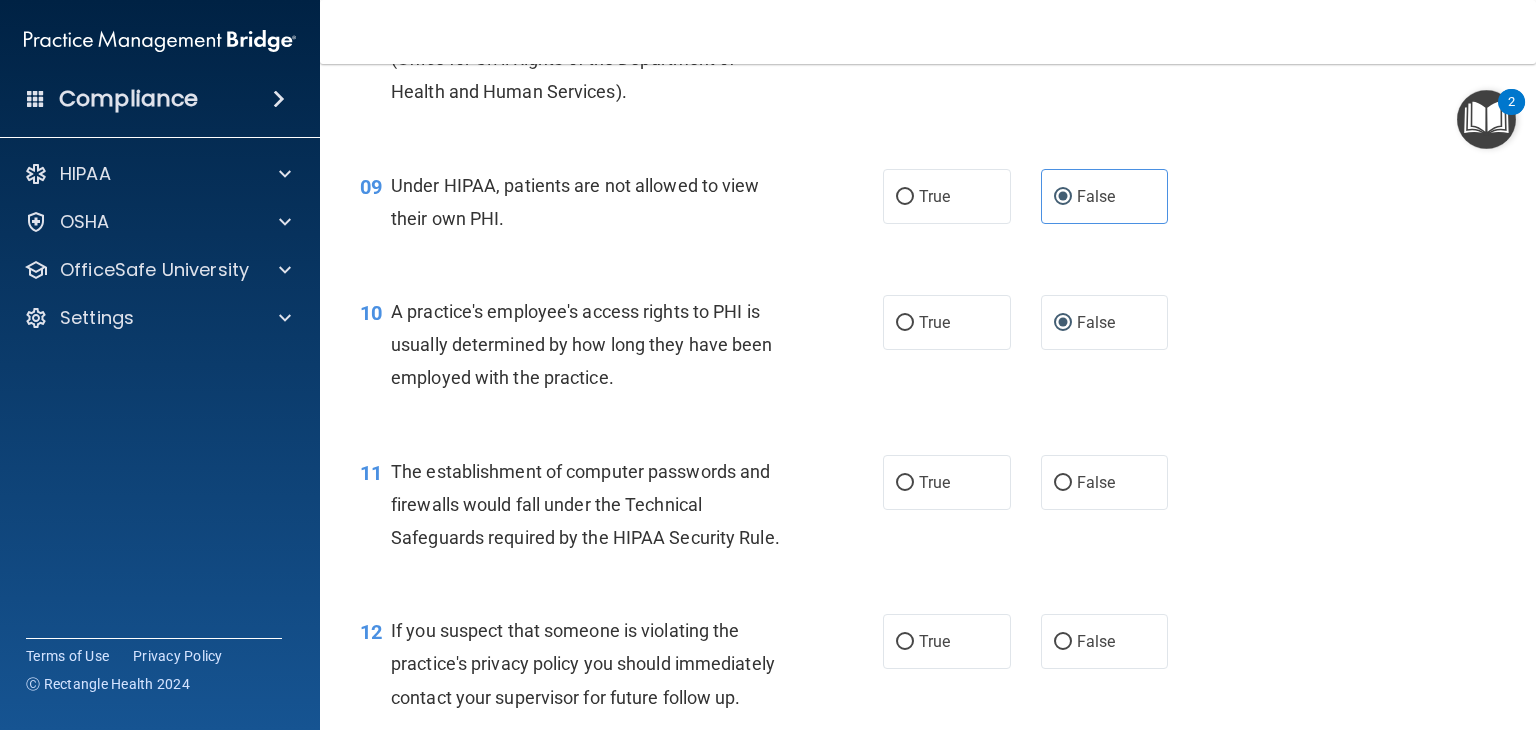 scroll, scrollTop: 1633, scrollLeft: 0, axis: vertical 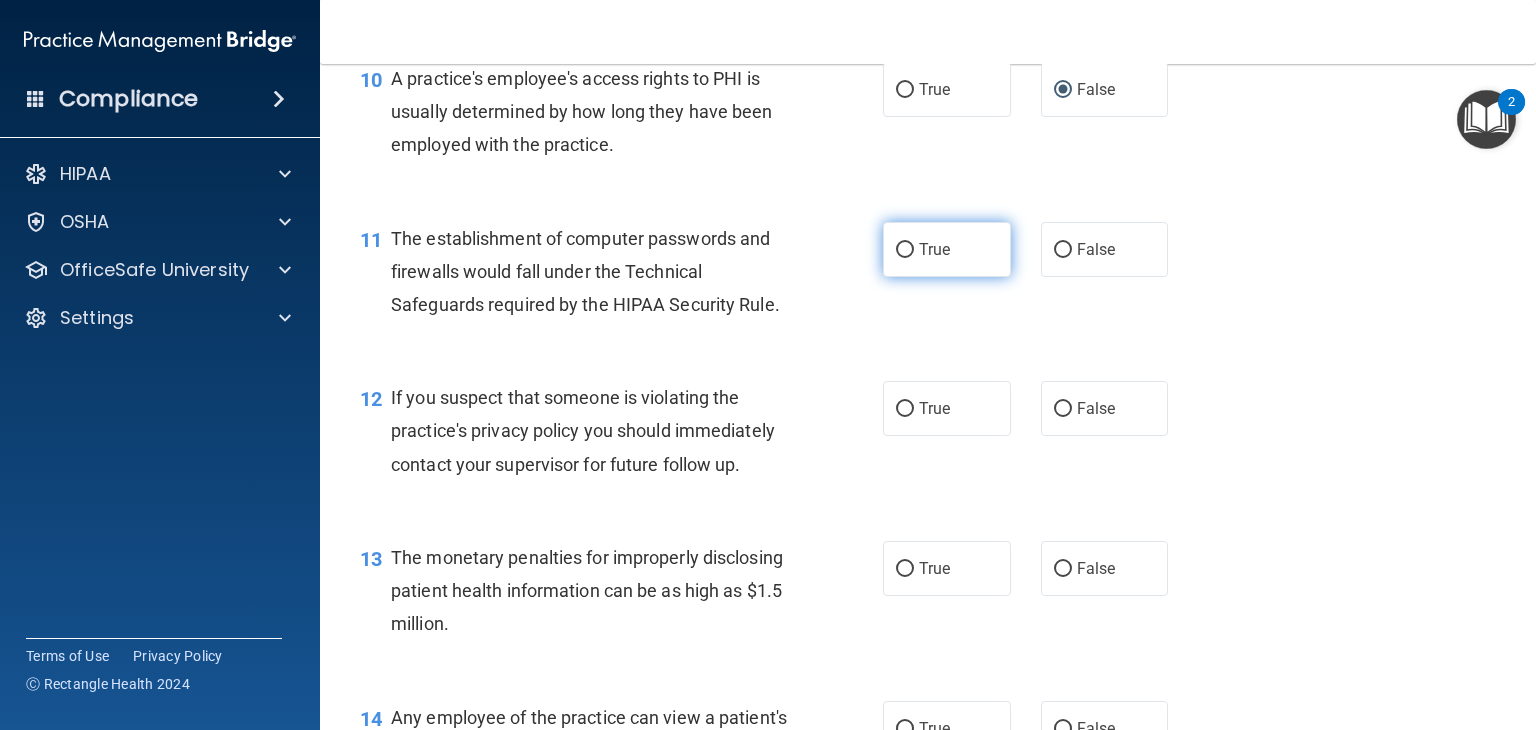 click on "True" at bounding box center [905, 250] 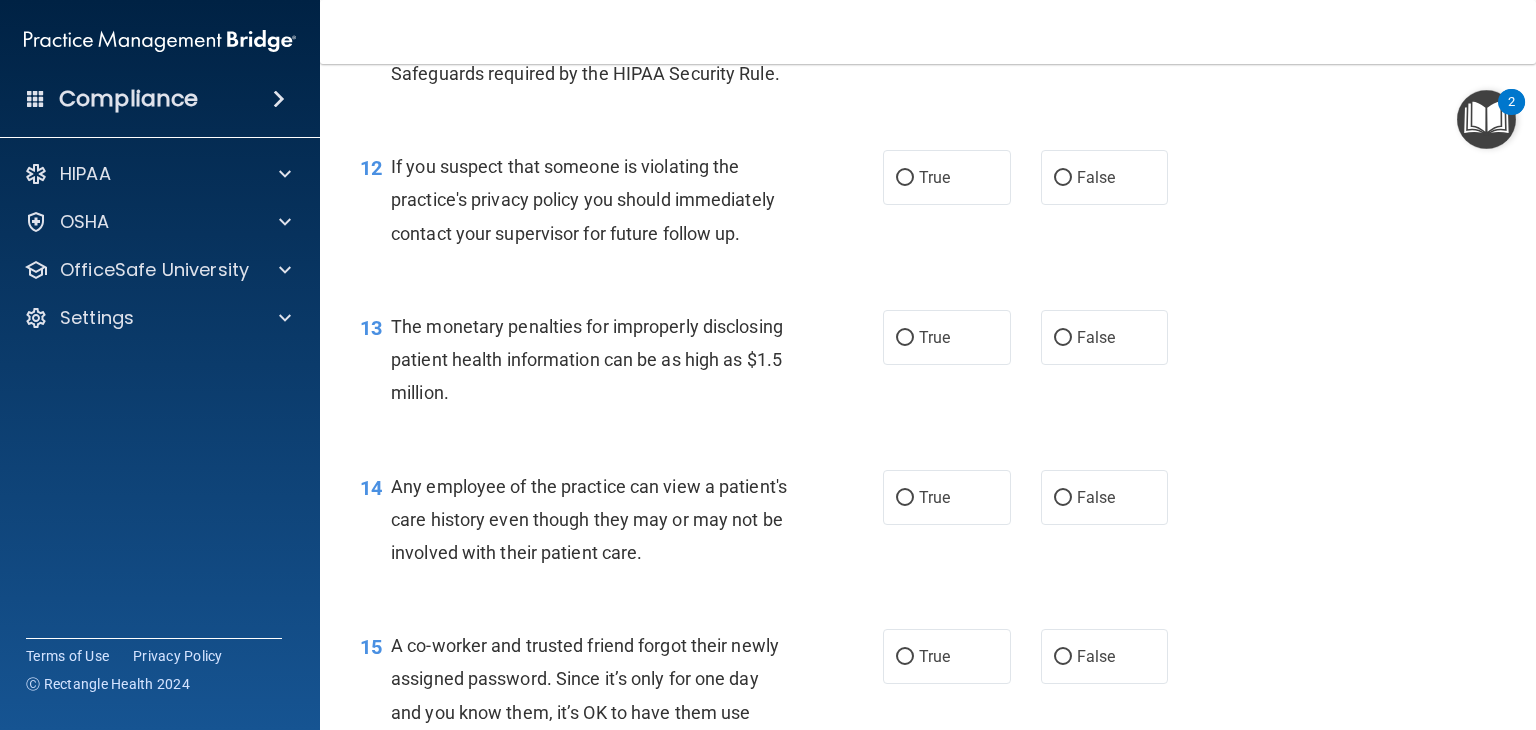 scroll, scrollTop: 1866, scrollLeft: 0, axis: vertical 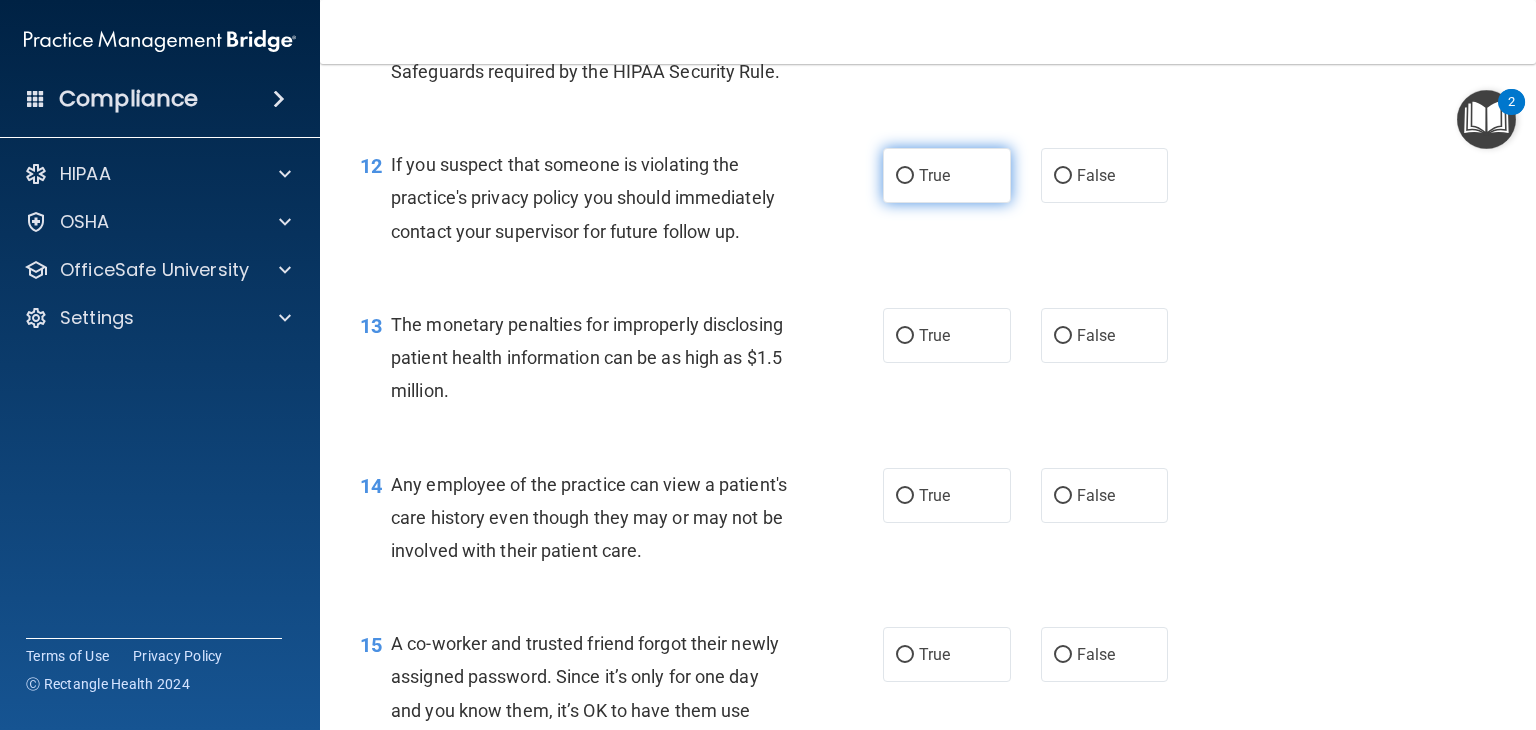 click on "True" at bounding box center [905, 176] 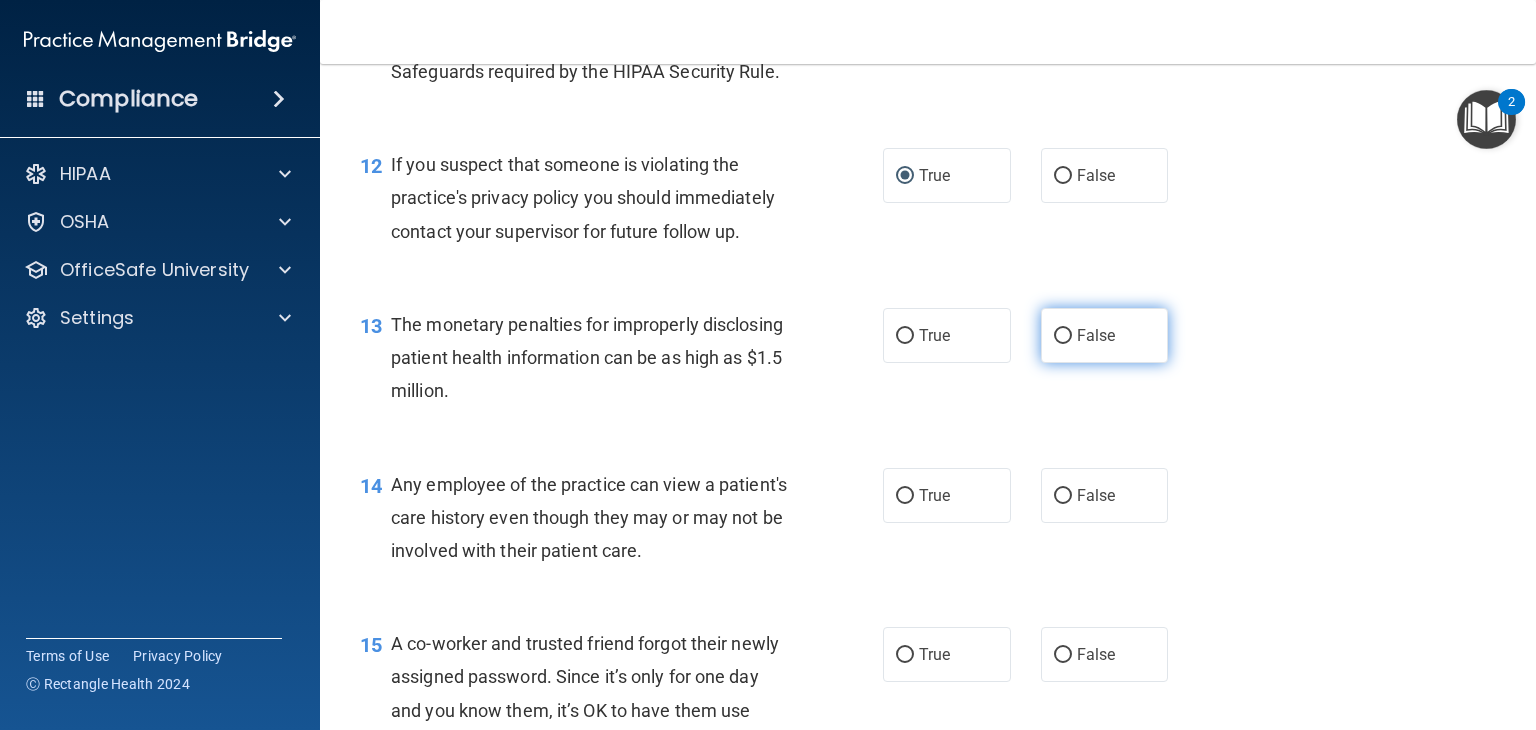 click on "False" at bounding box center (1105, 335) 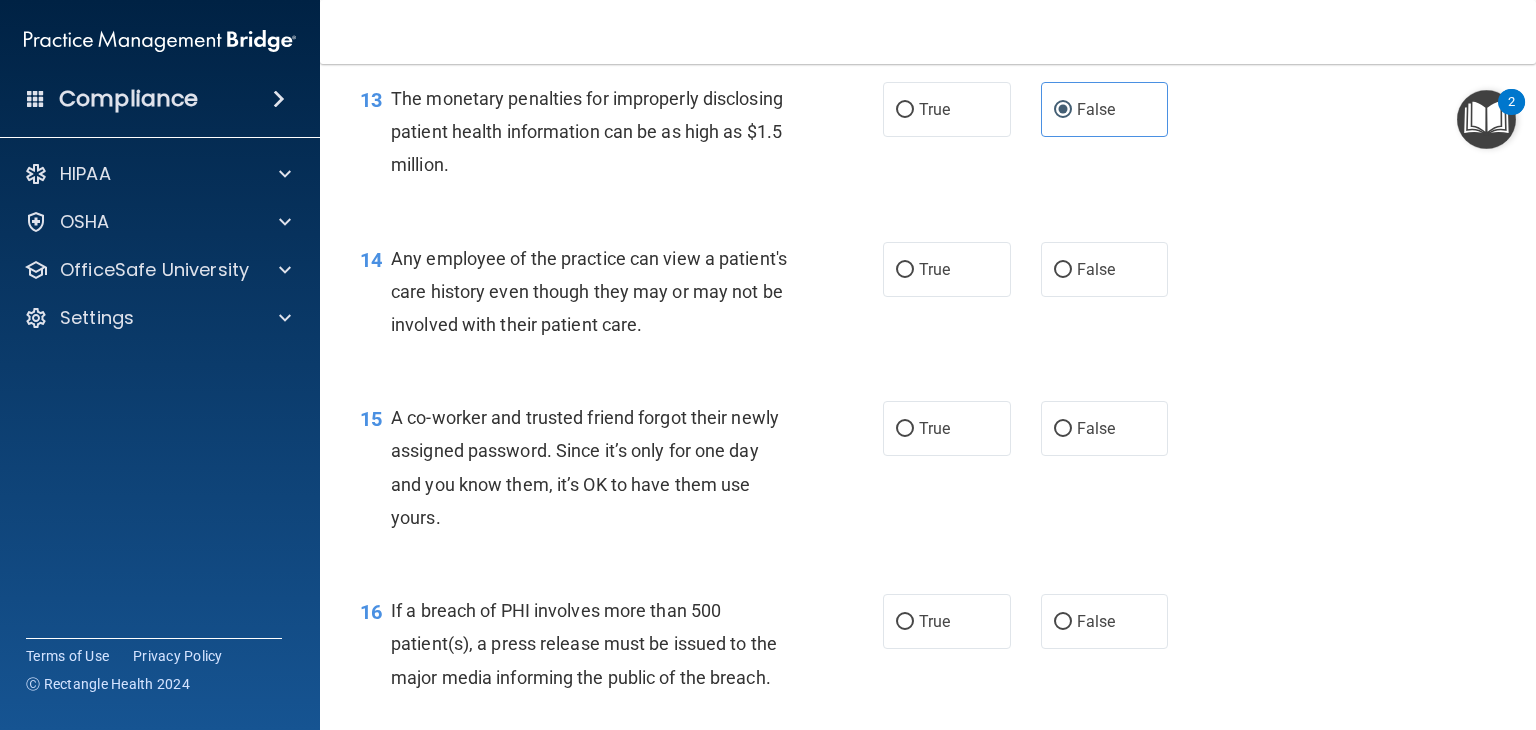 scroll, scrollTop: 2100, scrollLeft: 0, axis: vertical 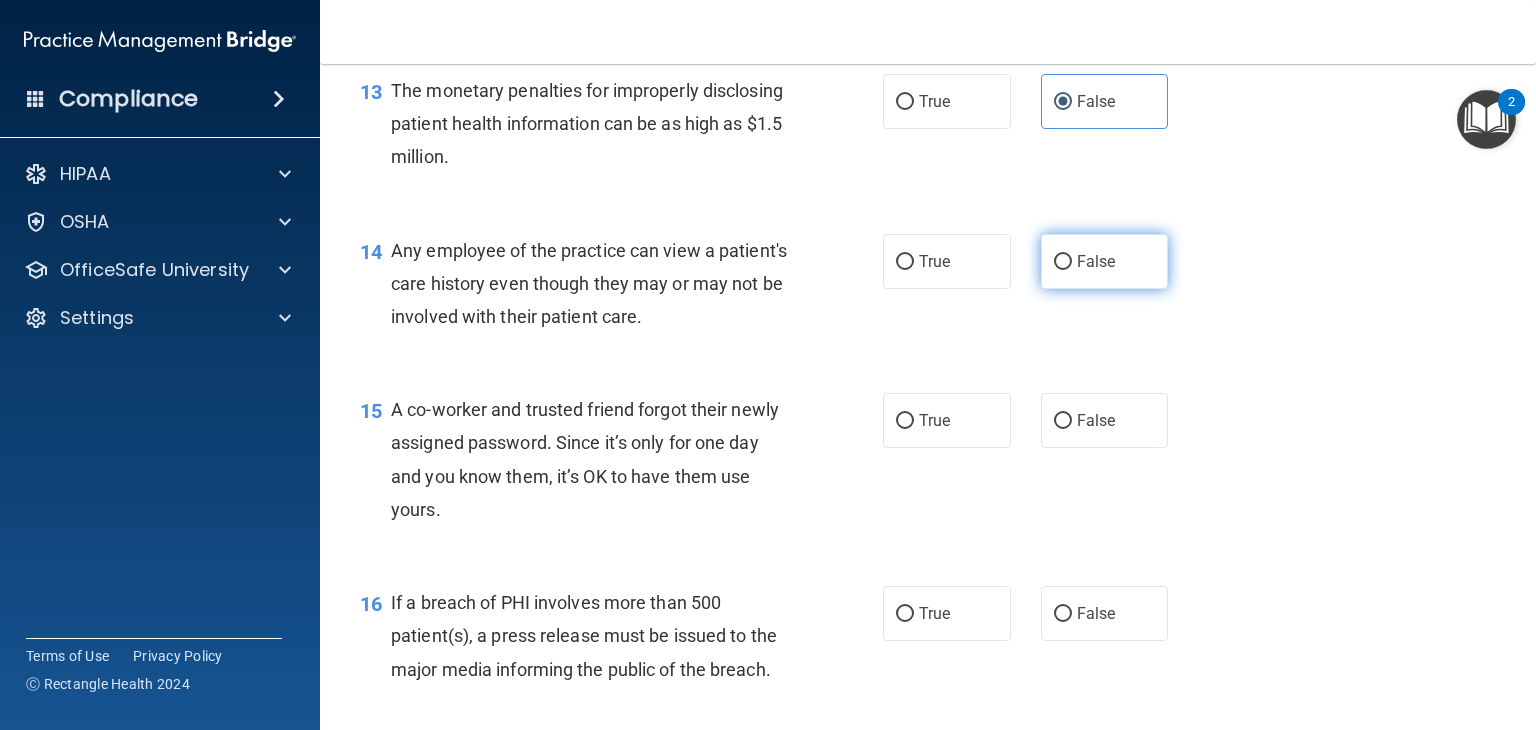 click on "False" at bounding box center (1063, 262) 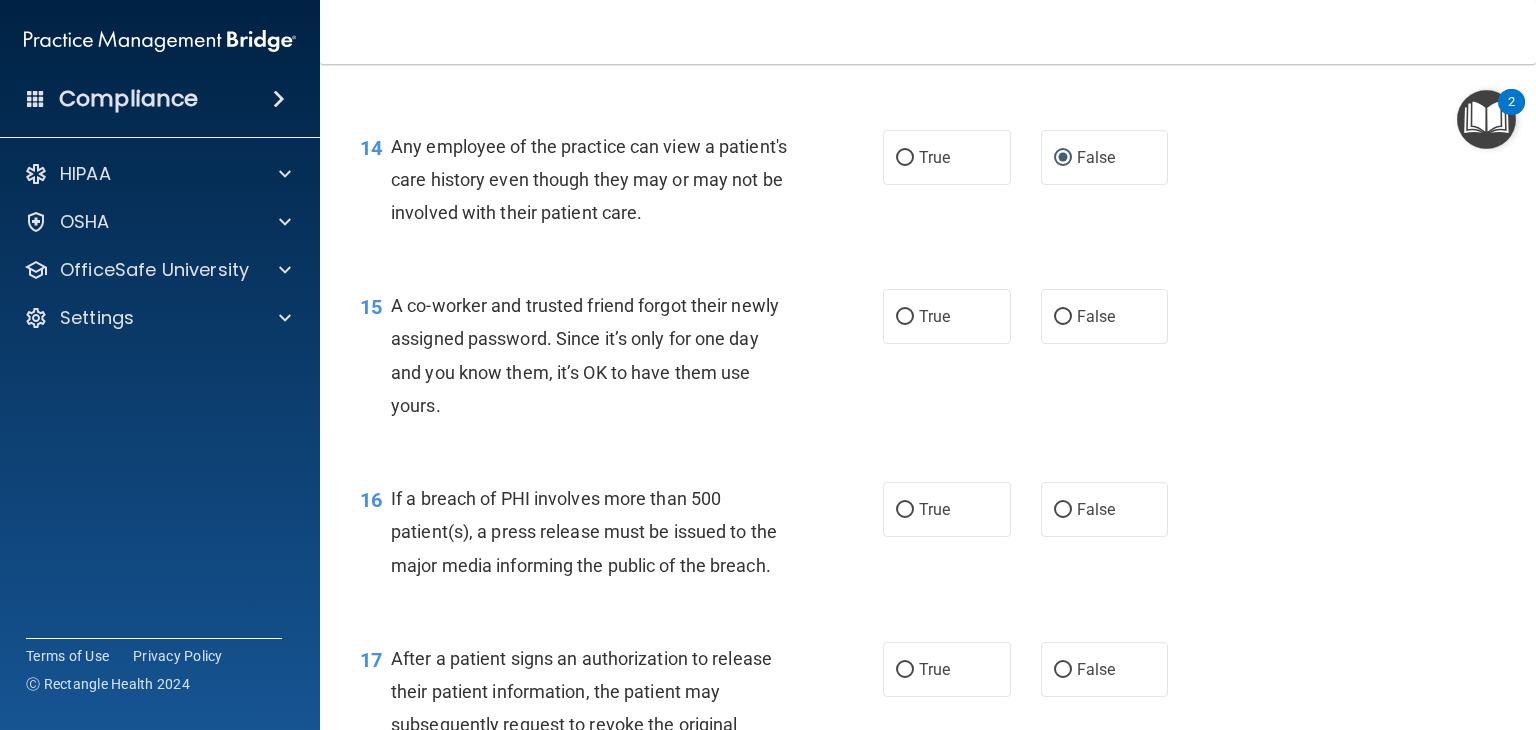 scroll, scrollTop: 2333, scrollLeft: 0, axis: vertical 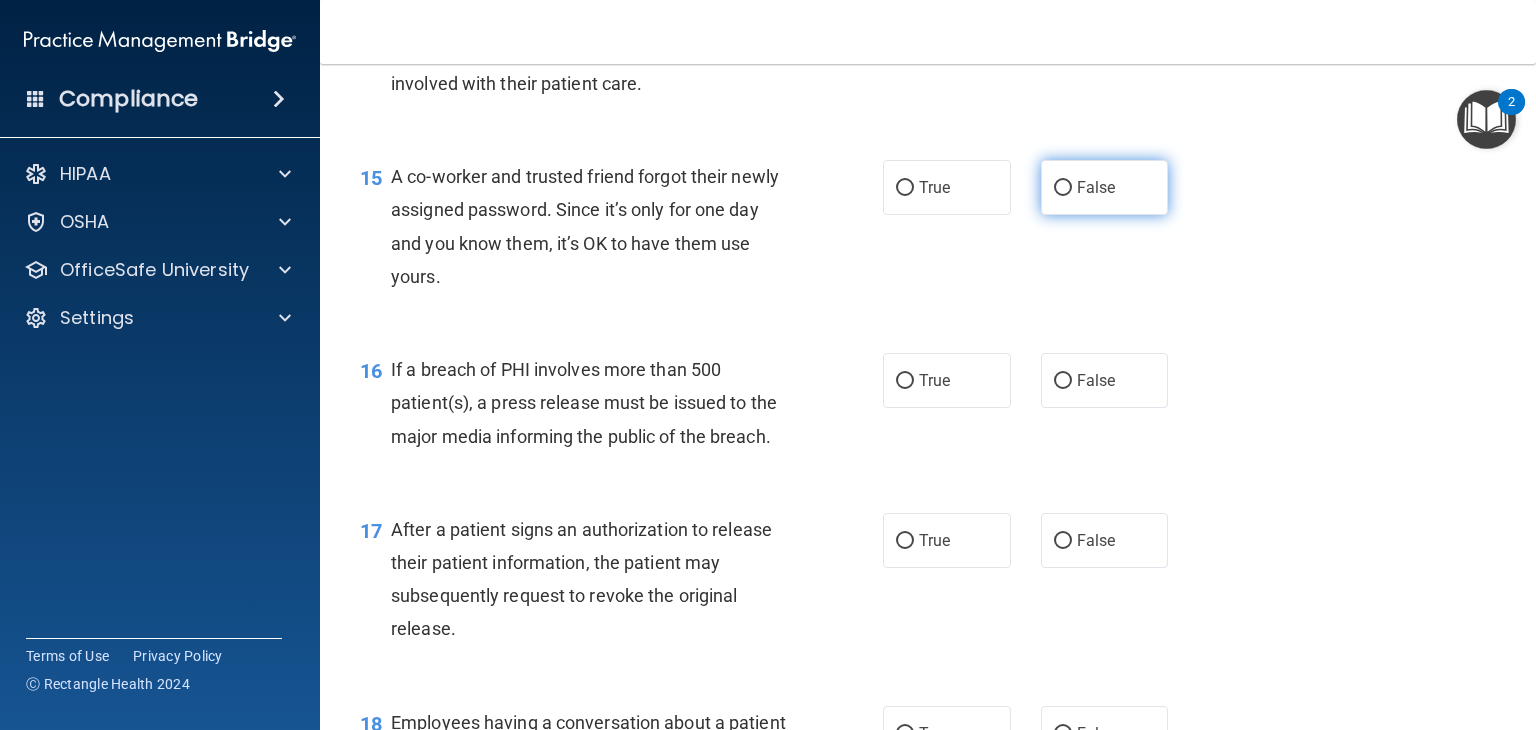 click on "False" at bounding box center (1063, 188) 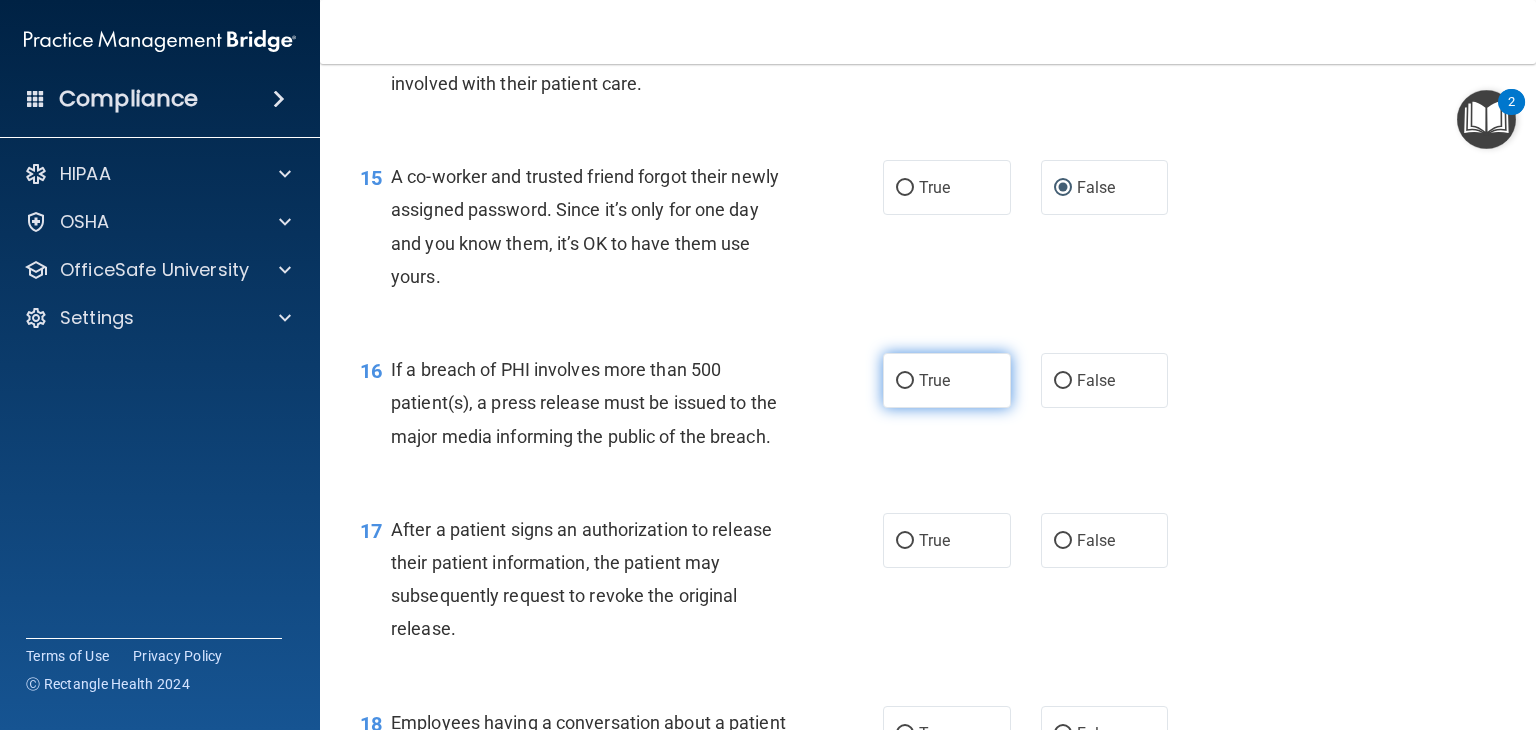 click on "True" at bounding box center [905, 381] 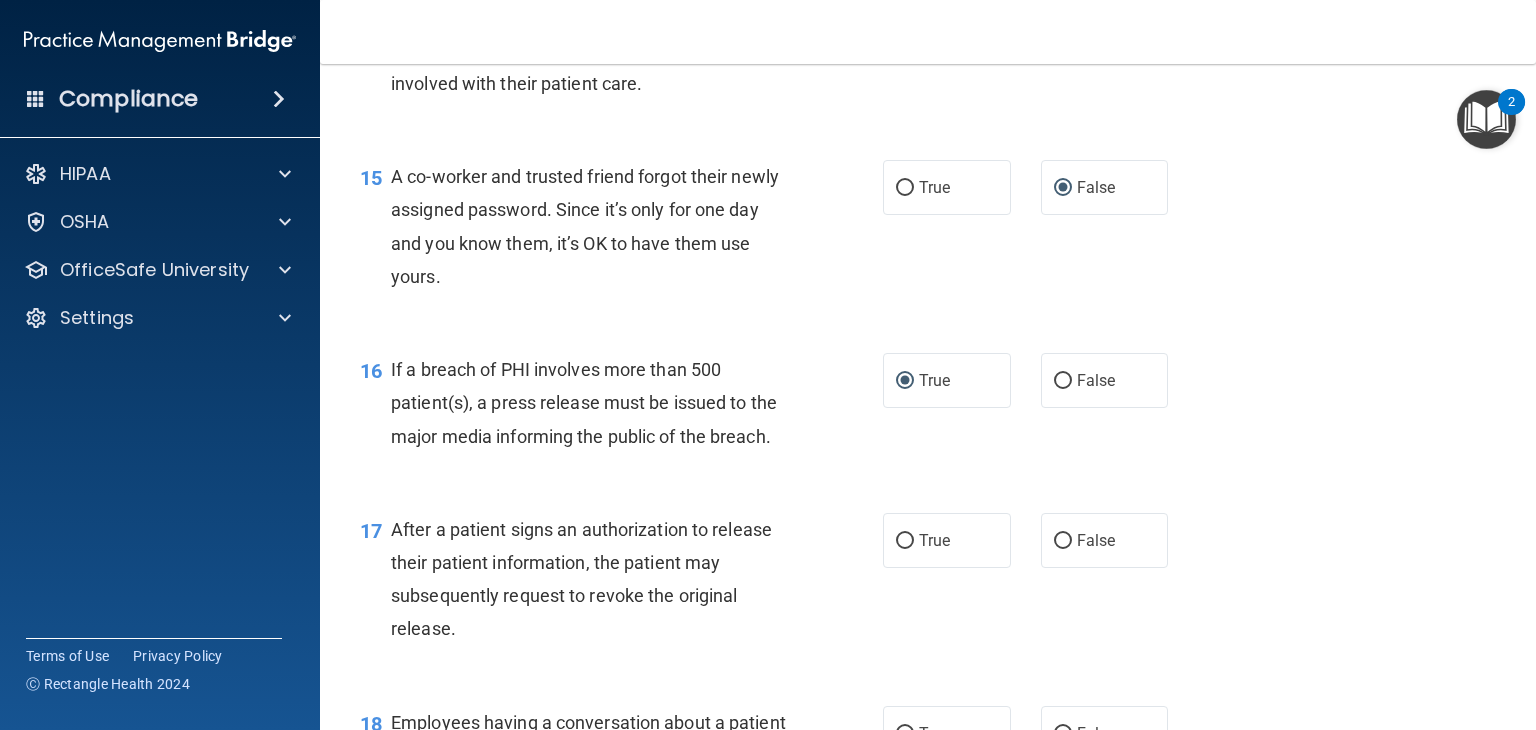 scroll, scrollTop: 2566, scrollLeft: 0, axis: vertical 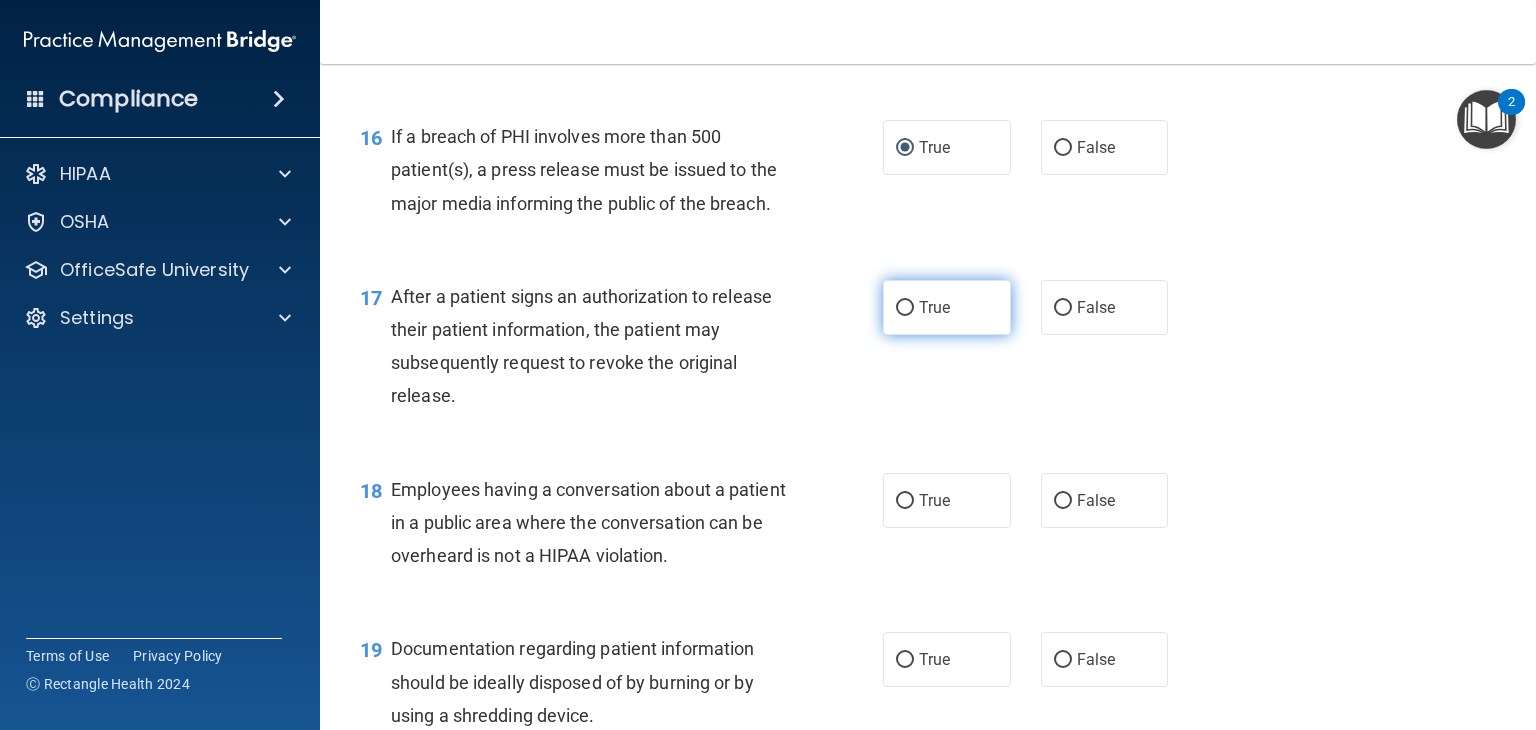 click on "True" at bounding box center [905, 308] 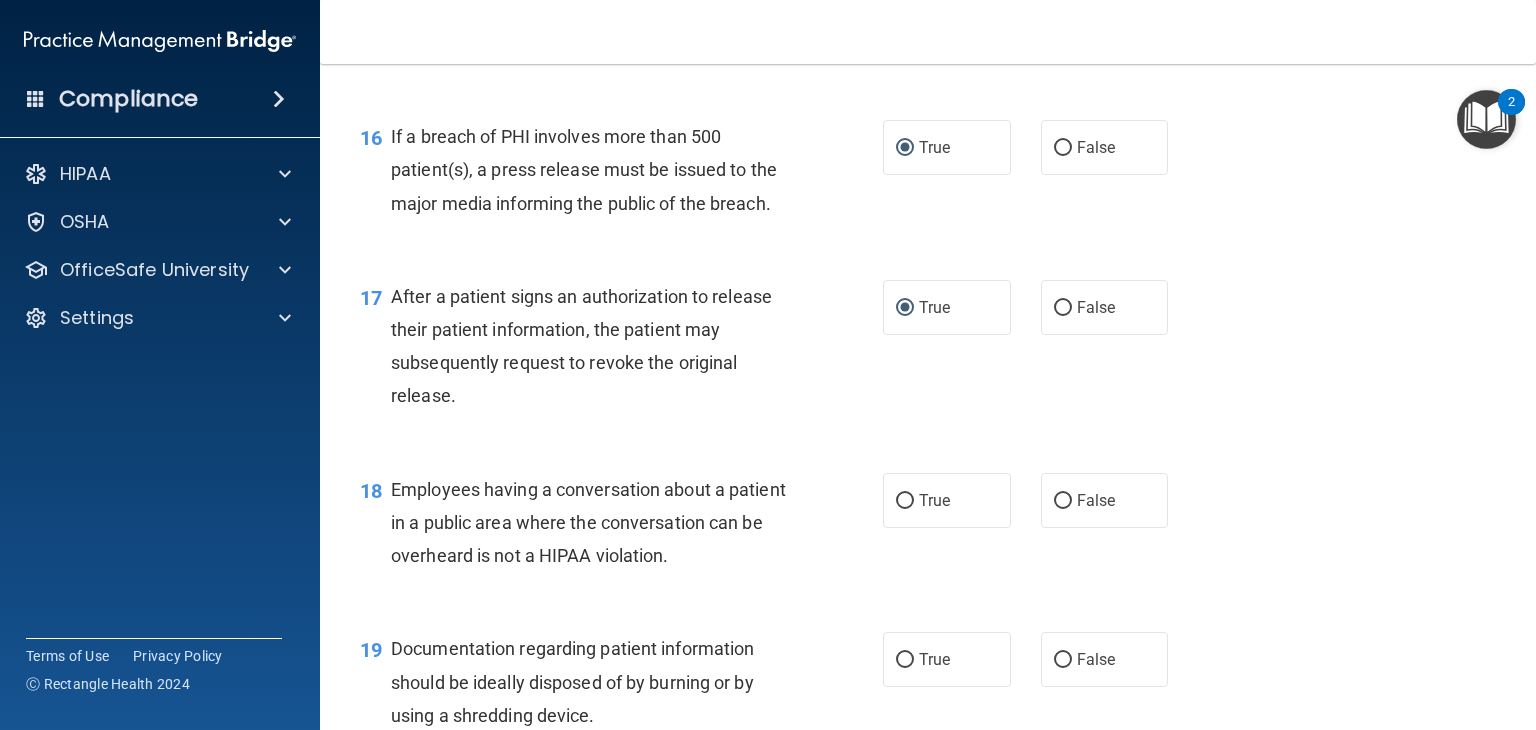 scroll, scrollTop: 2800, scrollLeft: 0, axis: vertical 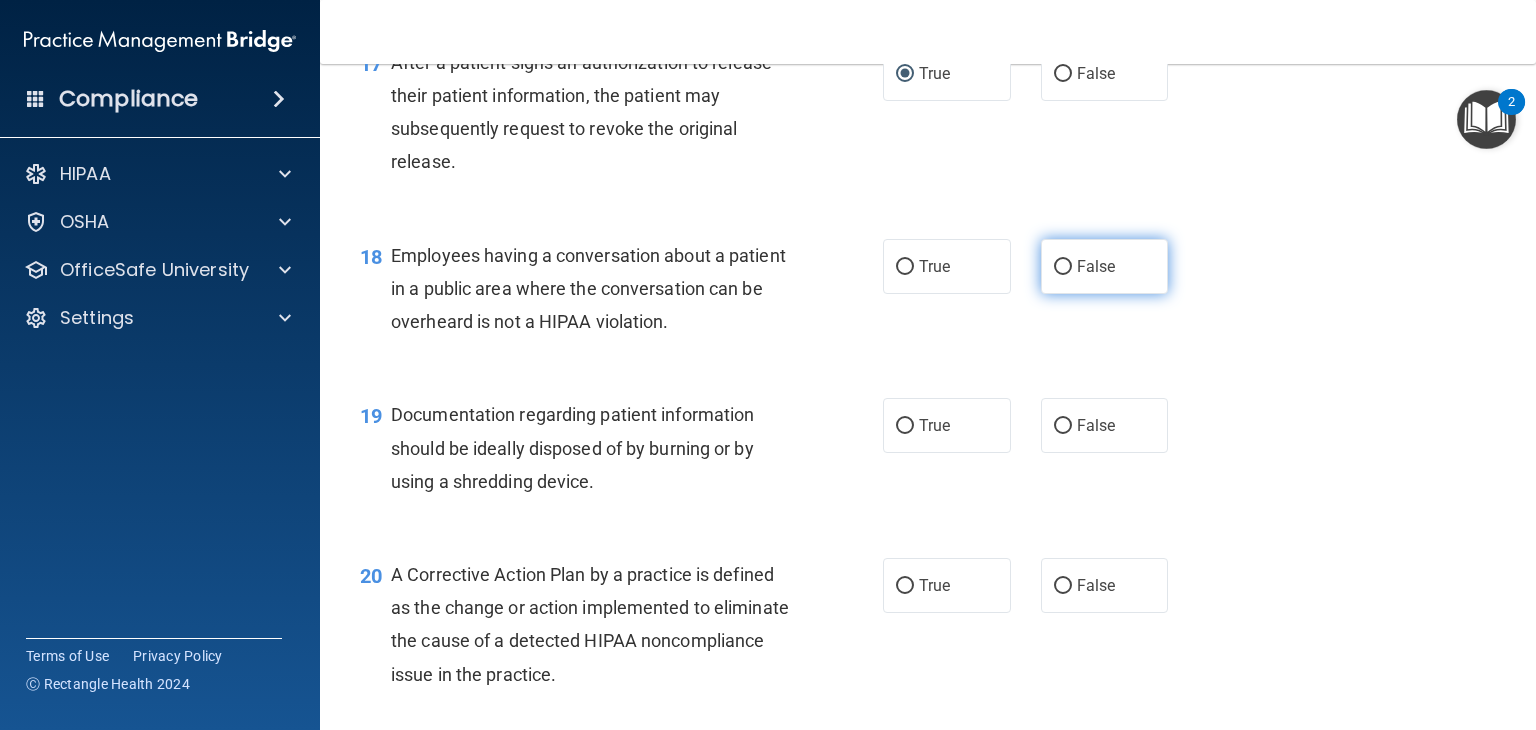 click on "False" at bounding box center [1096, 266] 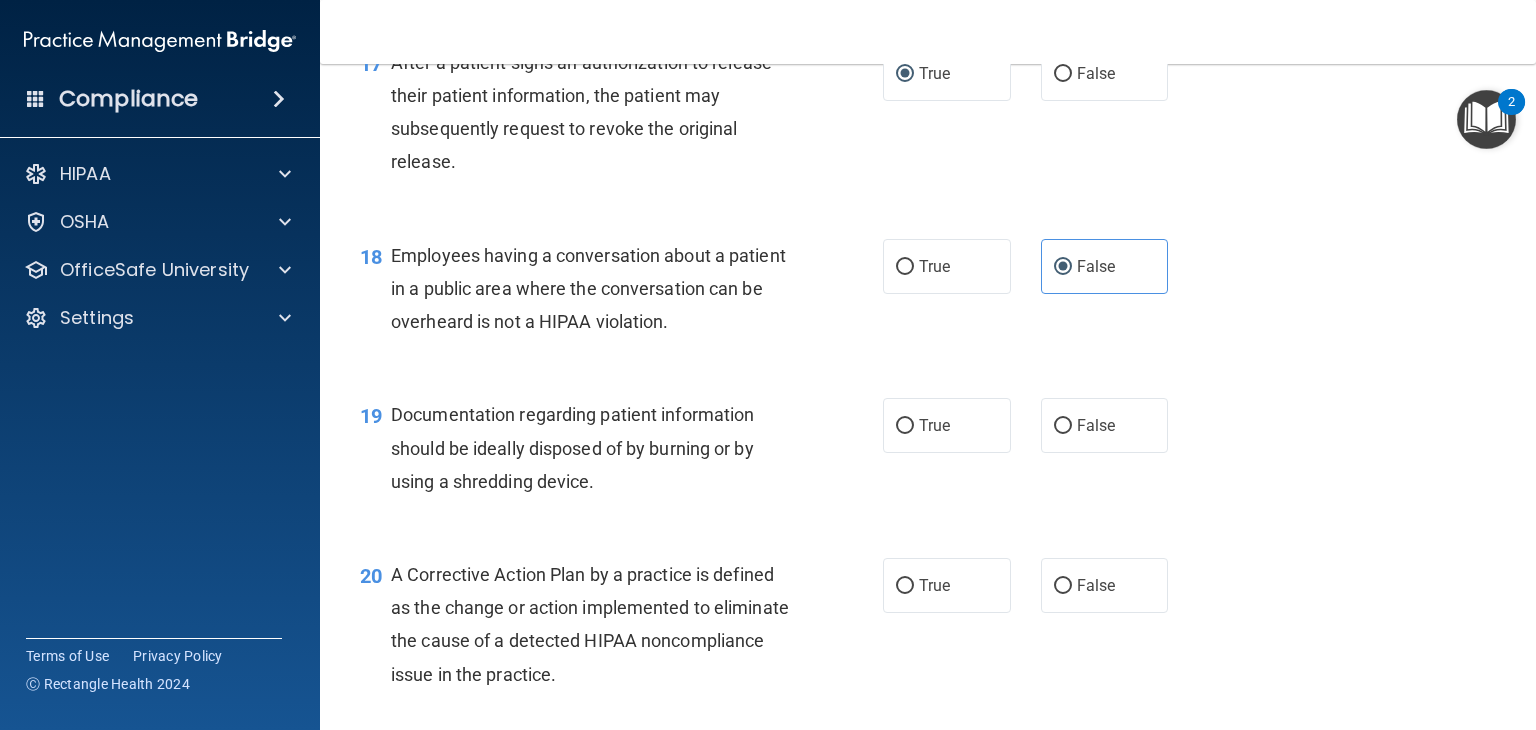 scroll, scrollTop: 3033, scrollLeft: 0, axis: vertical 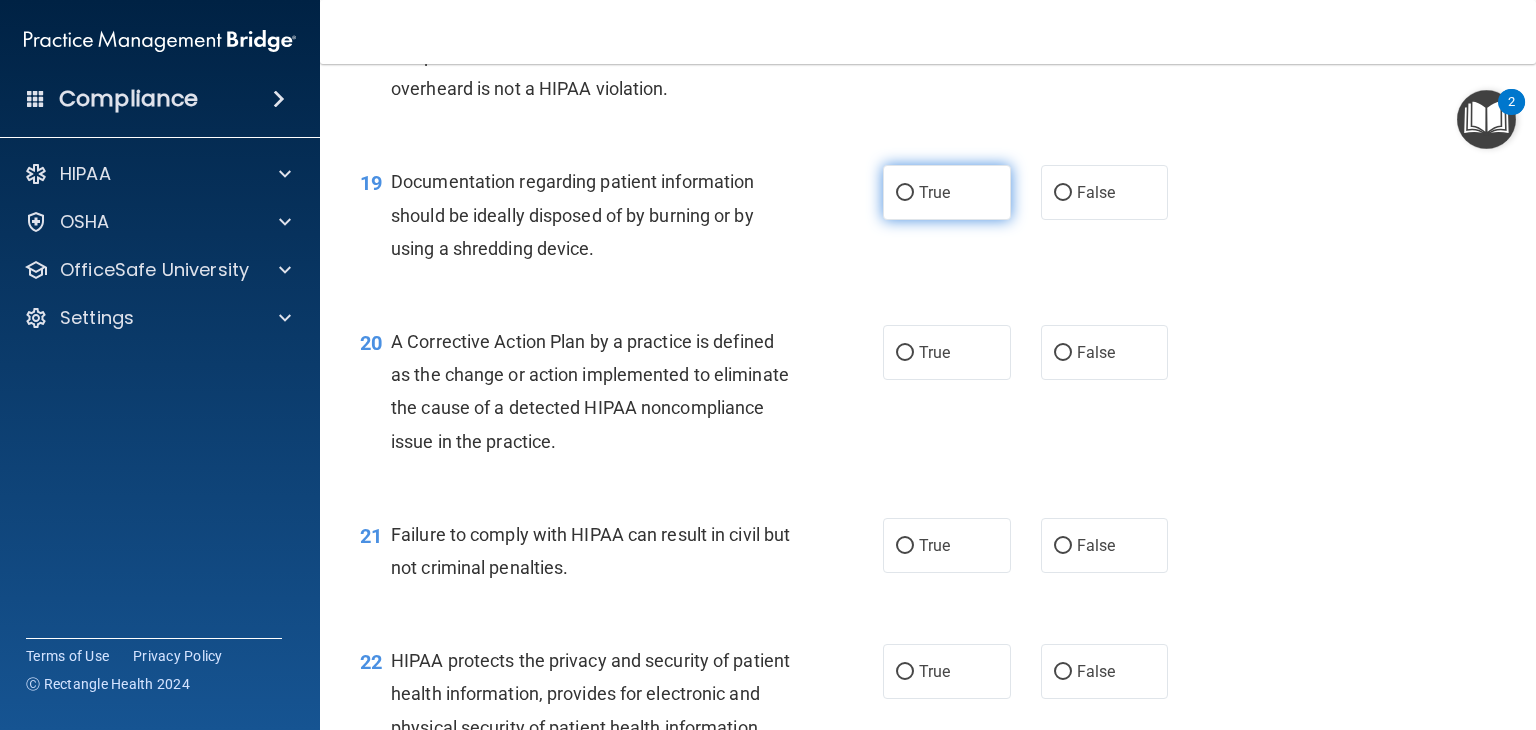 click on "True" at bounding box center (905, 193) 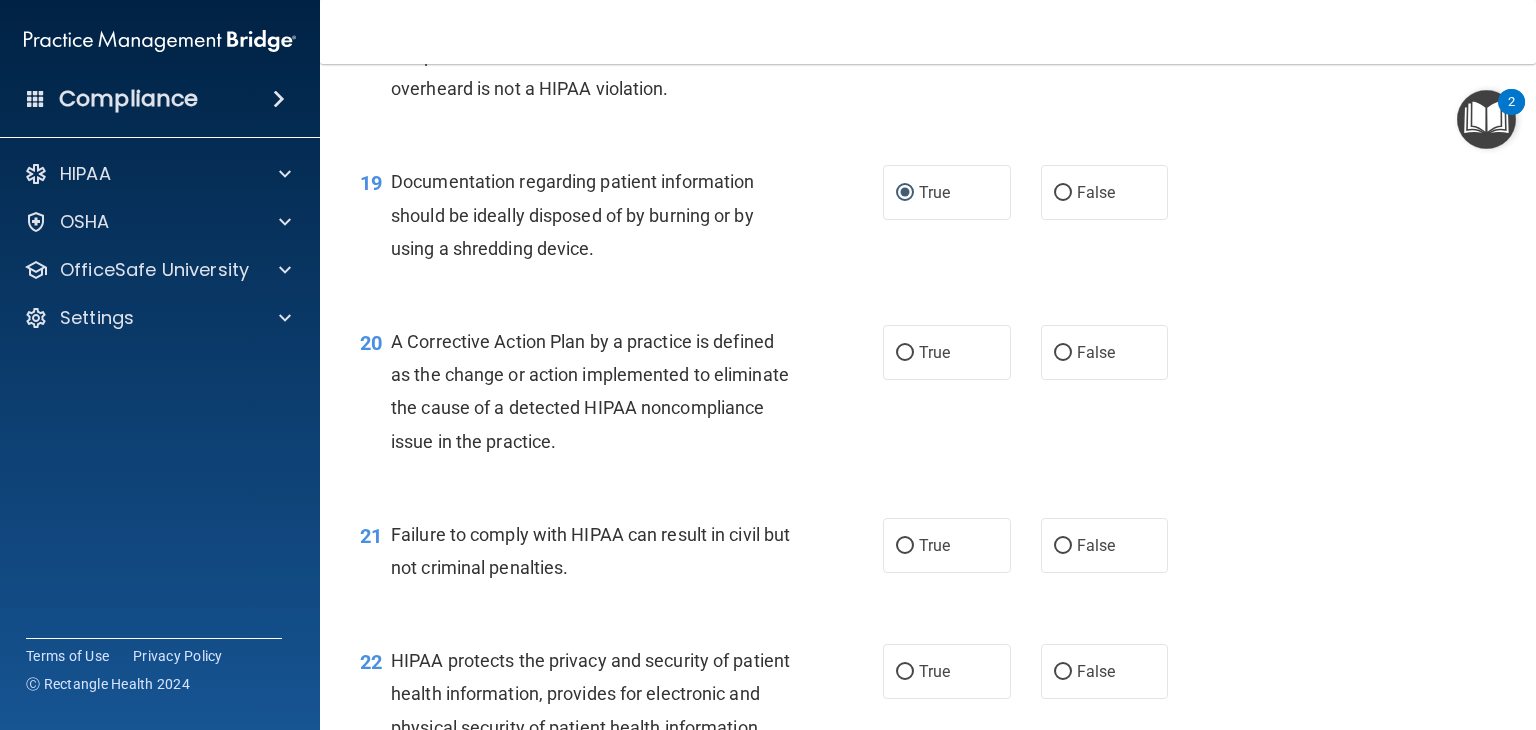scroll, scrollTop: 3266, scrollLeft: 0, axis: vertical 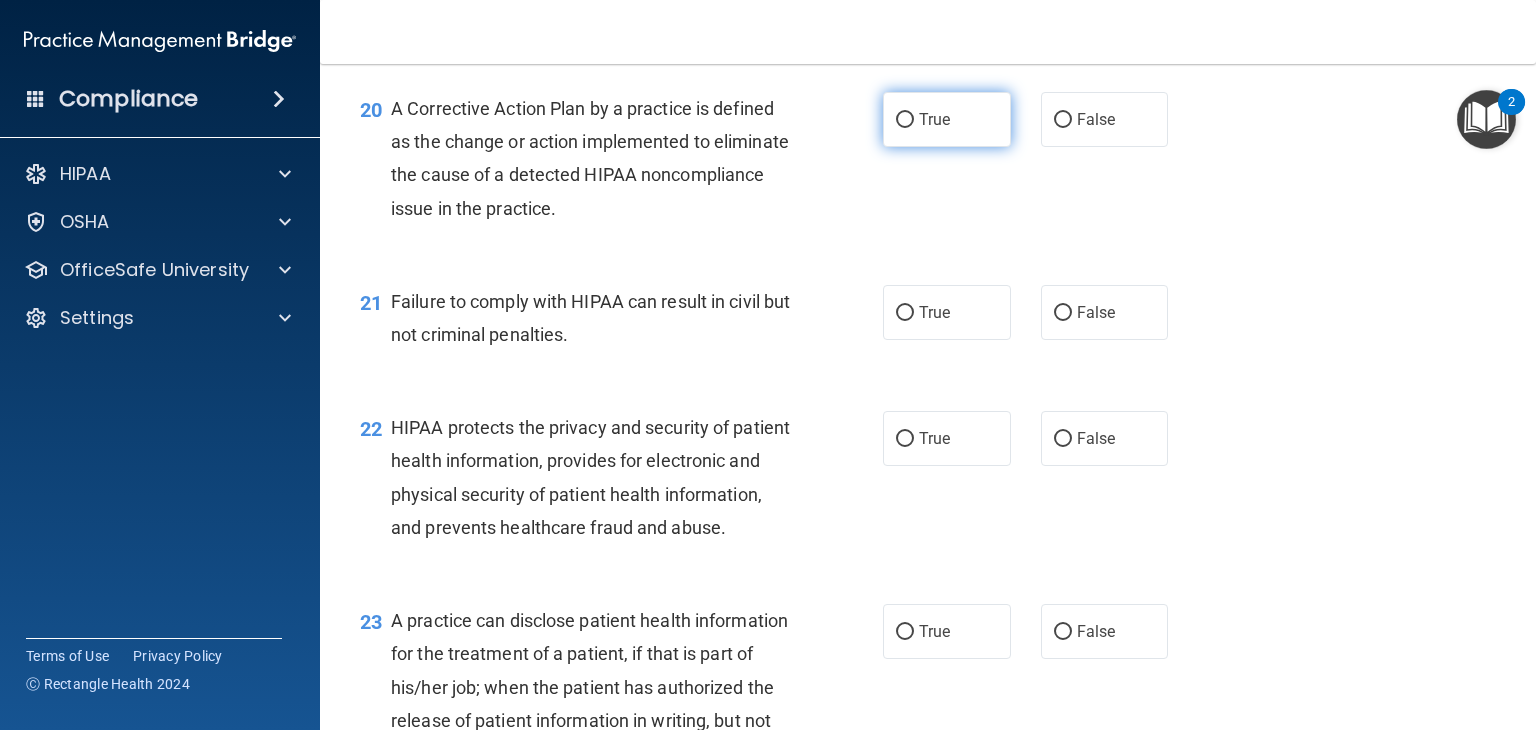 click on "True" at bounding box center (905, 120) 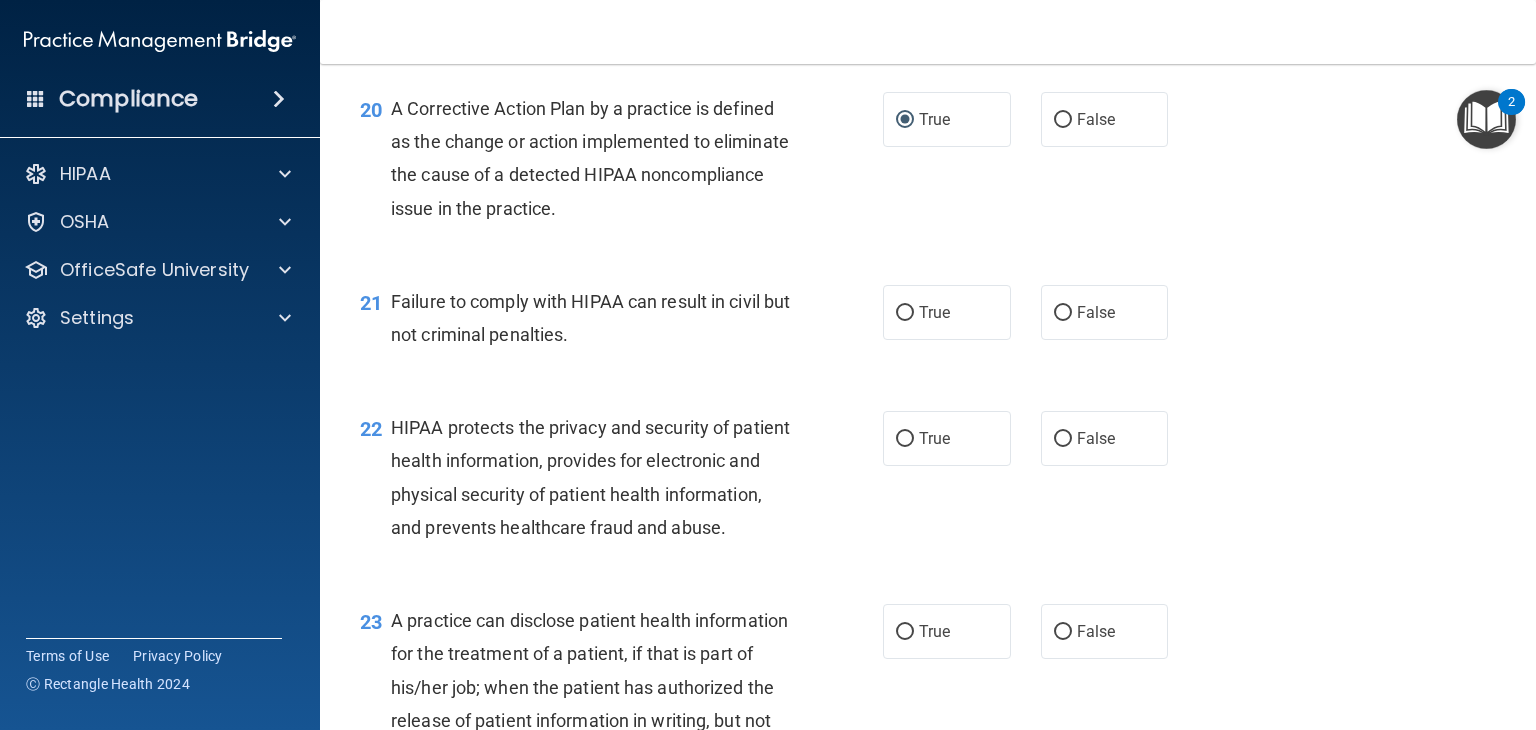 scroll, scrollTop: 3500, scrollLeft: 0, axis: vertical 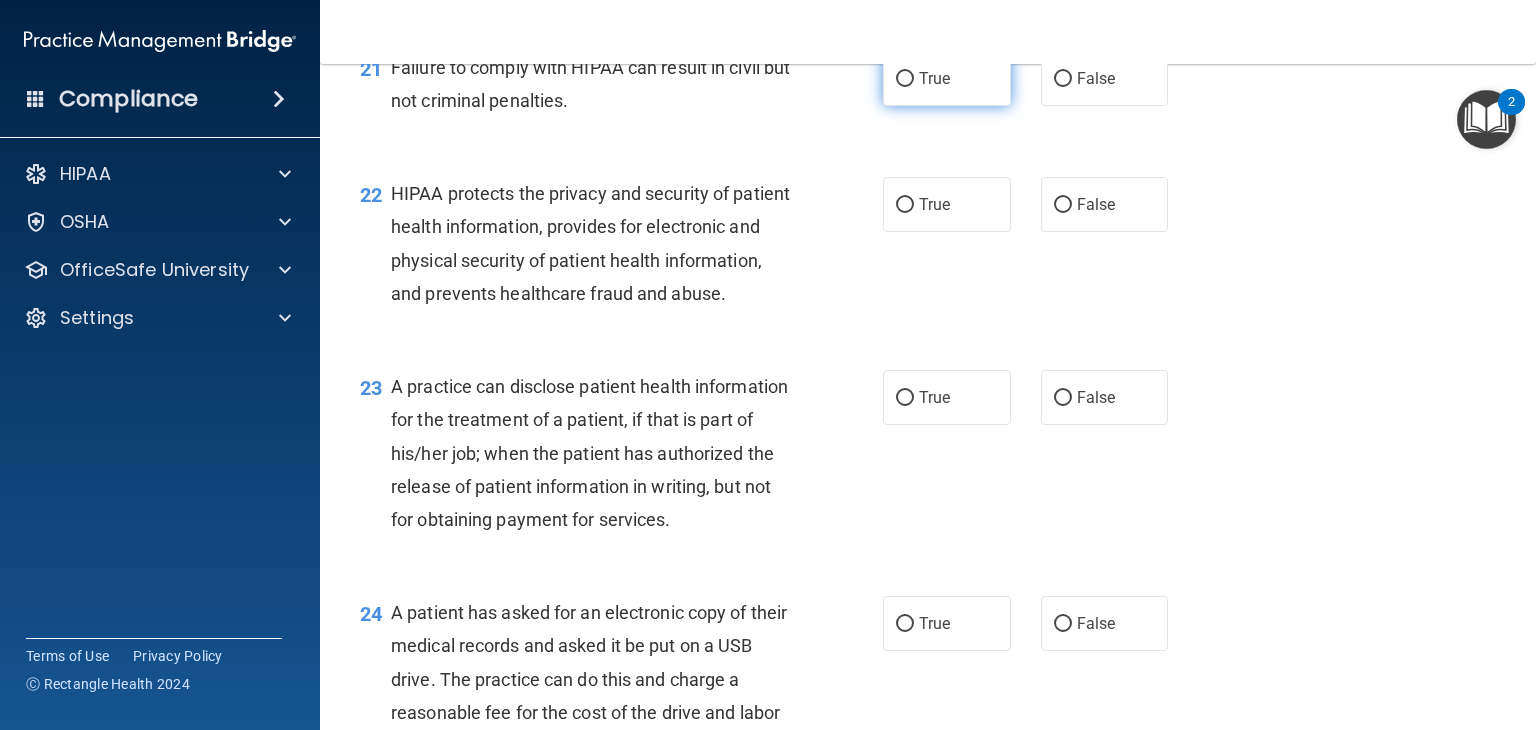 click on "True" at bounding box center (947, 78) 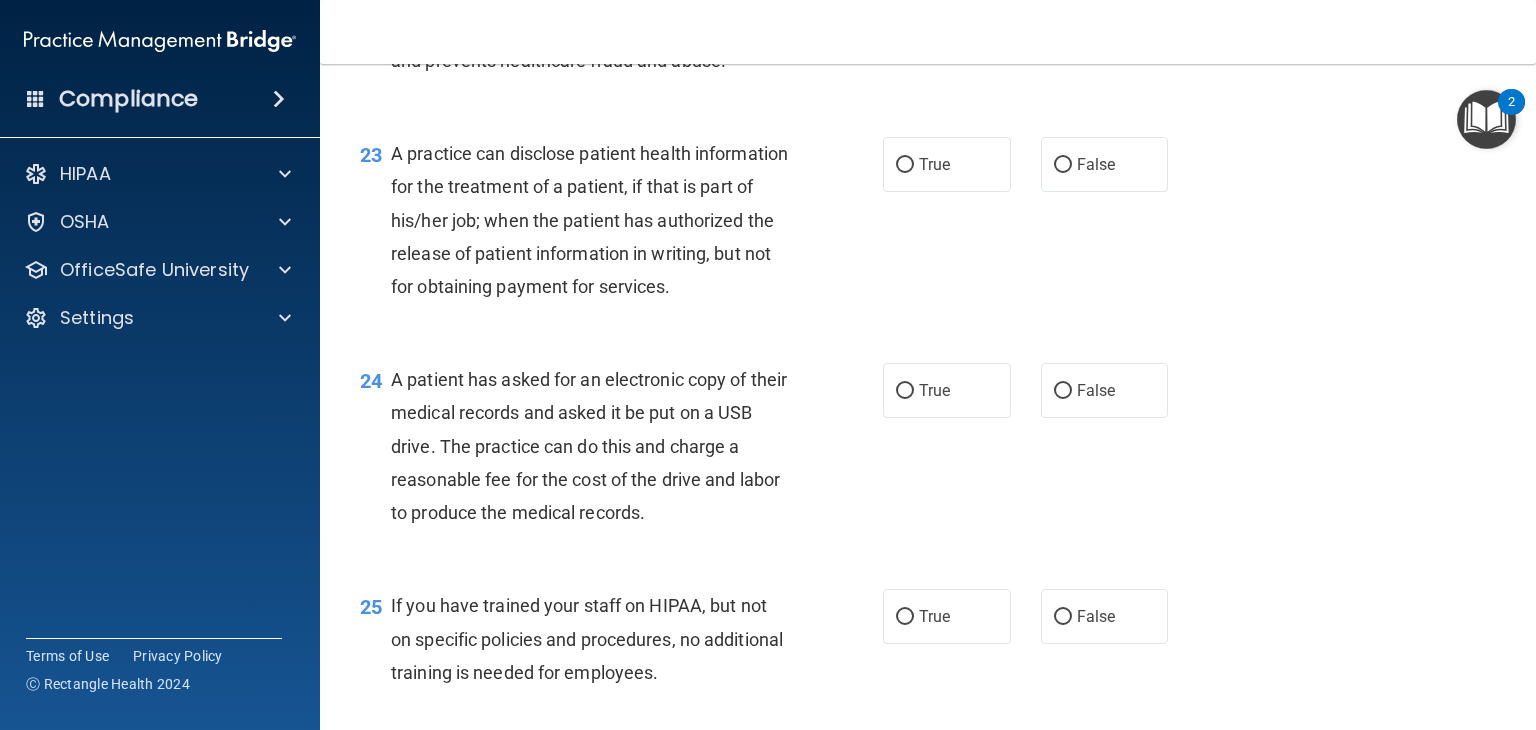 scroll, scrollTop: 3500, scrollLeft: 0, axis: vertical 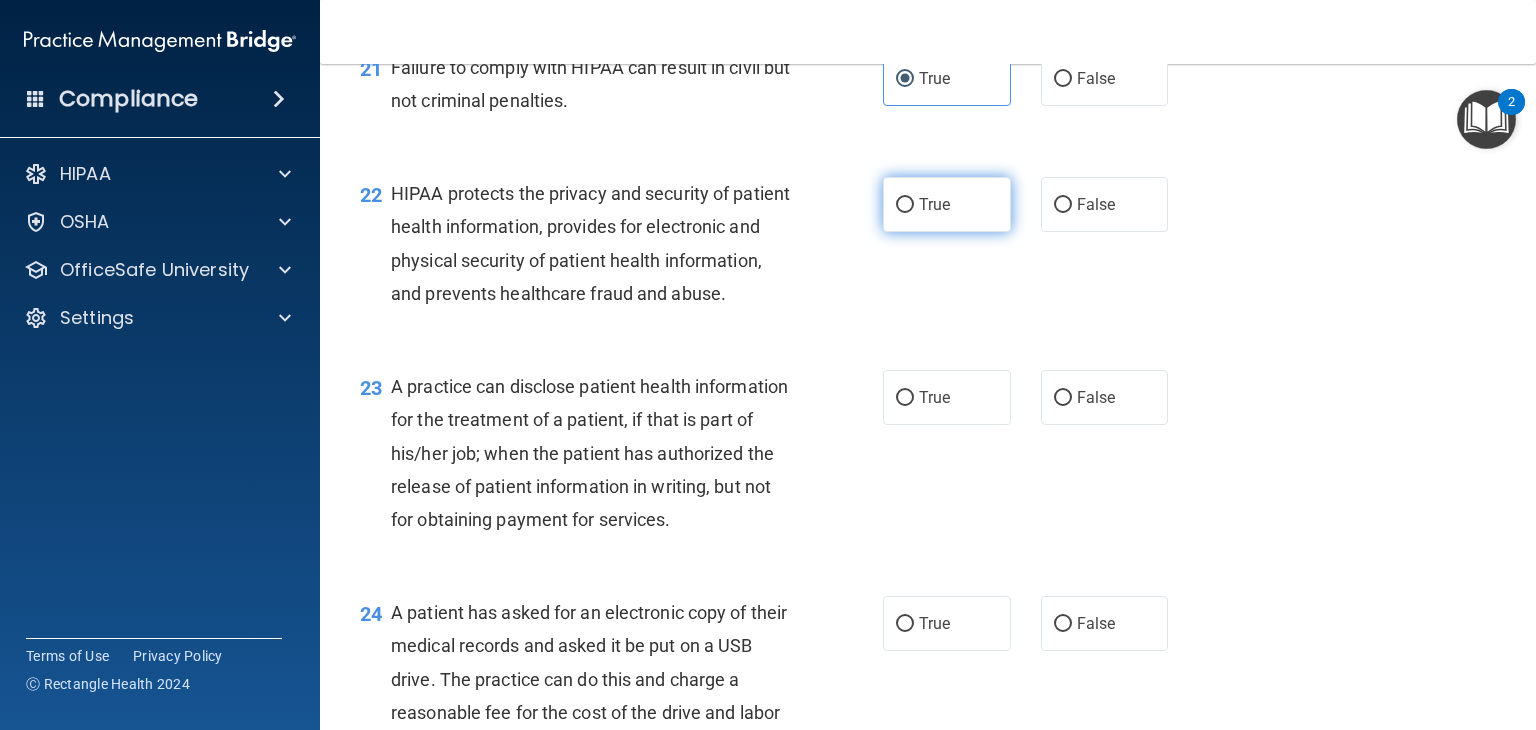 click on "True" at bounding box center [934, 204] 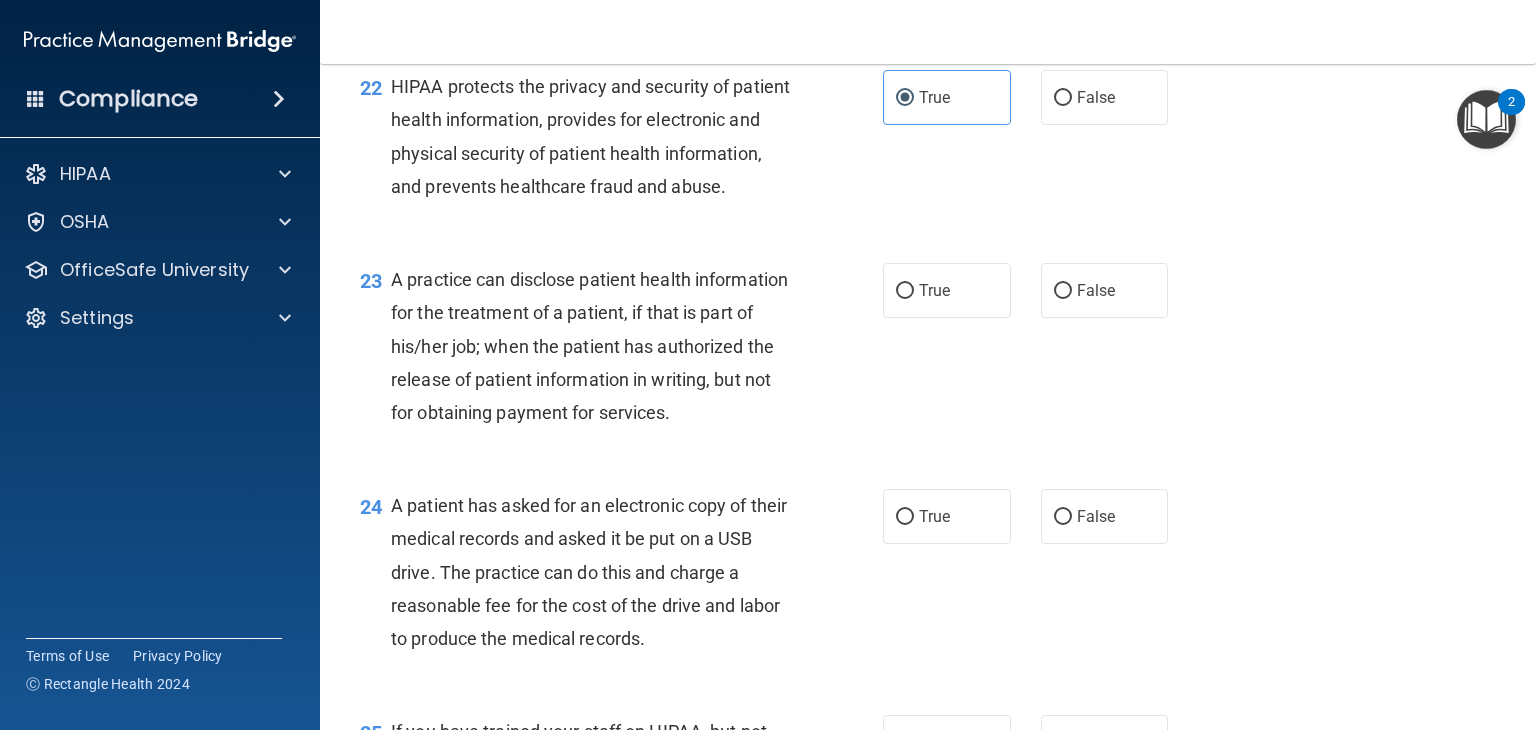 scroll, scrollTop: 3733, scrollLeft: 0, axis: vertical 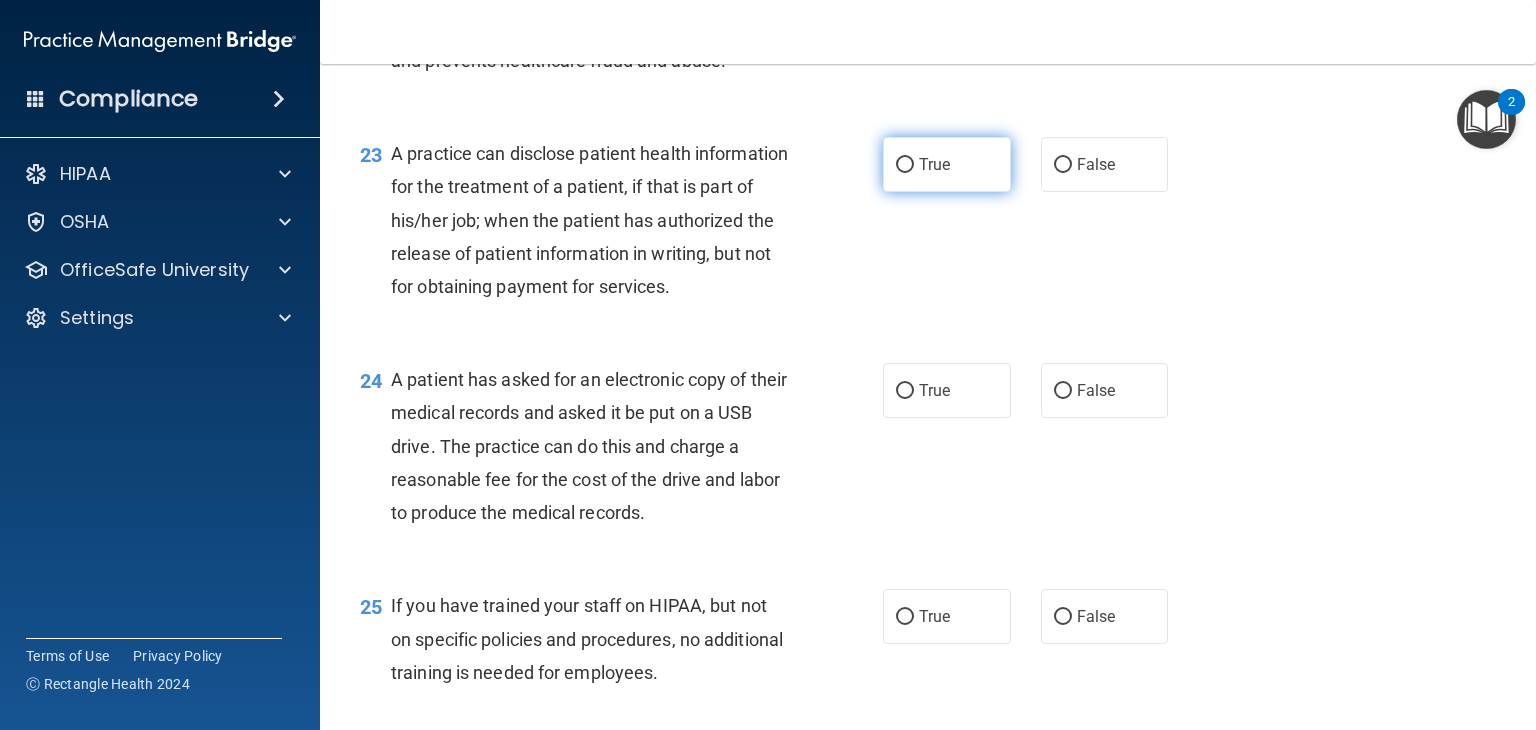 click on "True" at bounding box center [905, 165] 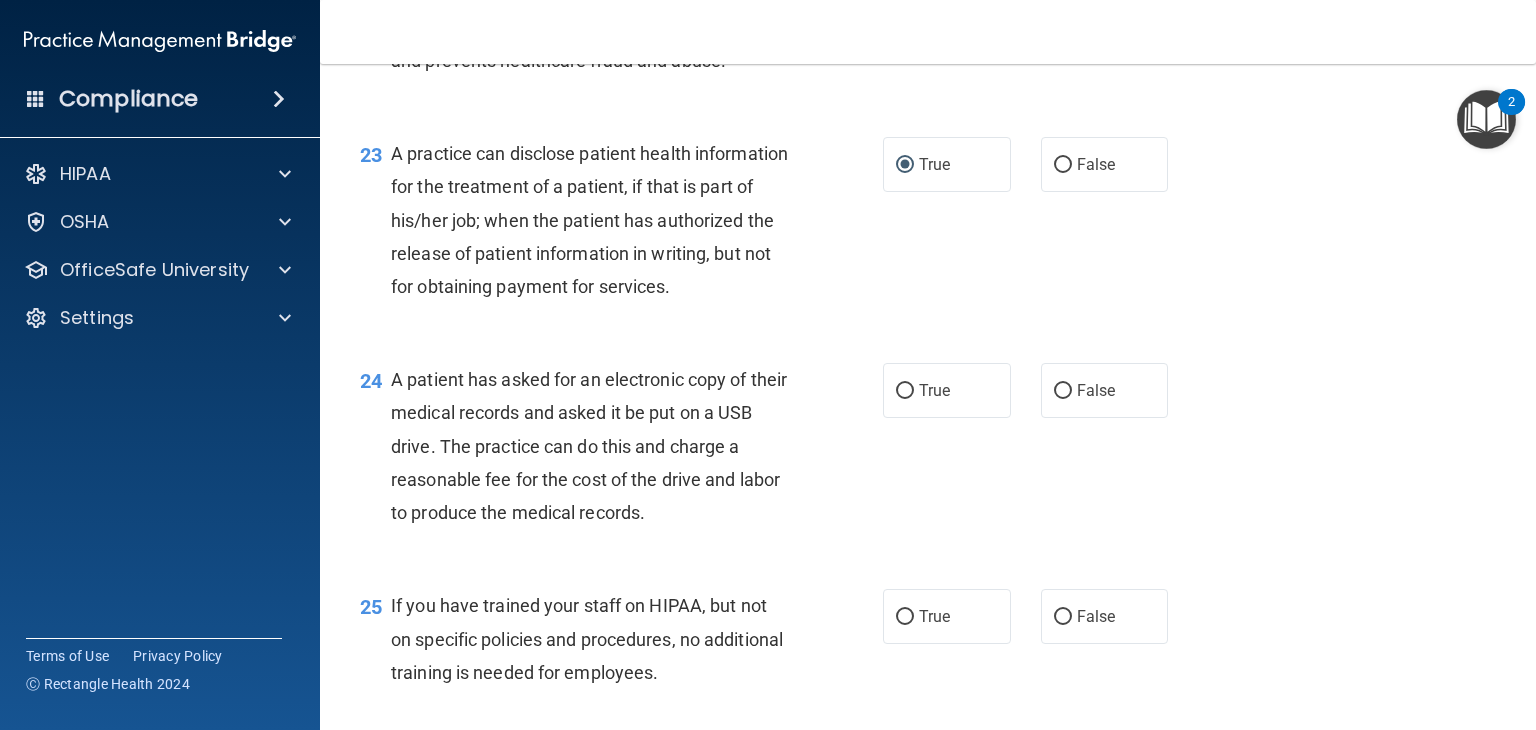 scroll, scrollTop: 3966, scrollLeft: 0, axis: vertical 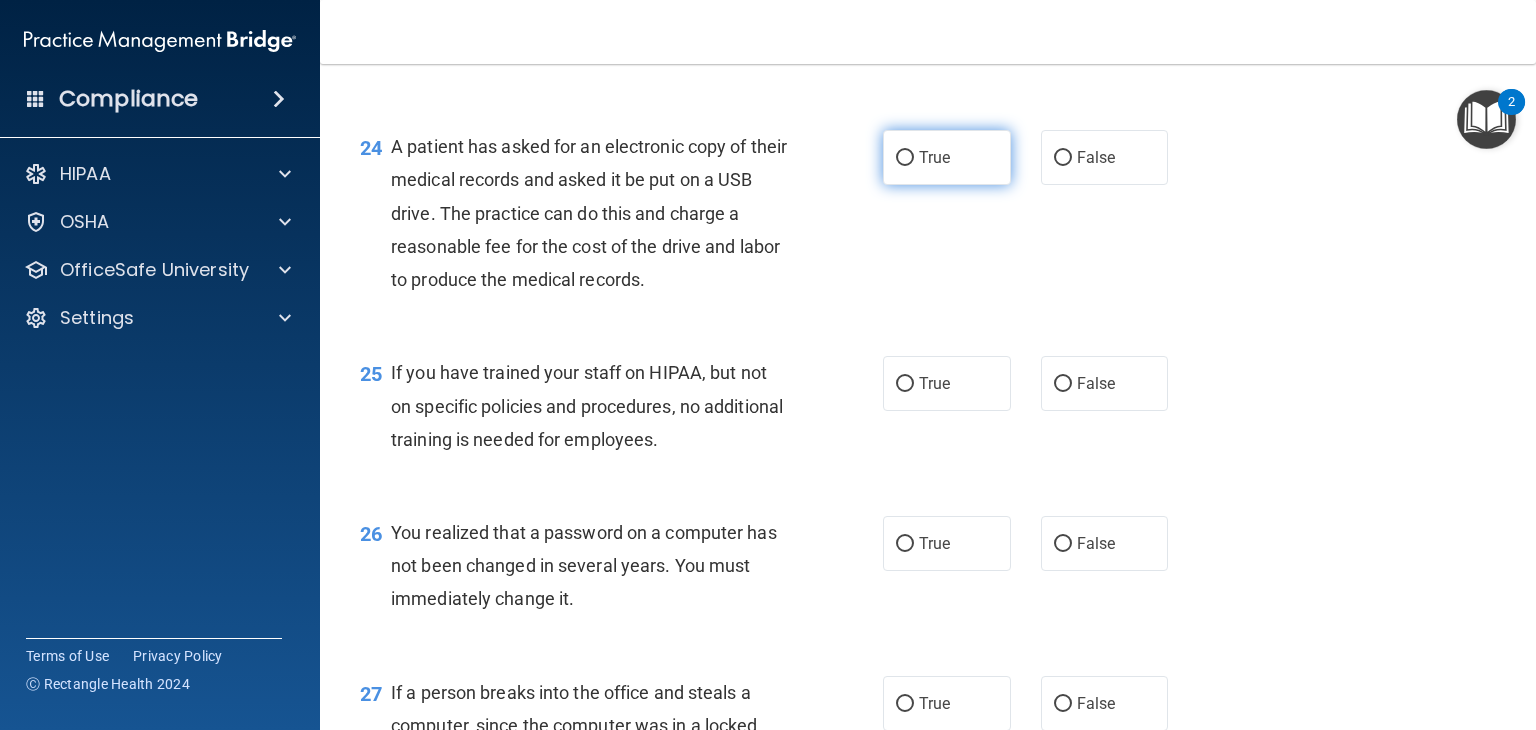 click on "True" at bounding box center (947, 157) 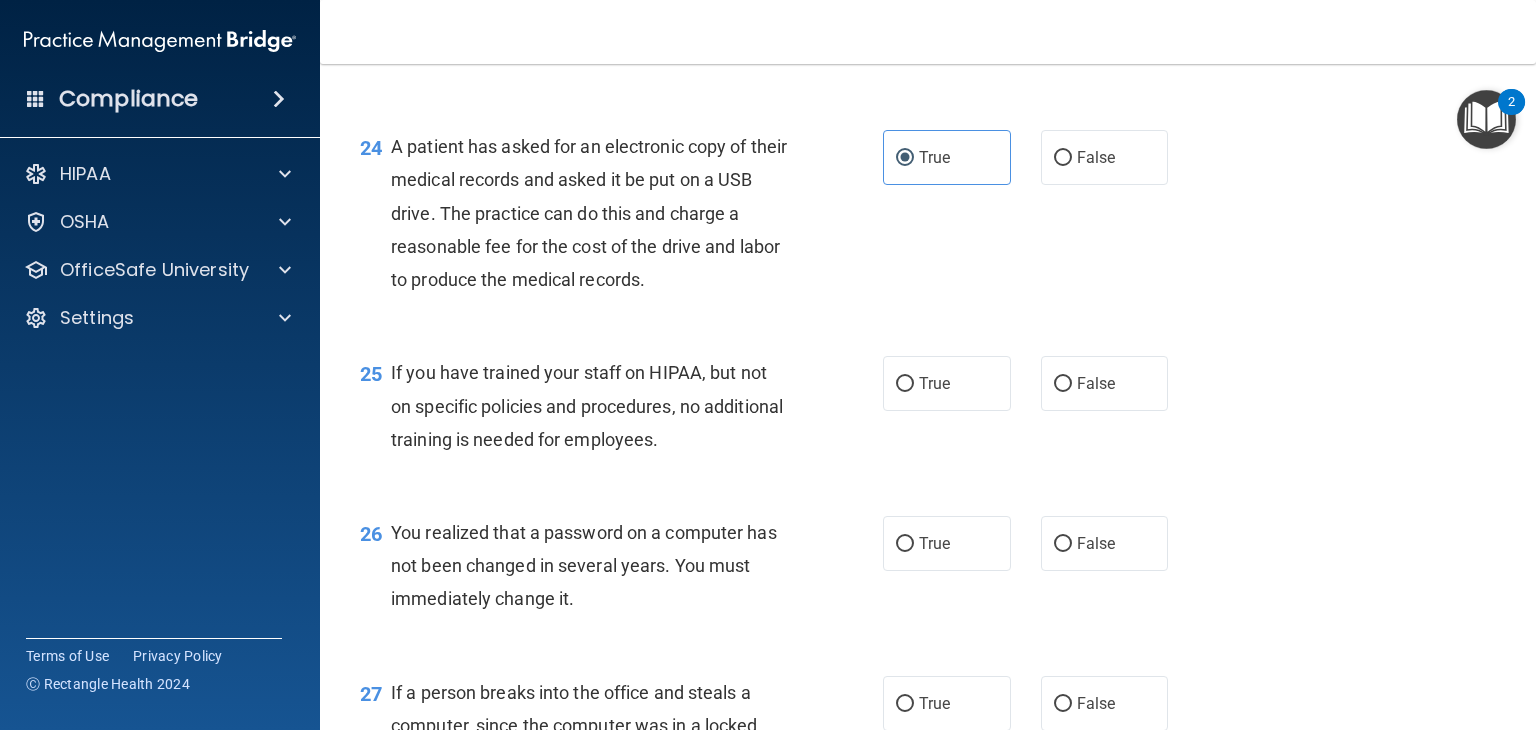 scroll, scrollTop: 4200, scrollLeft: 0, axis: vertical 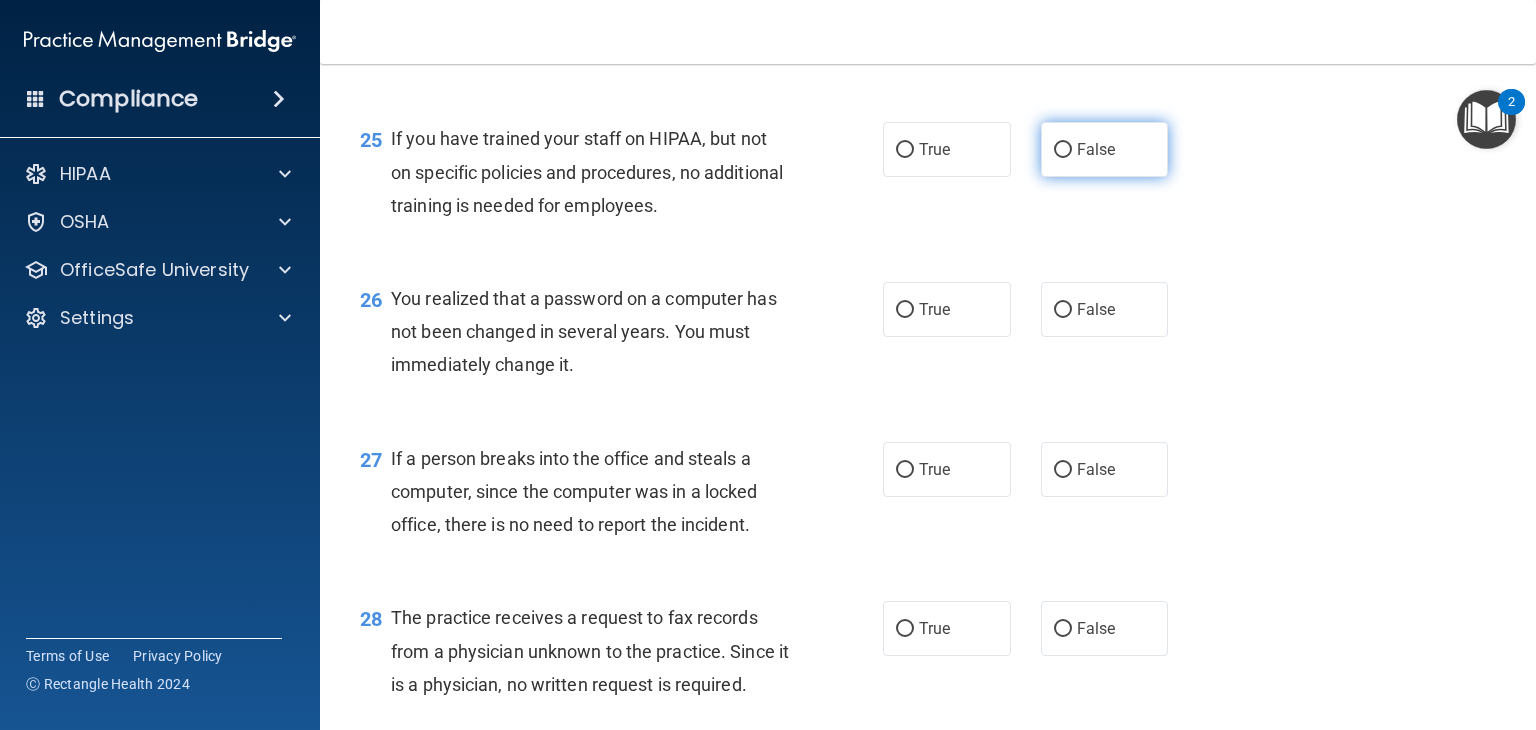 click on "False" at bounding box center (1105, 149) 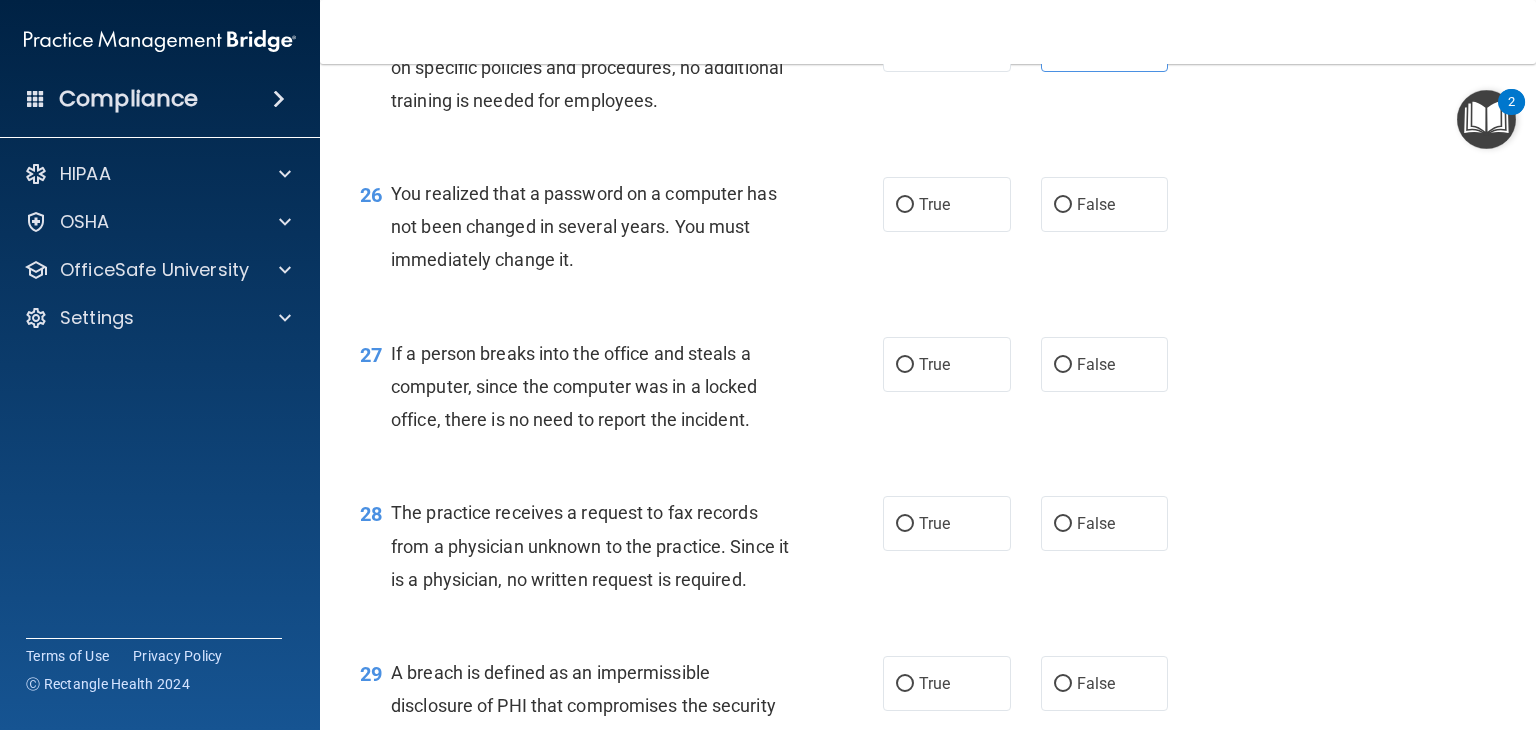 scroll, scrollTop: 4433, scrollLeft: 0, axis: vertical 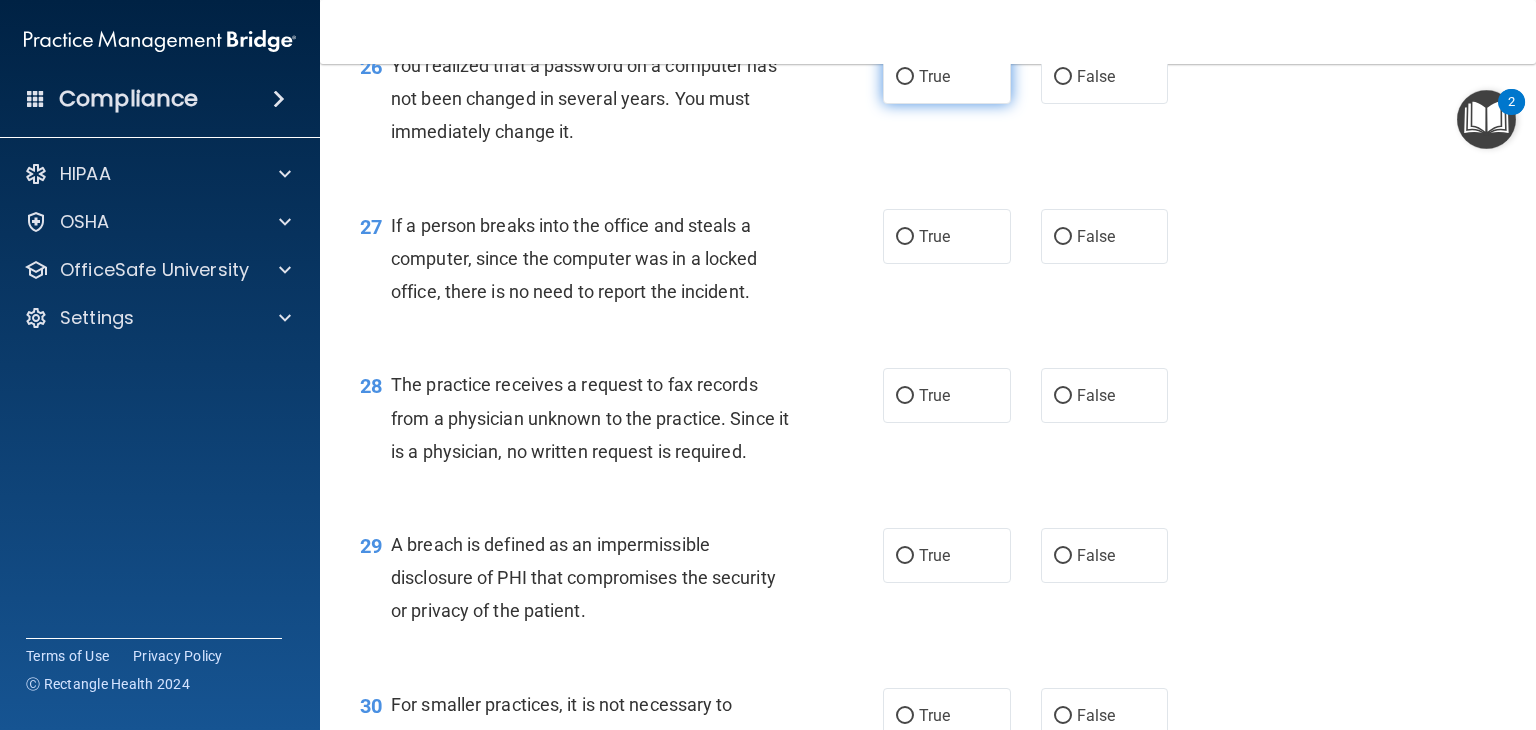 click on "True" at bounding box center [947, 76] 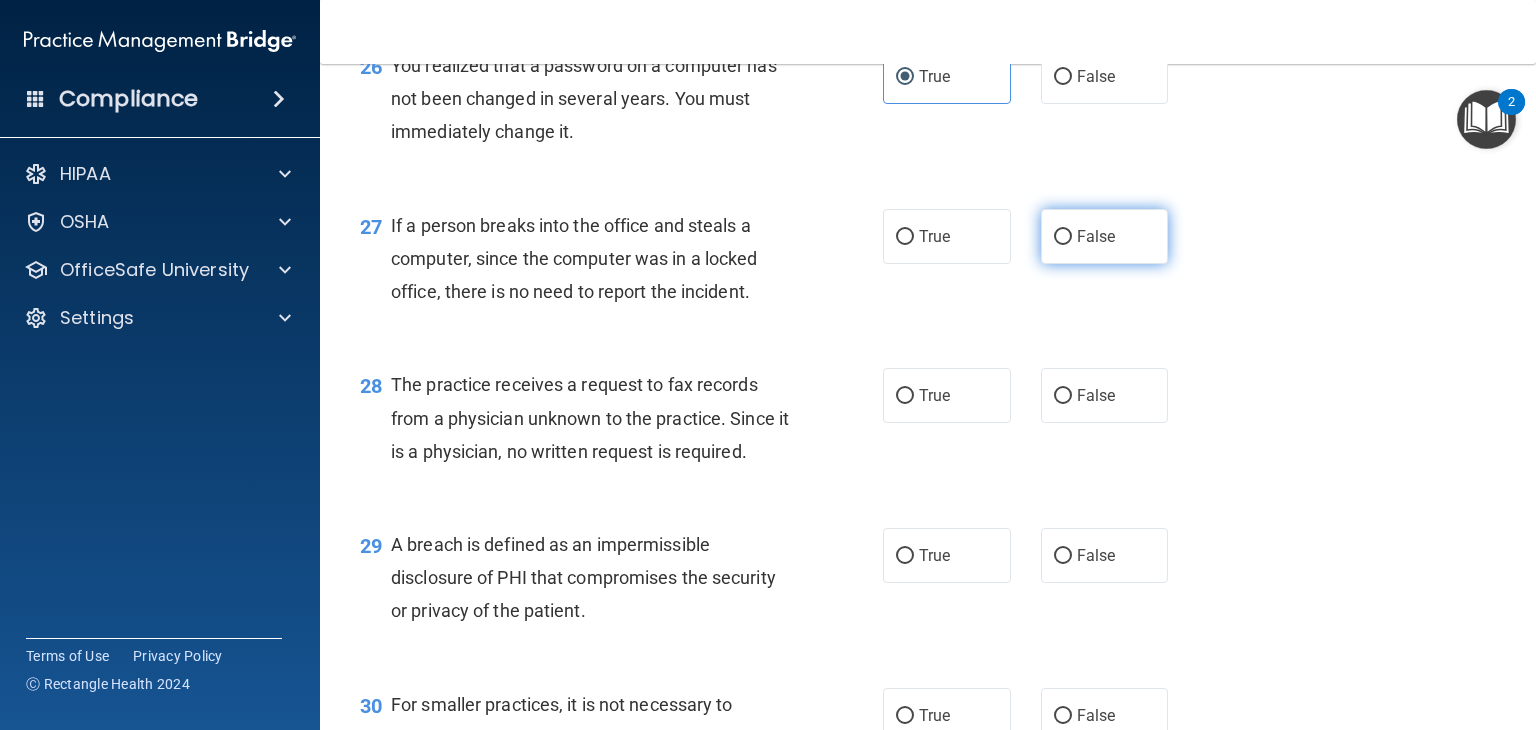 click on "False" at bounding box center (1096, 236) 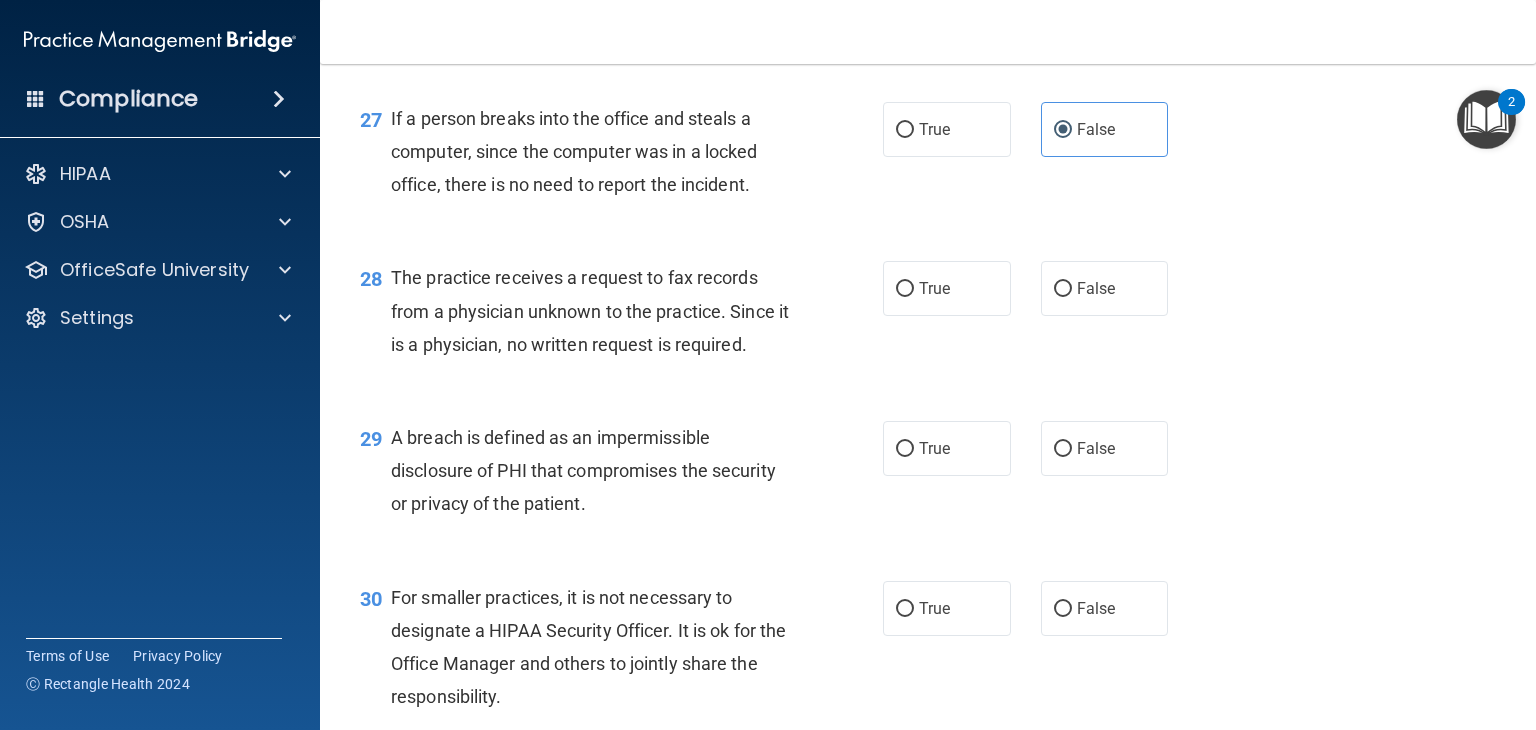 scroll, scrollTop: 4666, scrollLeft: 0, axis: vertical 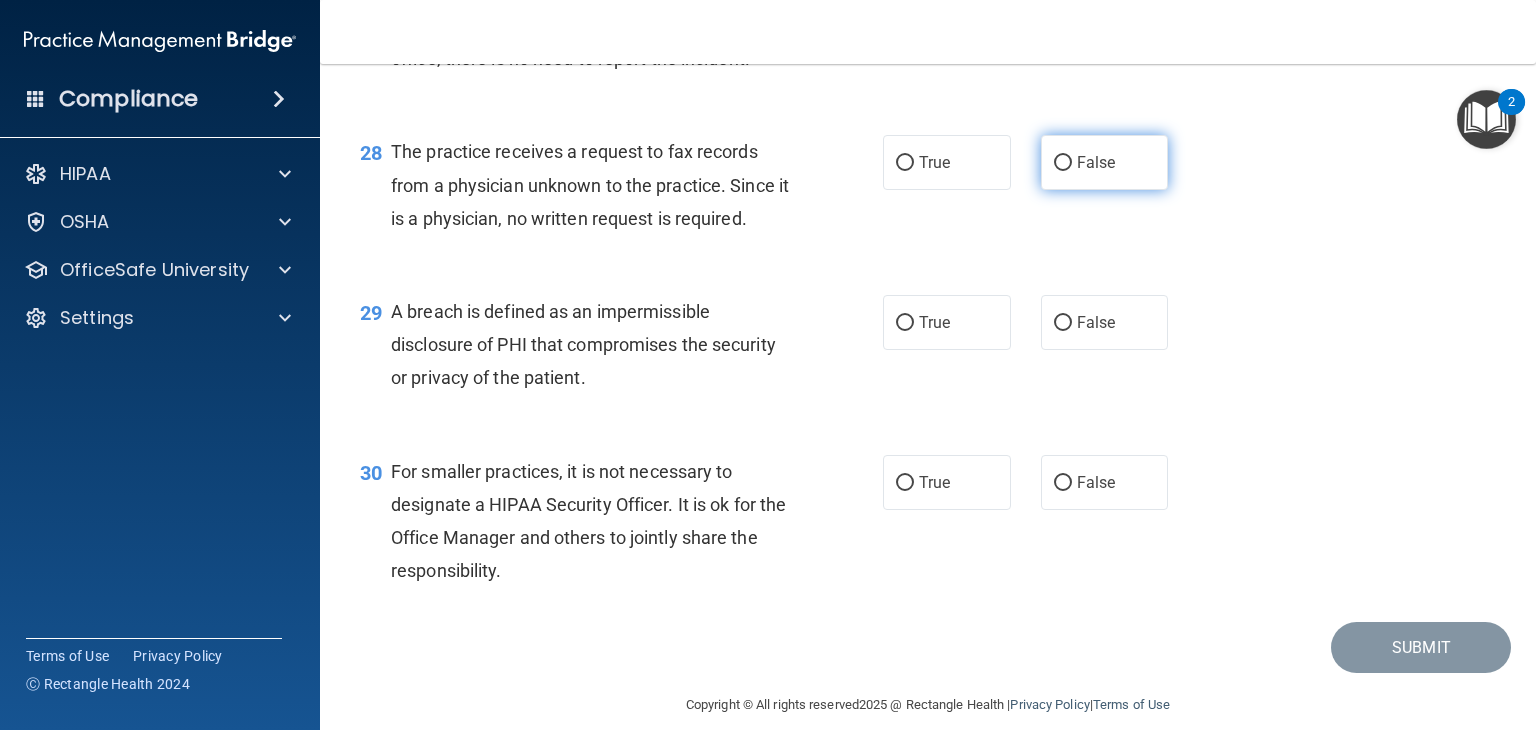 click on "False" at bounding box center (1105, 162) 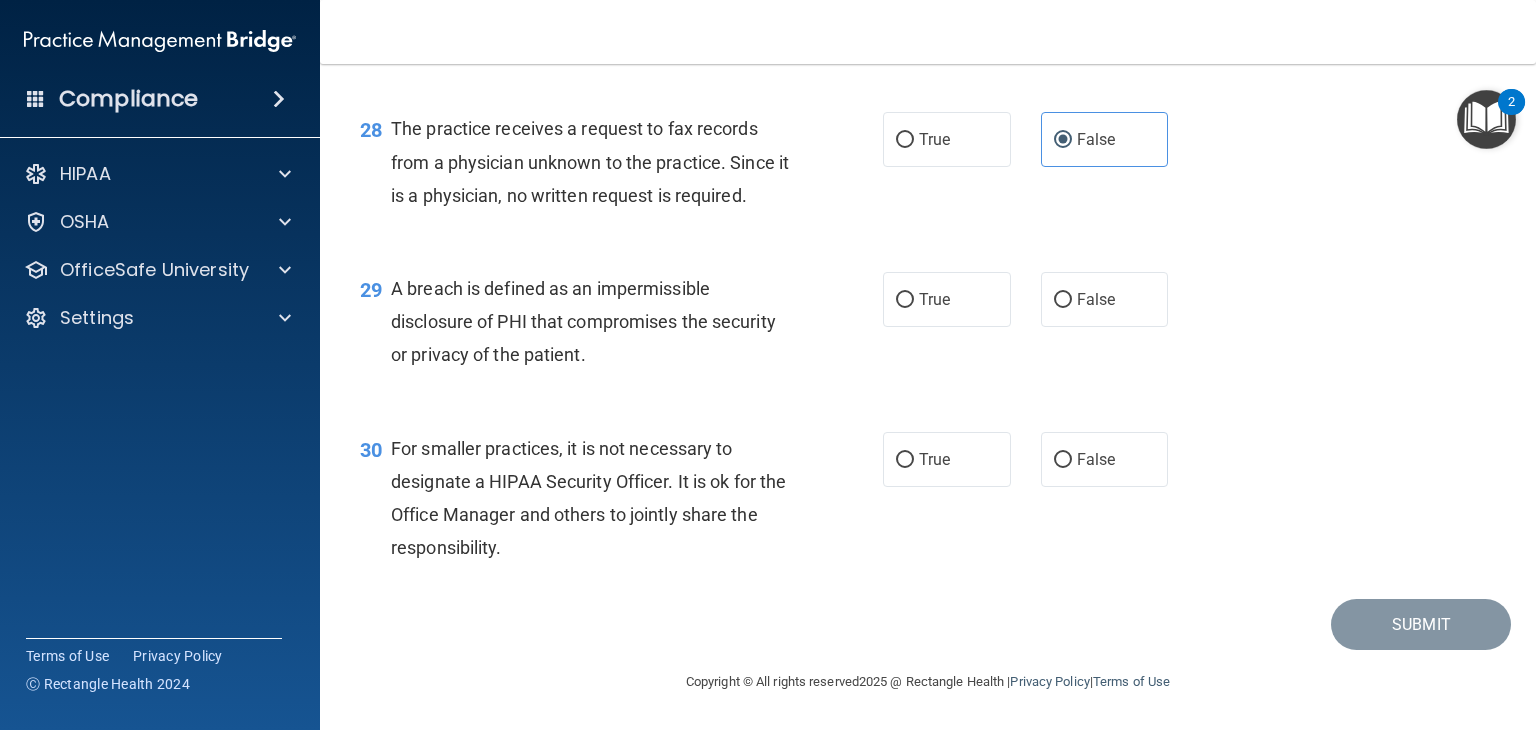 scroll, scrollTop: 4789, scrollLeft: 0, axis: vertical 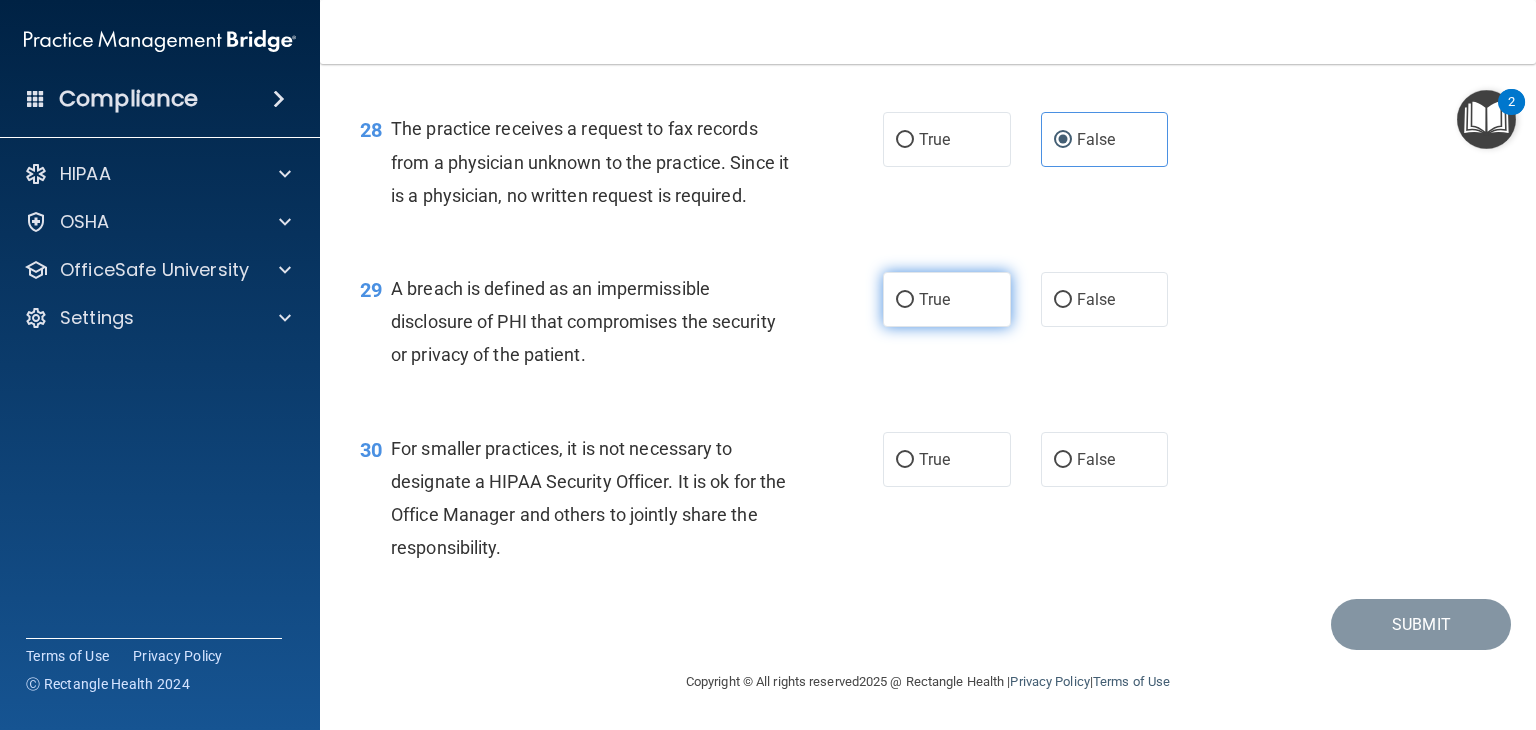 click on "True" at bounding box center (934, 299) 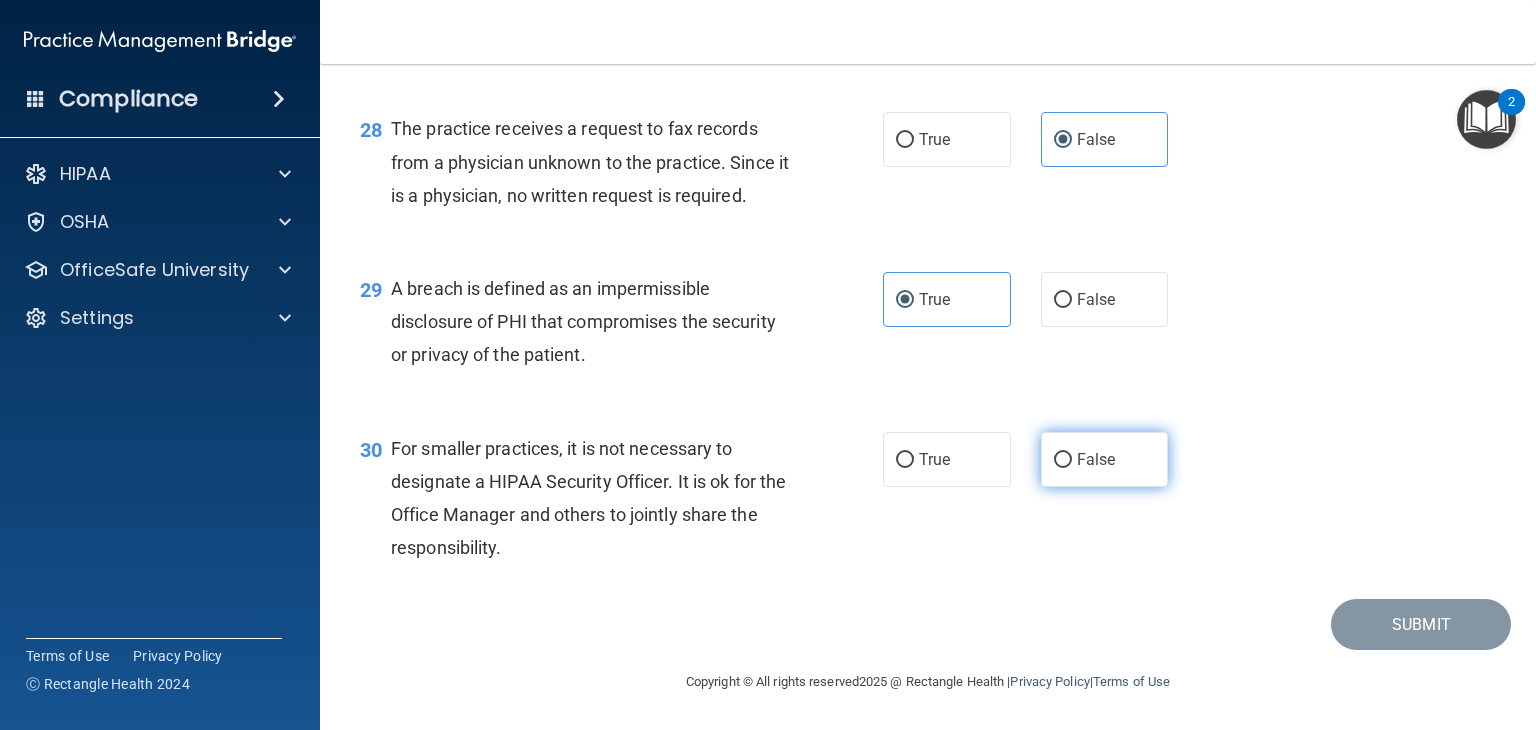 click on "False" at bounding box center (1096, 459) 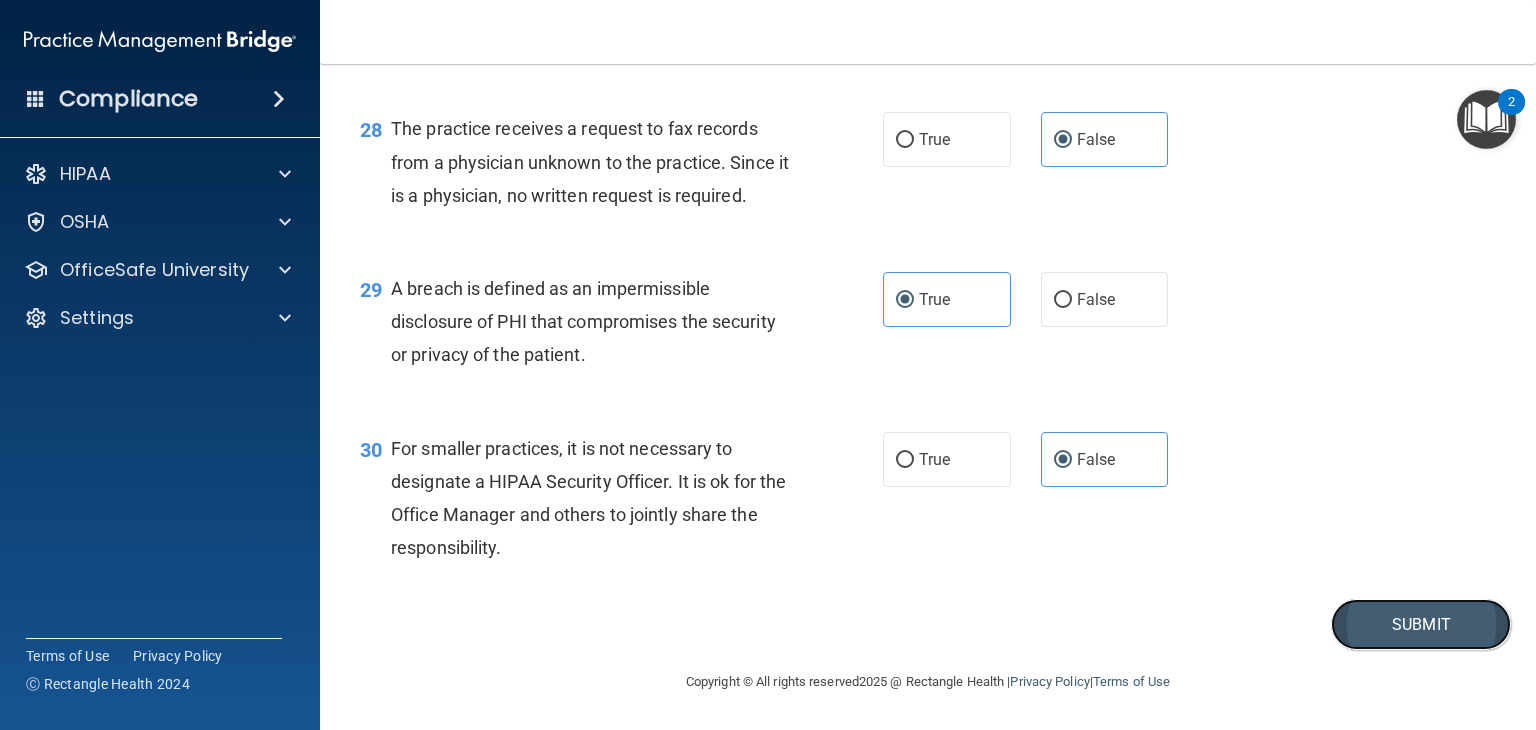 click on "Submit" at bounding box center [1421, 624] 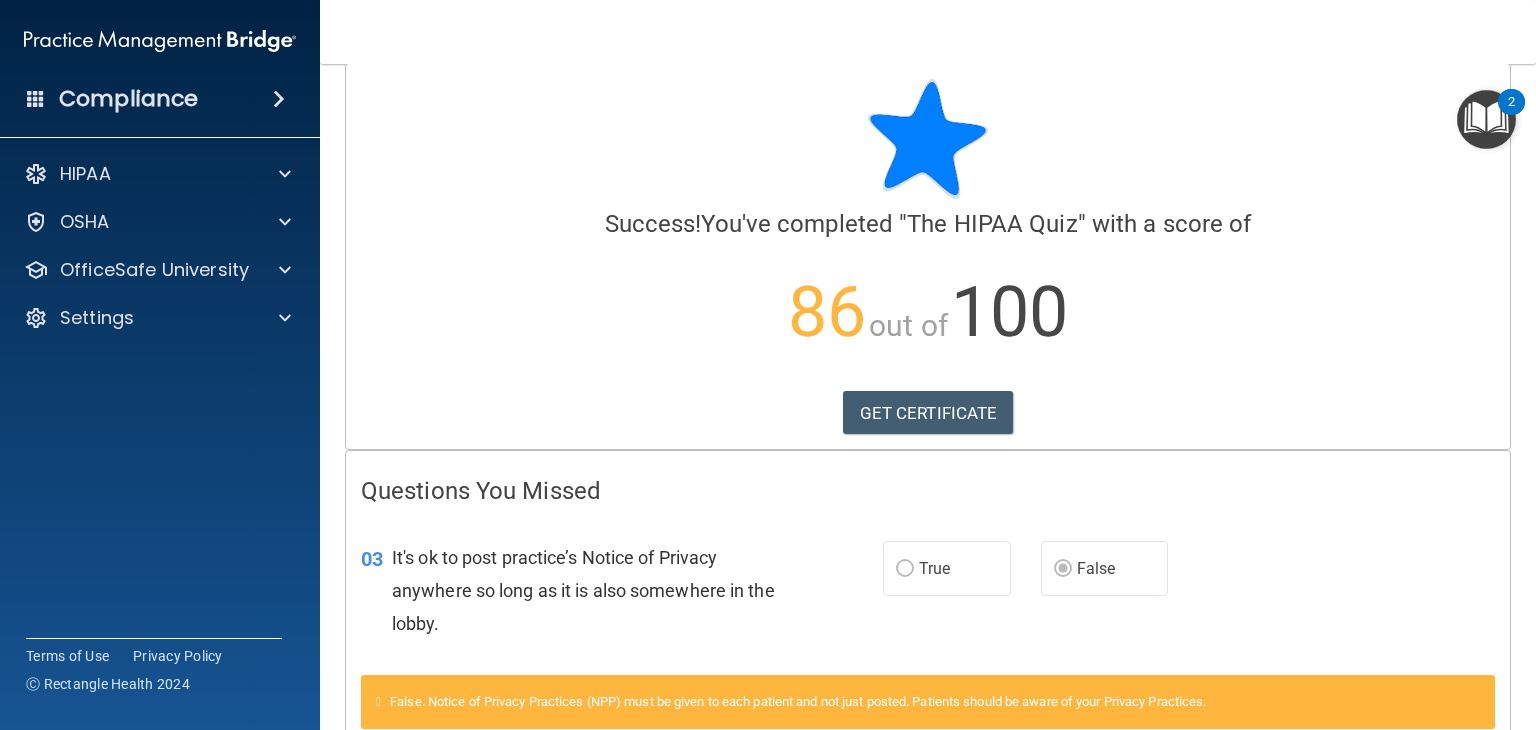 scroll, scrollTop: 0, scrollLeft: 0, axis: both 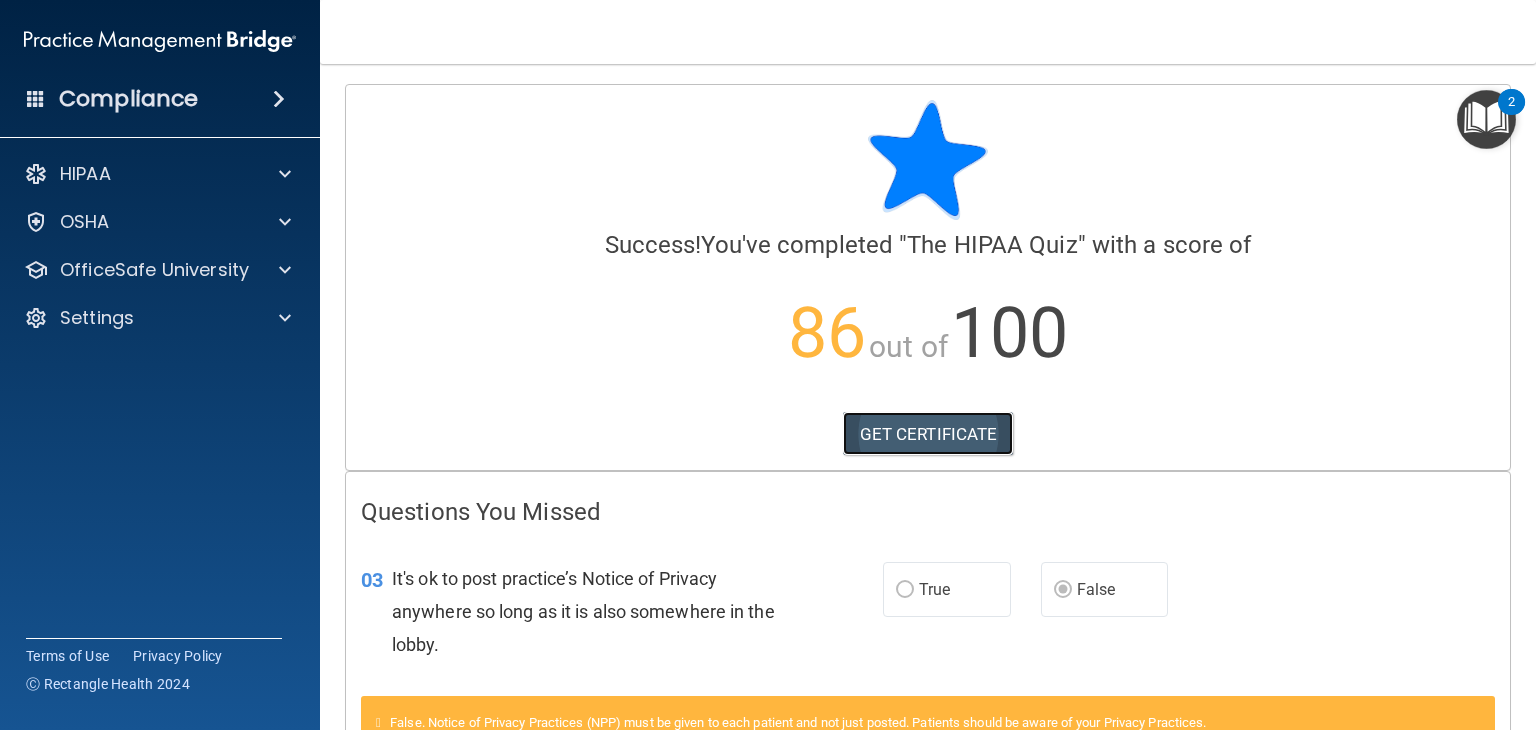 click on "GET CERTIFICATE" at bounding box center [928, 434] 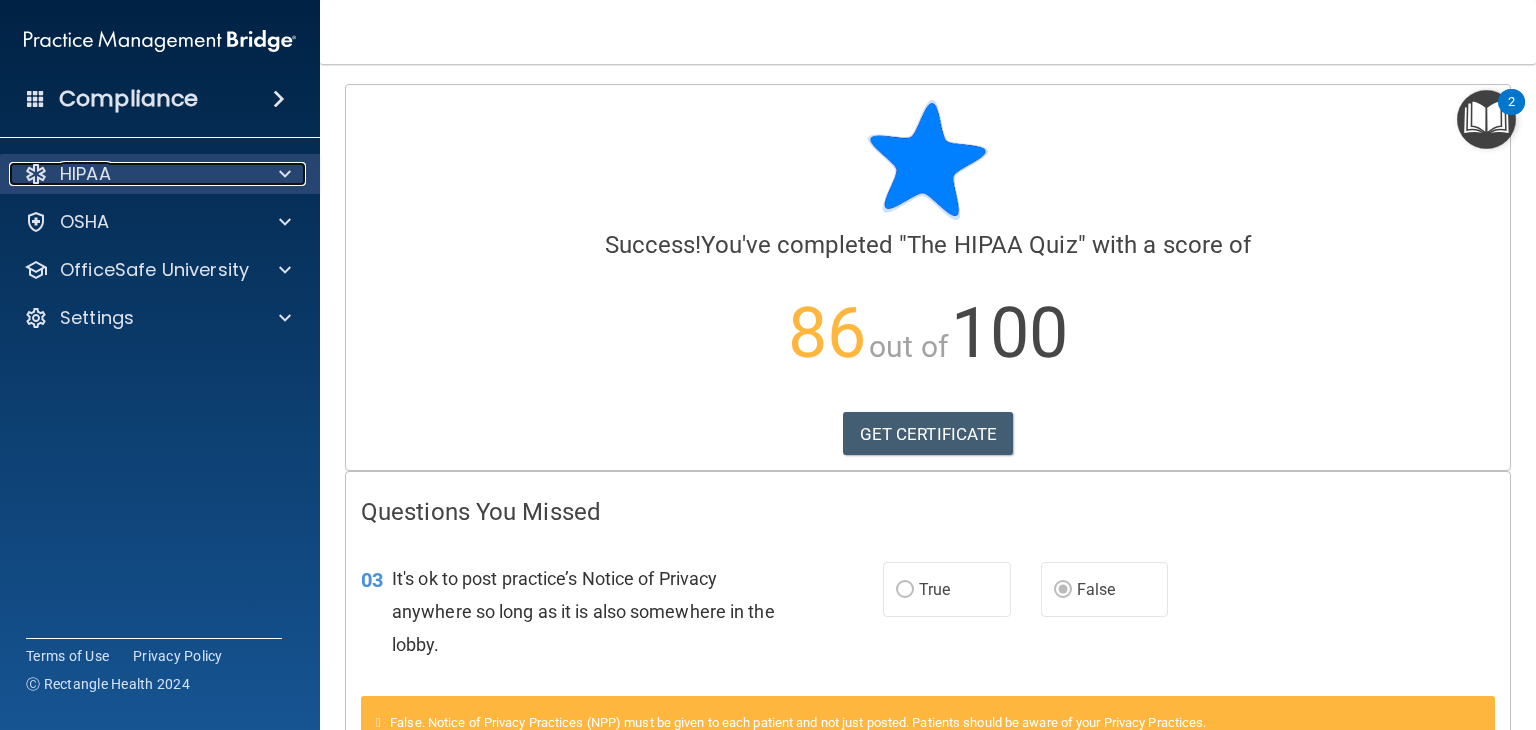 click at bounding box center [285, 174] 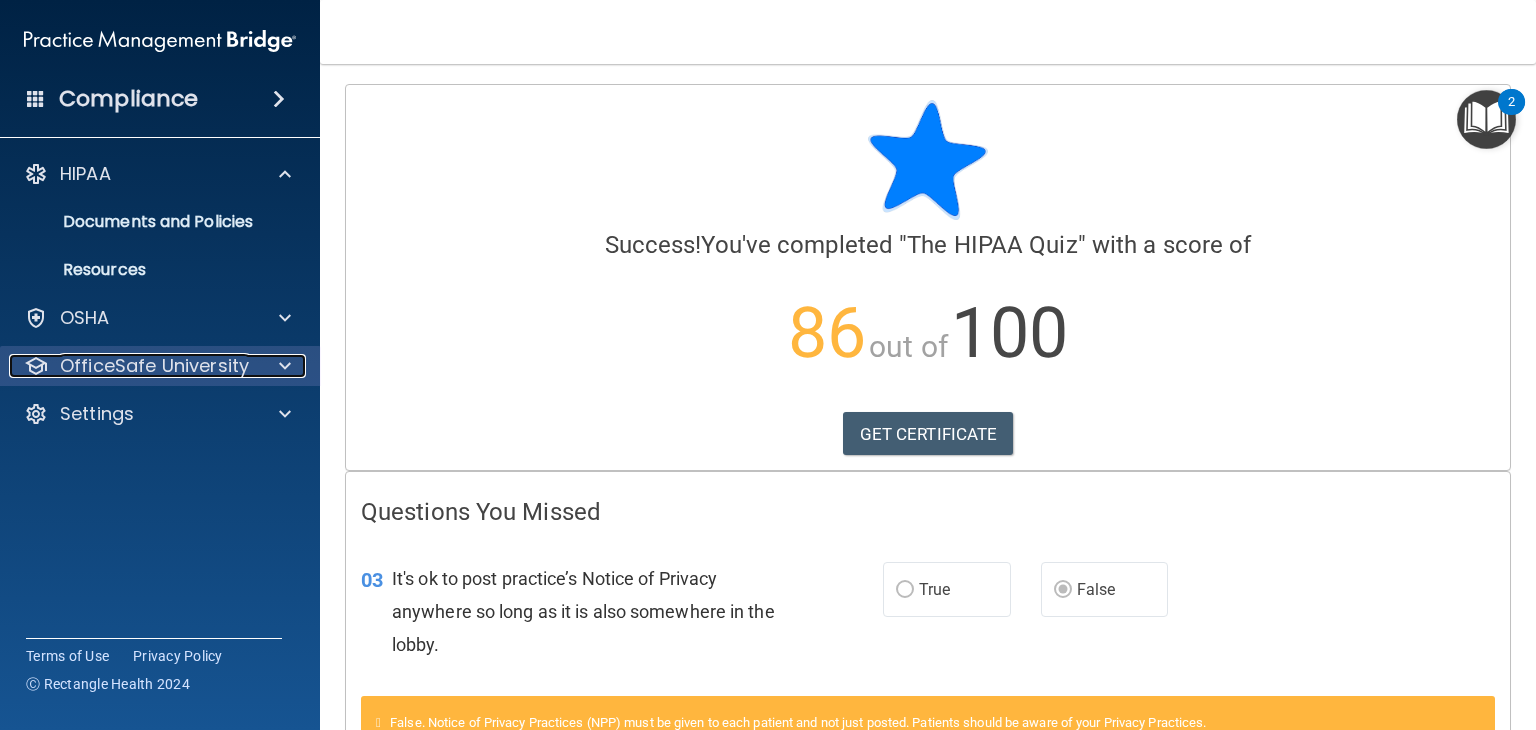 click at bounding box center (282, 366) 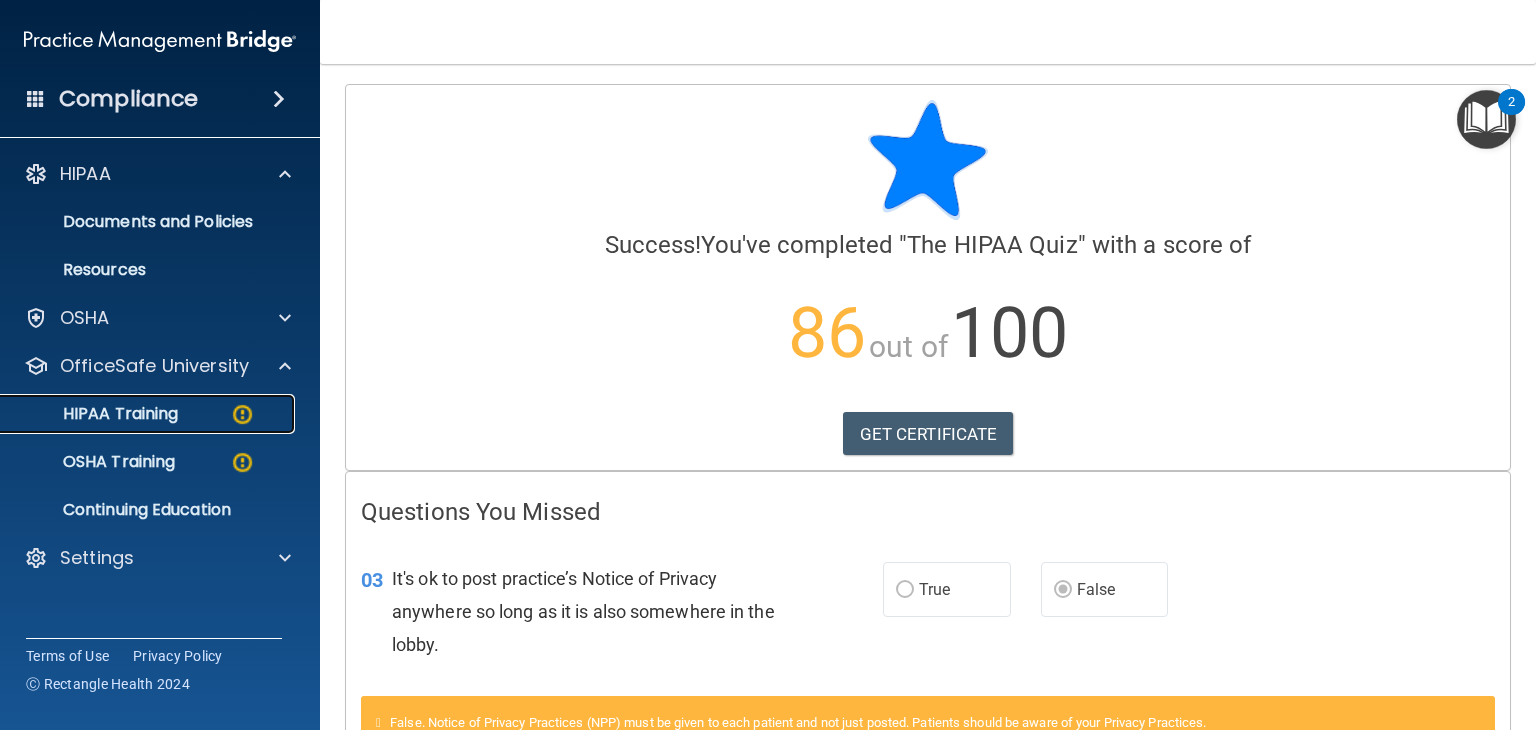 click at bounding box center (242, 414) 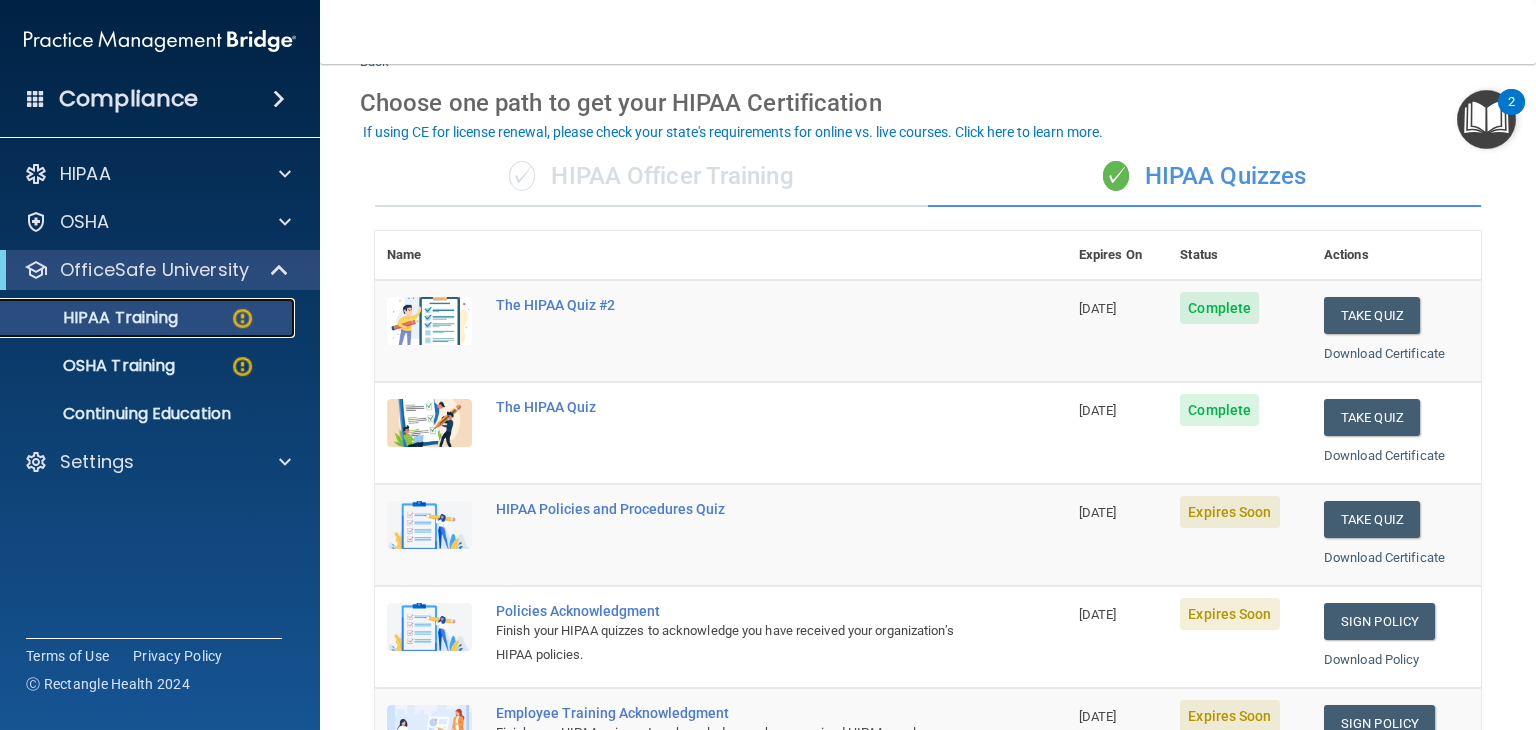 scroll, scrollTop: 305, scrollLeft: 0, axis: vertical 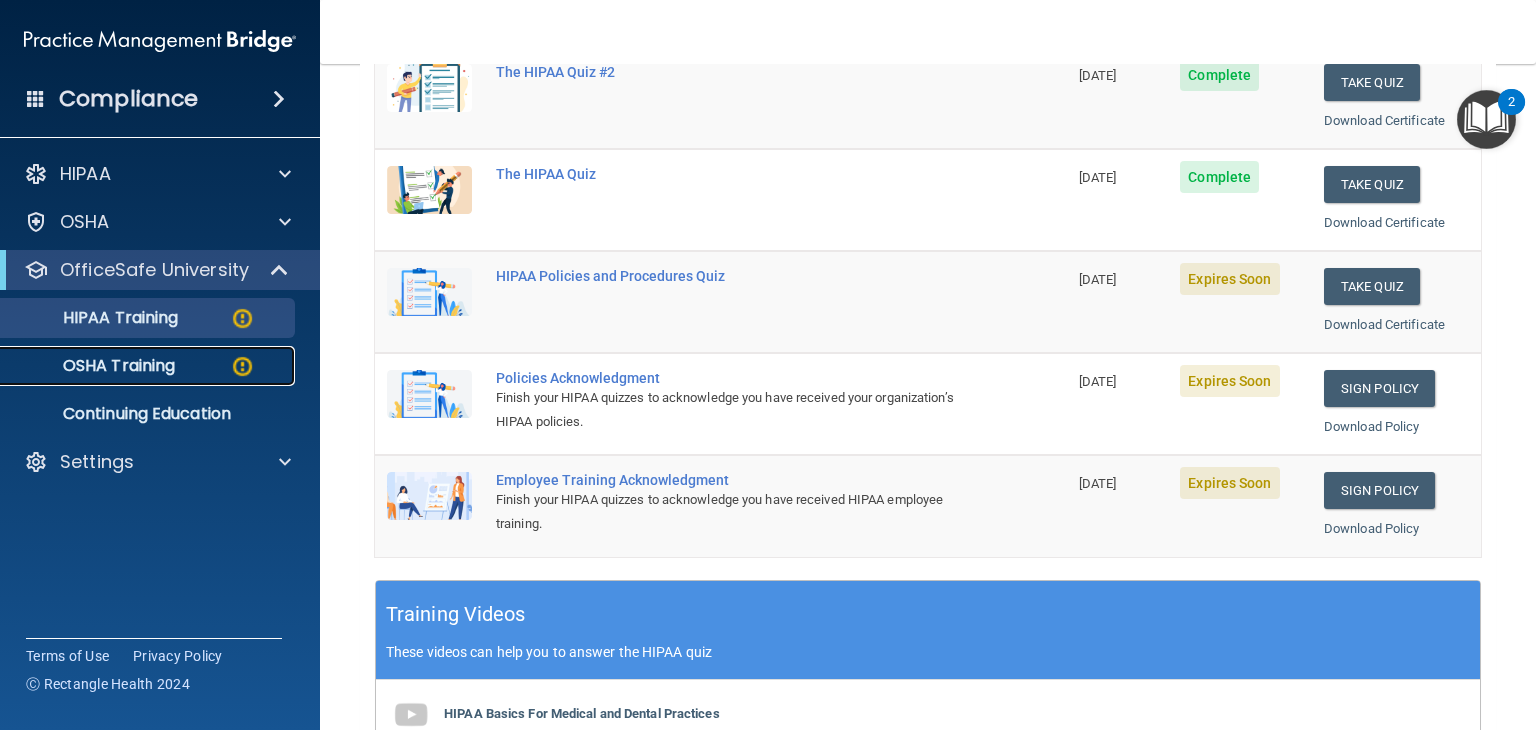 click at bounding box center [242, 366] 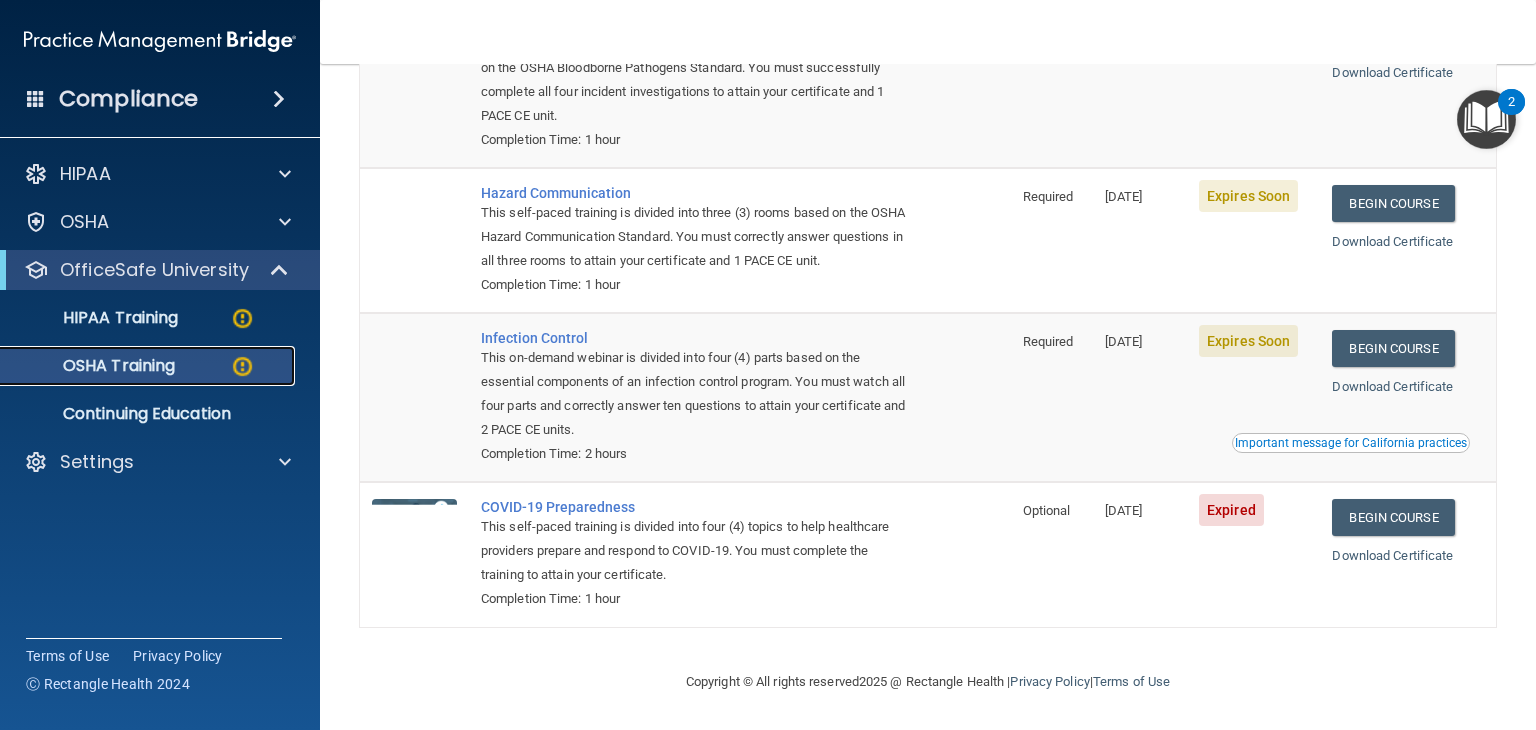 scroll, scrollTop: 72, scrollLeft: 0, axis: vertical 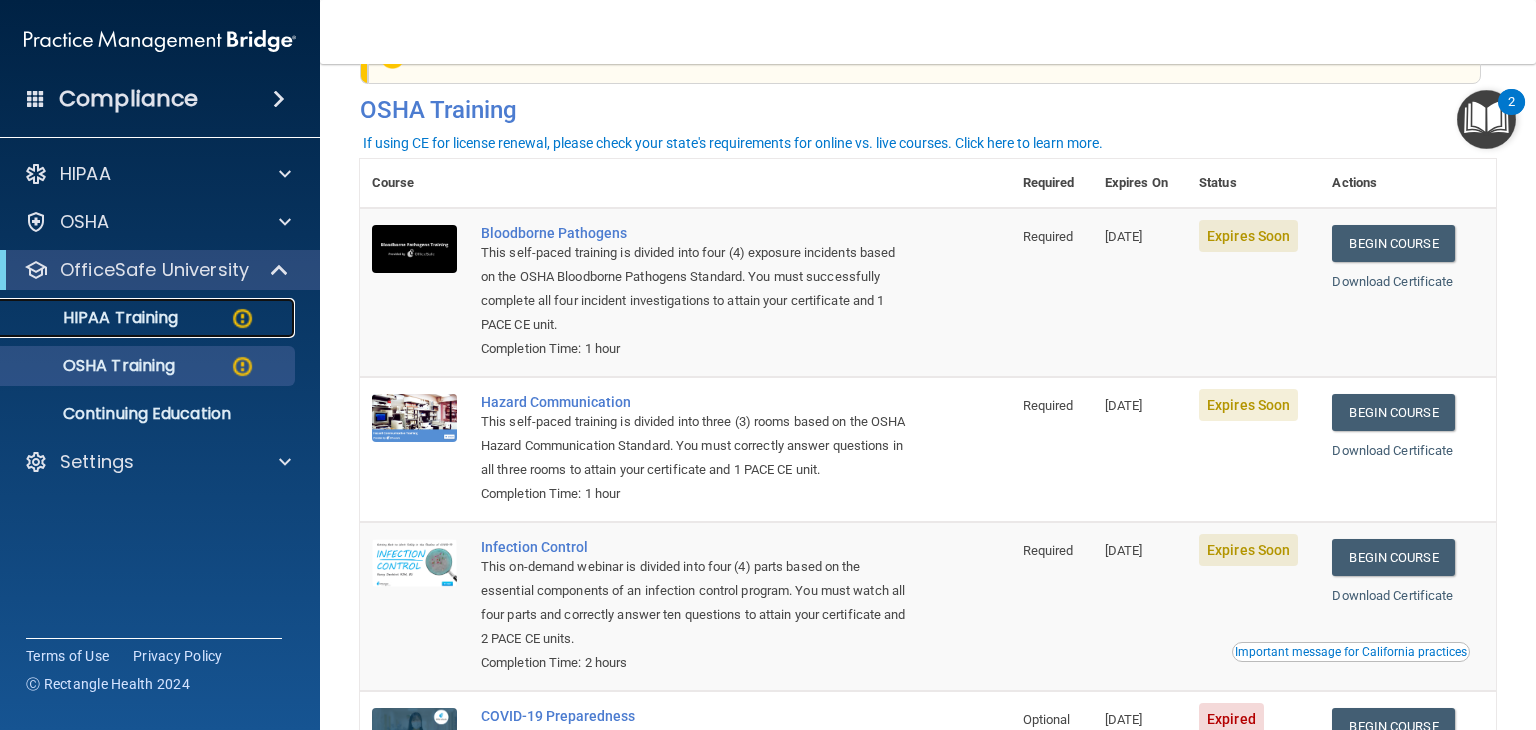click at bounding box center [242, 318] 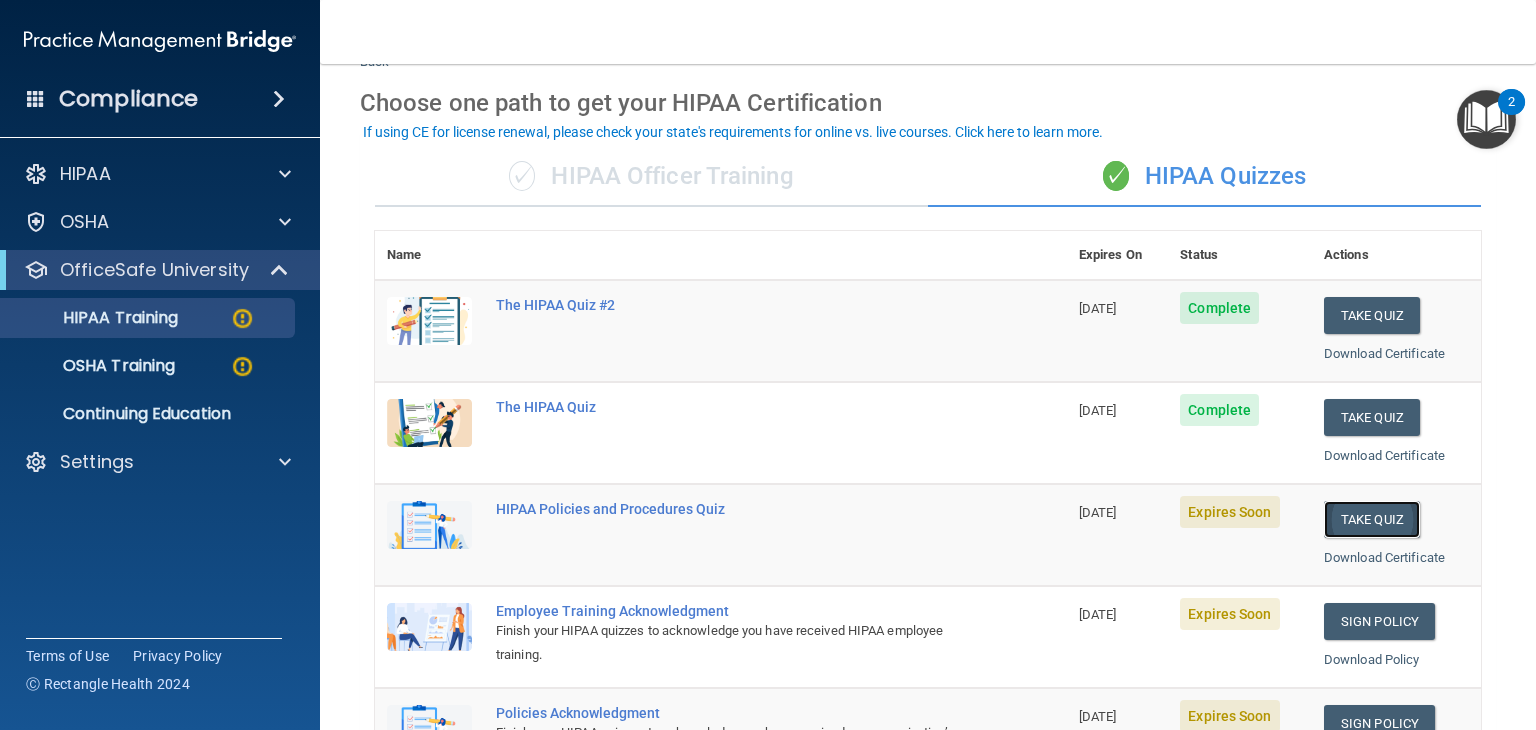 click on "Take Quiz" at bounding box center (1372, 519) 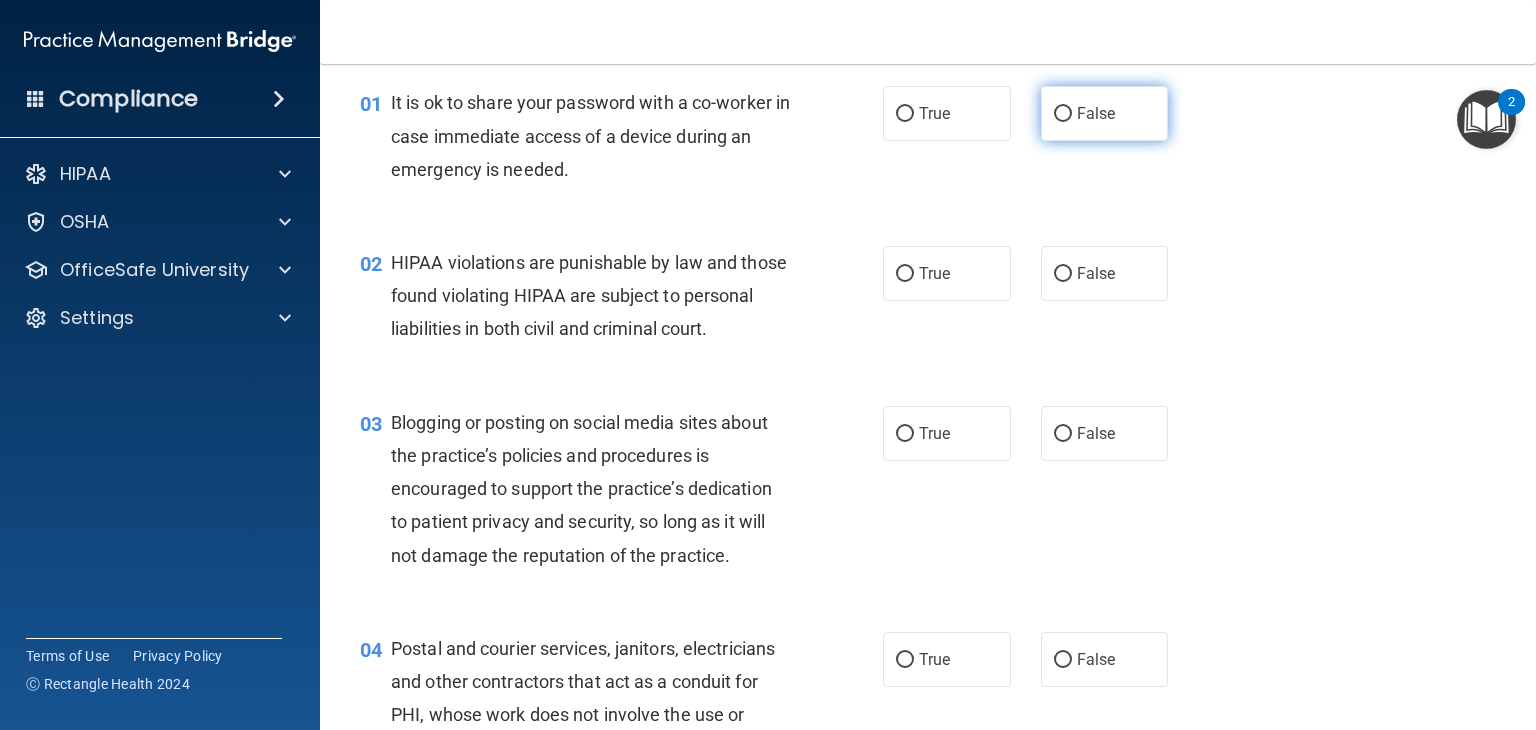 click on "False" at bounding box center [1063, 114] 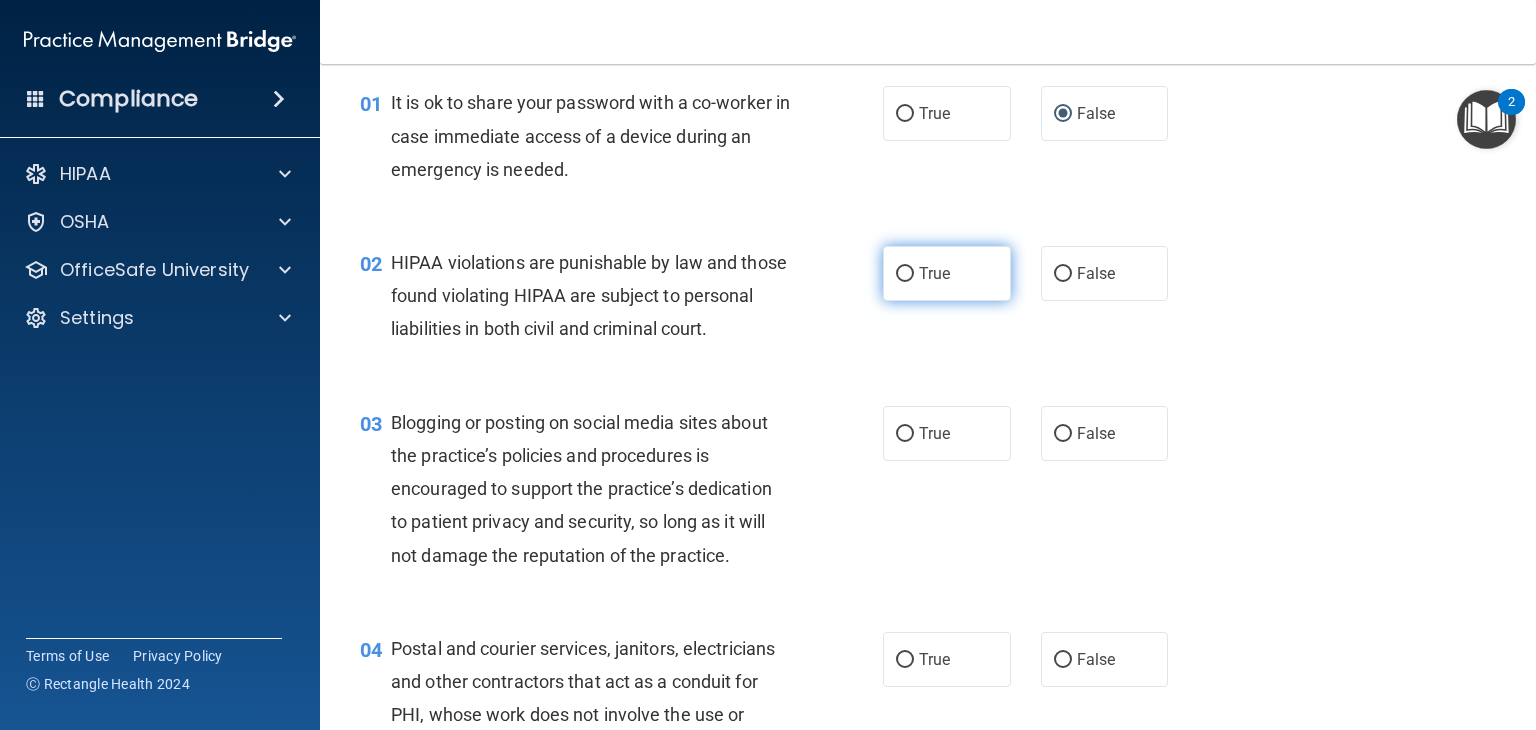 click on "True" at bounding box center (947, 273) 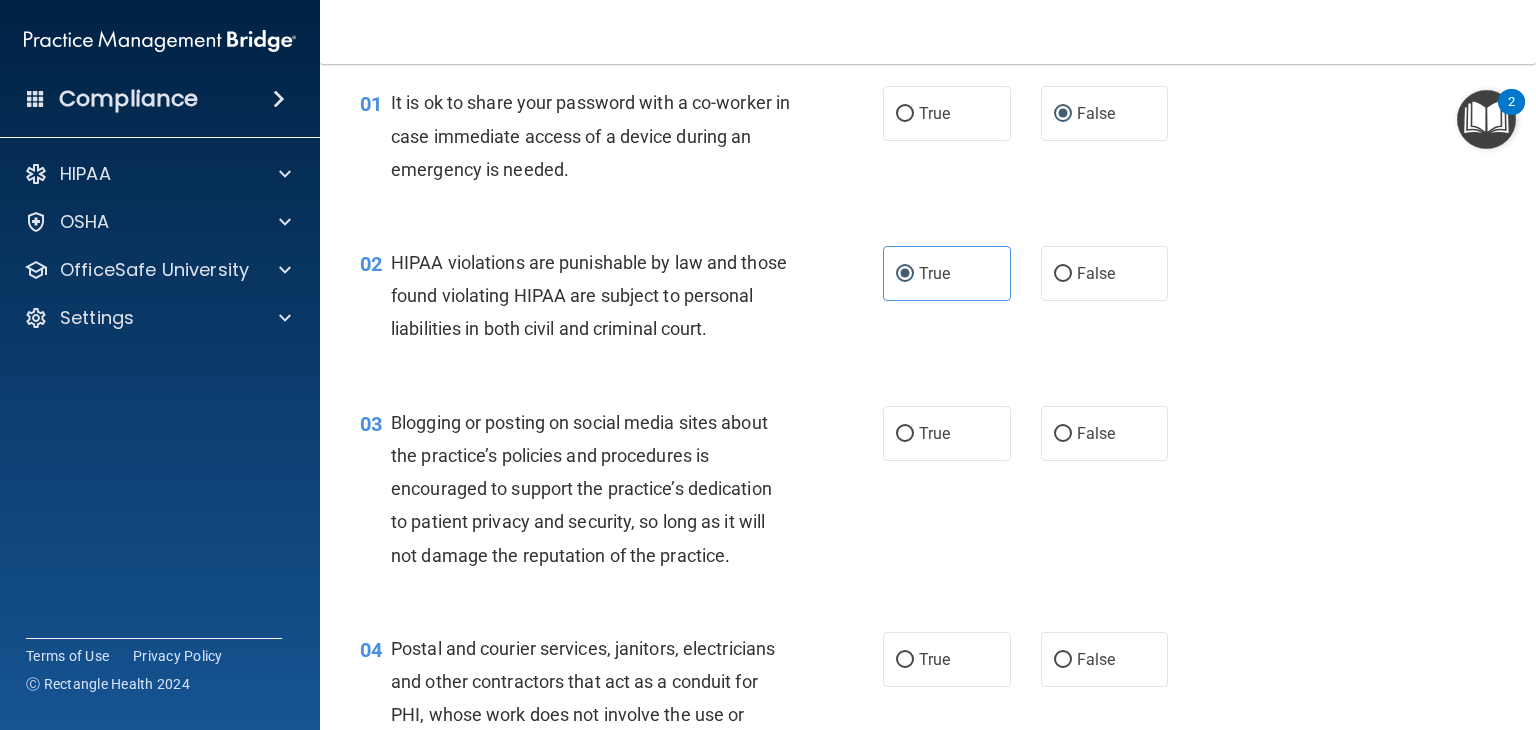scroll, scrollTop: 305, scrollLeft: 0, axis: vertical 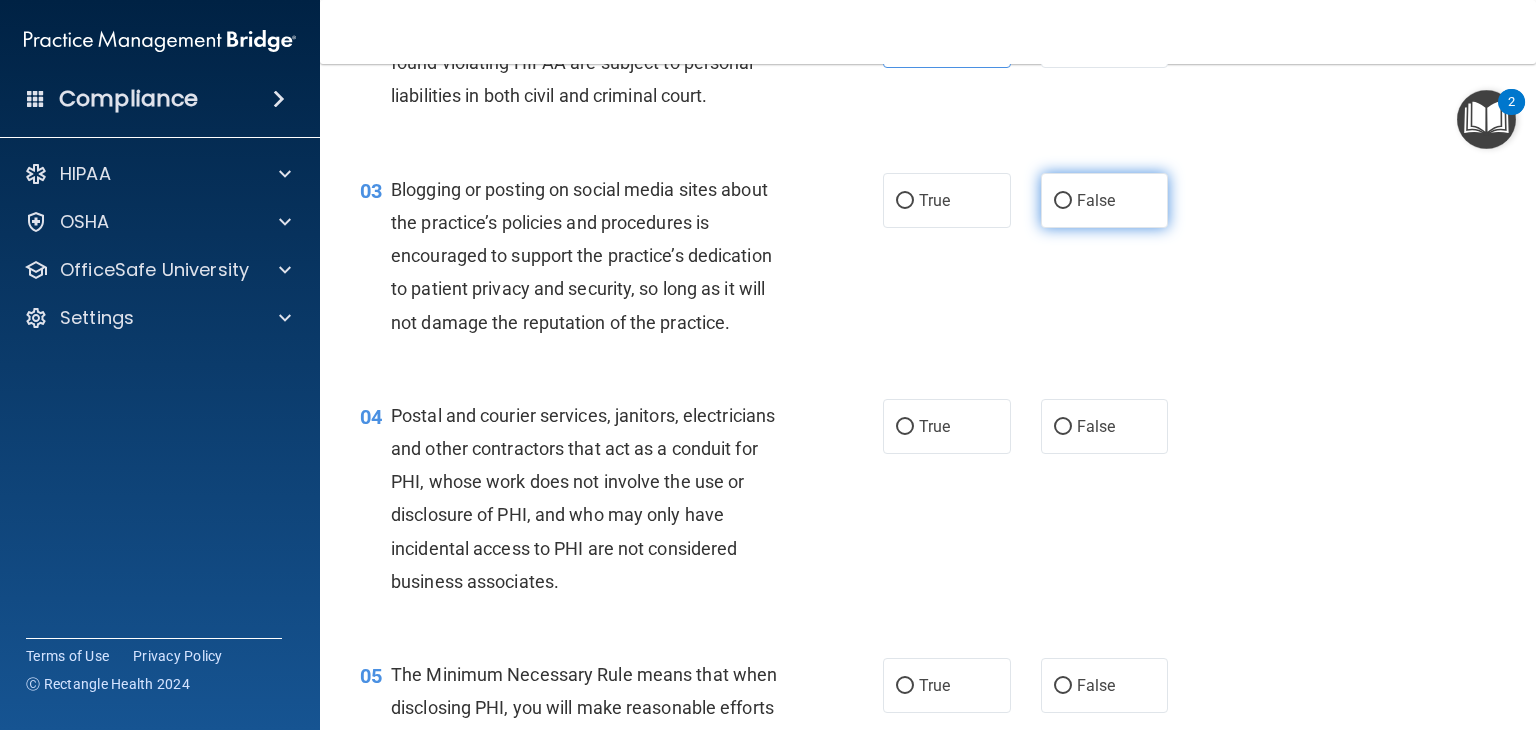 click on "False" at bounding box center (1105, 200) 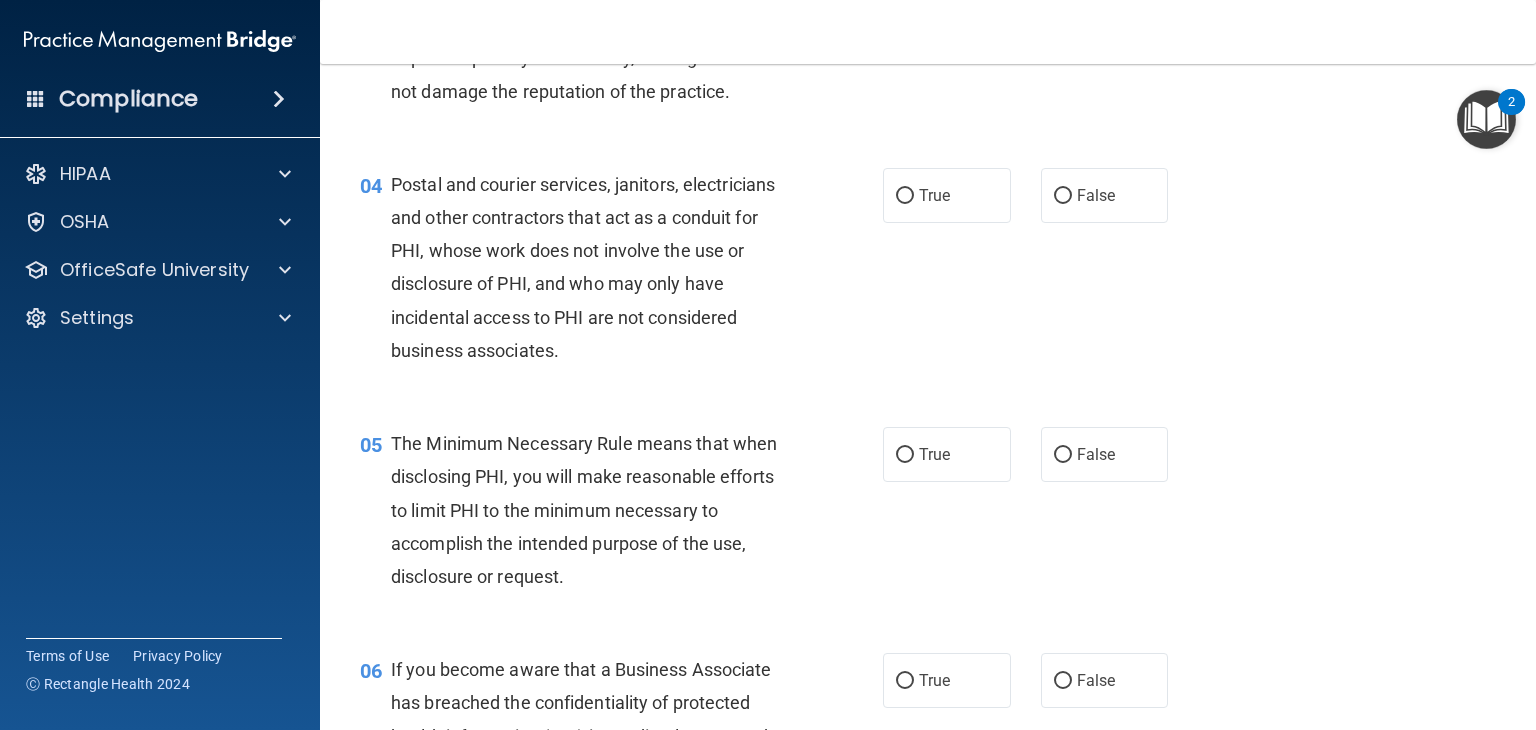 scroll, scrollTop: 538, scrollLeft: 0, axis: vertical 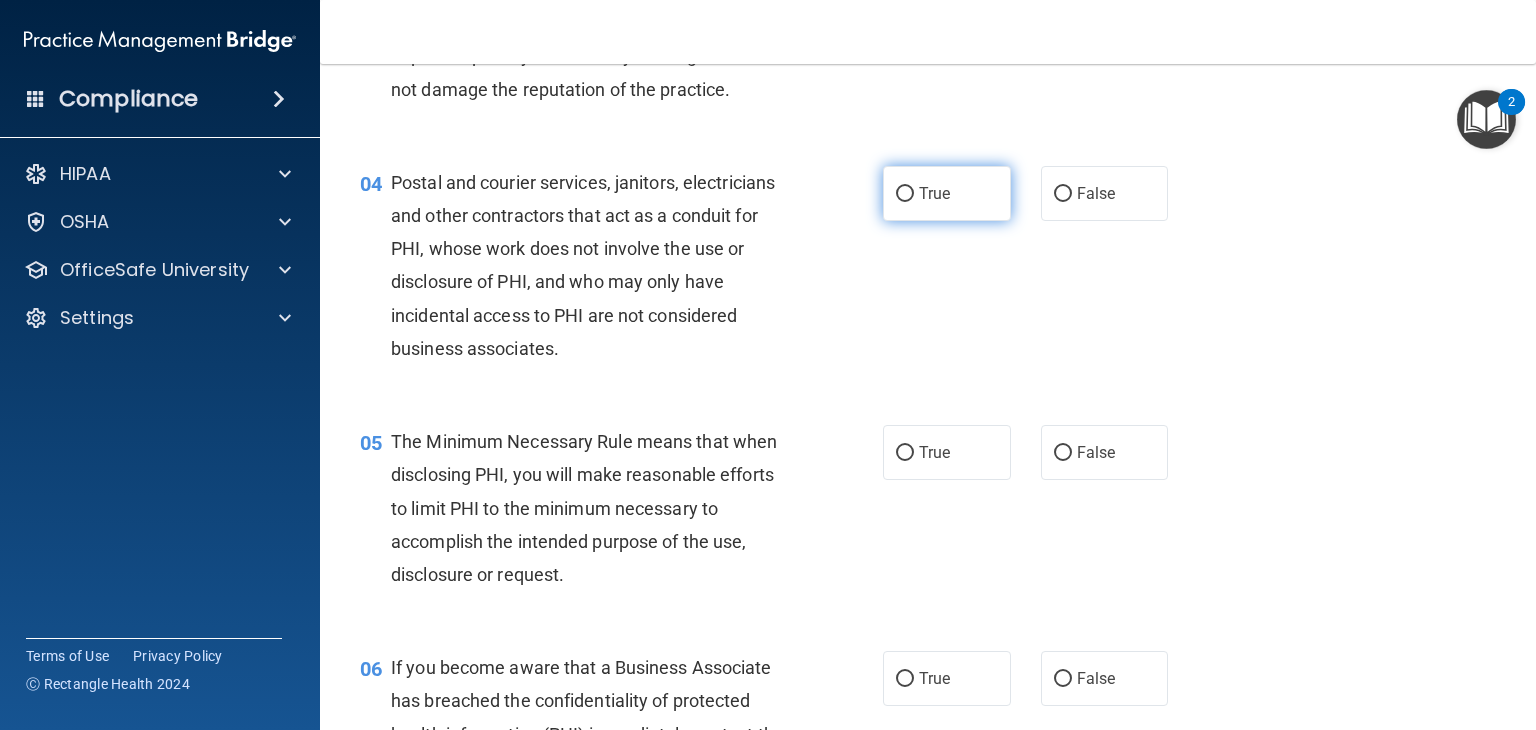 click on "True" at bounding box center (905, 194) 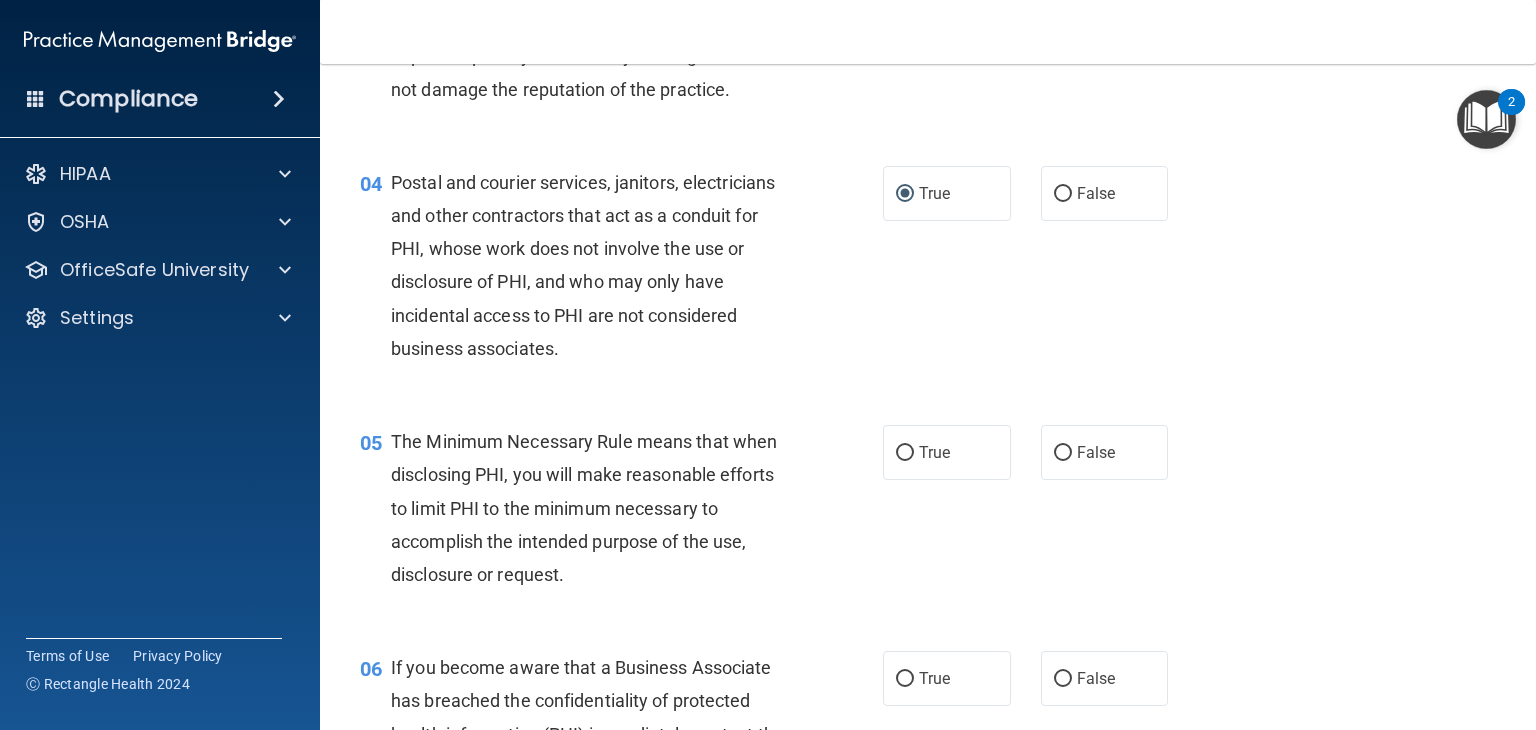 scroll, scrollTop: 772, scrollLeft: 0, axis: vertical 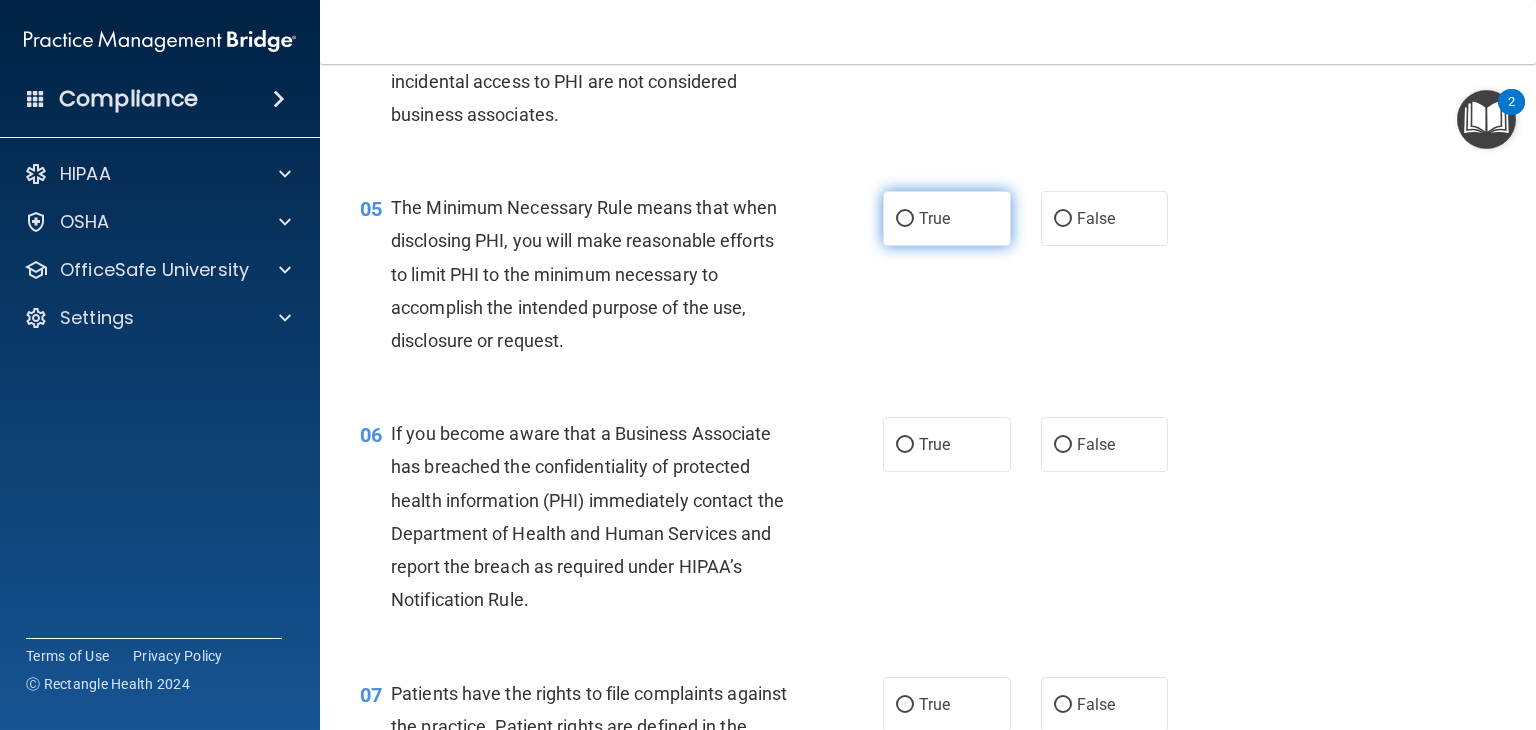 click on "True" at bounding box center [947, 218] 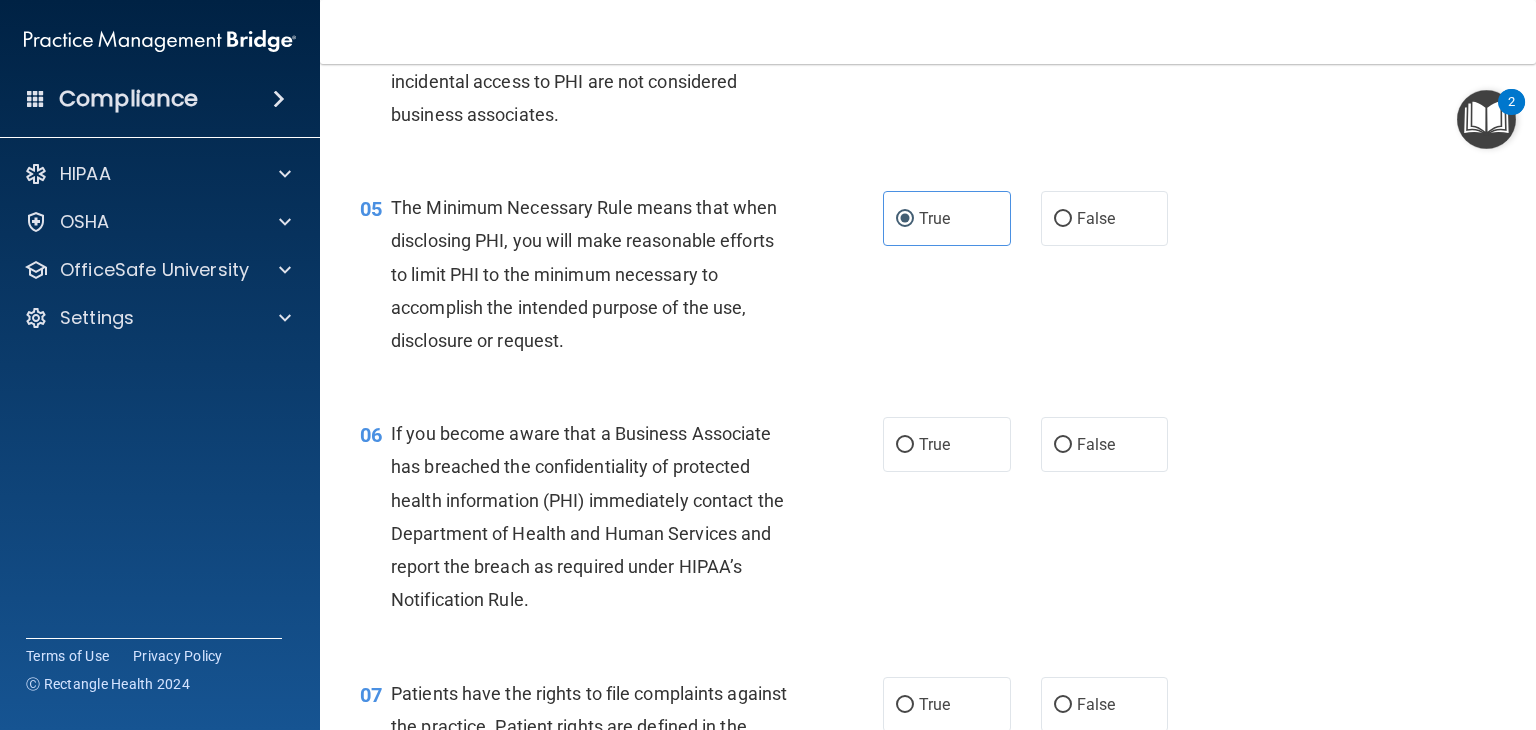scroll, scrollTop: 1005, scrollLeft: 0, axis: vertical 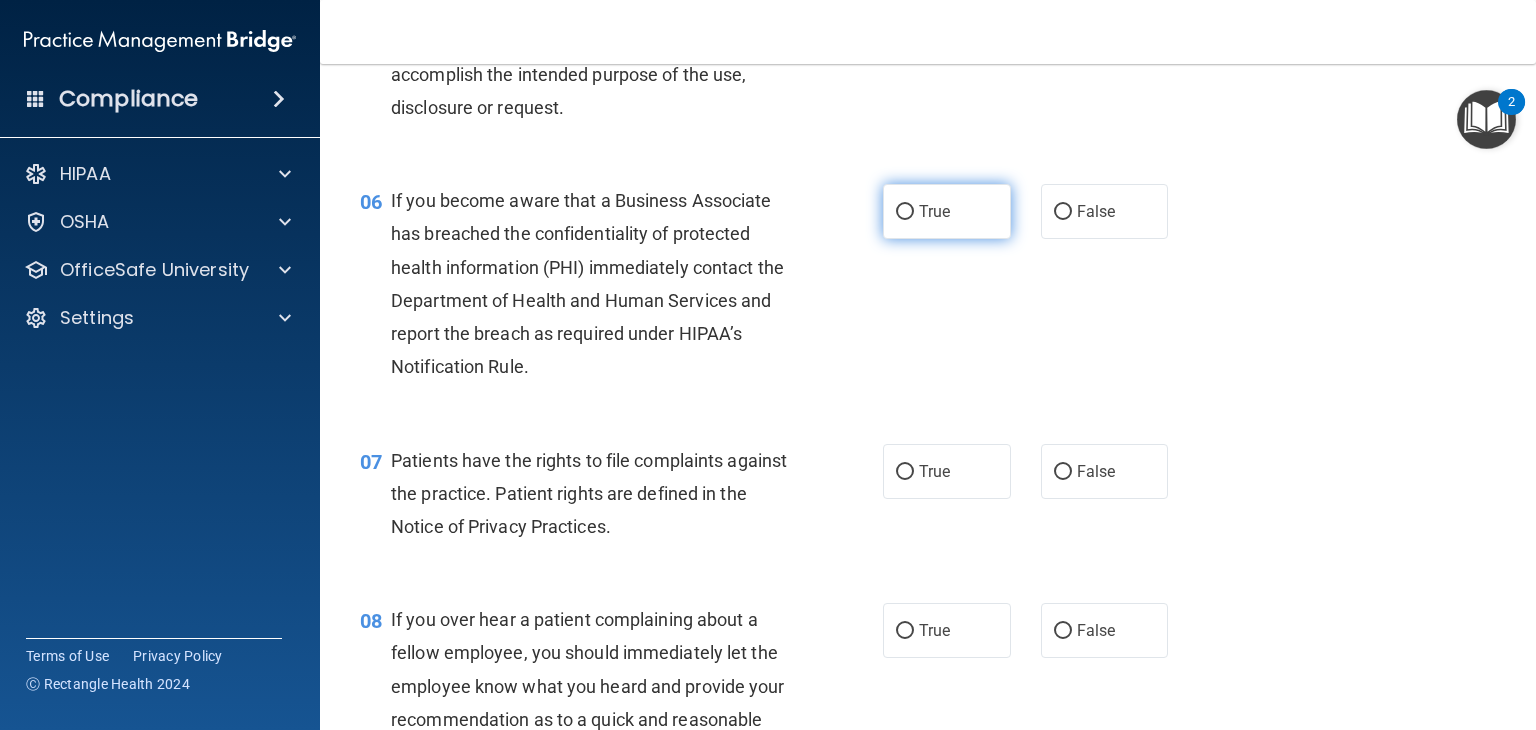 click on "True" at bounding box center [934, 211] 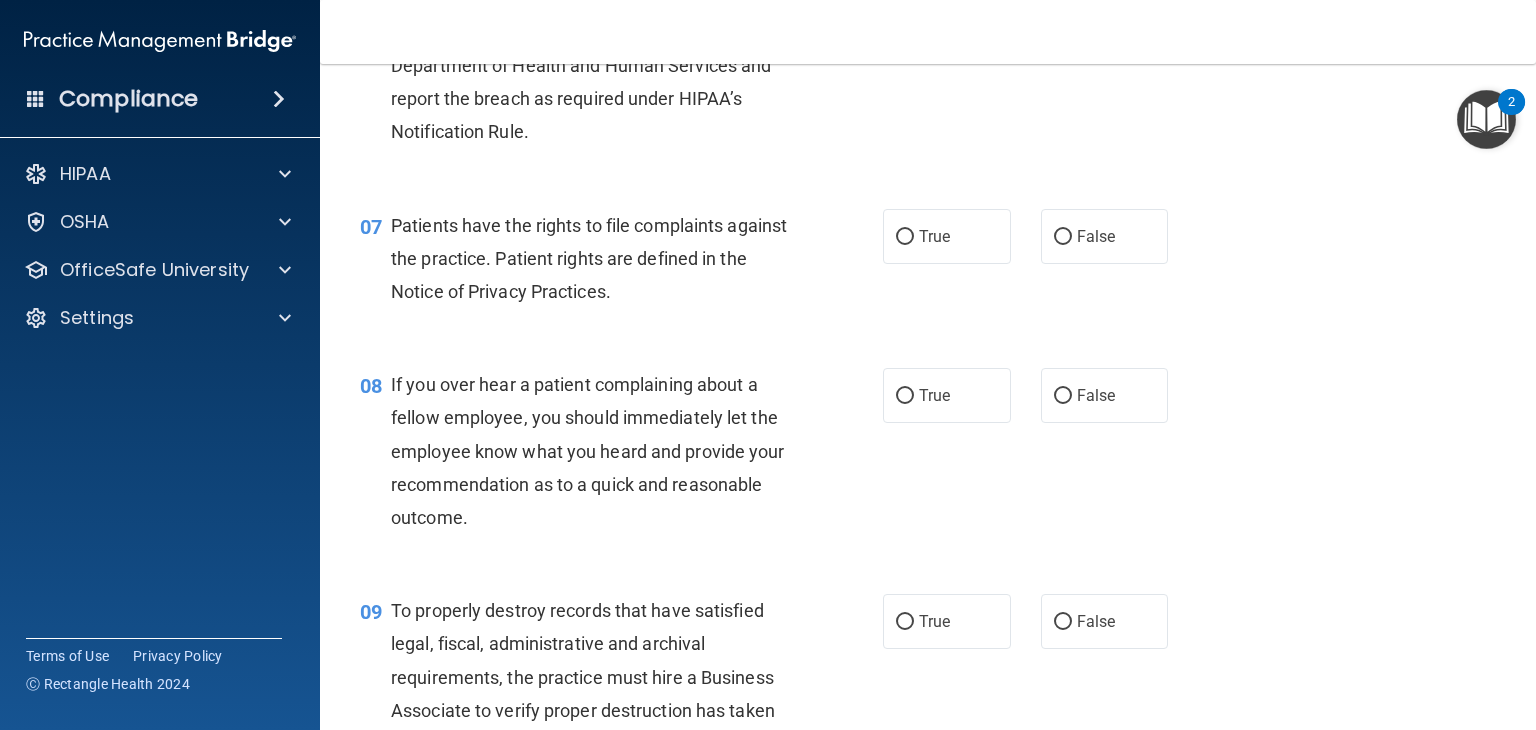 scroll, scrollTop: 1238, scrollLeft: 0, axis: vertical 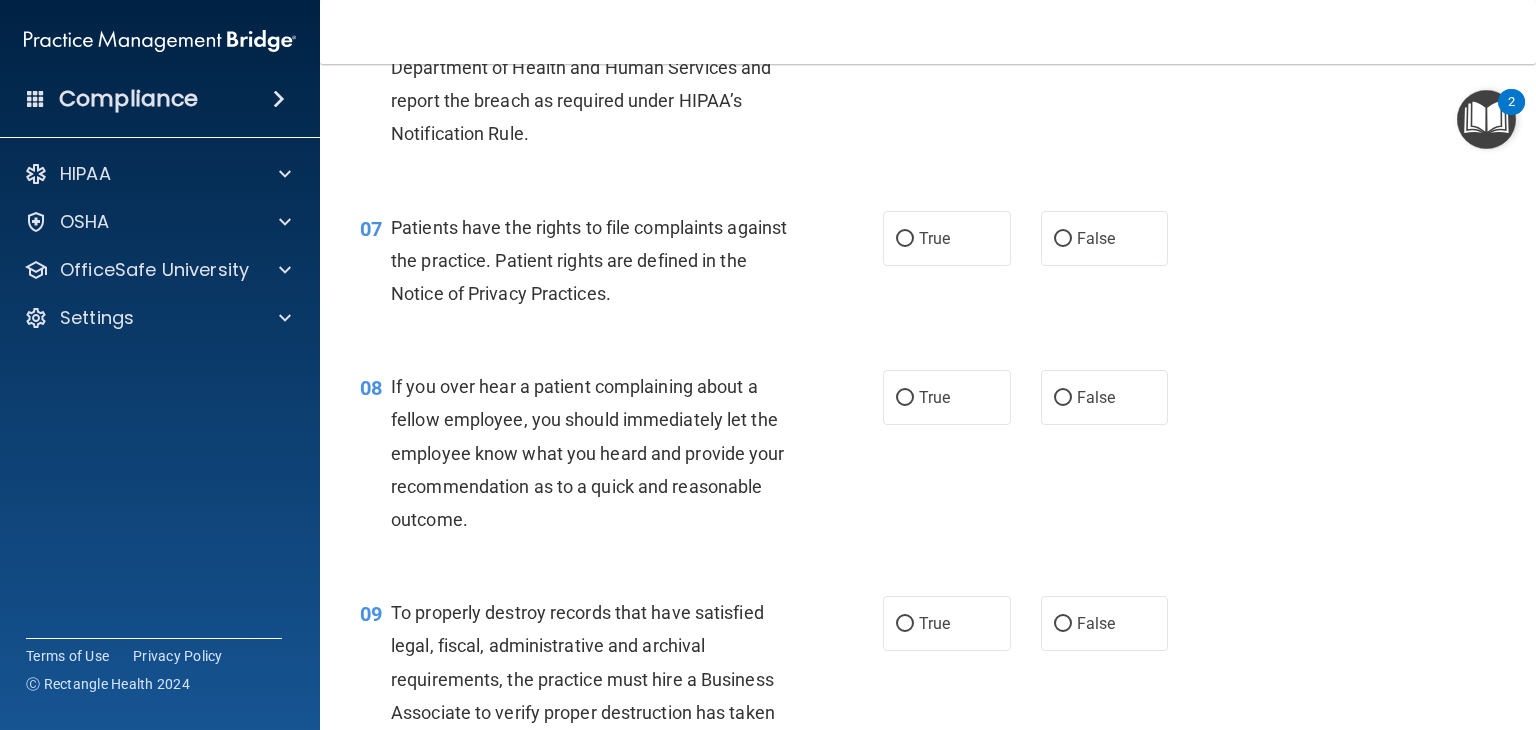 click on "True" at bounding box center [947, 238] 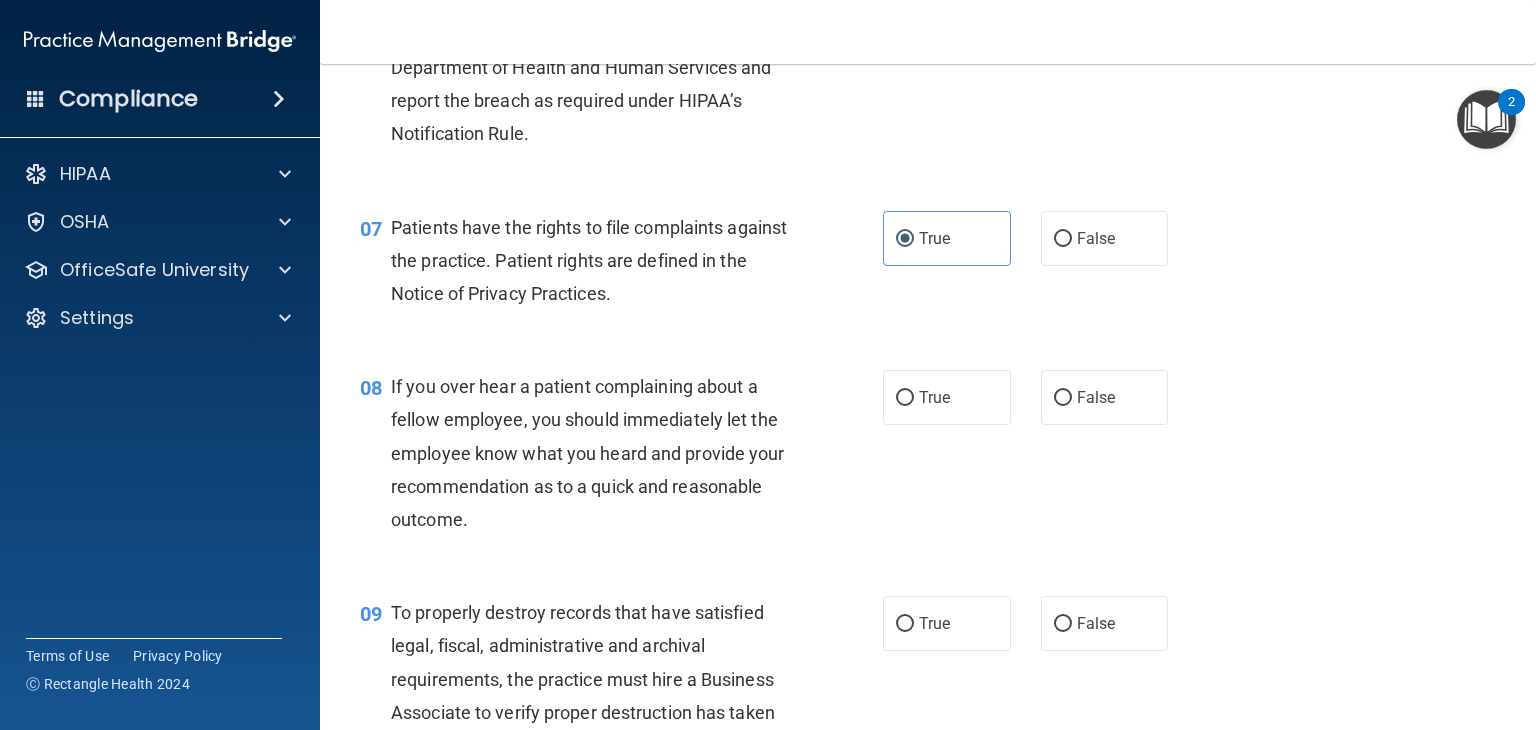 scroll, scrollTop: 1472, scrollLeft: 0, axis: vertical 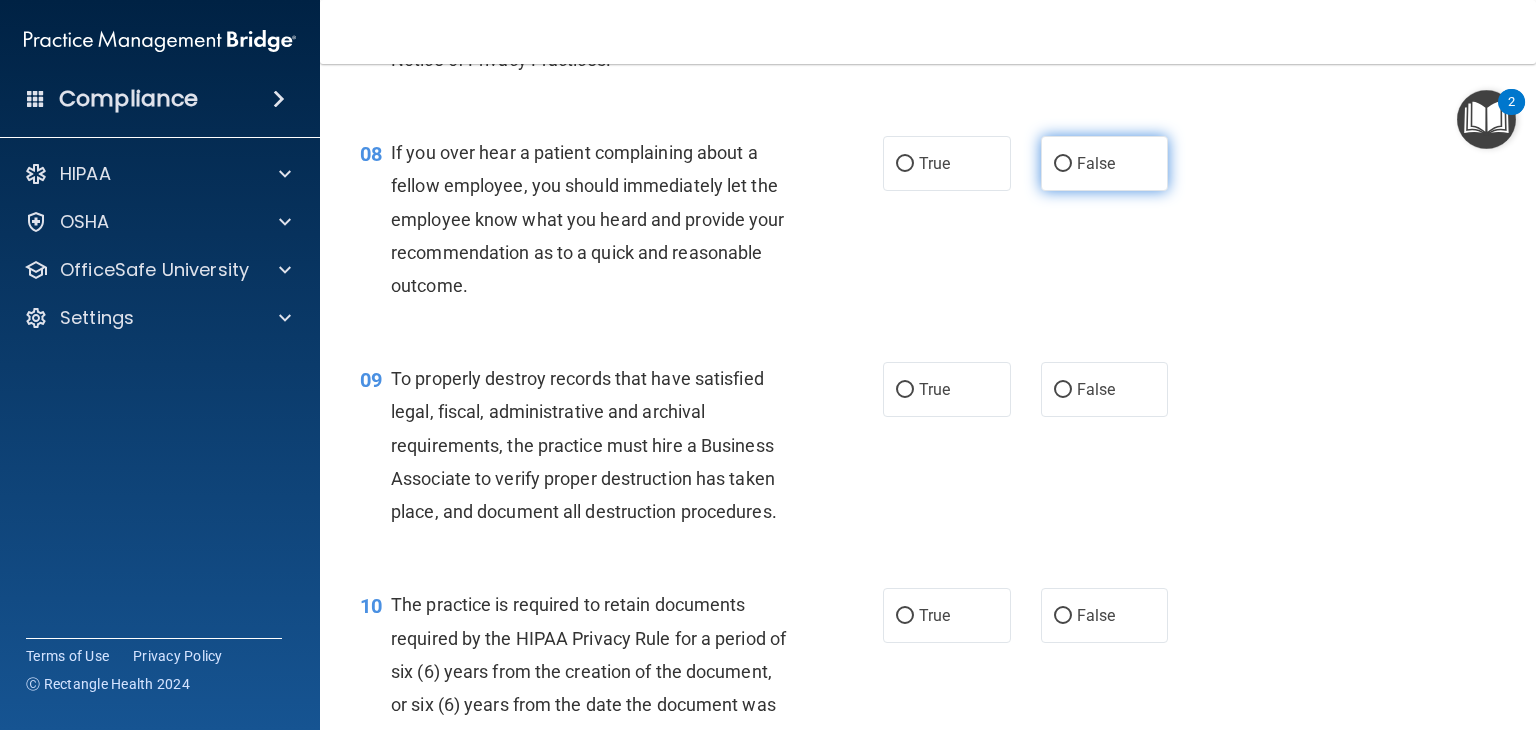 click on "False" at bounding box center [1105, 163] 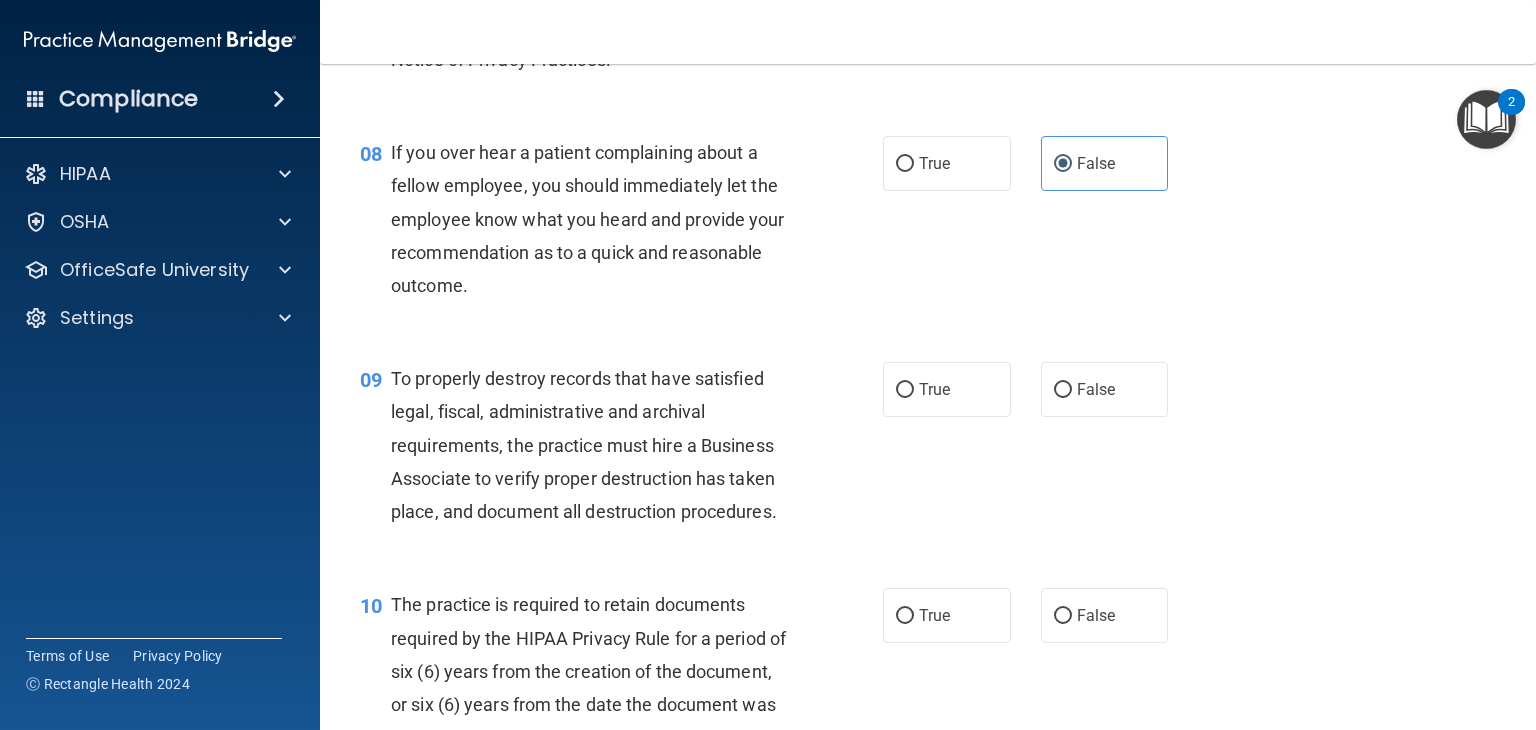 scroll, scrollTop: 1705, scrollLeft: 0, axis: vertical 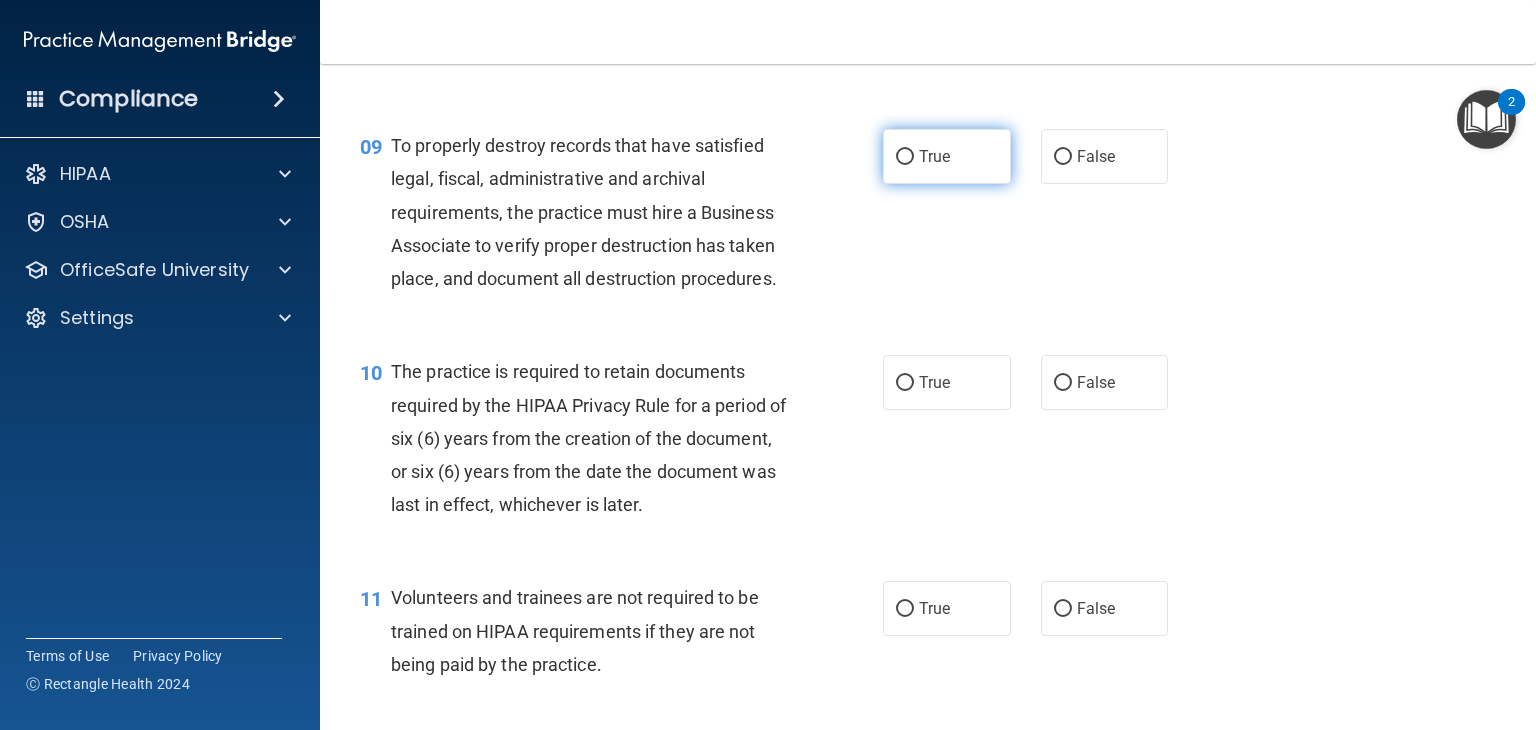 click on "True" at bounding box center (947, 156) 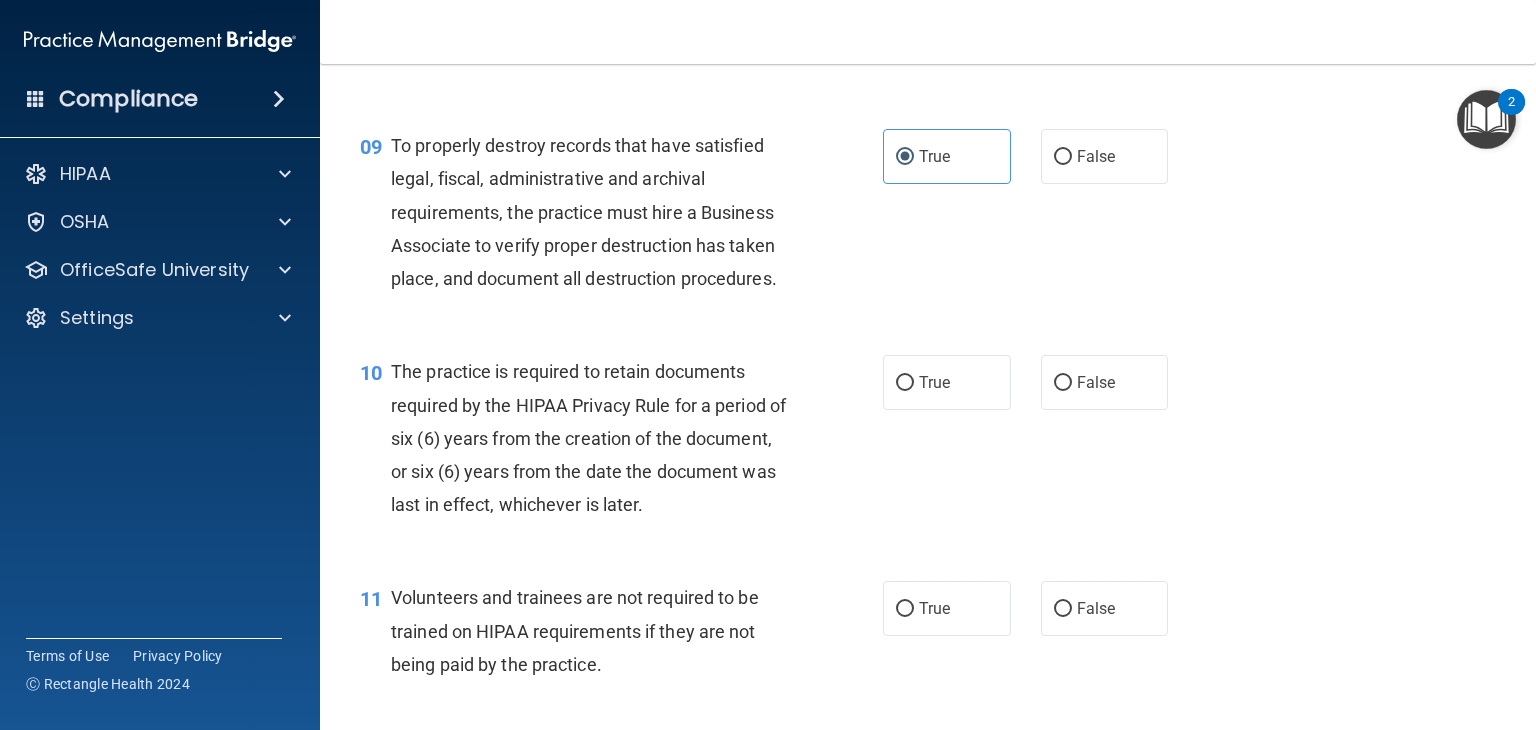 scroll, scrollTop: 1938, scrollLeft: 0, axis: vertical 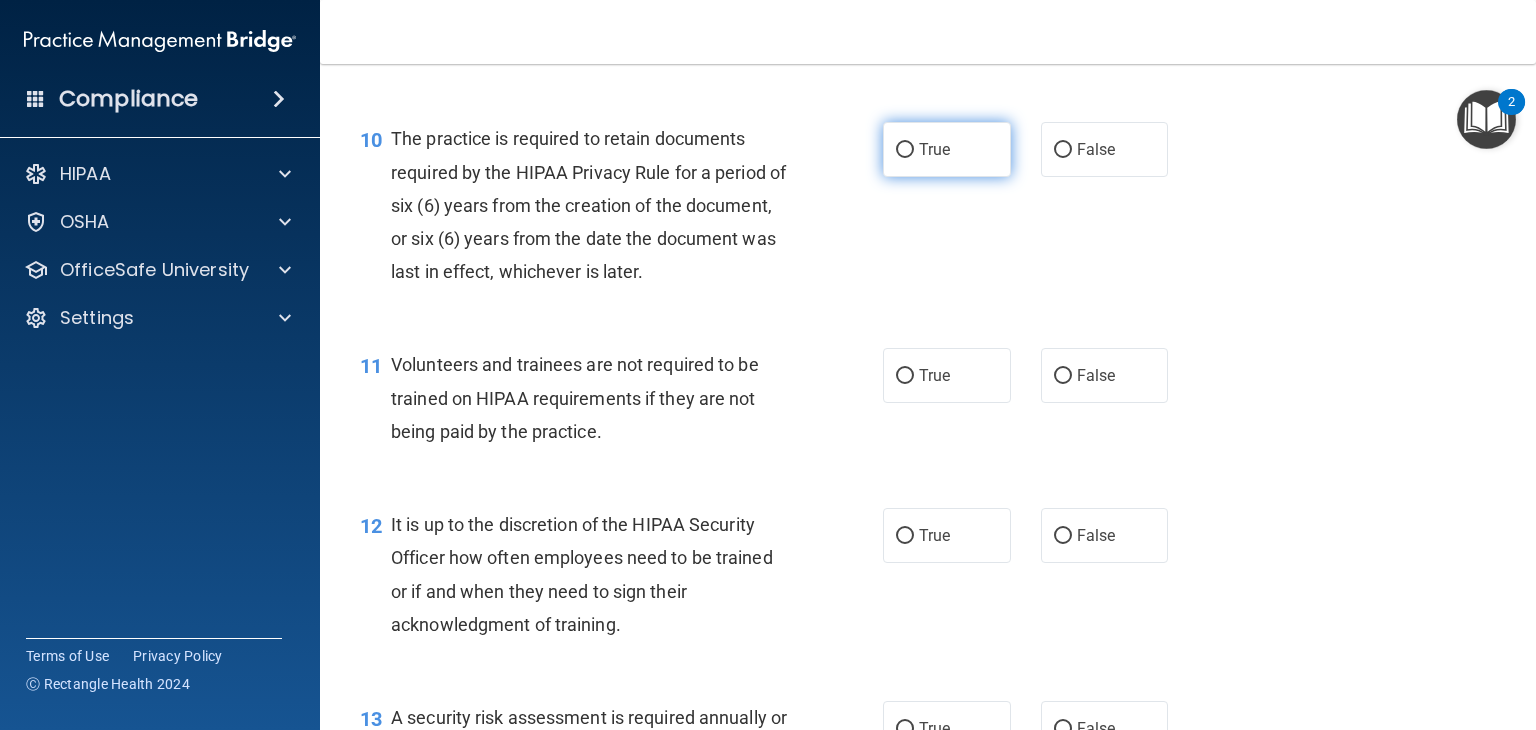 click on "True" at bounding box center [947, 149] 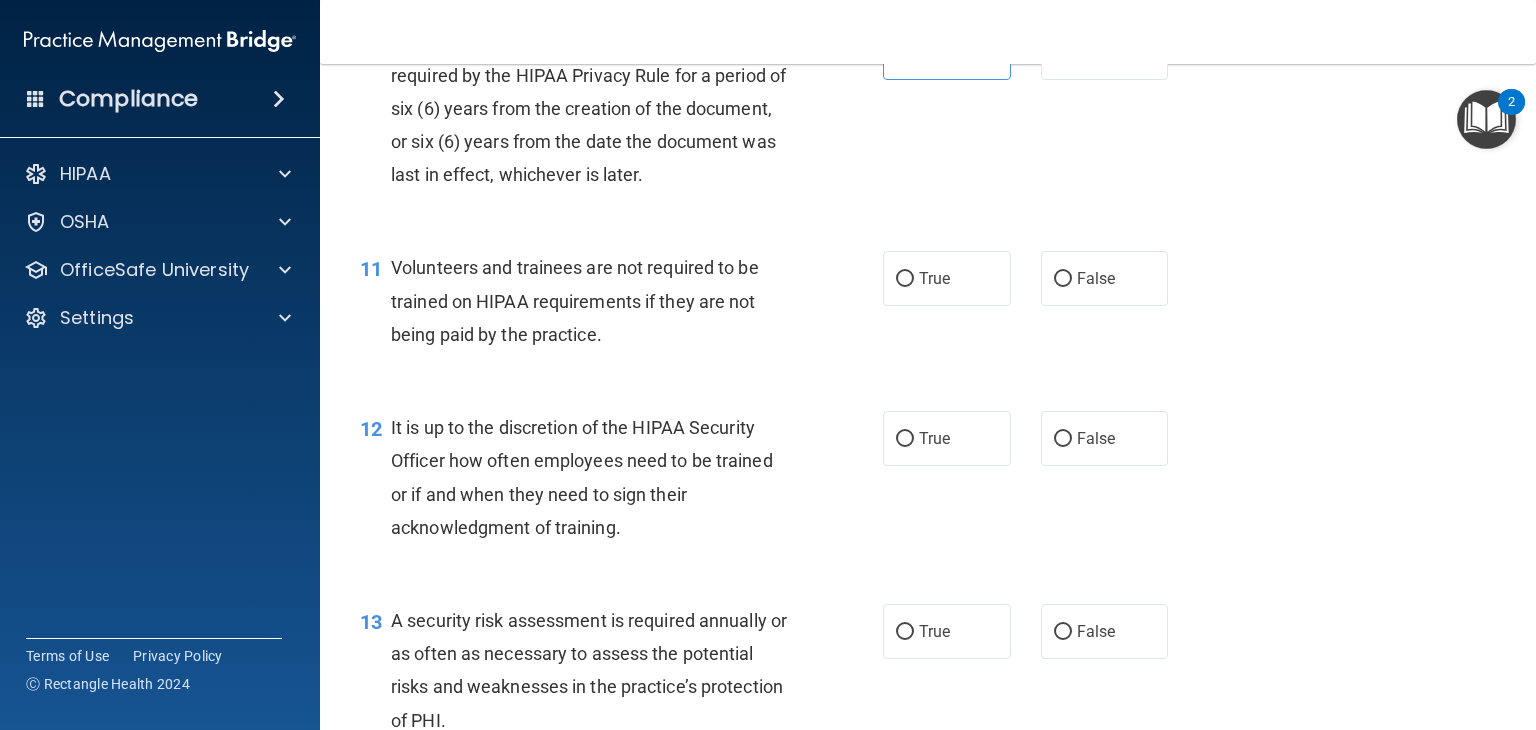 scroll, scrollTop: 2172, scrollLeft: 0, axis: vertical 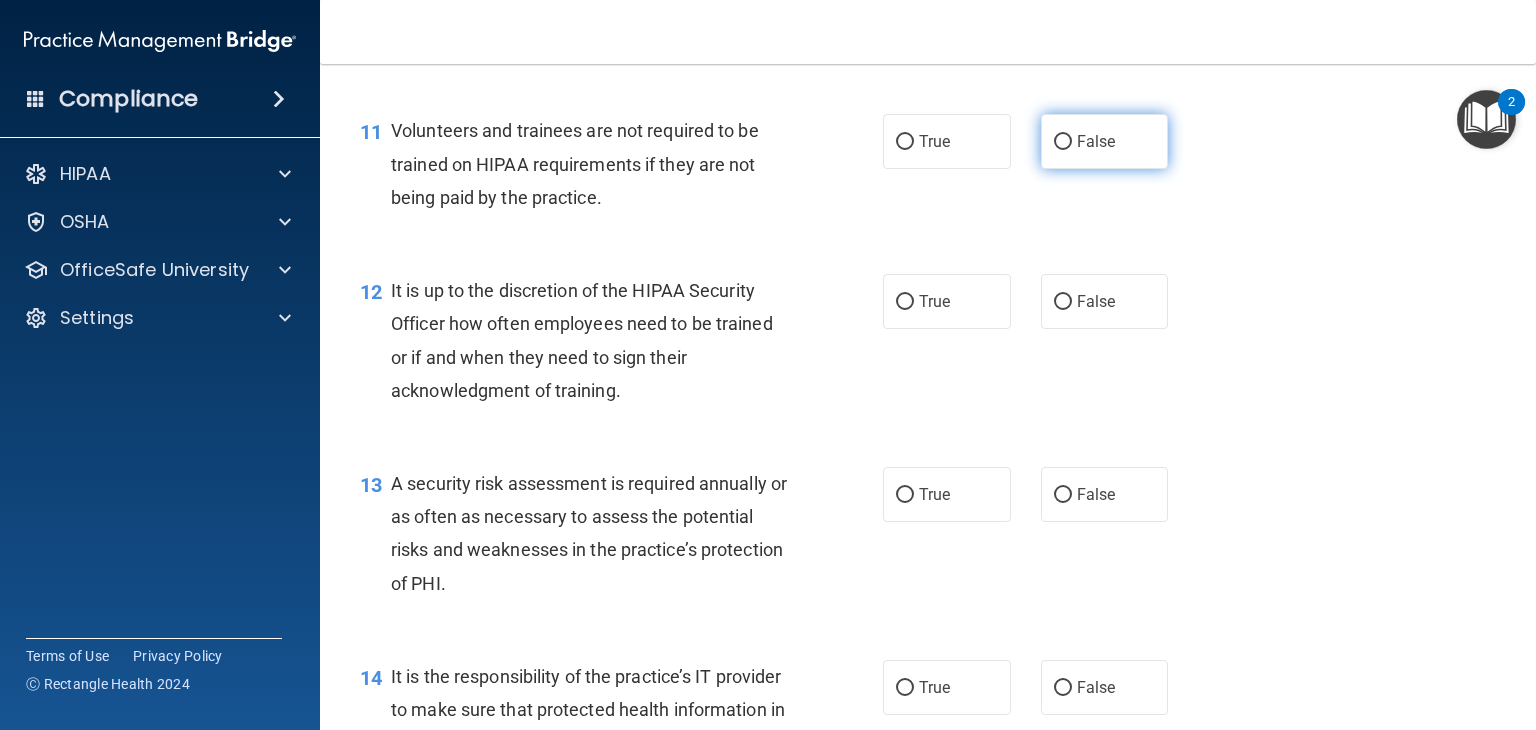 click on "False" at bounding box center (1105, 141) 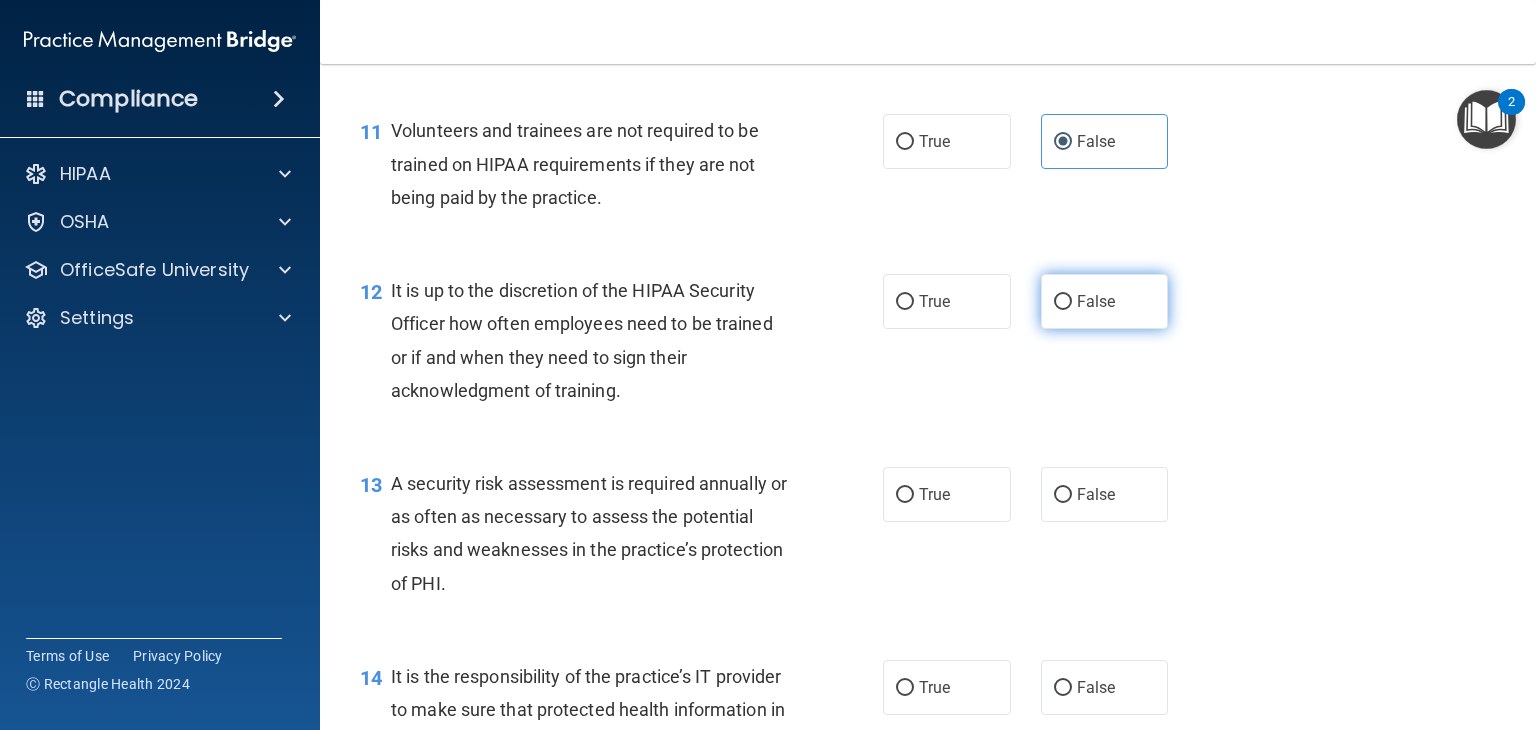 click on "False" at bounding box center (1063, 302) 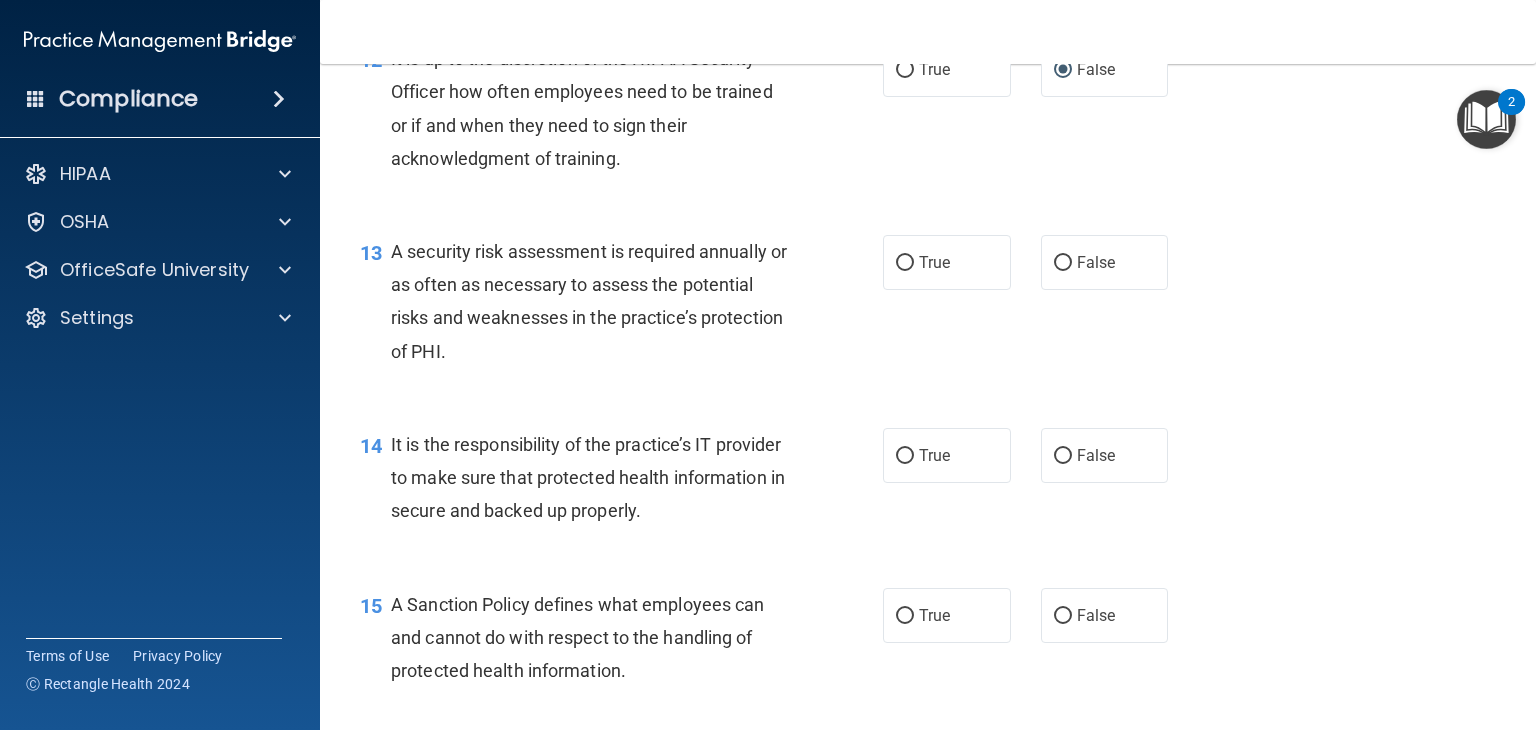 scroll, scrollTop: 2405, scrollLeft: 0, axis: vertical 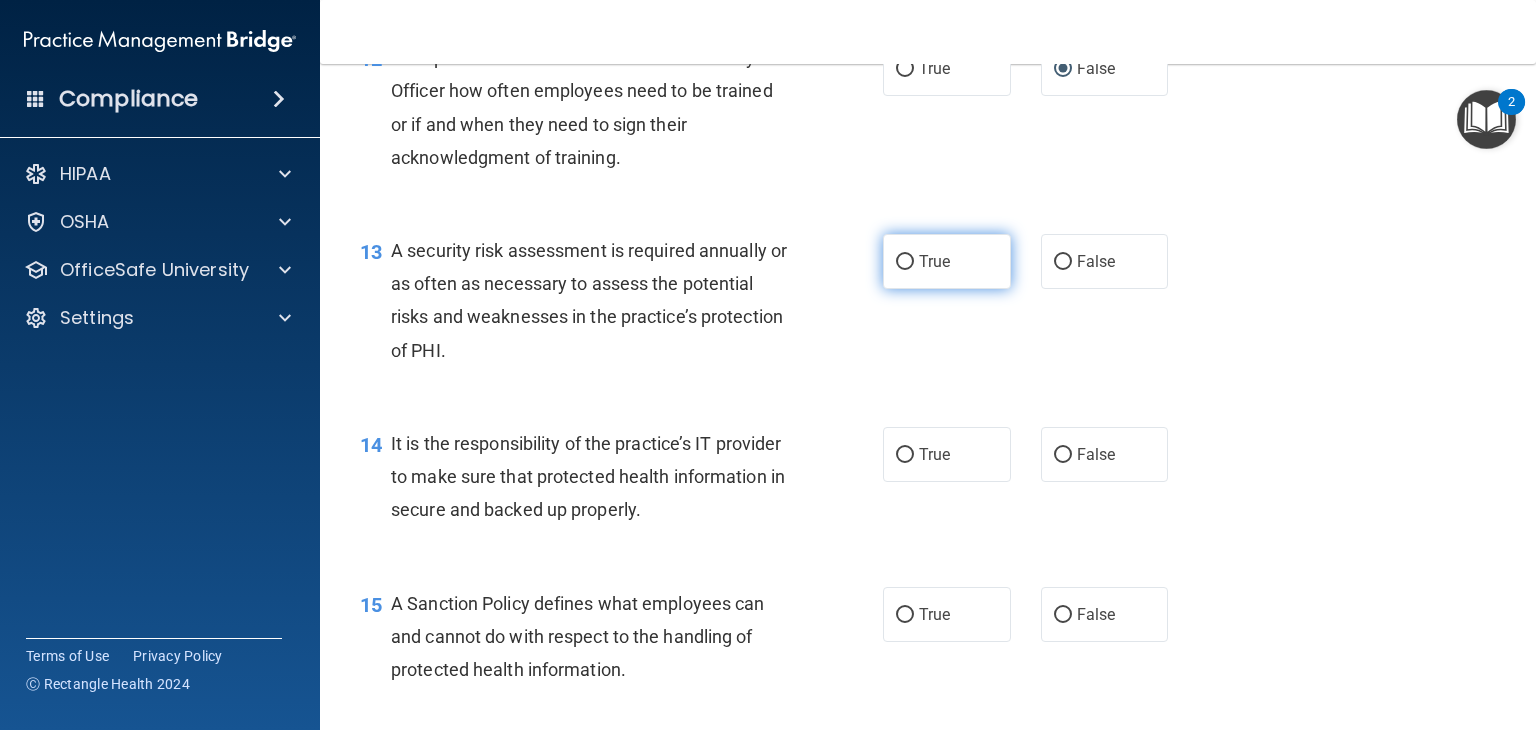 click on "True" at bounding box center (934, 261) 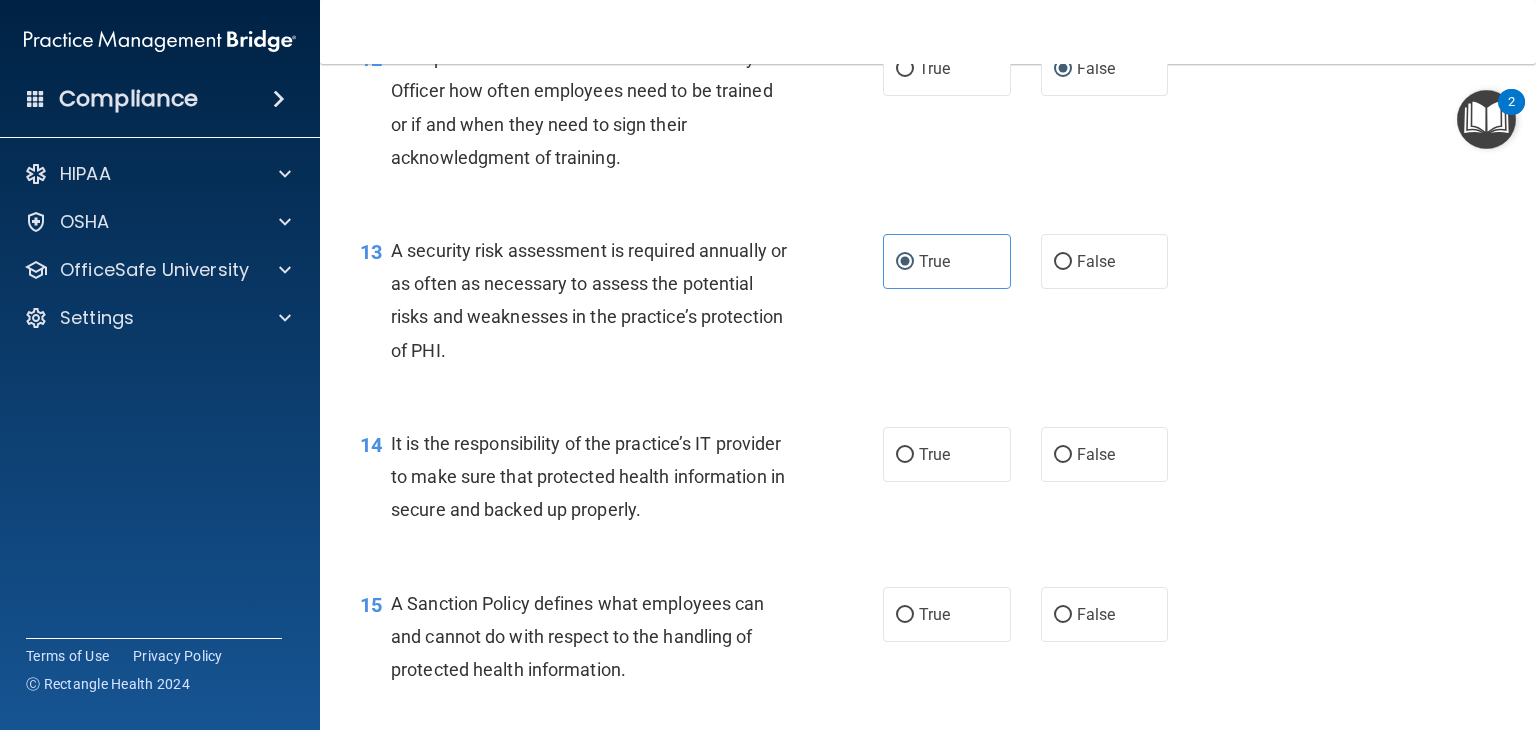 scroll, scrollTop: 2638, scrollLeft: 0, axis: vertical 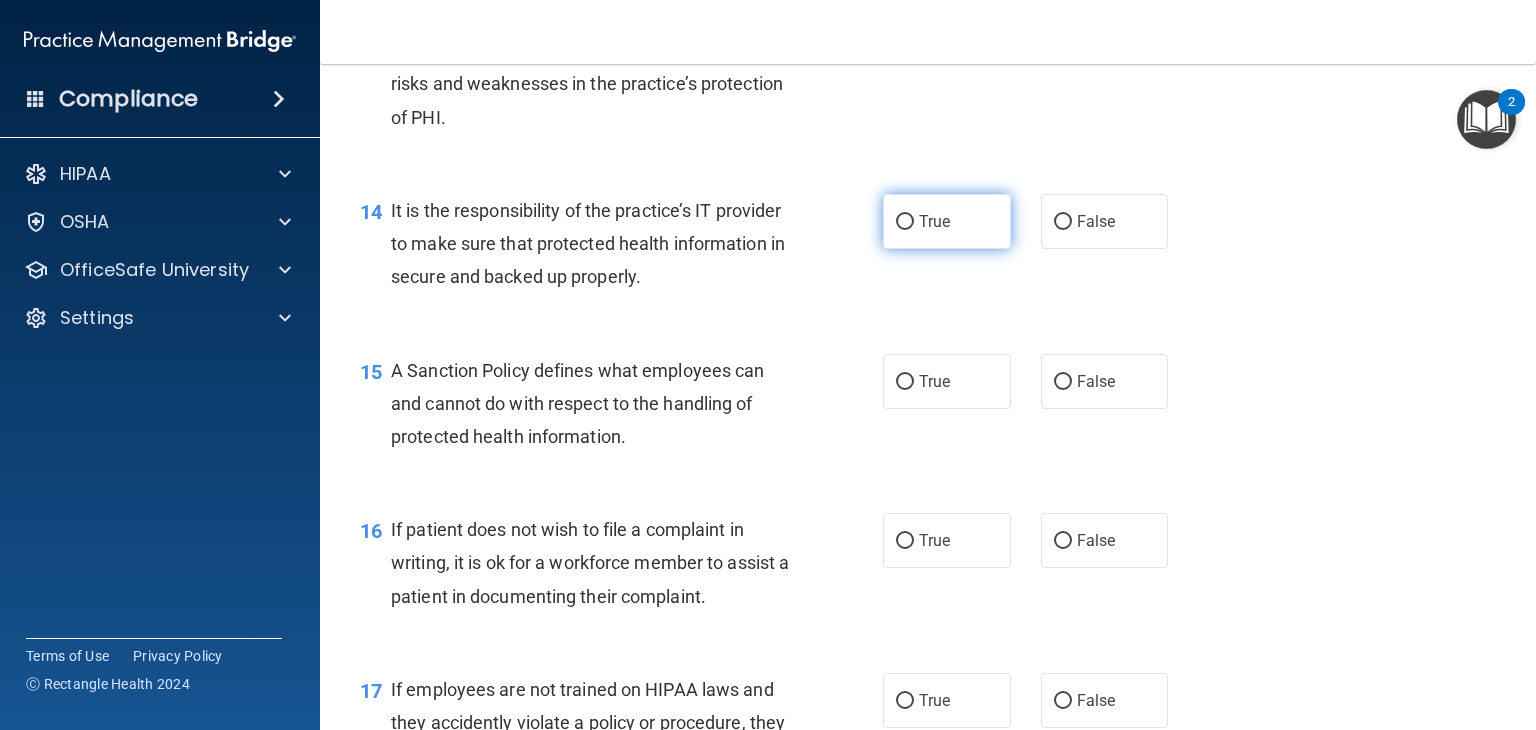click on "True" at bounding box center [947, 221] 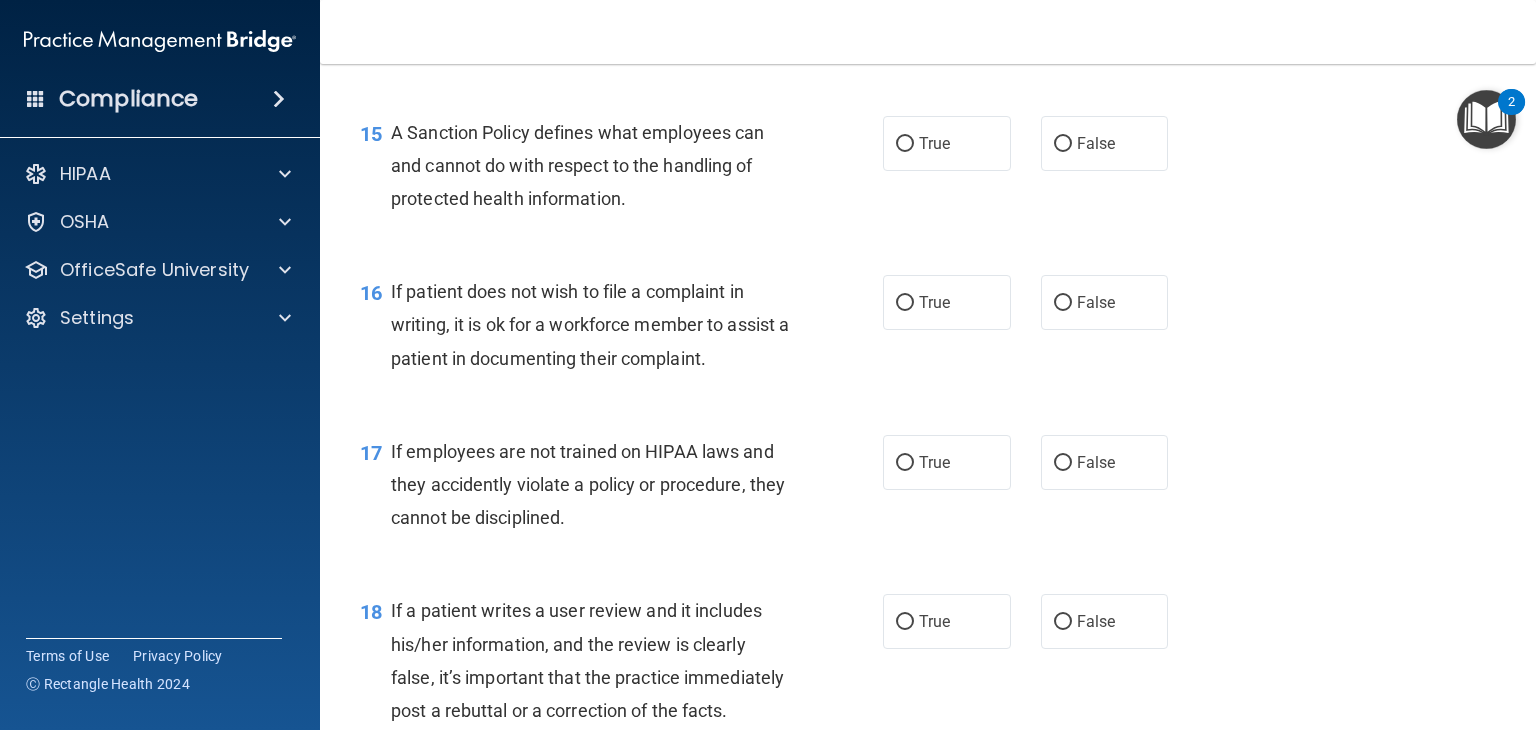 scroll, scrollTop: 2872, scrollLeft: 0, axis: vertical 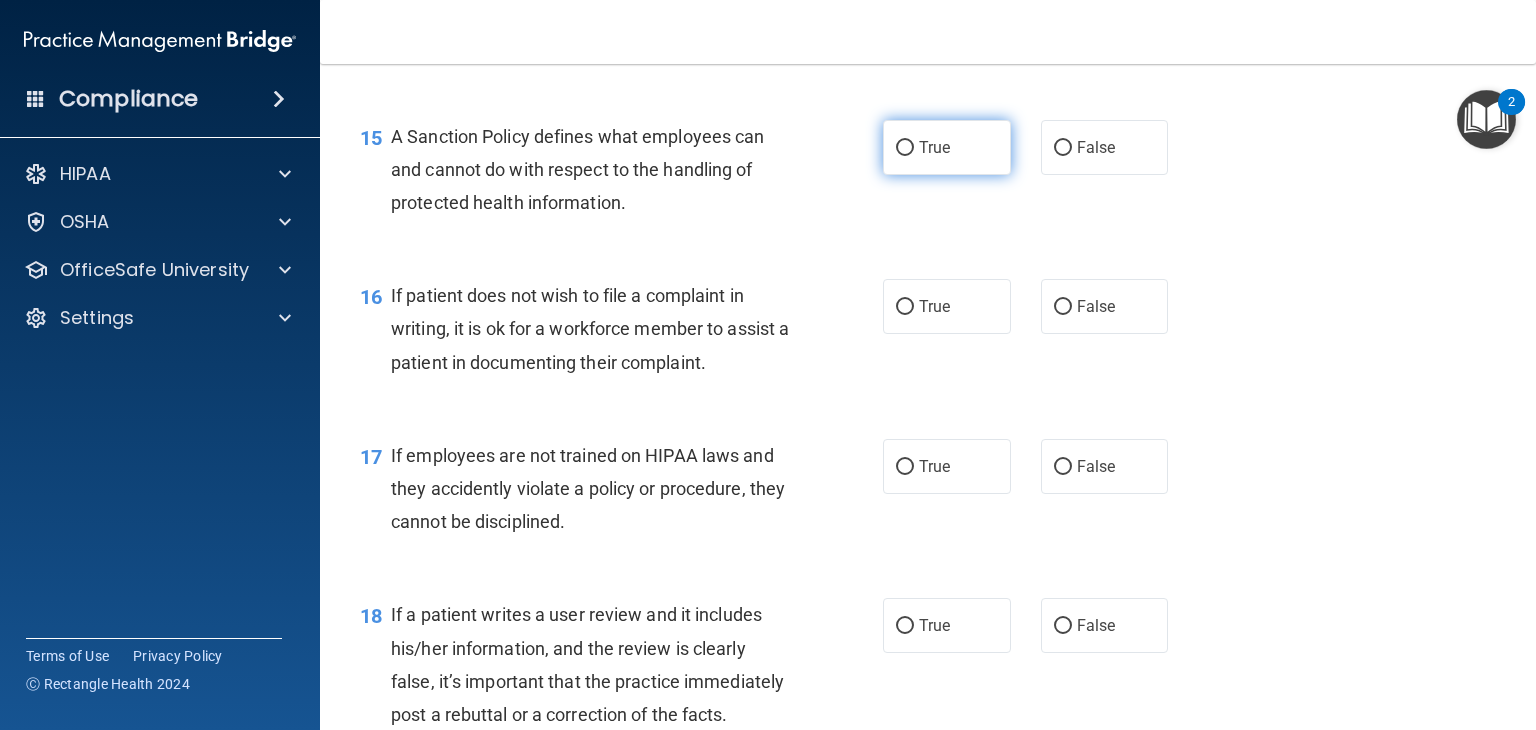 click on "True" at bounding box center (934, 147) 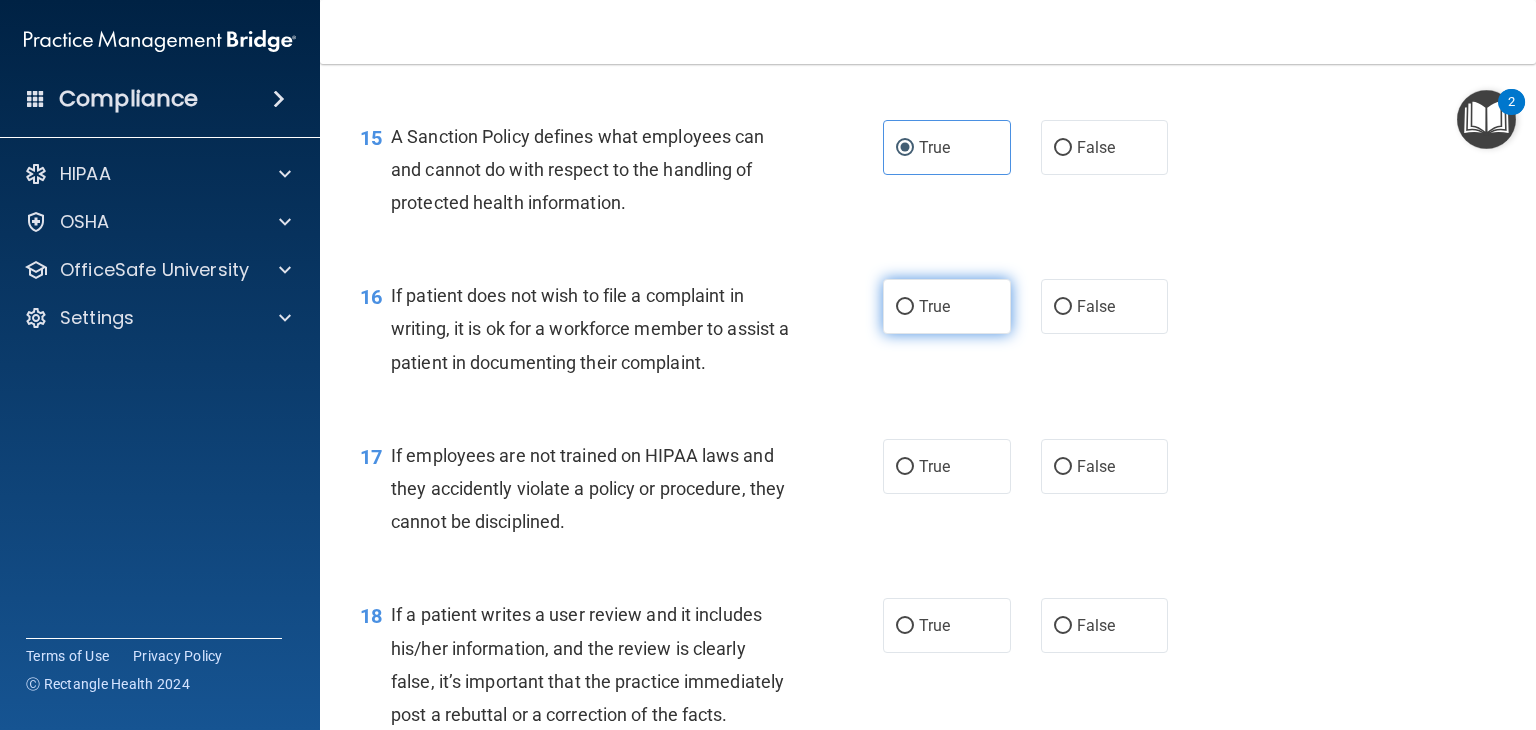click on "True" at bounding box center (947, 306) 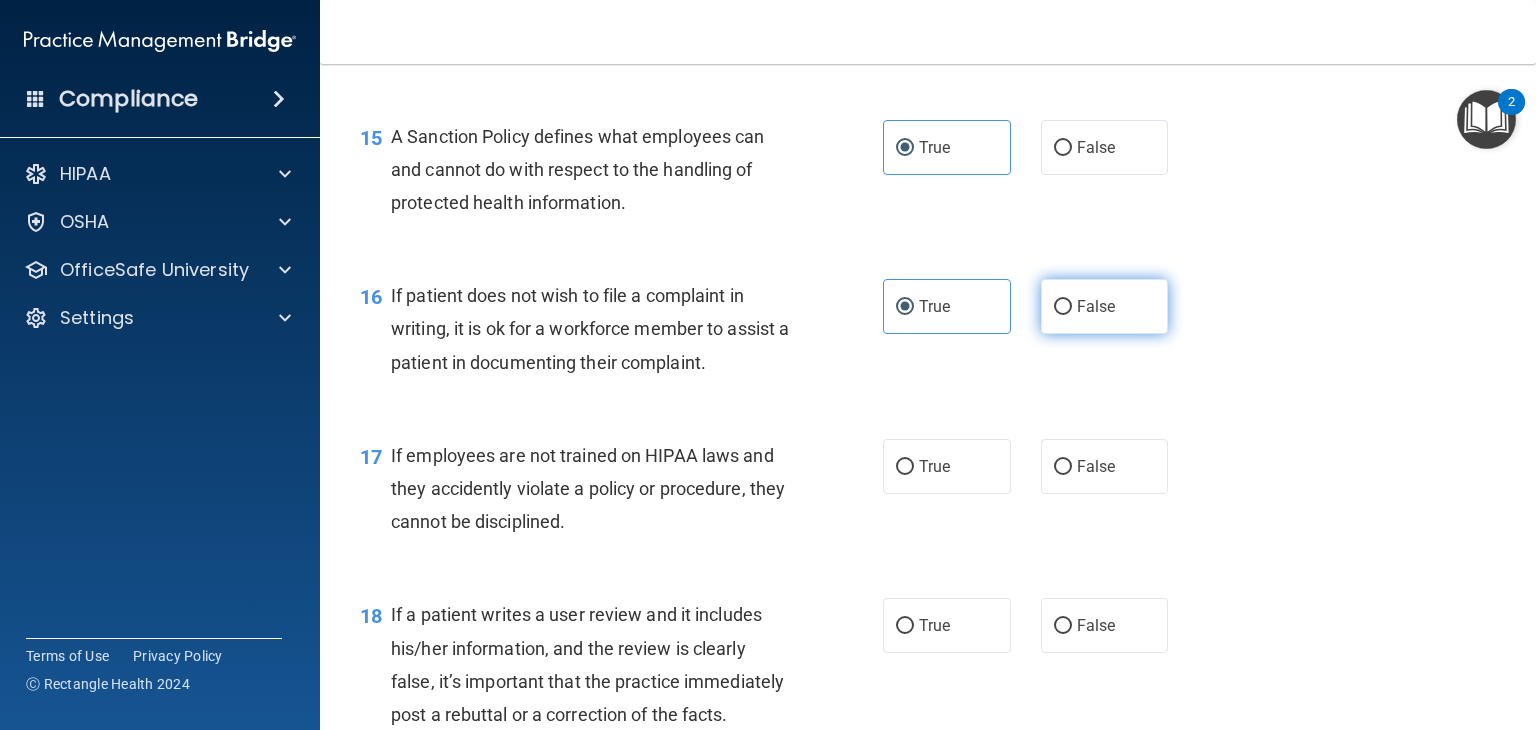 click on "False" at bounding box center (1096, 306) 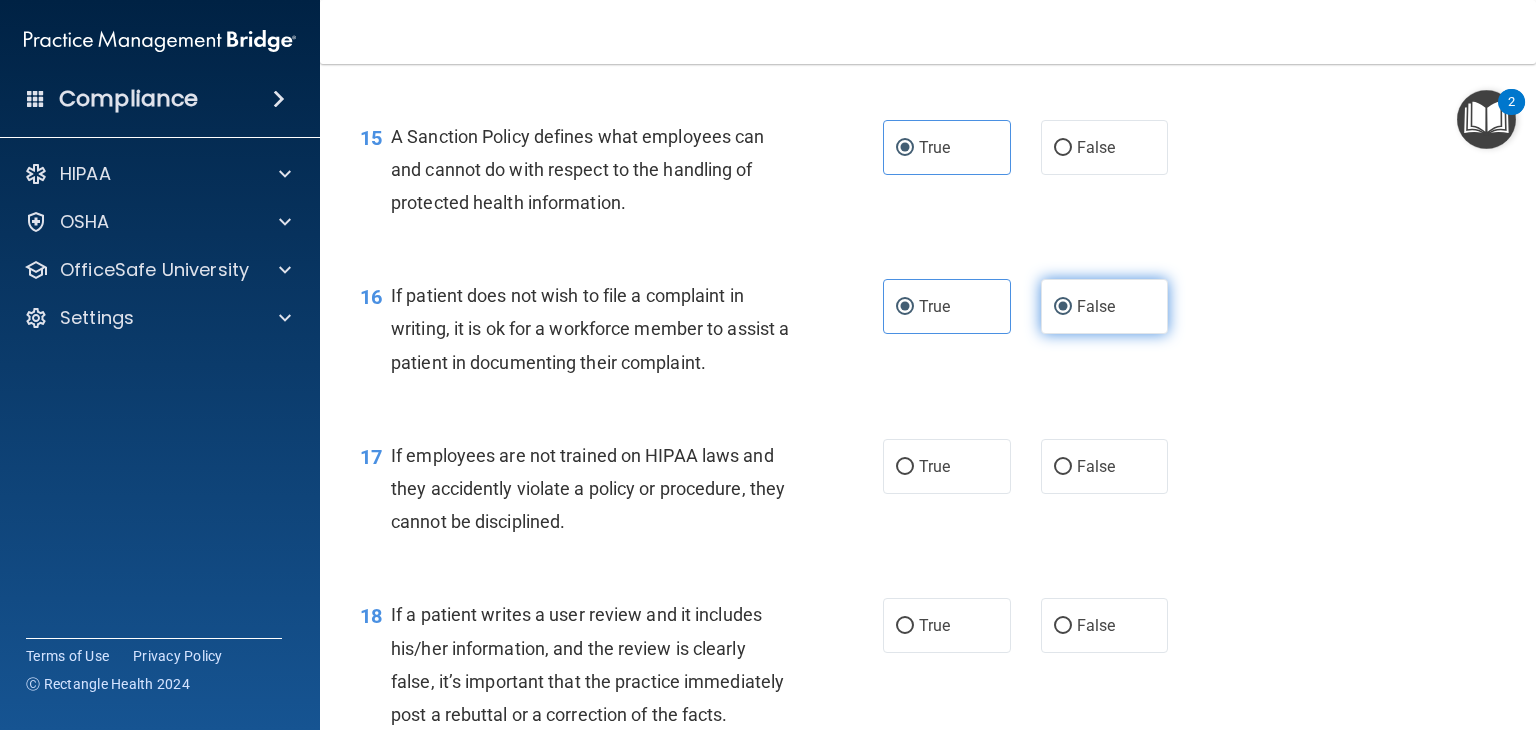 radio on "false" 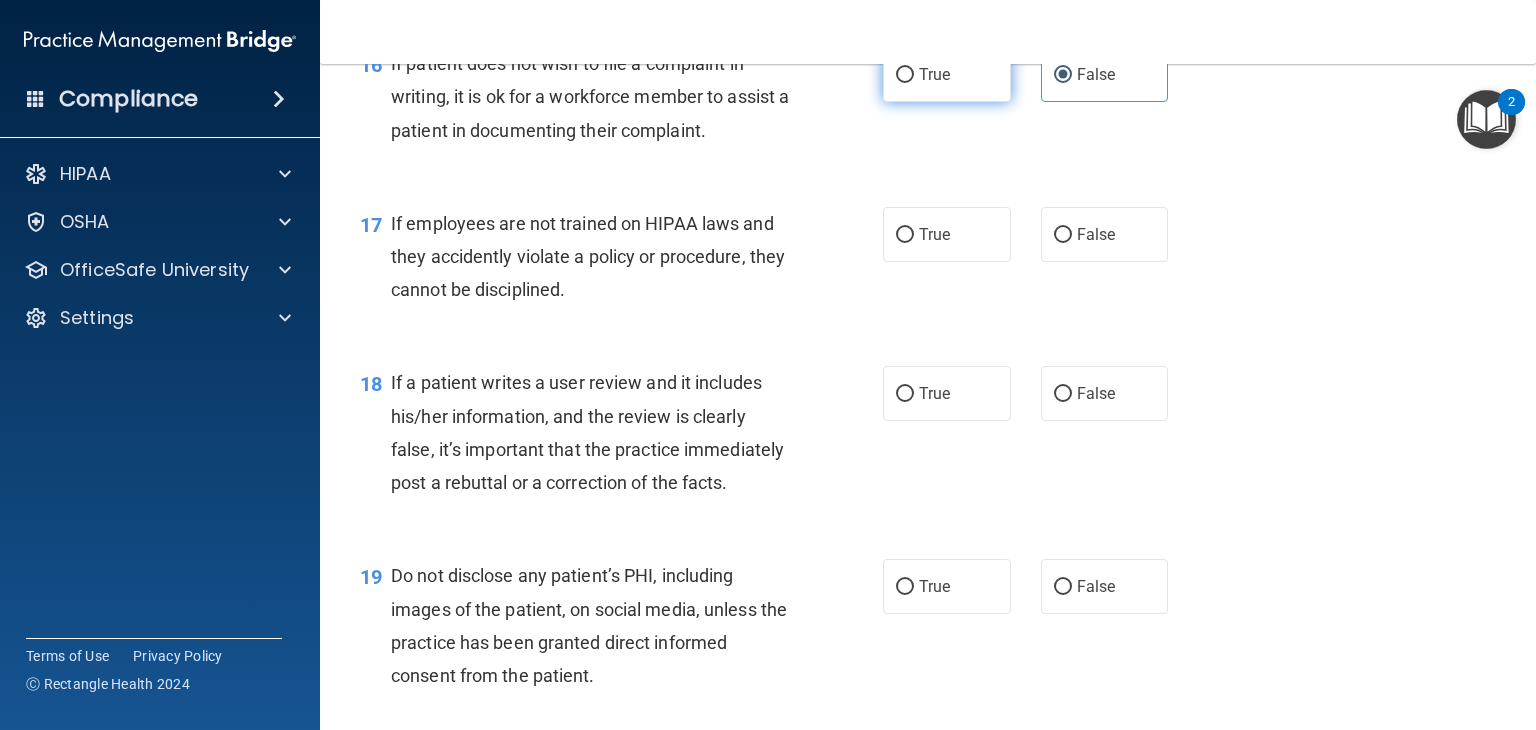 scroll, scrollTop: 3105, scrollLeft: 0, axis: vertical 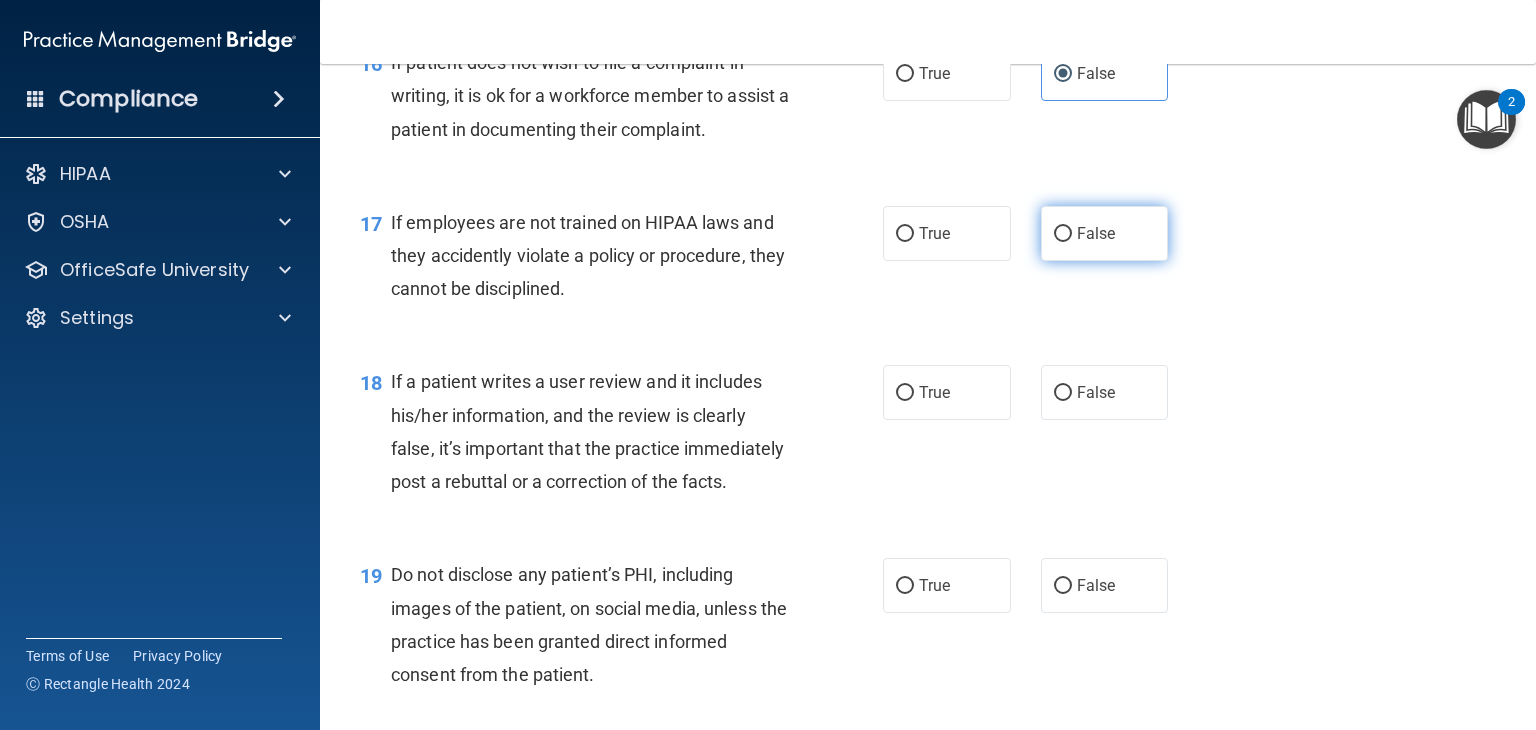 click on "False" at bounding box center (1105, 233) 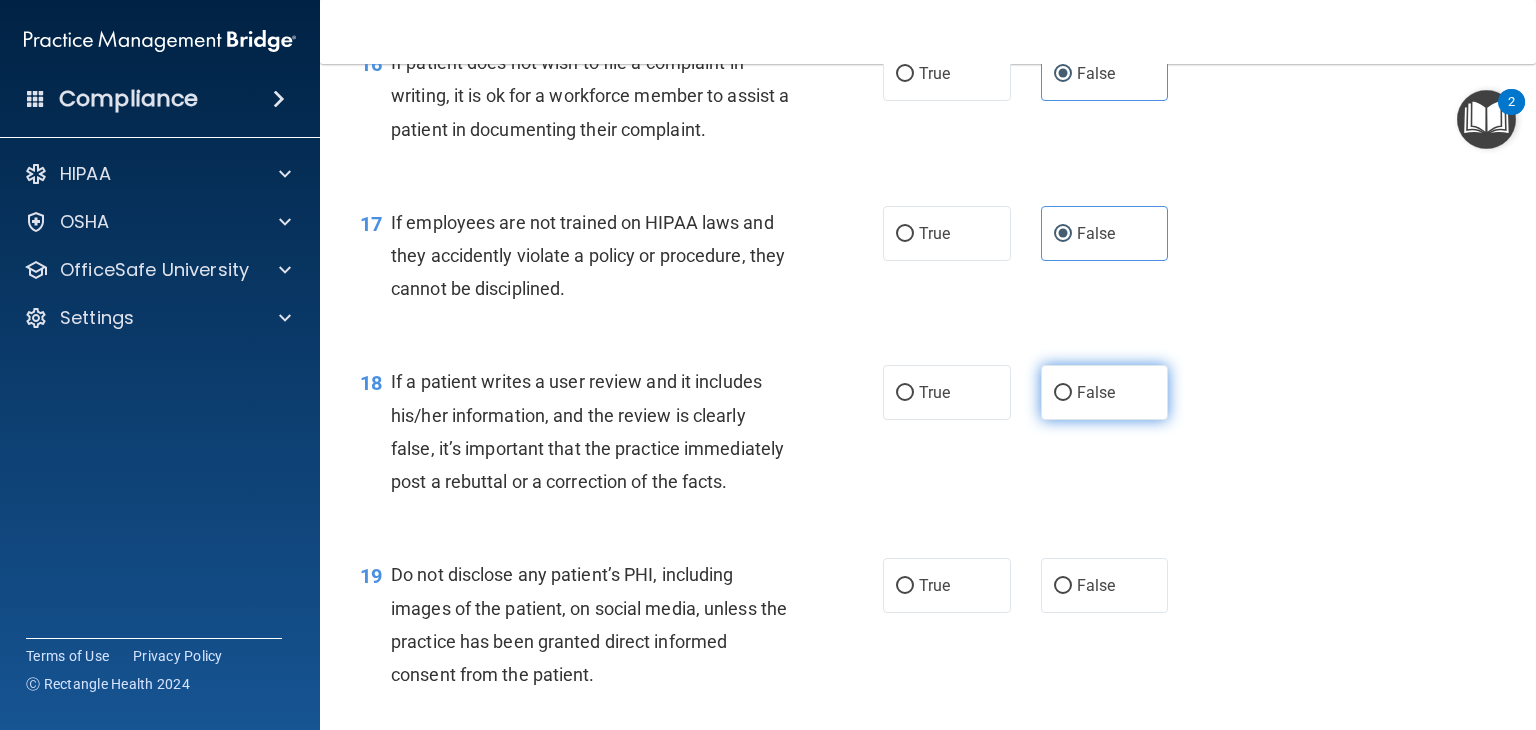 click on "False" at bounding box center [1105, 392] 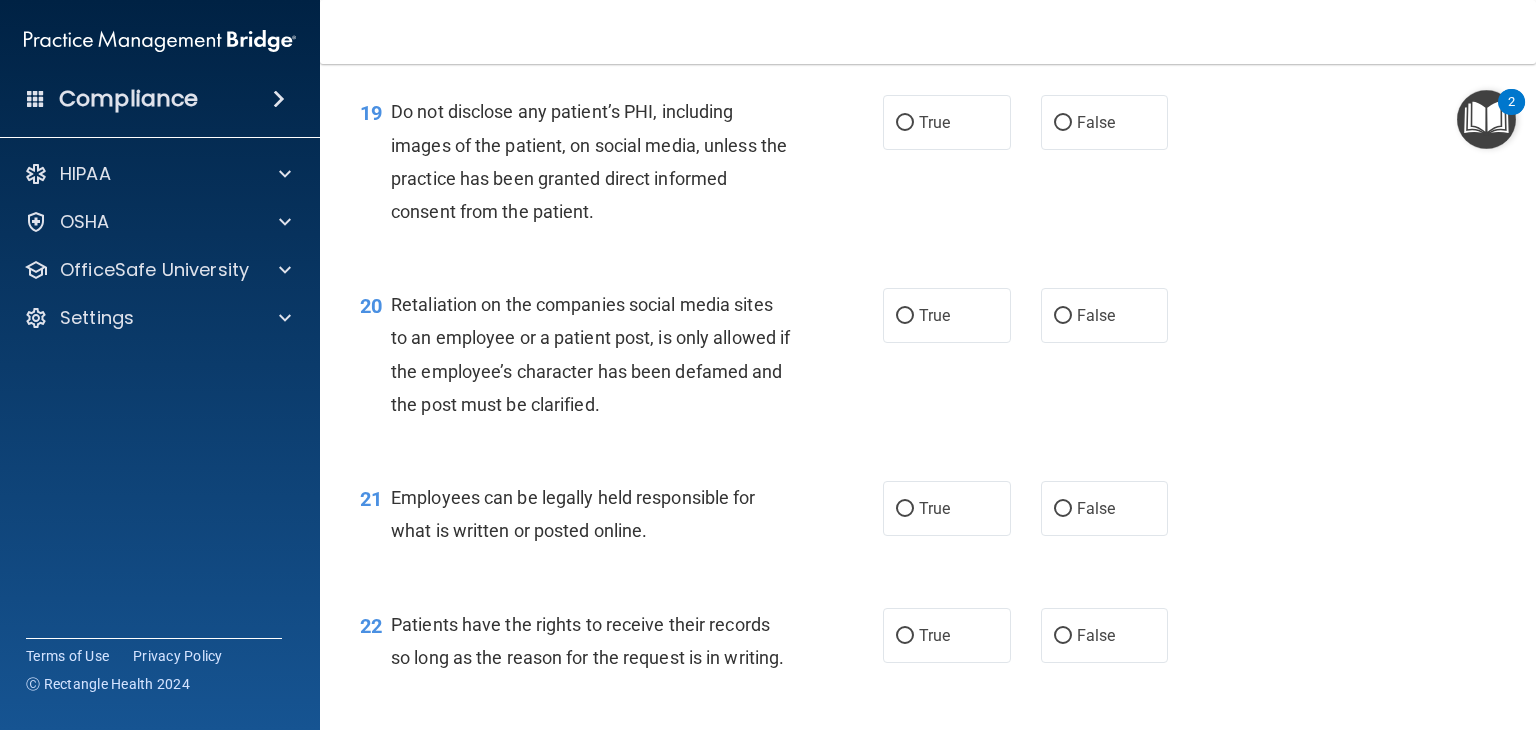 scroll, scrollTop: 3572, scrollLeft: 0, axis: vertical 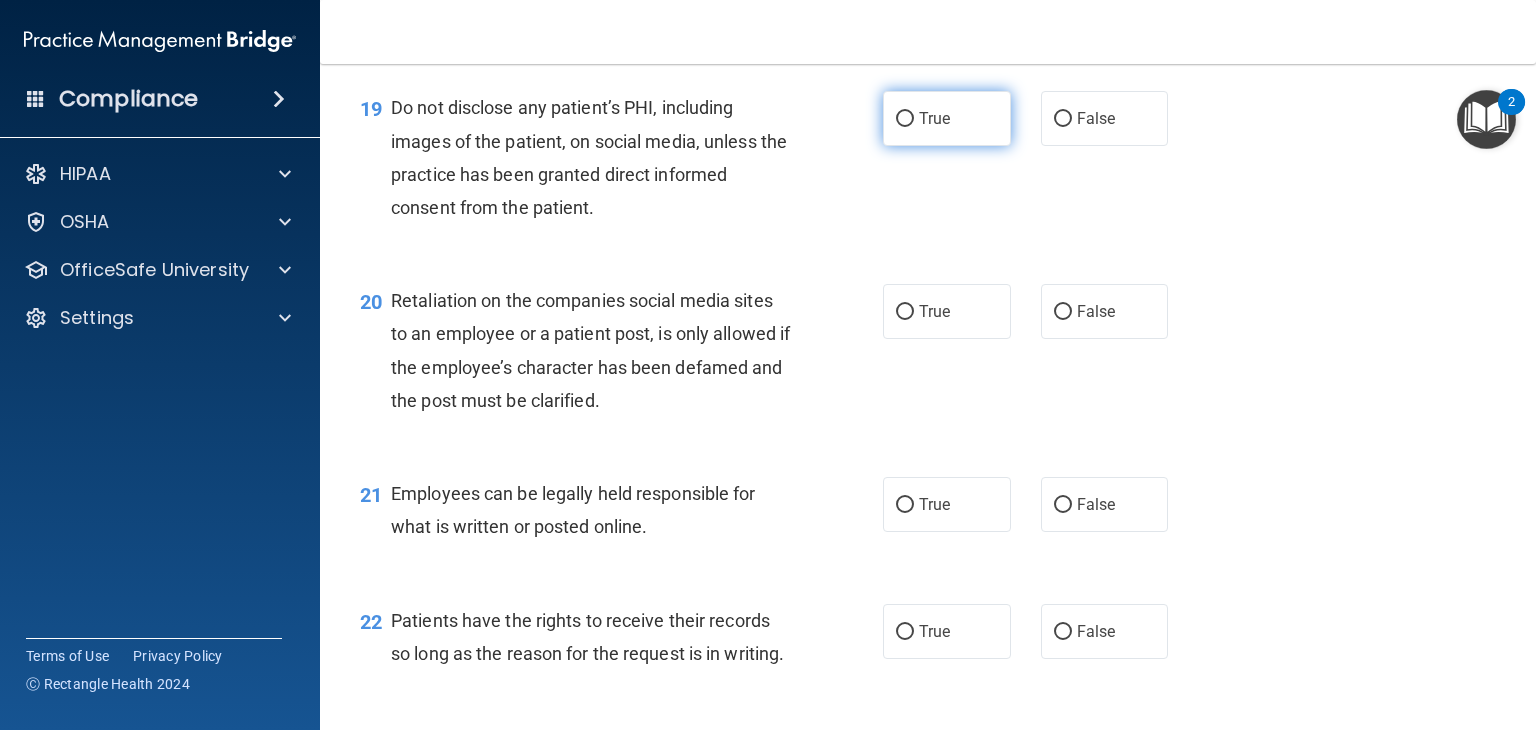 click on "True" at bounding box center [934, 118] 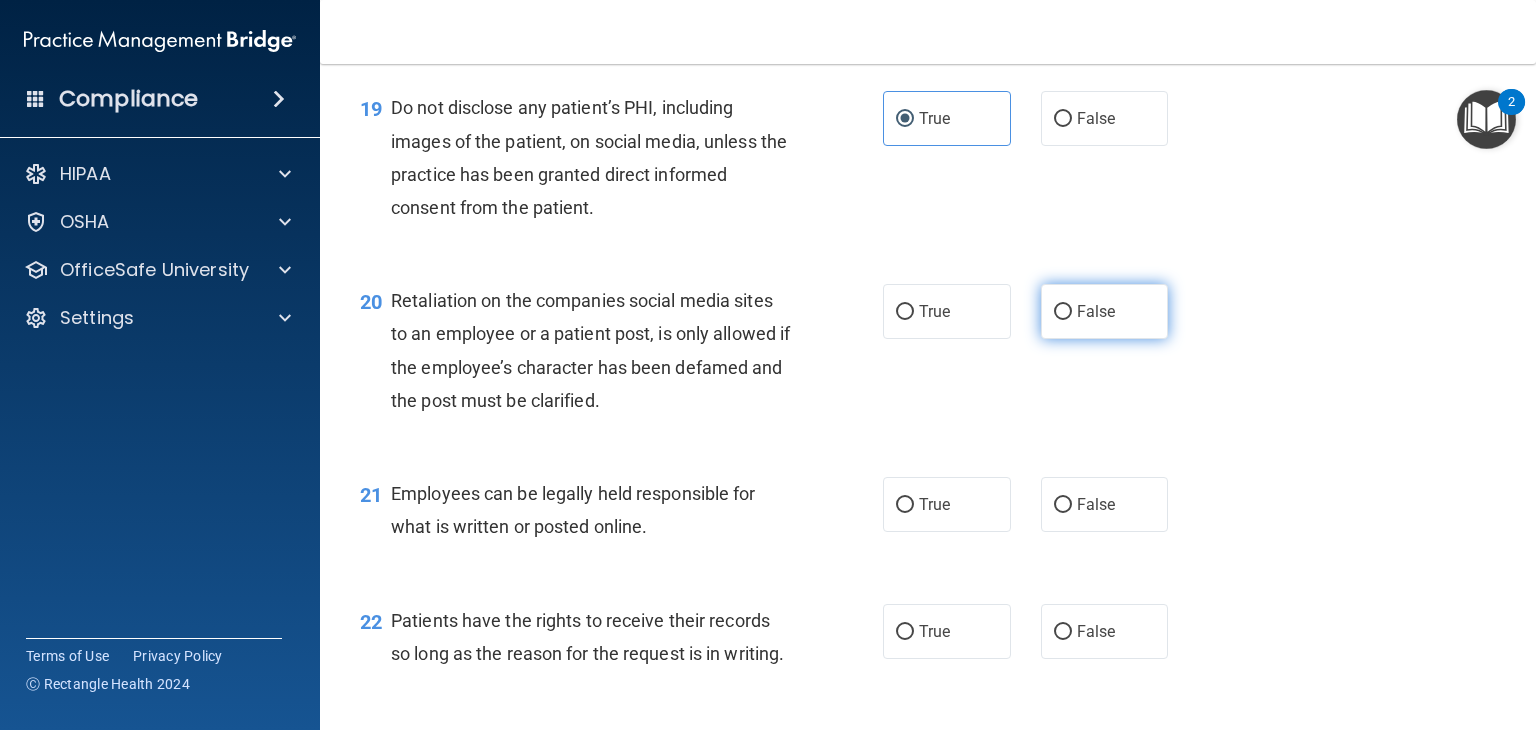 click on "False" at bounding box center (1105, 311) 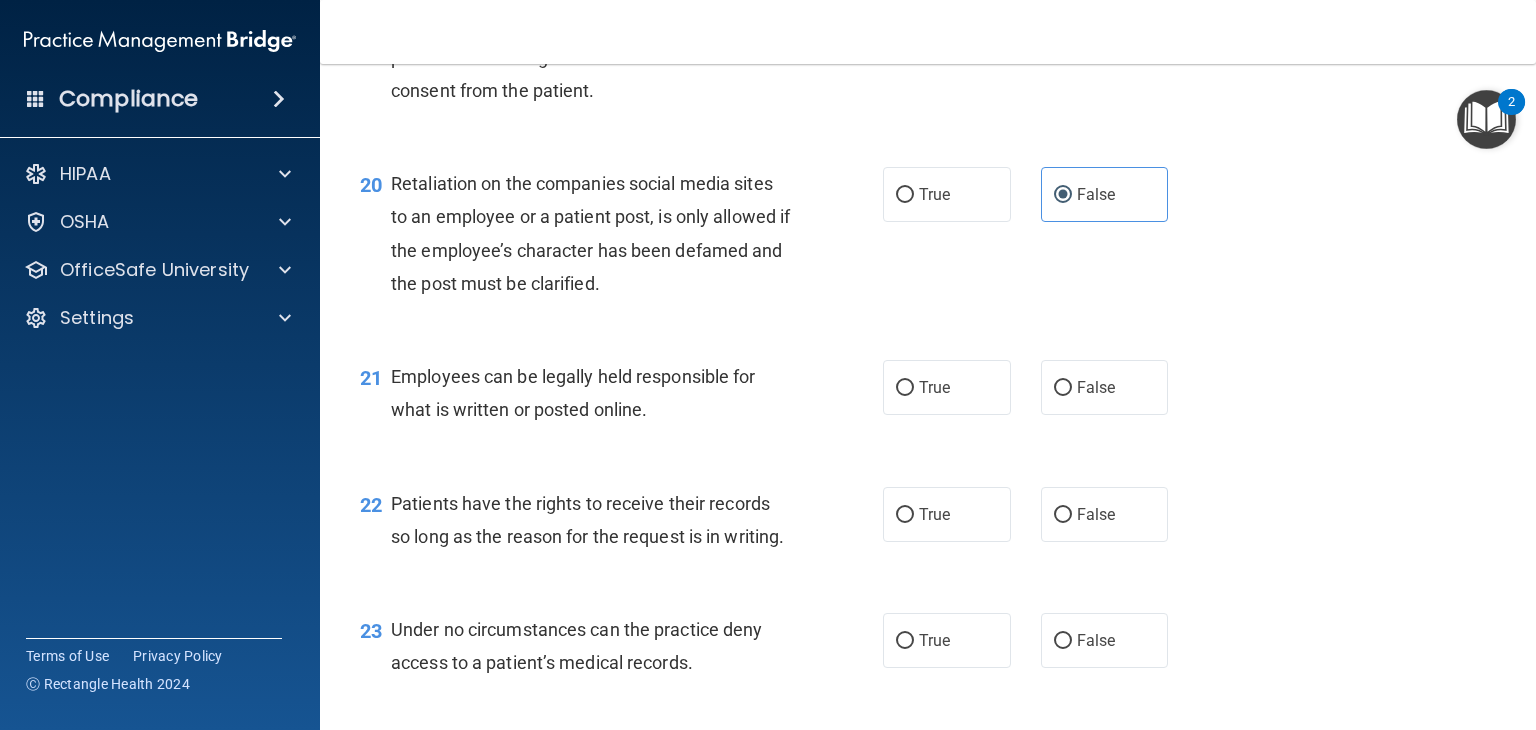 scroll, scrollTop: 3805, scrollLeft: 0, axis: vertical 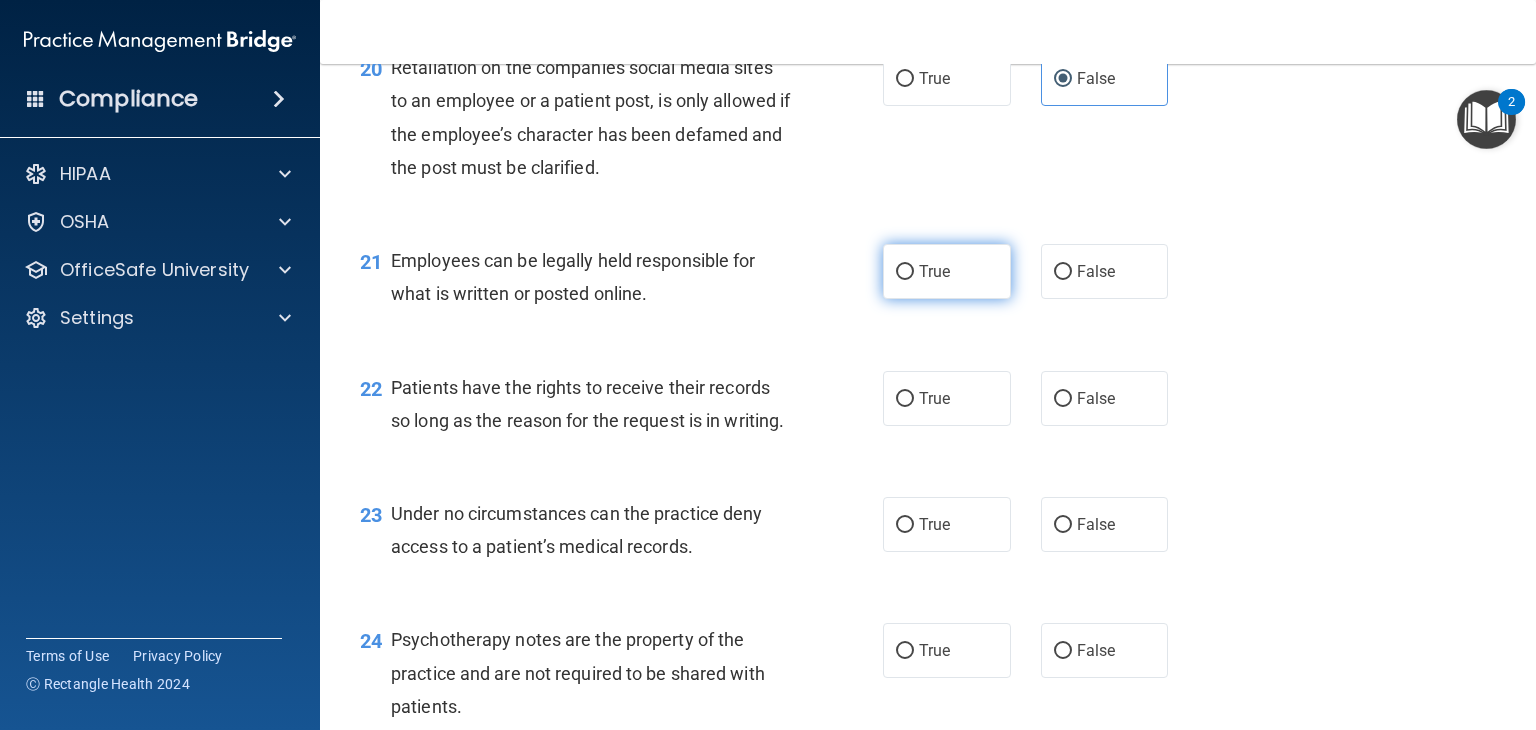 click on "True" at bounding box center (934, 271) 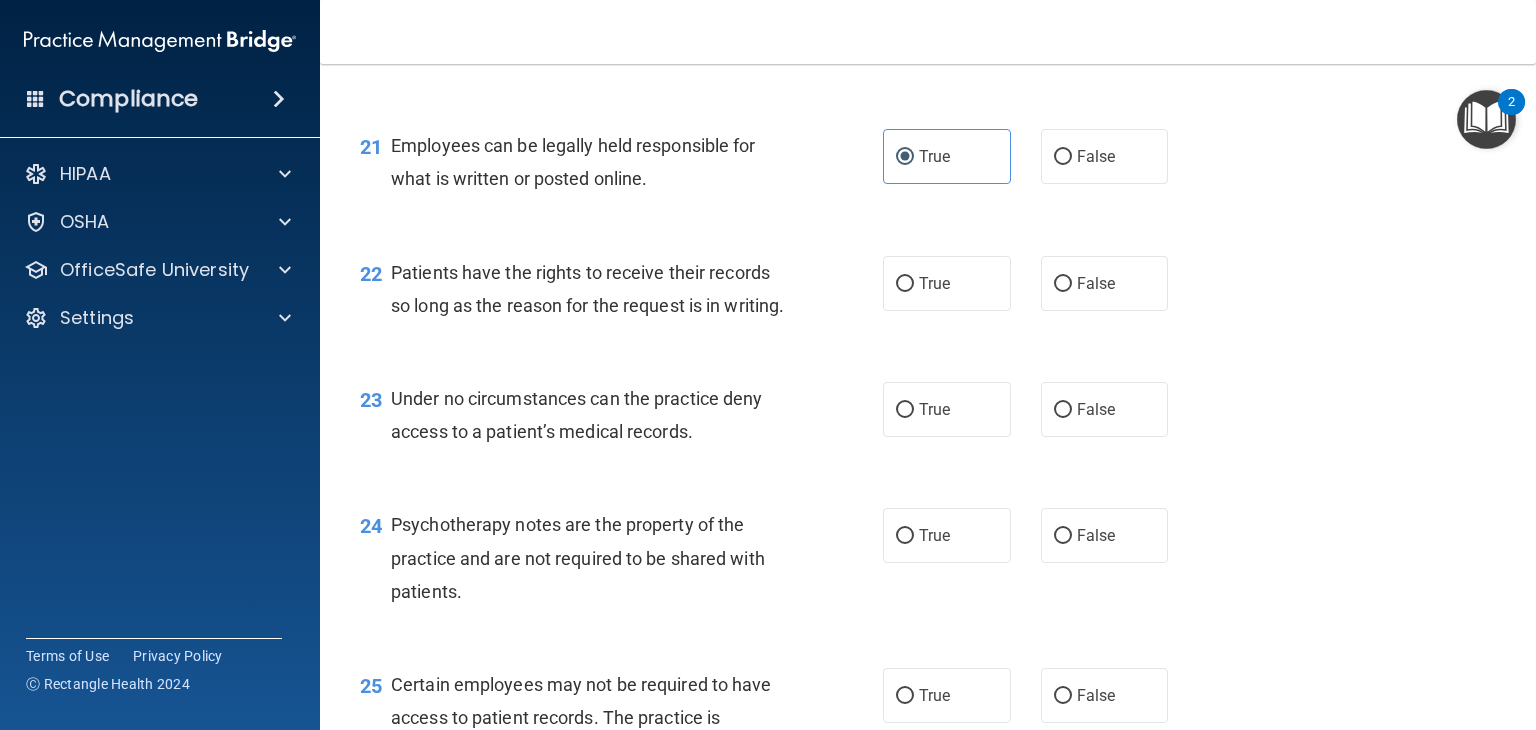 scroll, scrollTop: 4038, scrollLeft: 0, axis: vertical 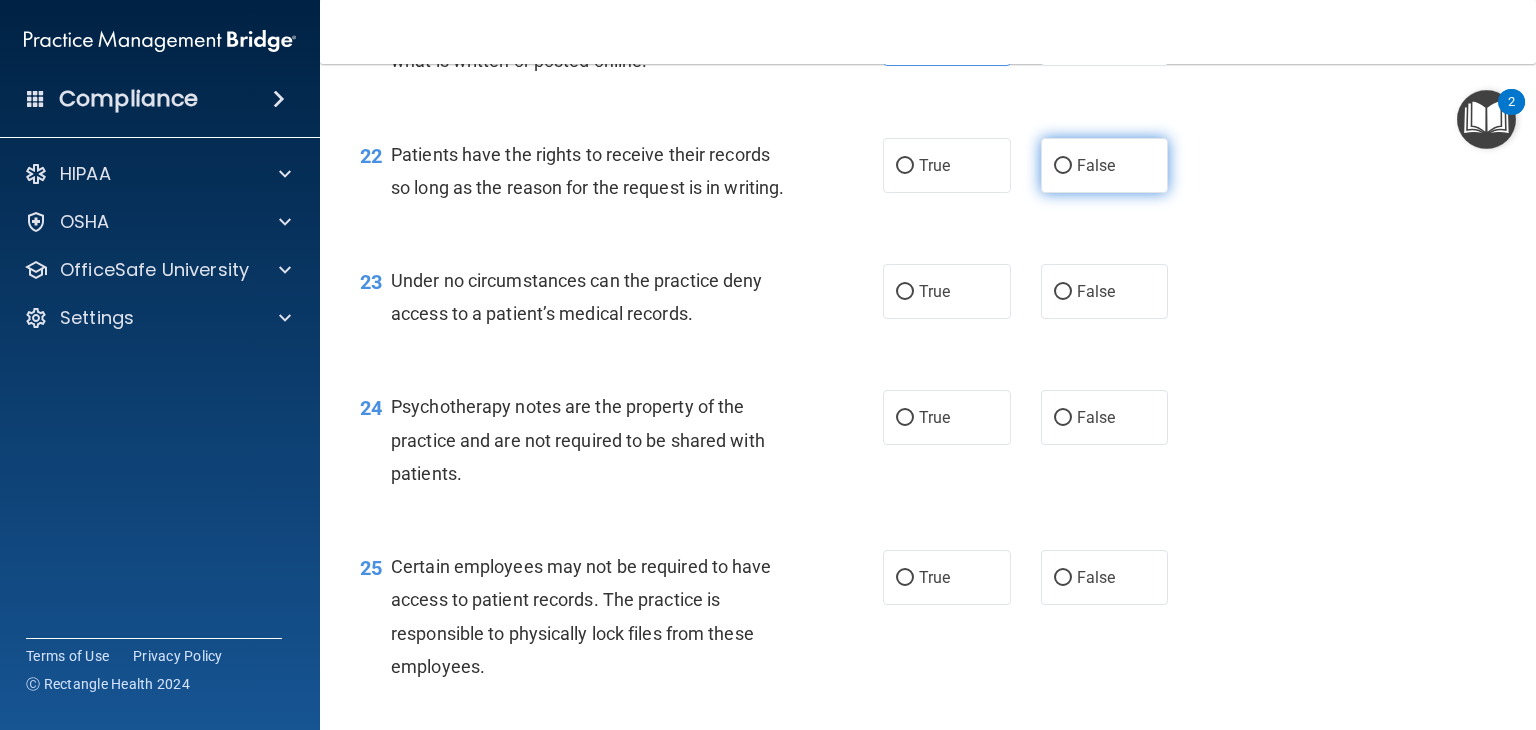 click on "False" at bounding box center [1105, 165] 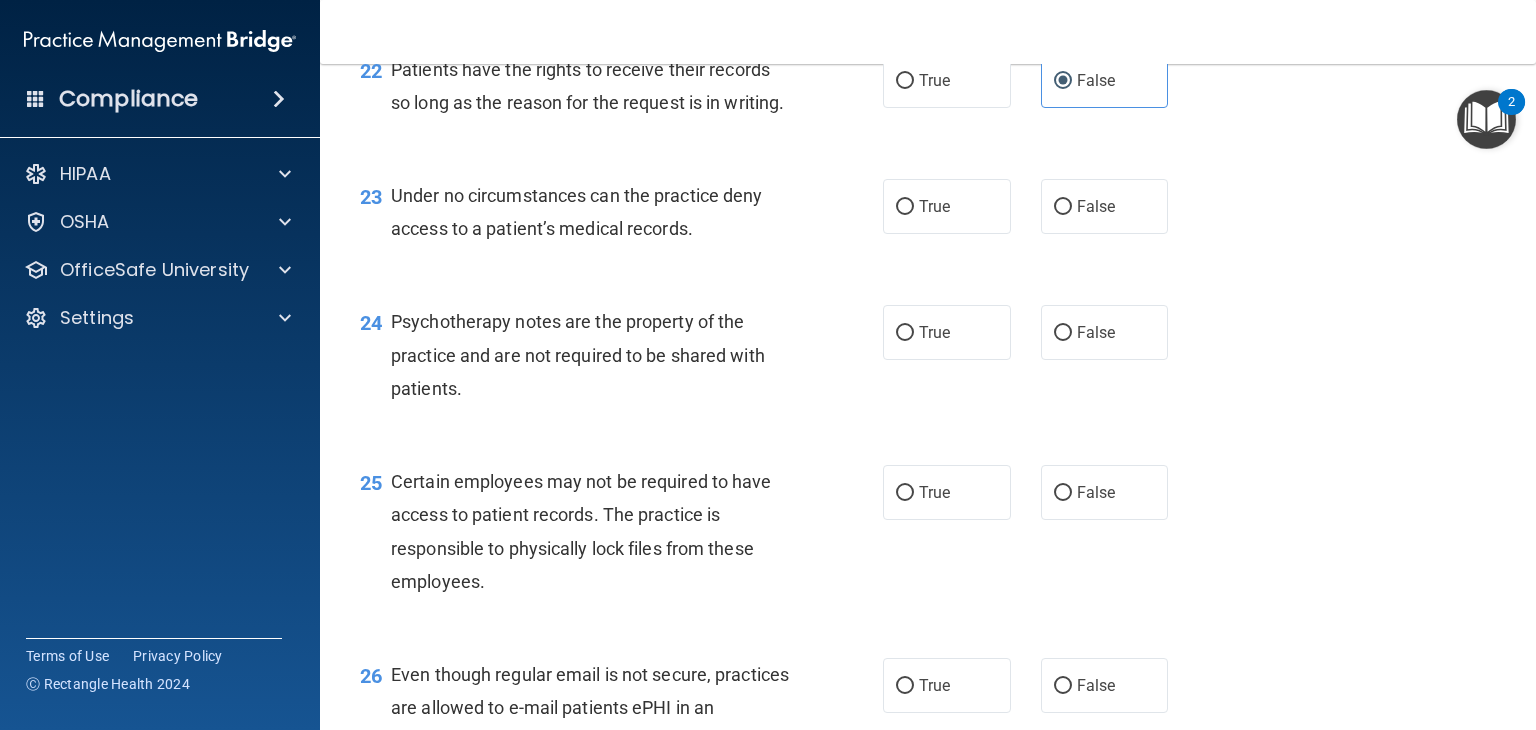 scroll, scrollTop: 4272, scrollLeft: 0, axis: vertical 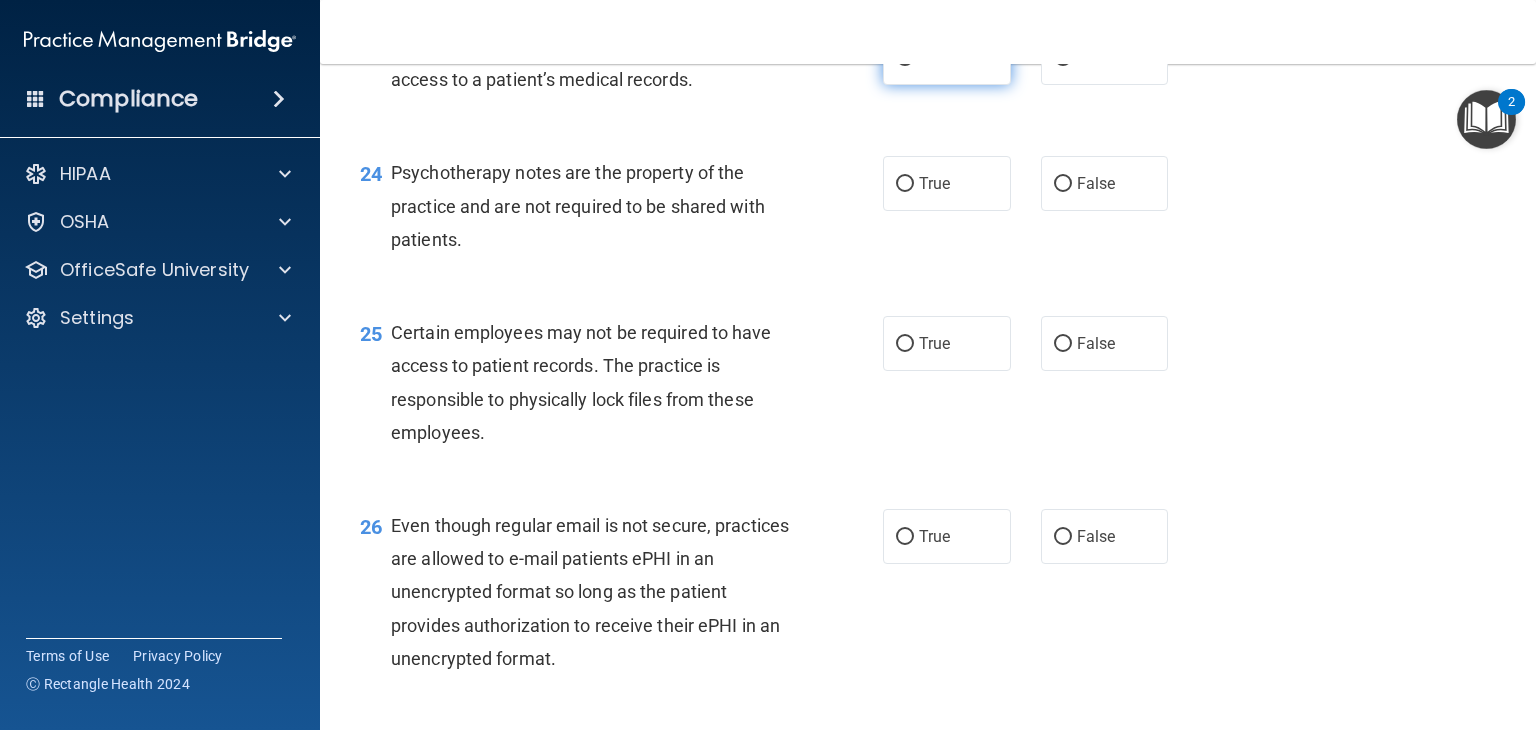 click on "True" at bounding box center (947, 57) 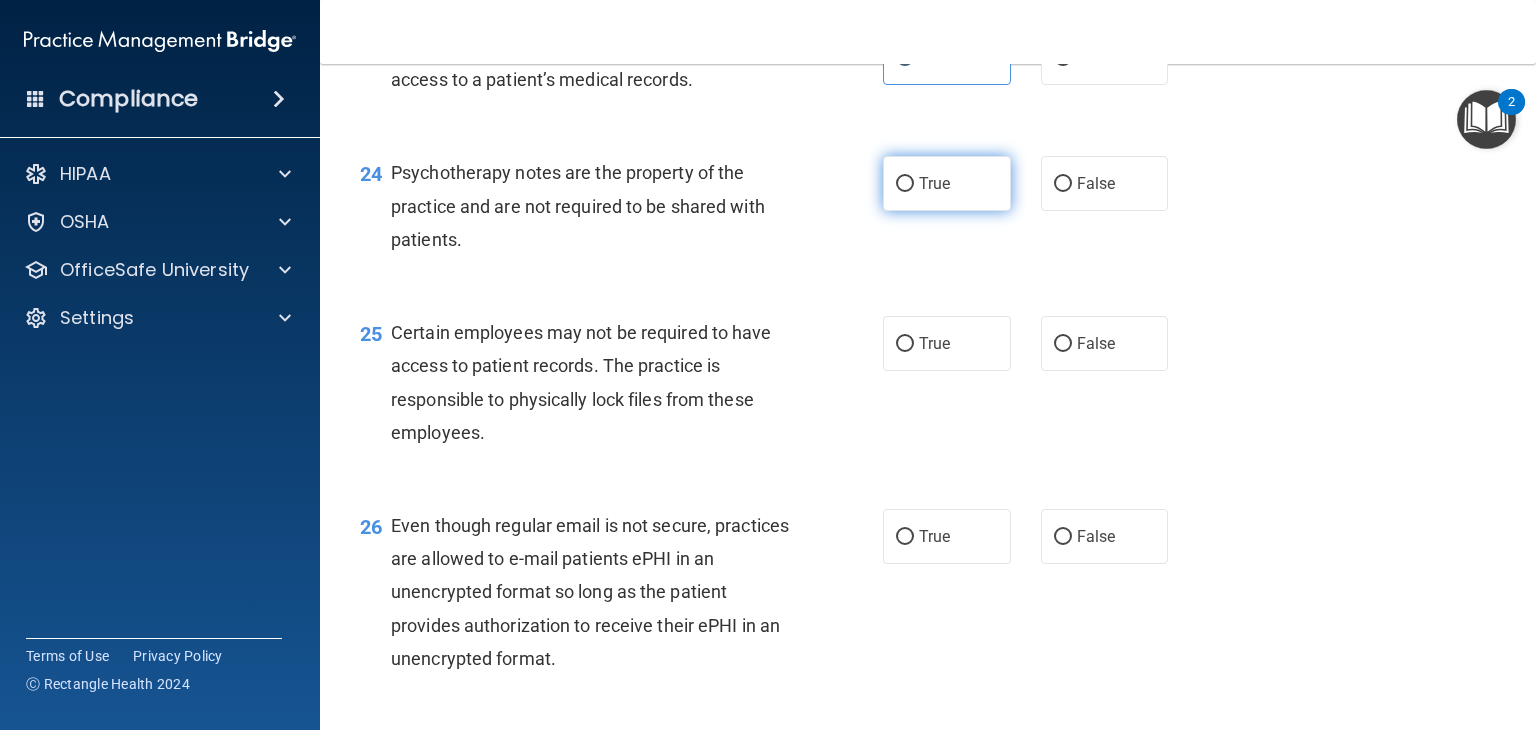 click on "True" at bounding box center [947, 183] 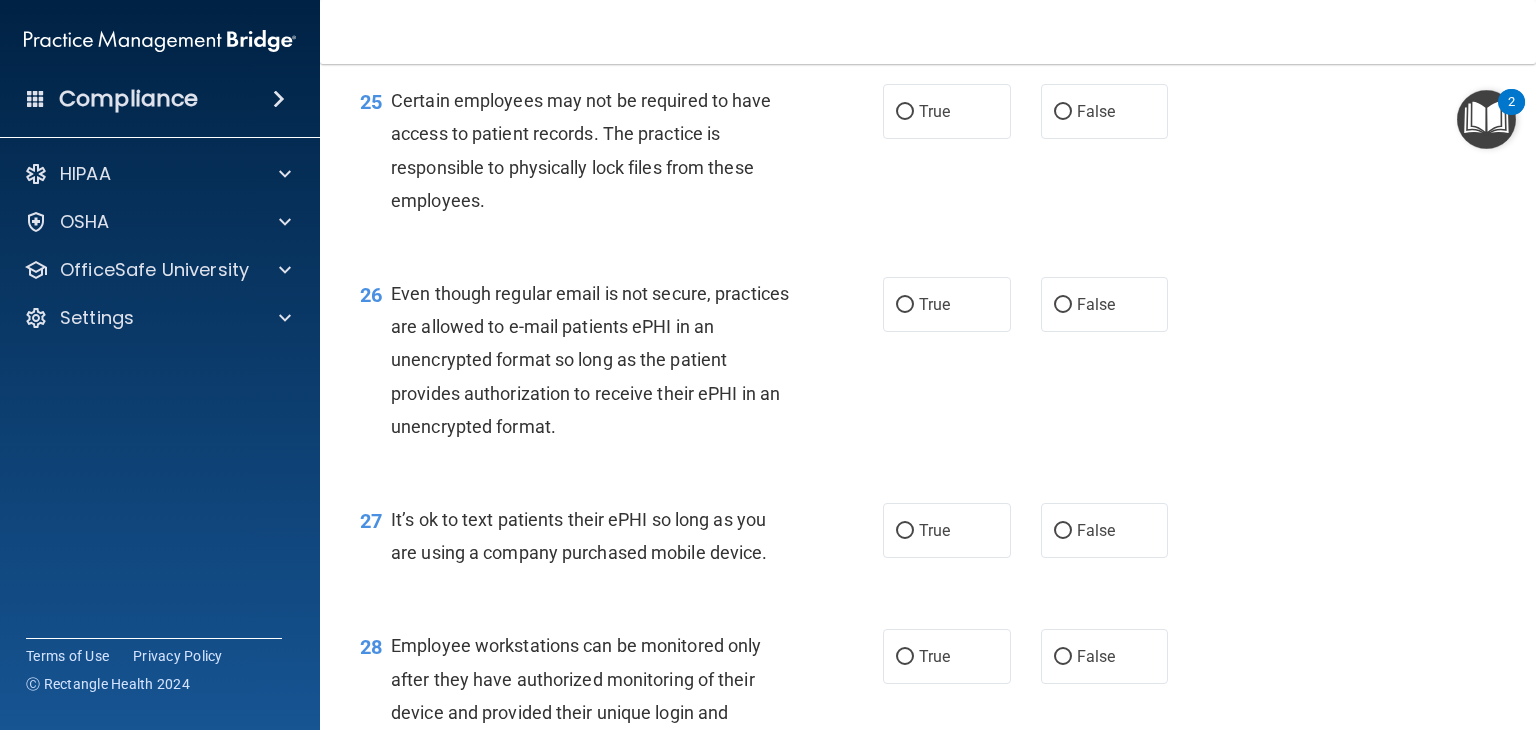 scroll, scrollTop: 4505, scrollLeft: 0, axis: vertical 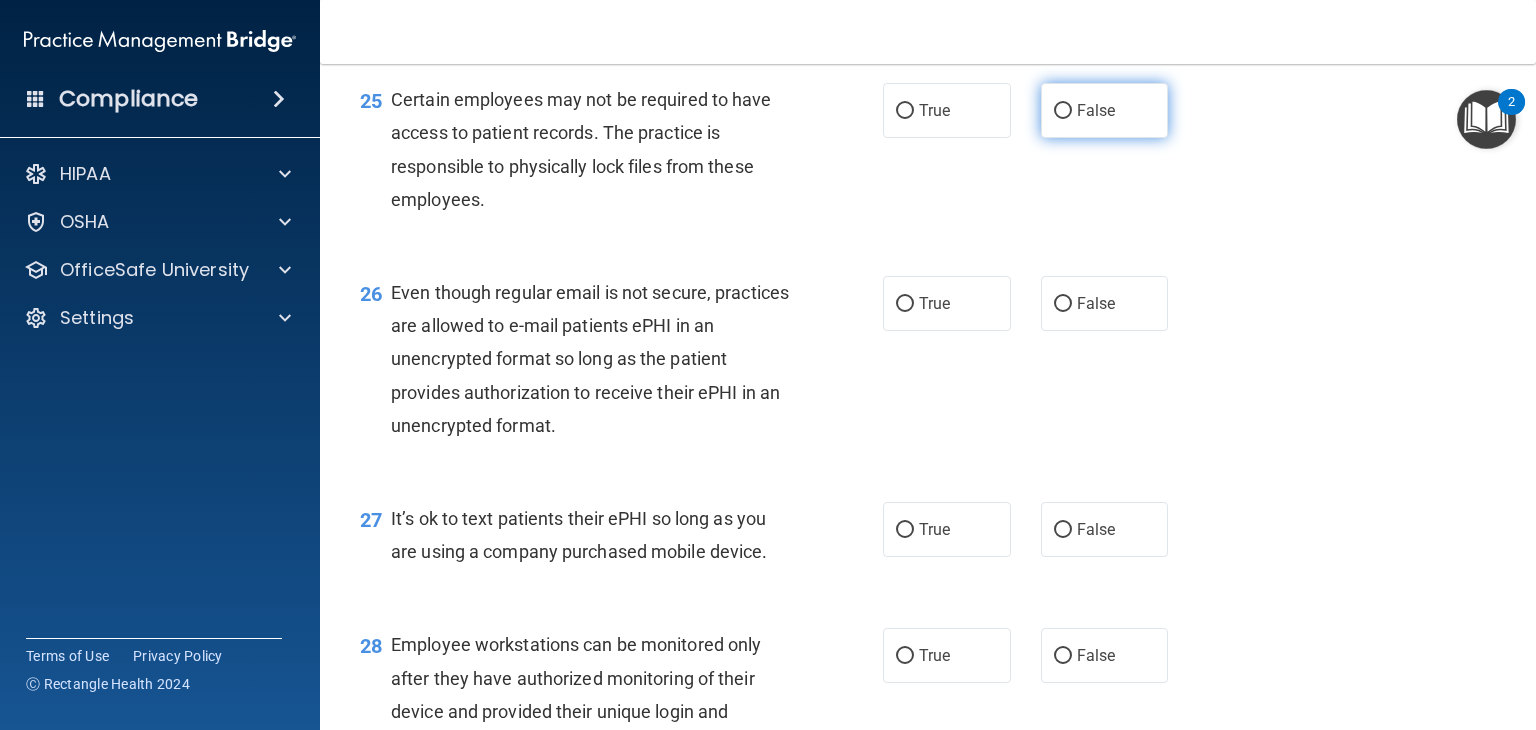 click on "False" at bounding box center (1105, 110) 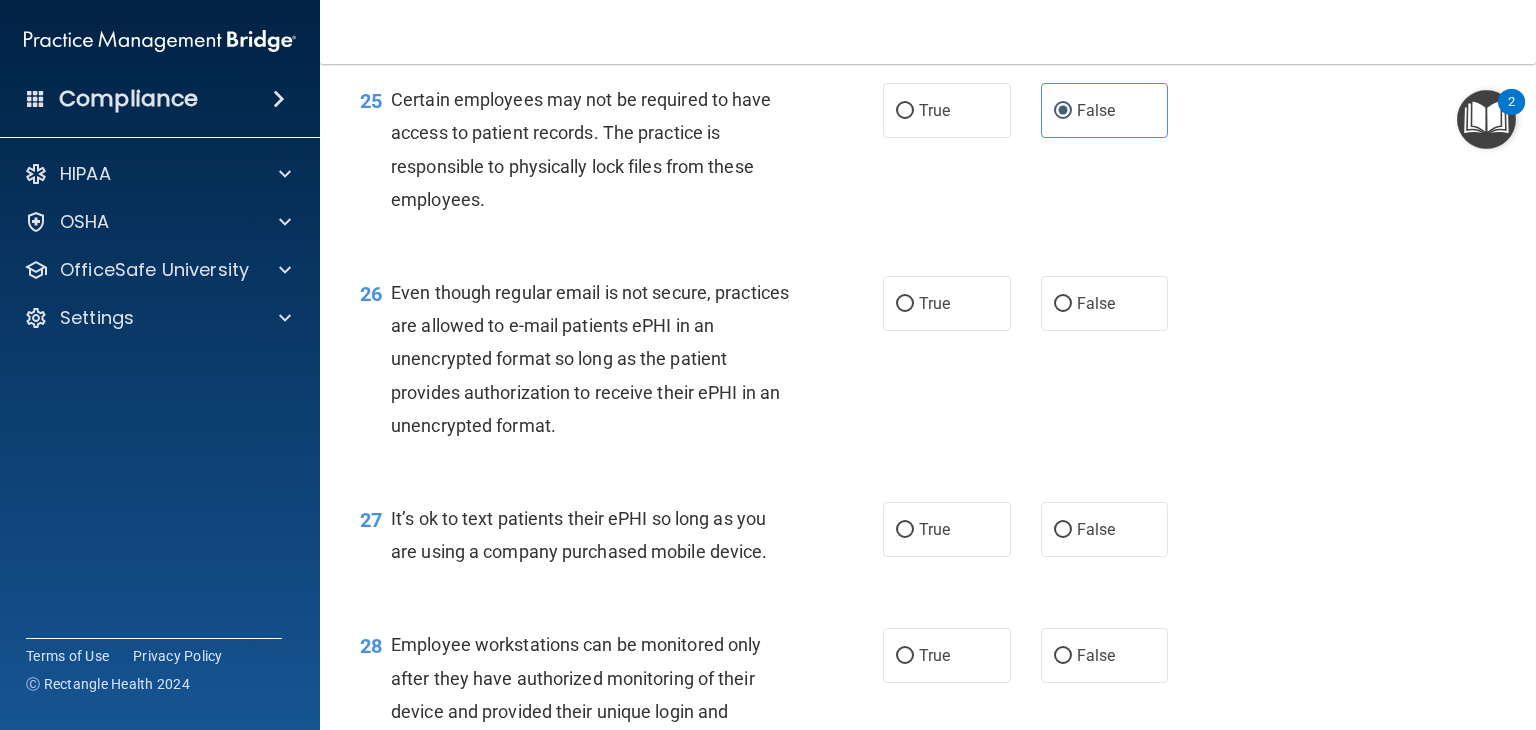 scroll, scrollTop: 4738, scrollLeft: 0, axis: vertical 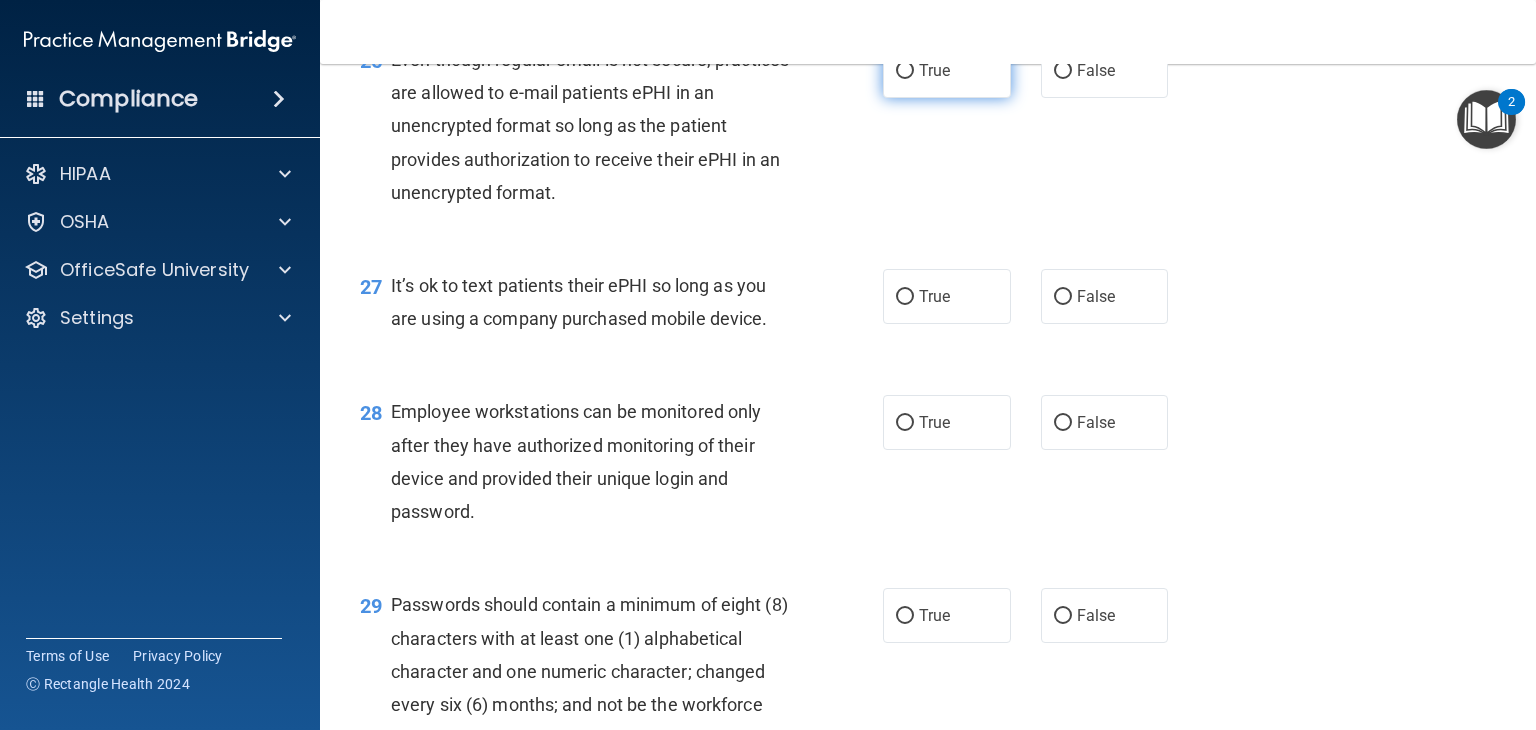 click on "True" at bounding box center [947, 70] 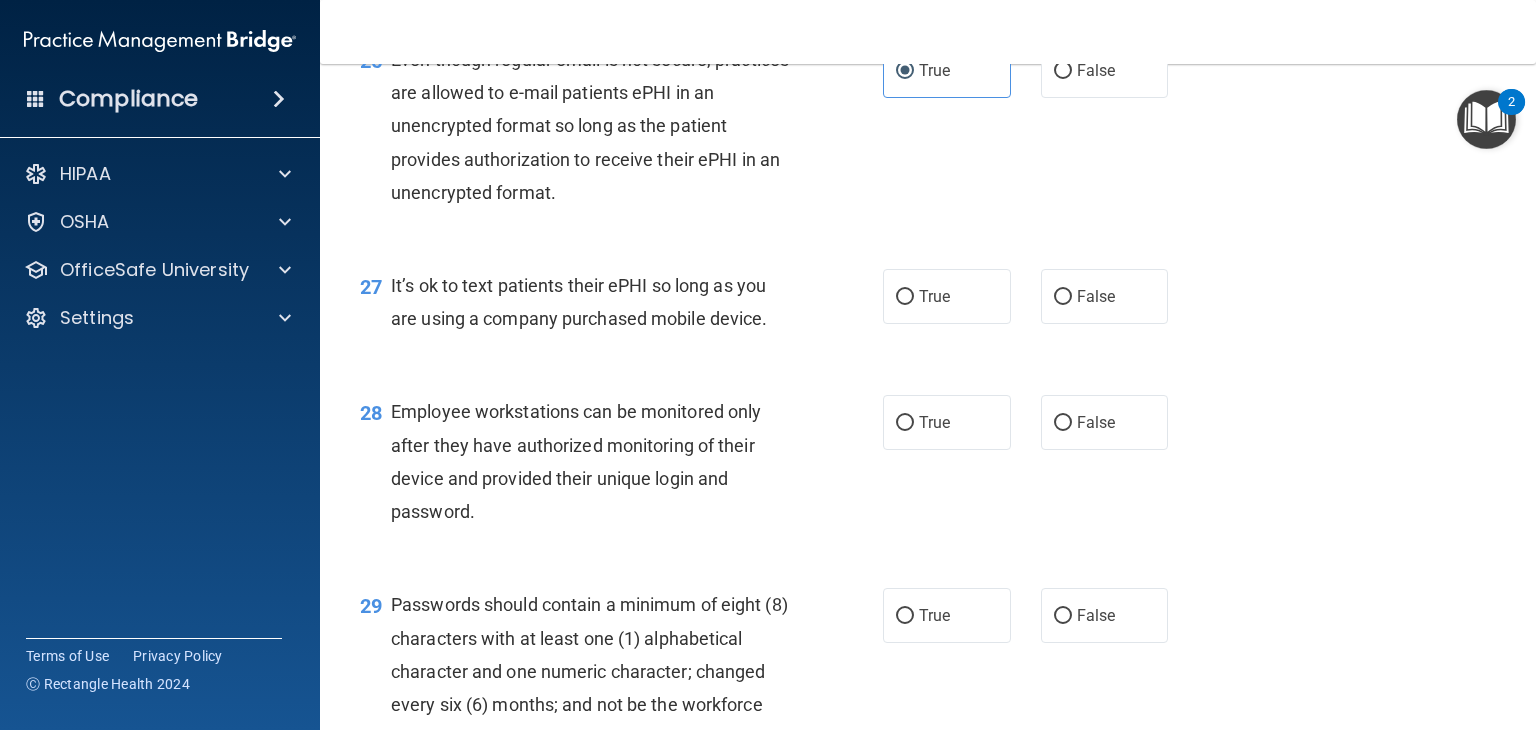 scroll, scrollTop: 4972, scrollLeft: 0, axis: vertical 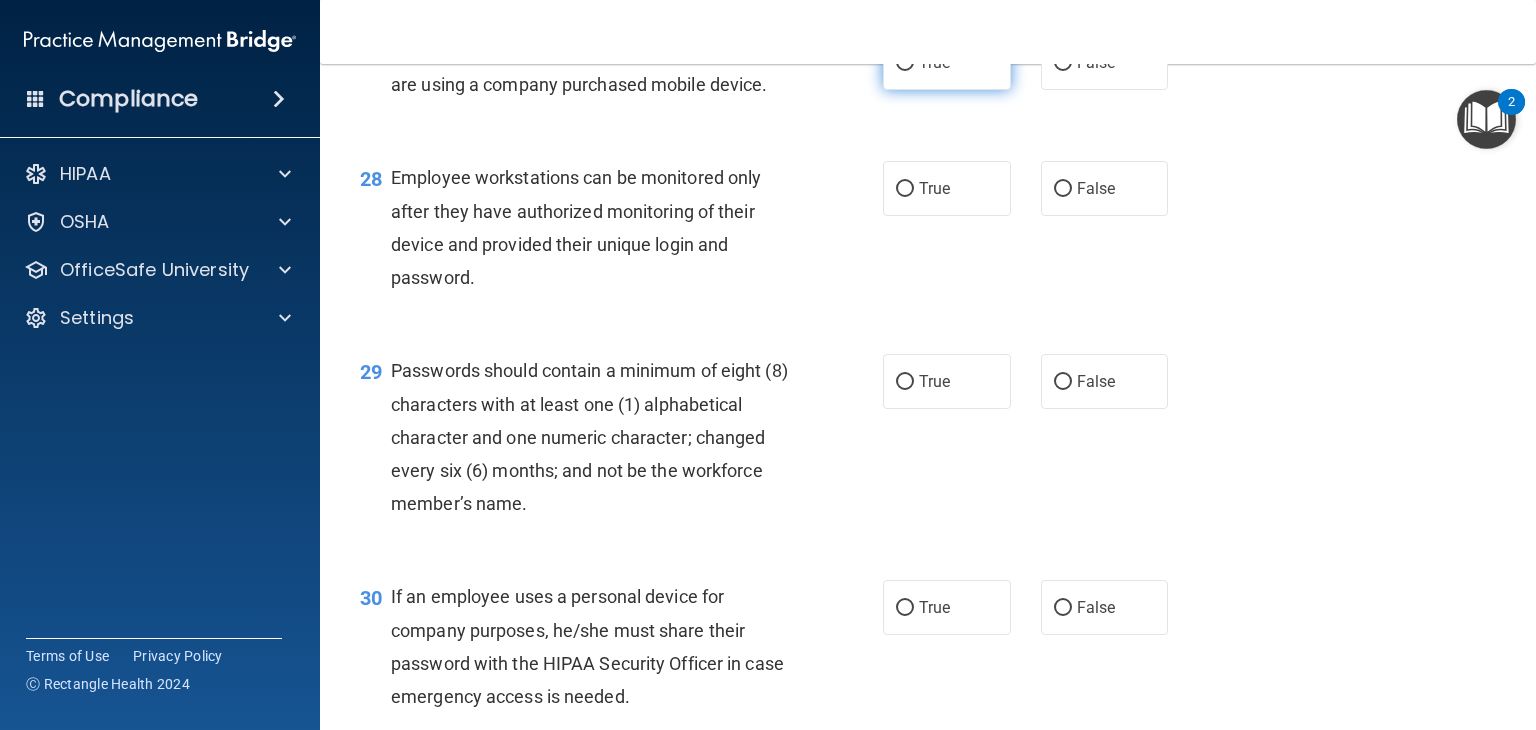 click on "True" at bounding box center [934, 62] 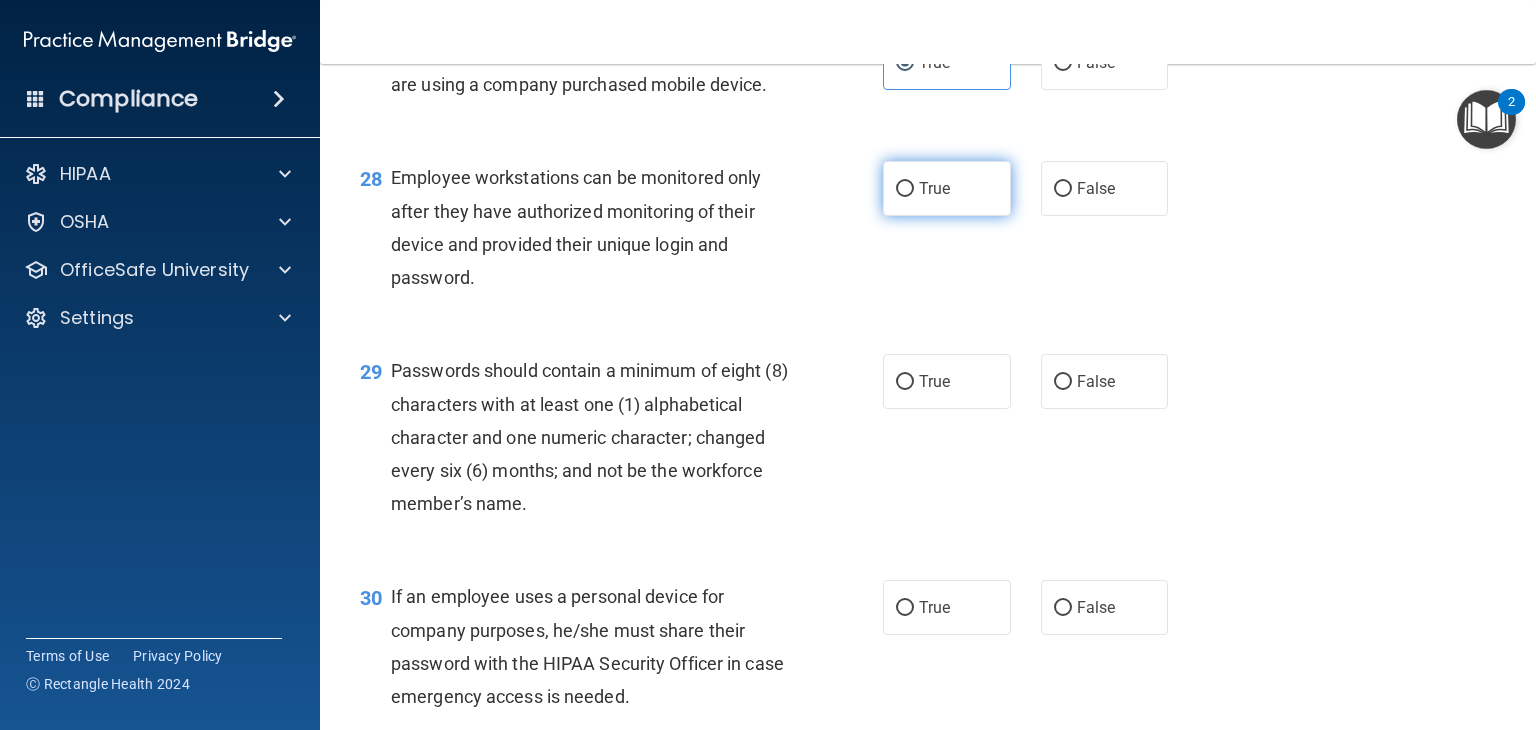 click on "True" at bounding box center [934, 188] 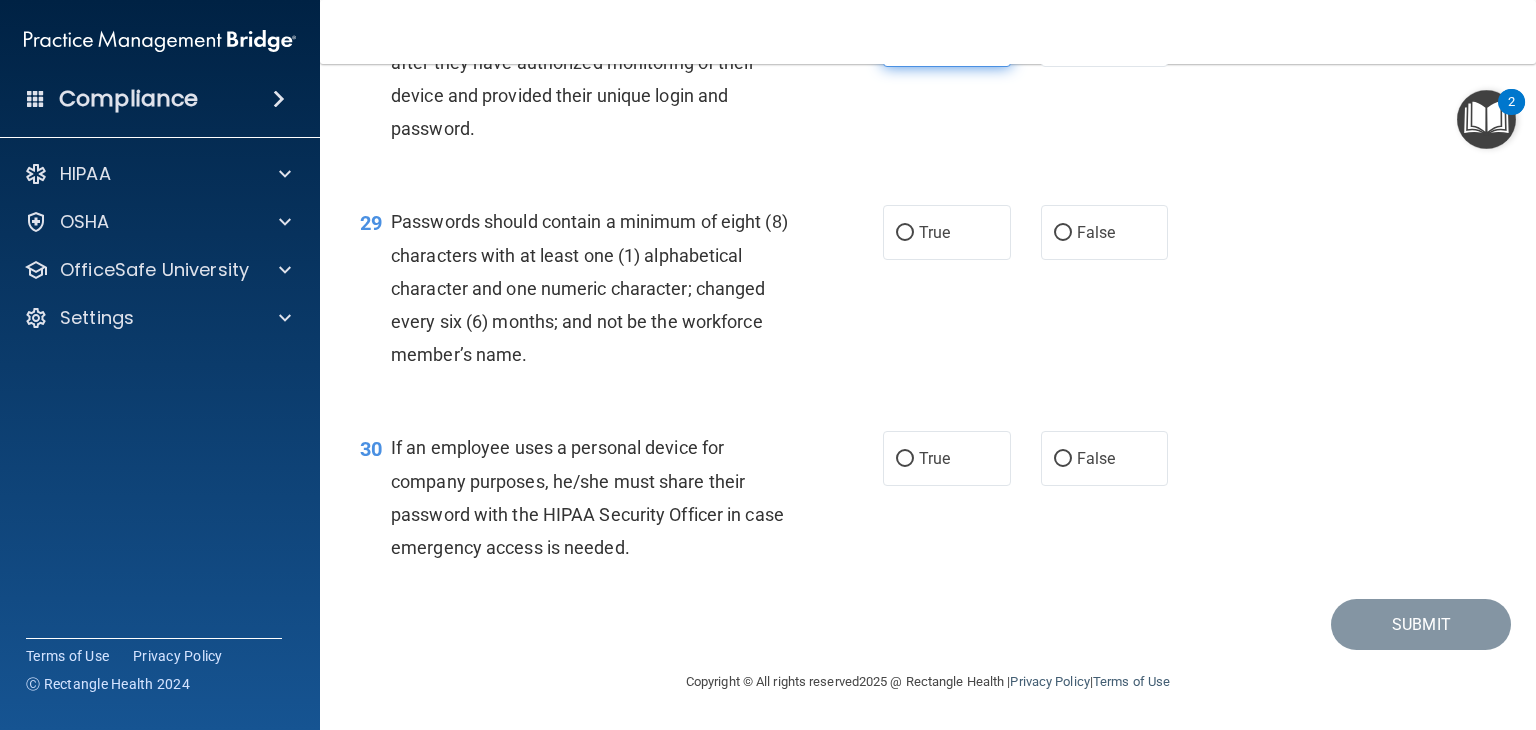 scroll, scrollTop: 5205, scrollLeft: 0, axis: vertical 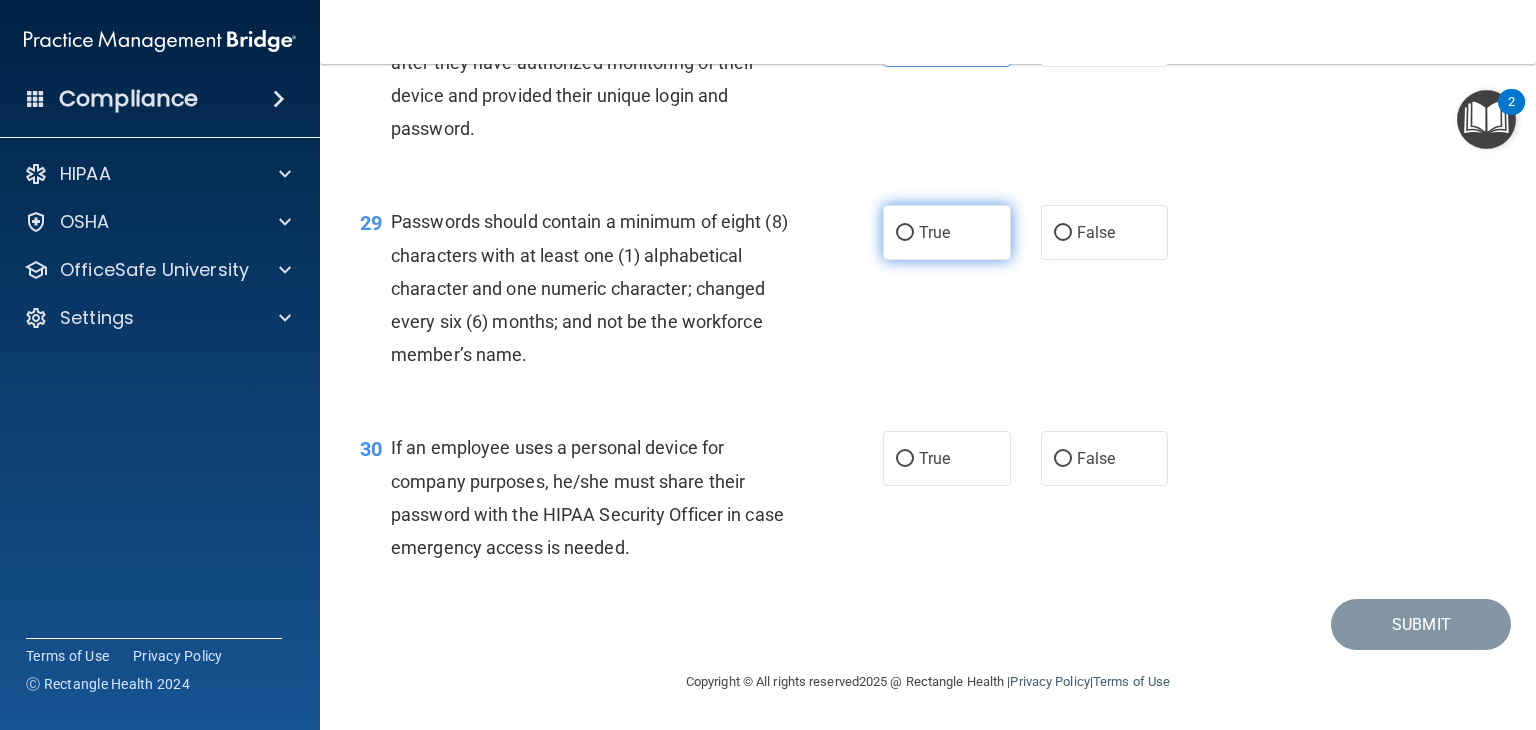 click on "True" at bounding box center (934, 232) 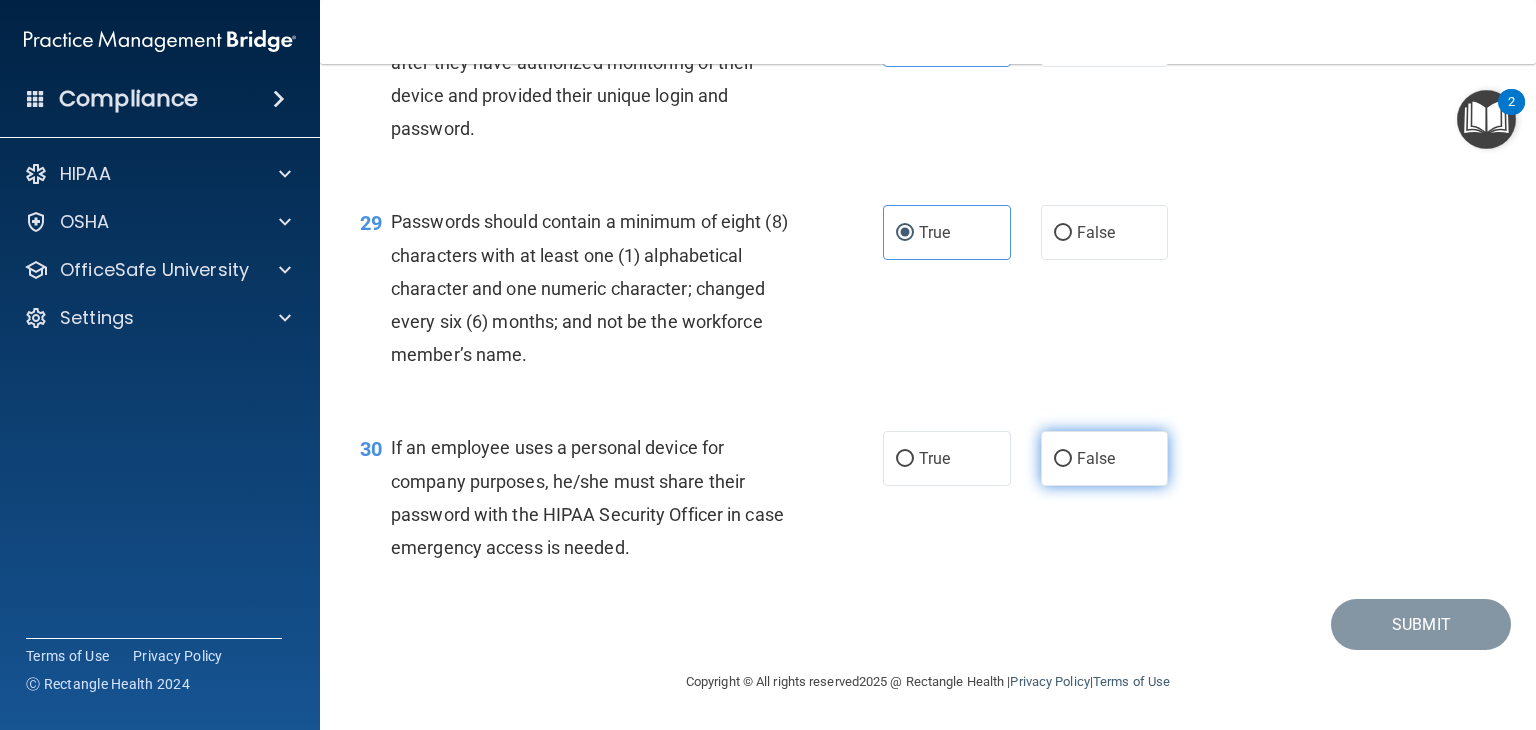 click on "False" at bounding box center (1105, 458) 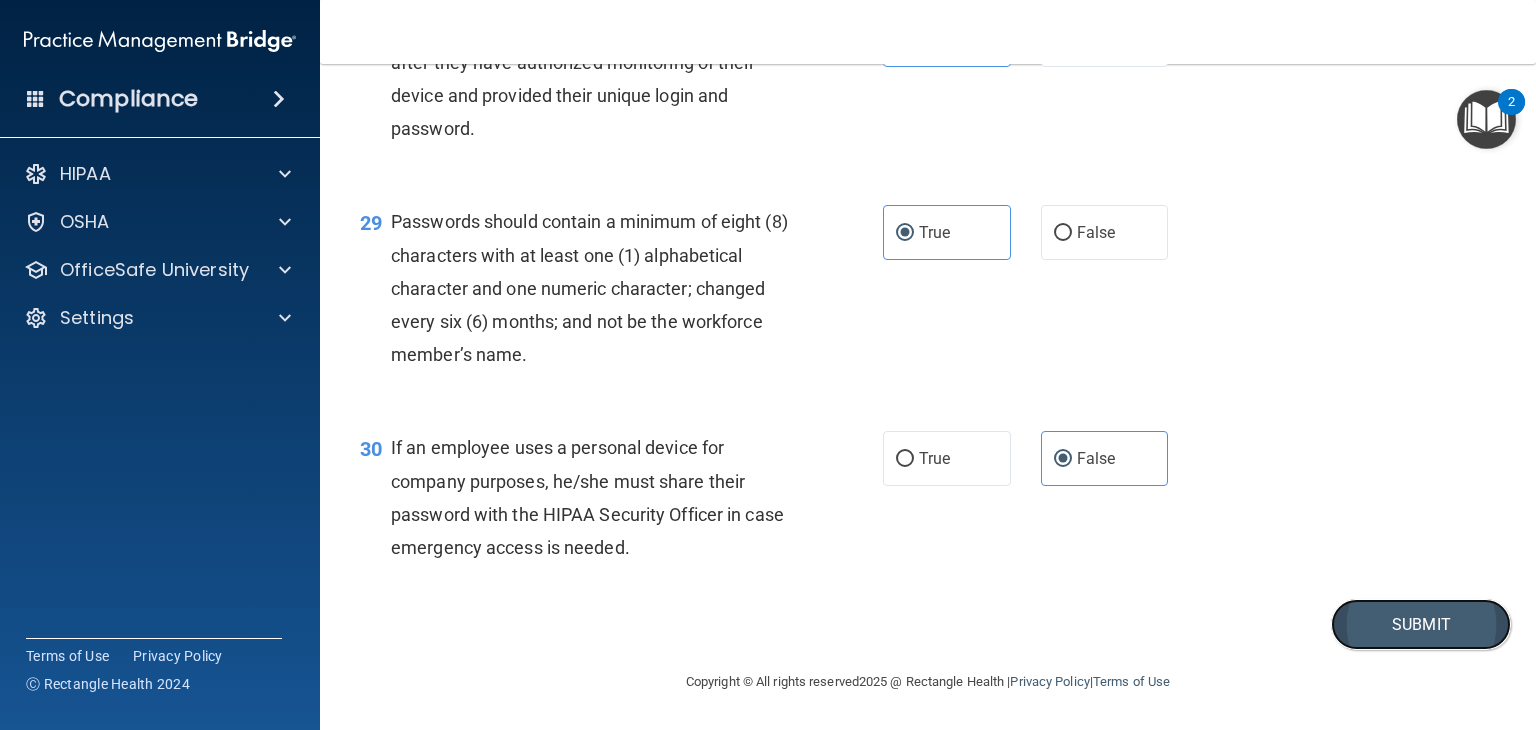 click on "Submit" at bounding box center [1421, 624] 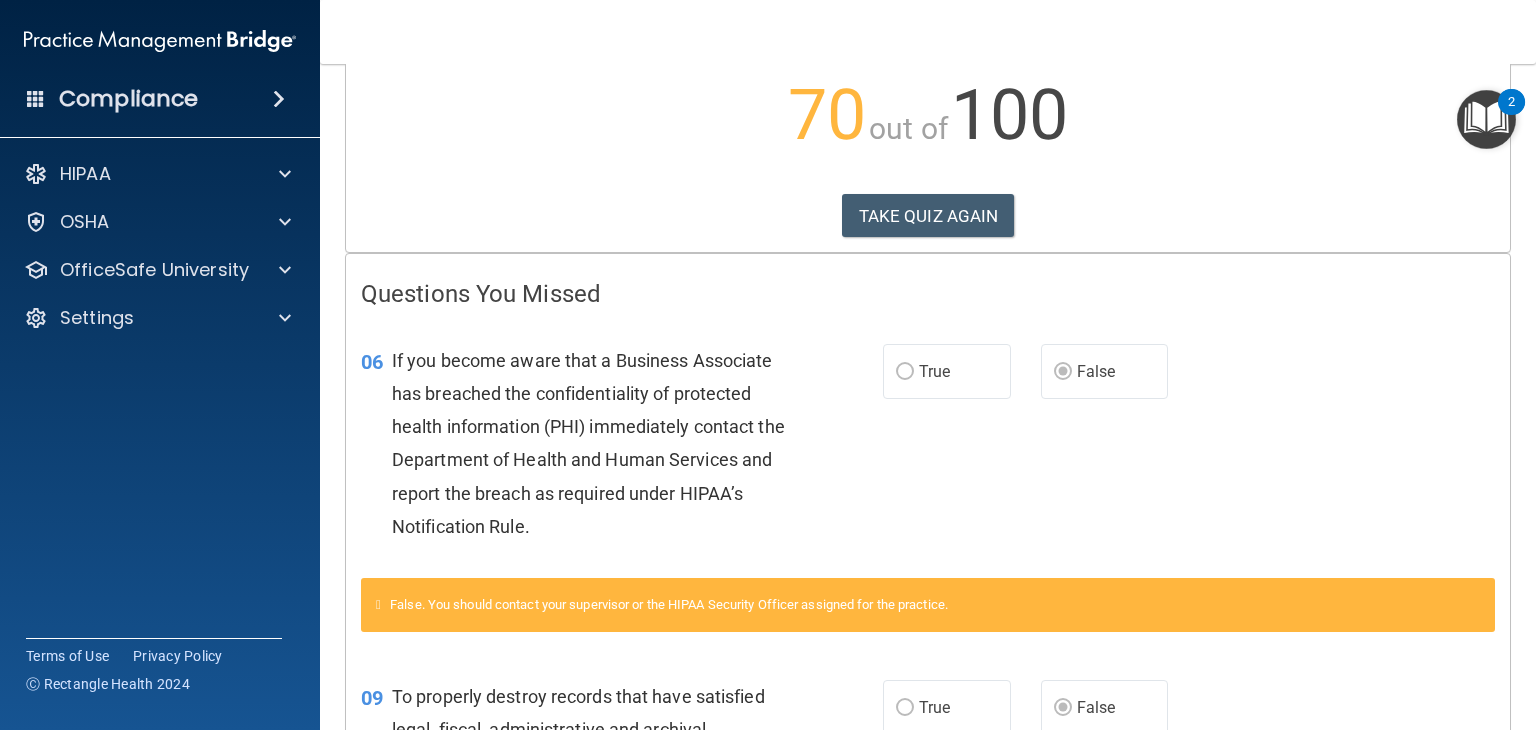 scroll, scrollTop: 0, scrollLeft: 0, axis: both 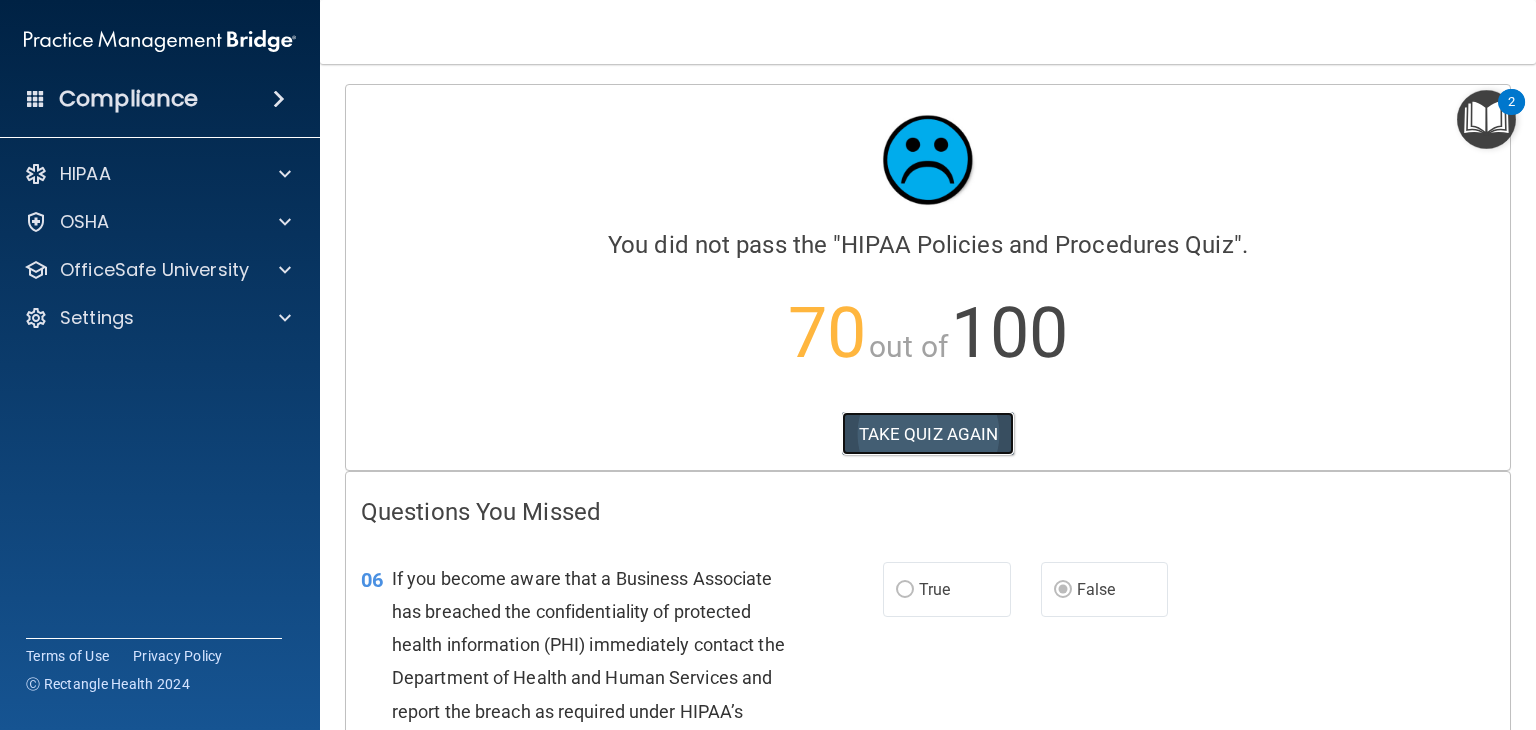 click on "TAKE QUIZ AGAIN" at bounding box center (928, 434) 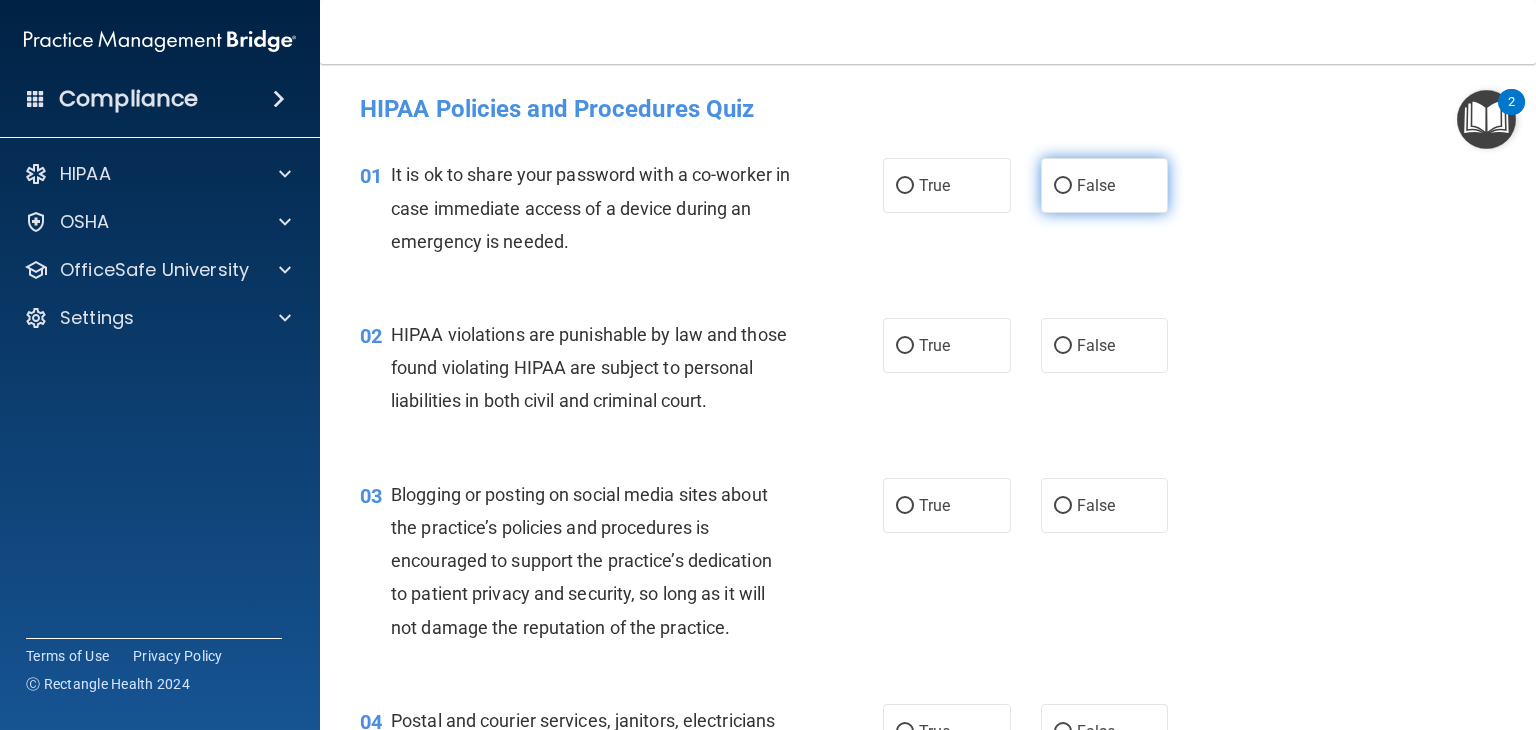 click on "False" at bounding box center [1063, 186] 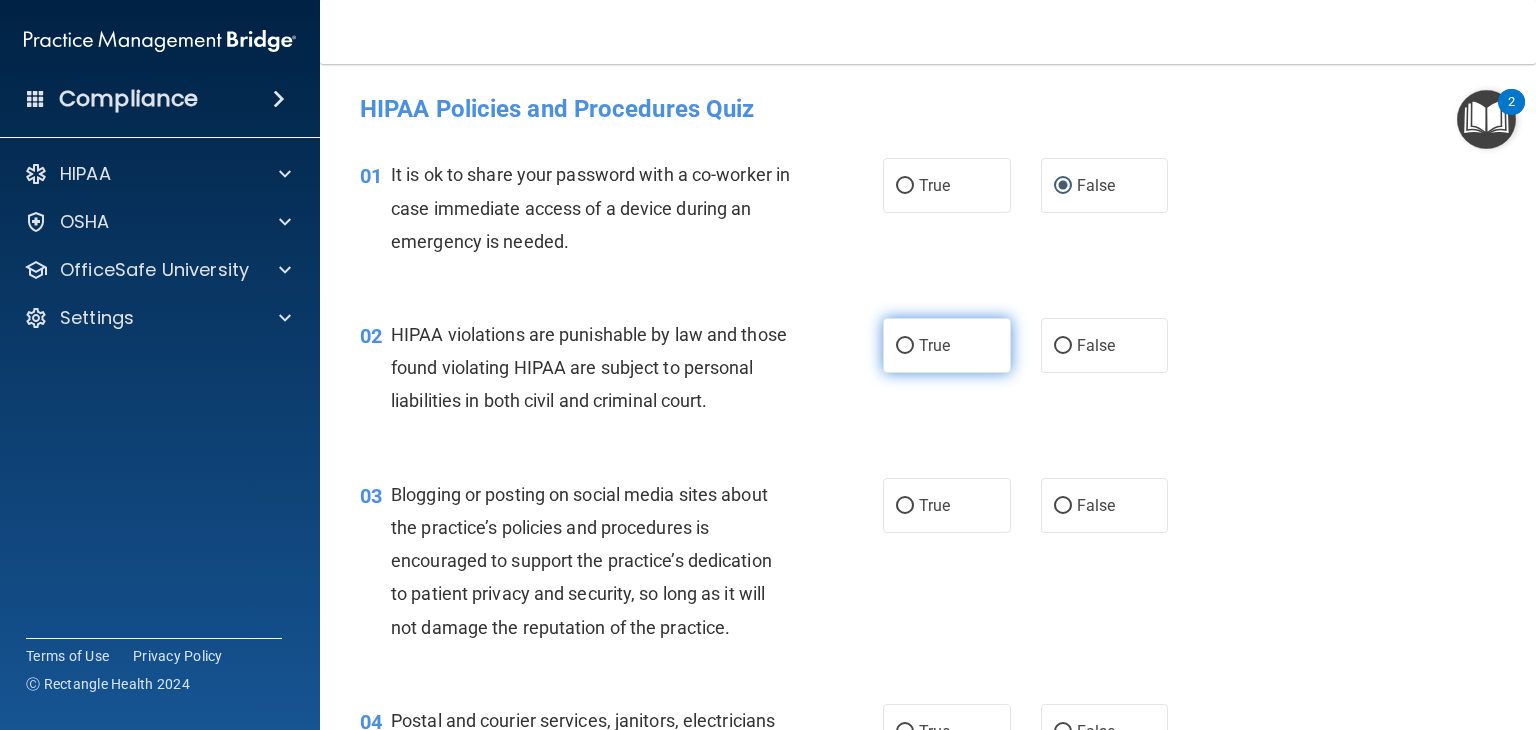 click on "True" at bounding box center (934, 345) 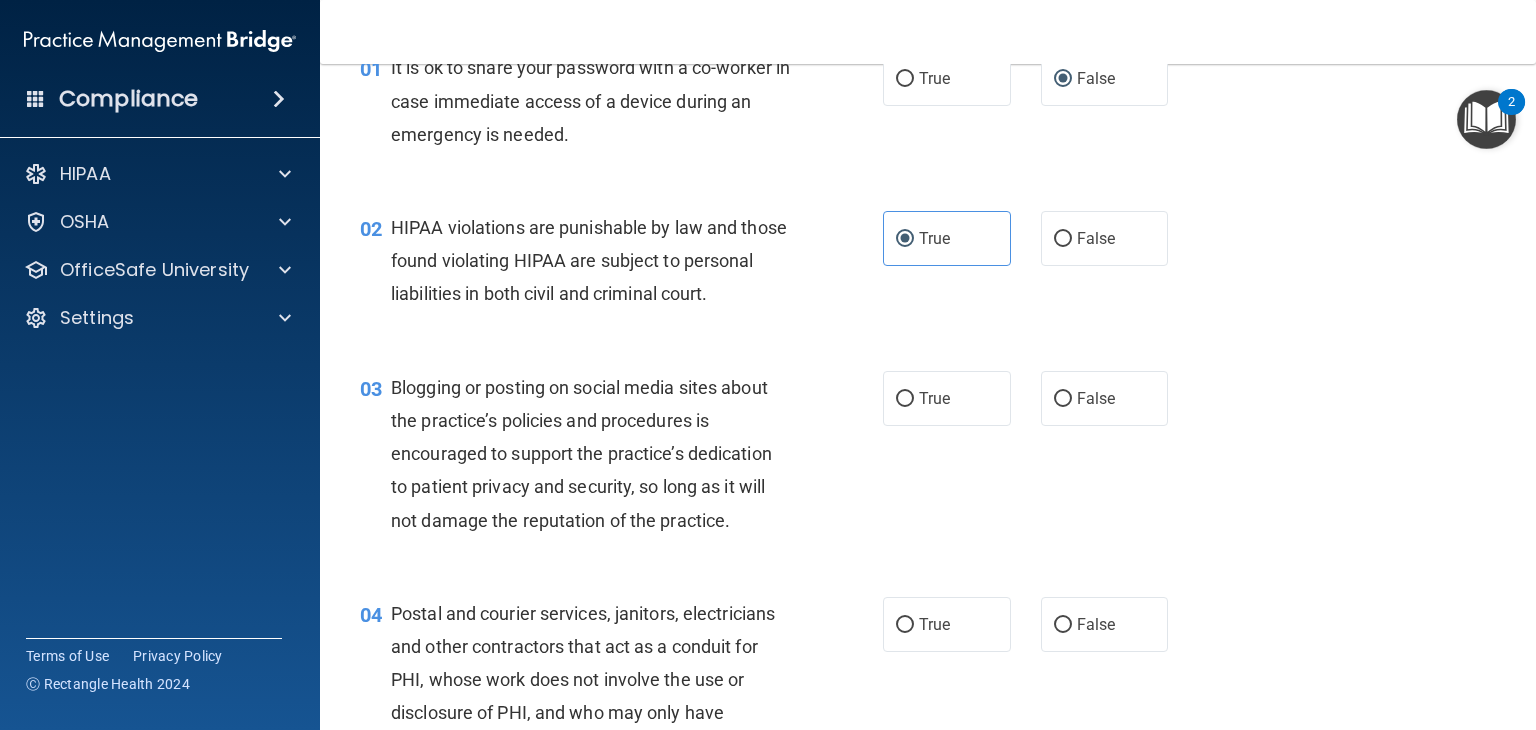 scroll, scrollTop: 233, scrollLeft: 0, axis: vertical 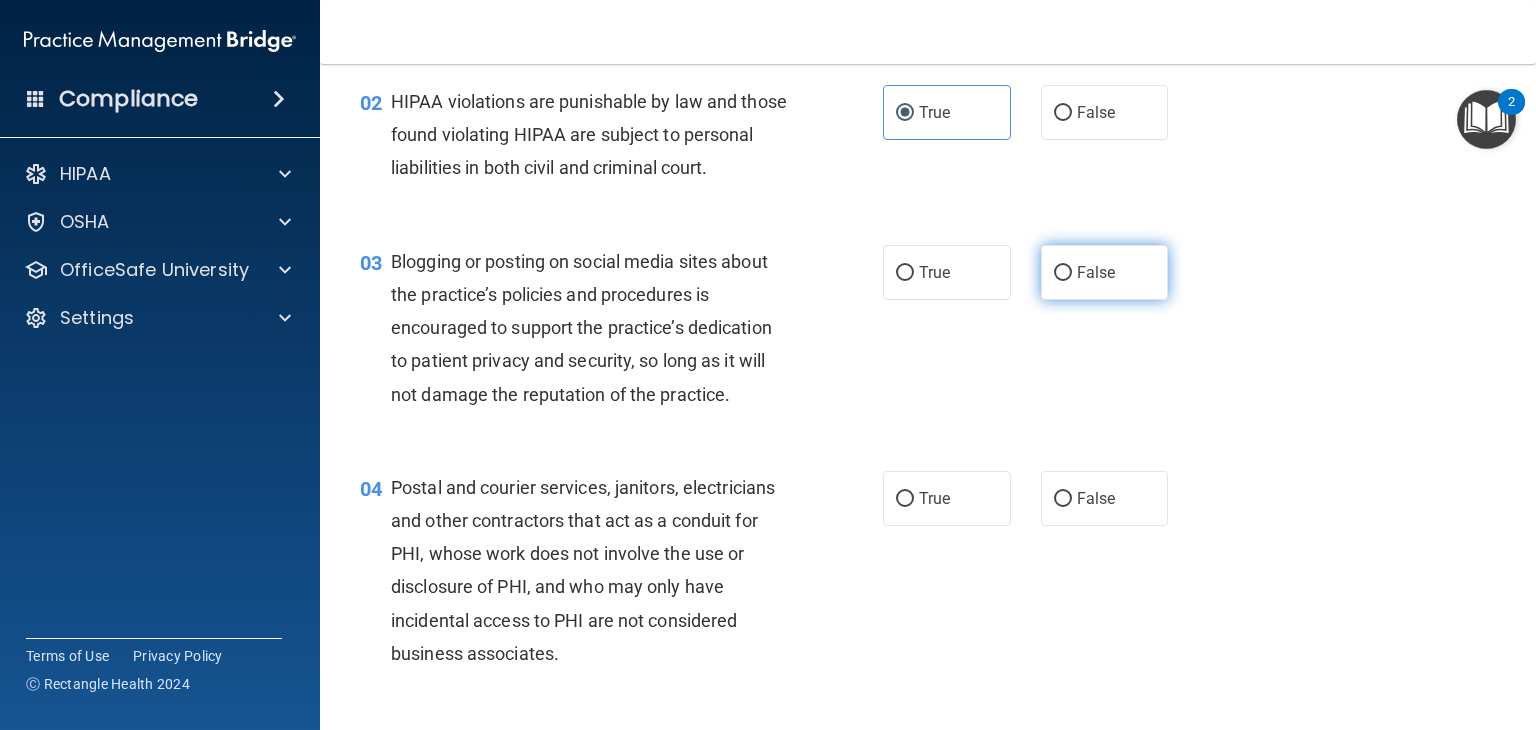 click on "False" at bounding box center [1105, 272] 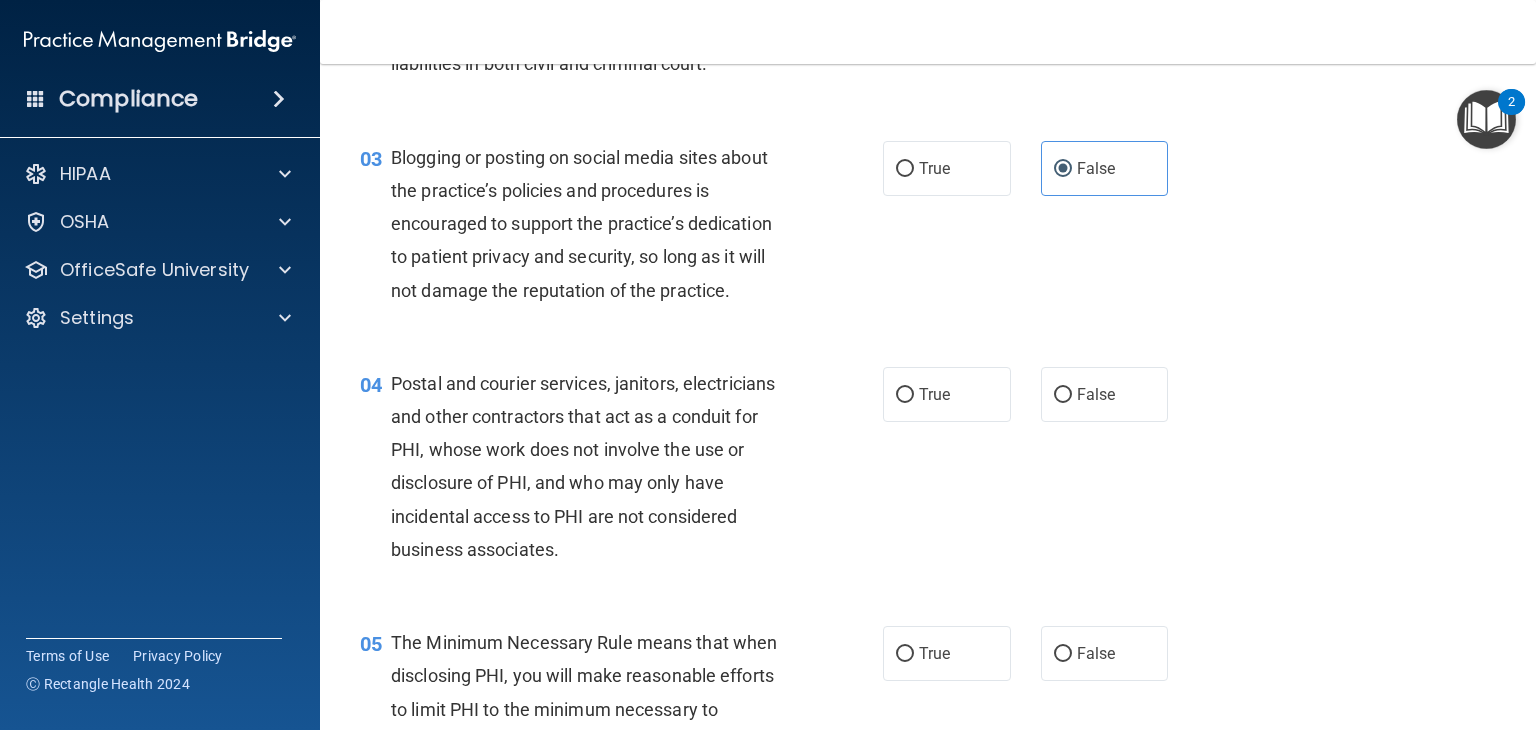 scroll, scrollTop: 466, scrollLeft: 0, axis: vertical 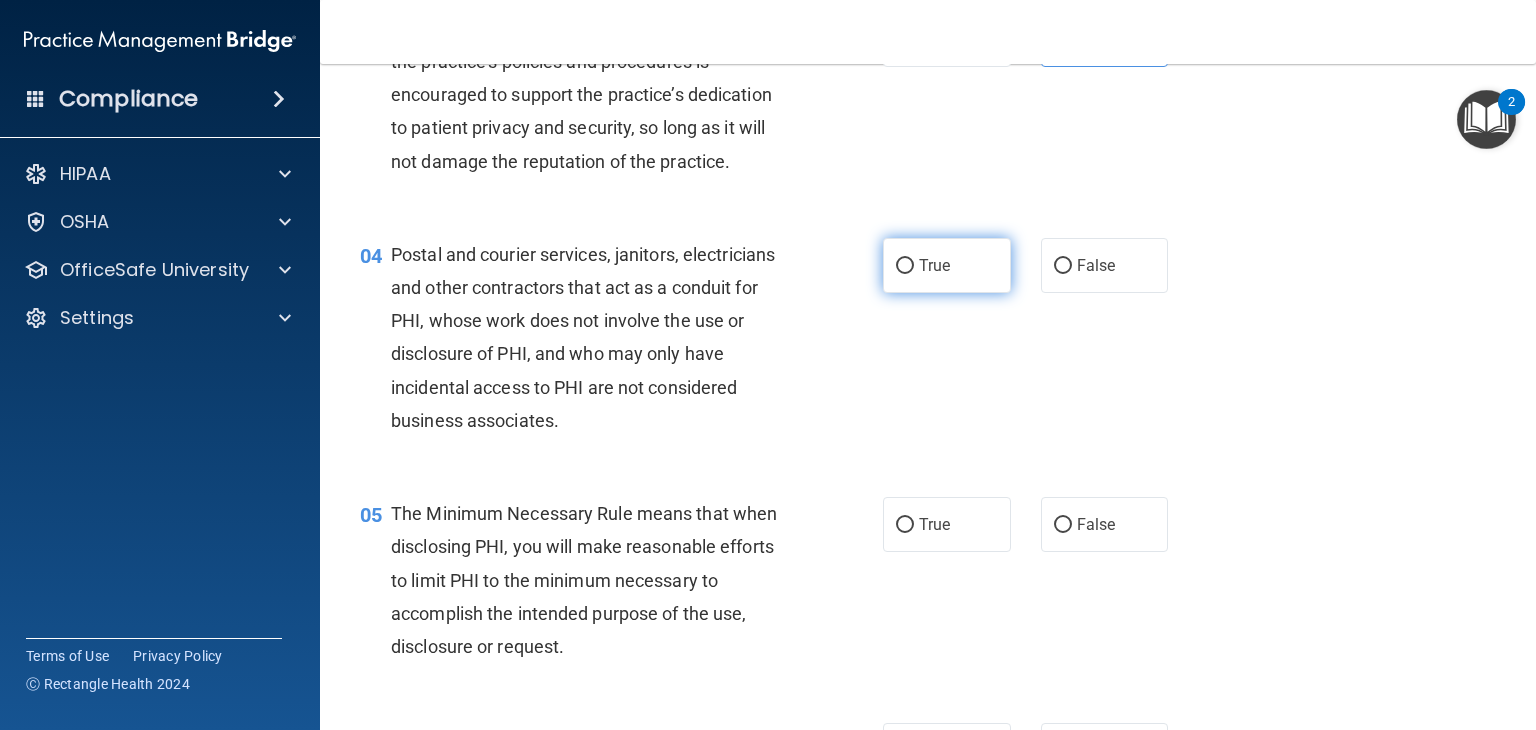 click on "True" at bounding box center (934, 265) 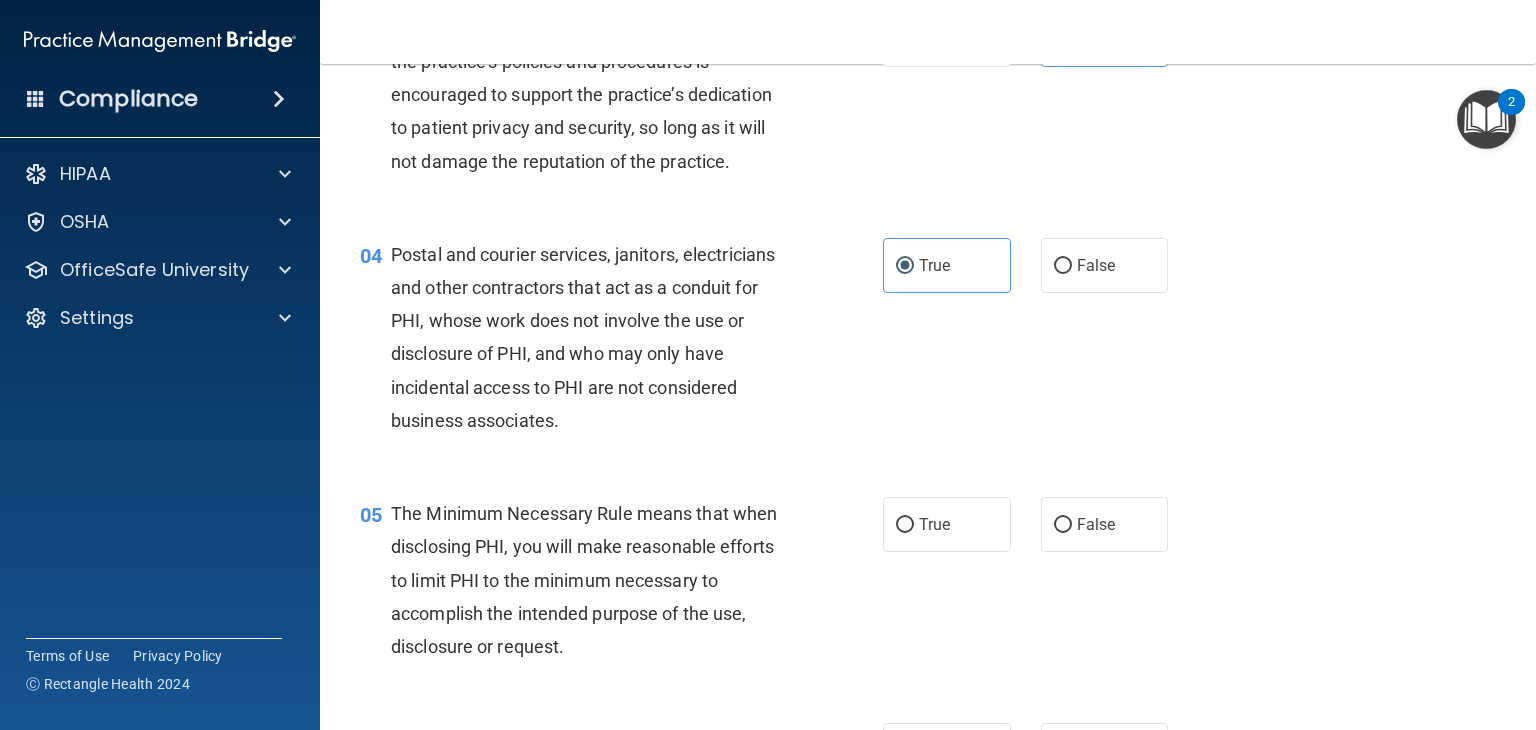 scroll, scrollTop: 700, scrollLeft: 0, axis: vertical 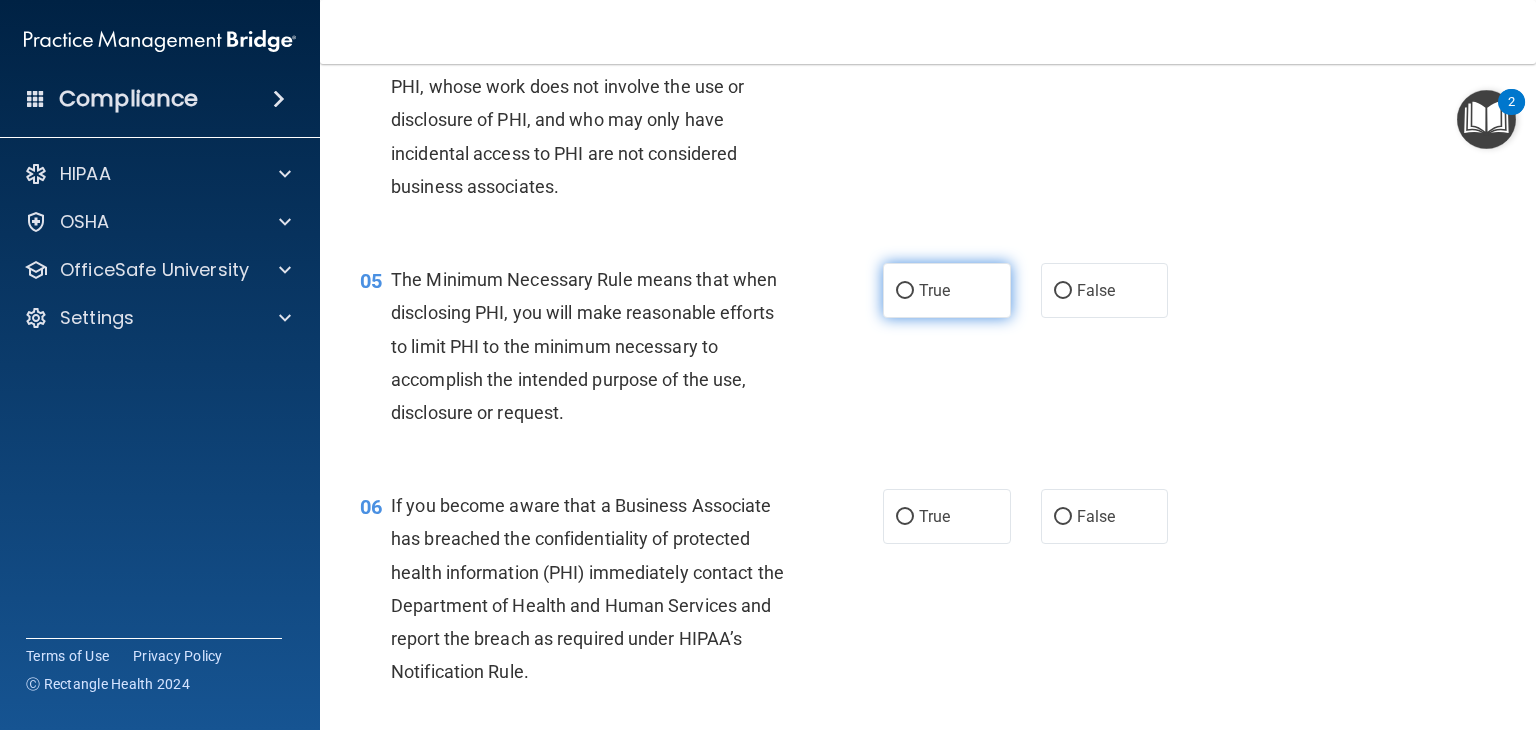 click on "True" at bounding box center (905, 291) 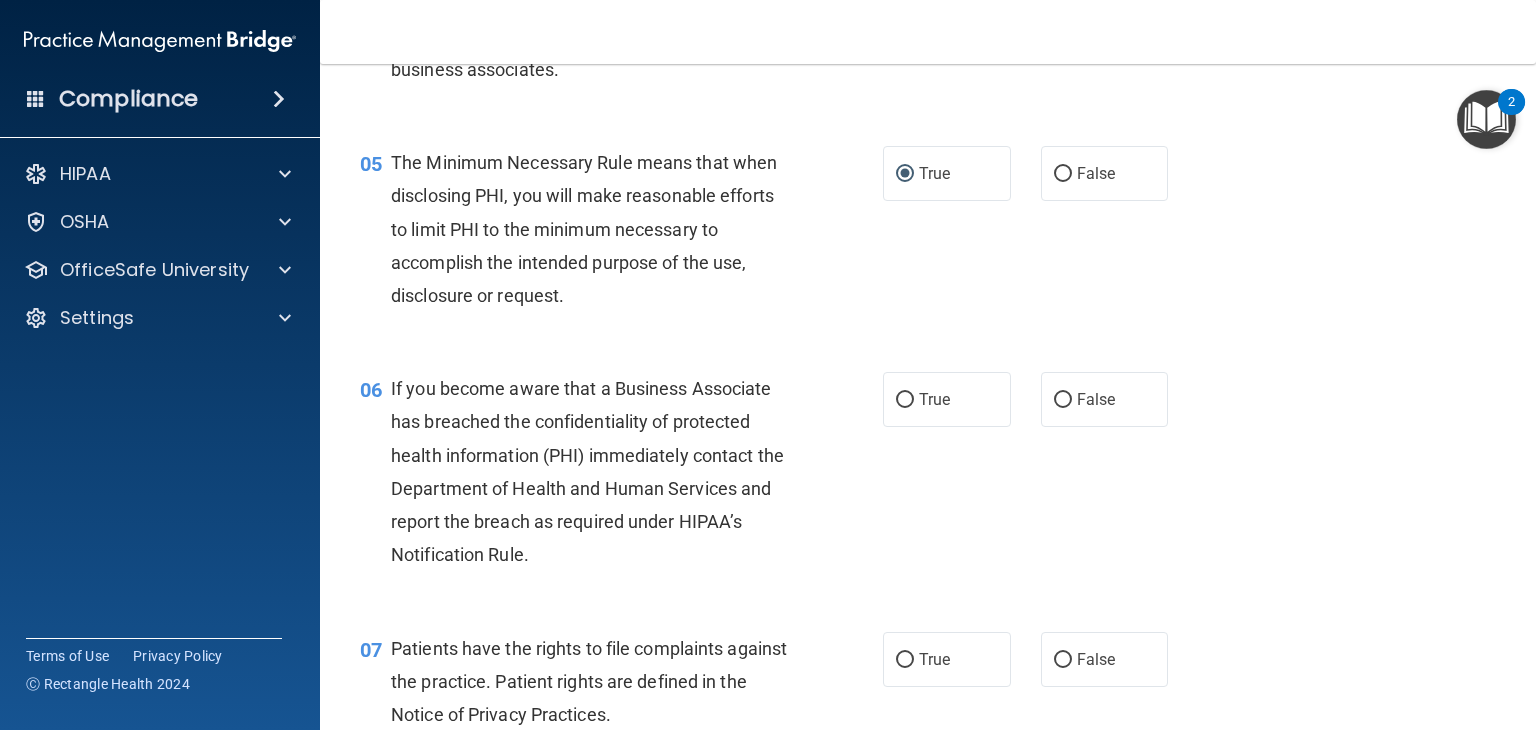 scroll, scrollTop: 933, scrollLeft: 0, axis: vertical 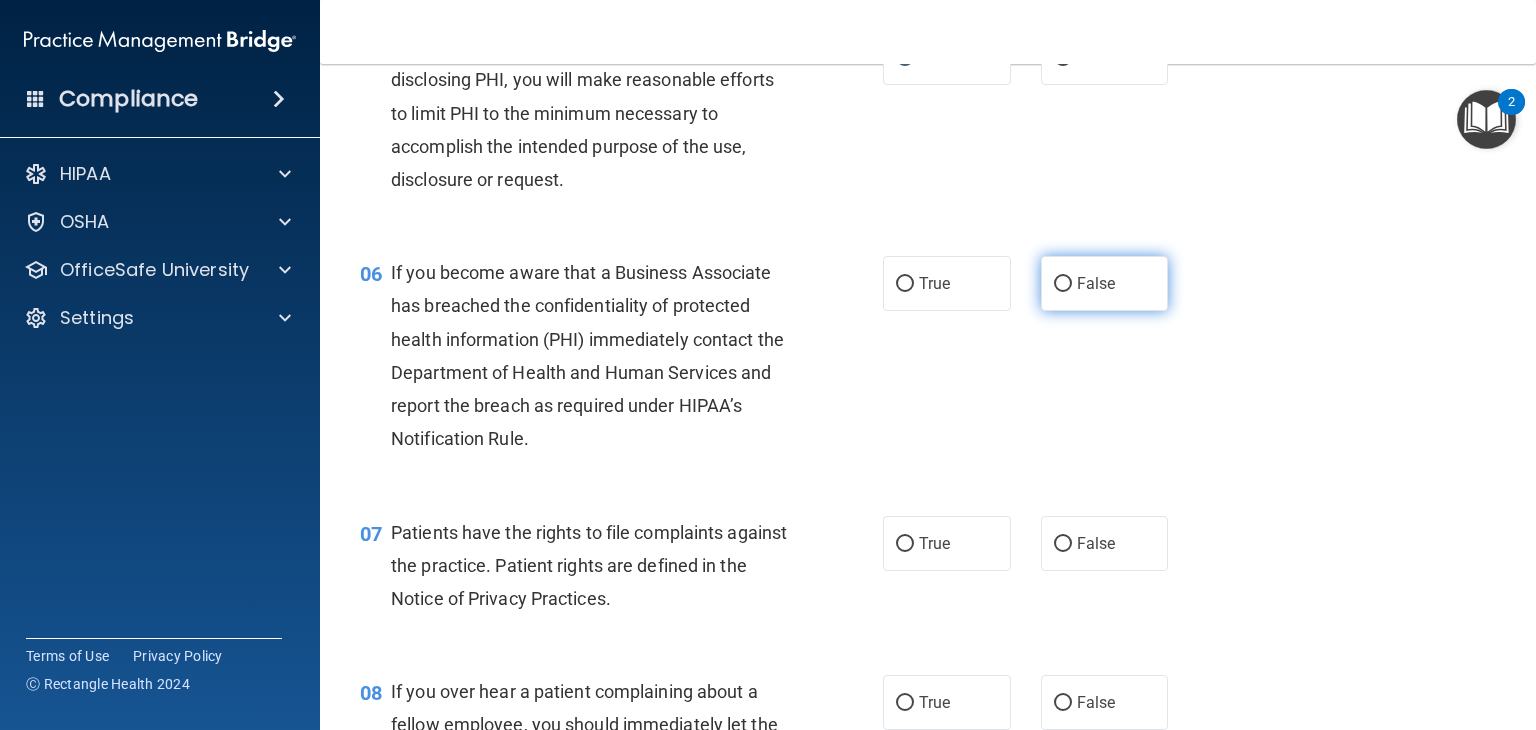 click on "False" at bounding box center [1105, 283] 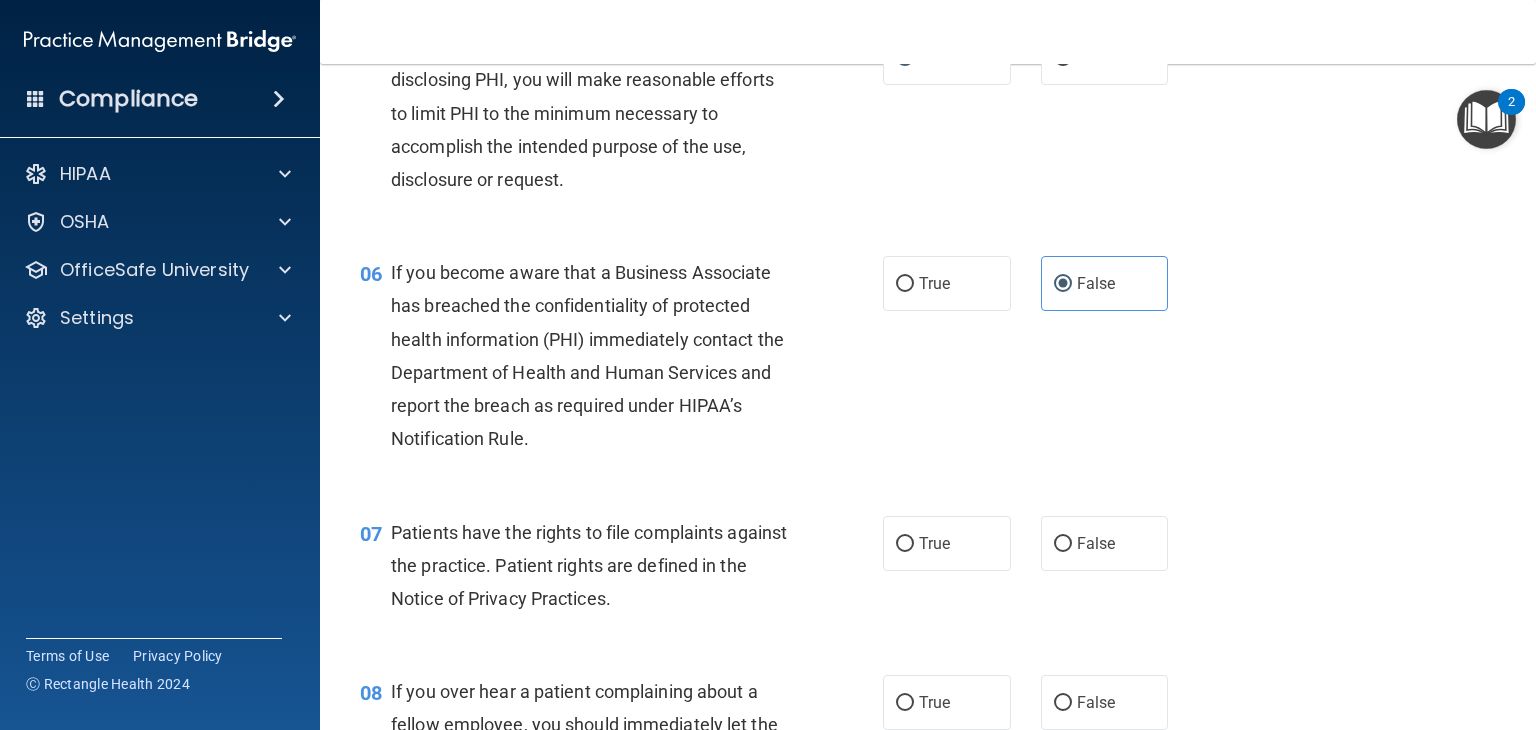 scroll, scrollTop: 1166, scrollLeft: 0, axis: vertical 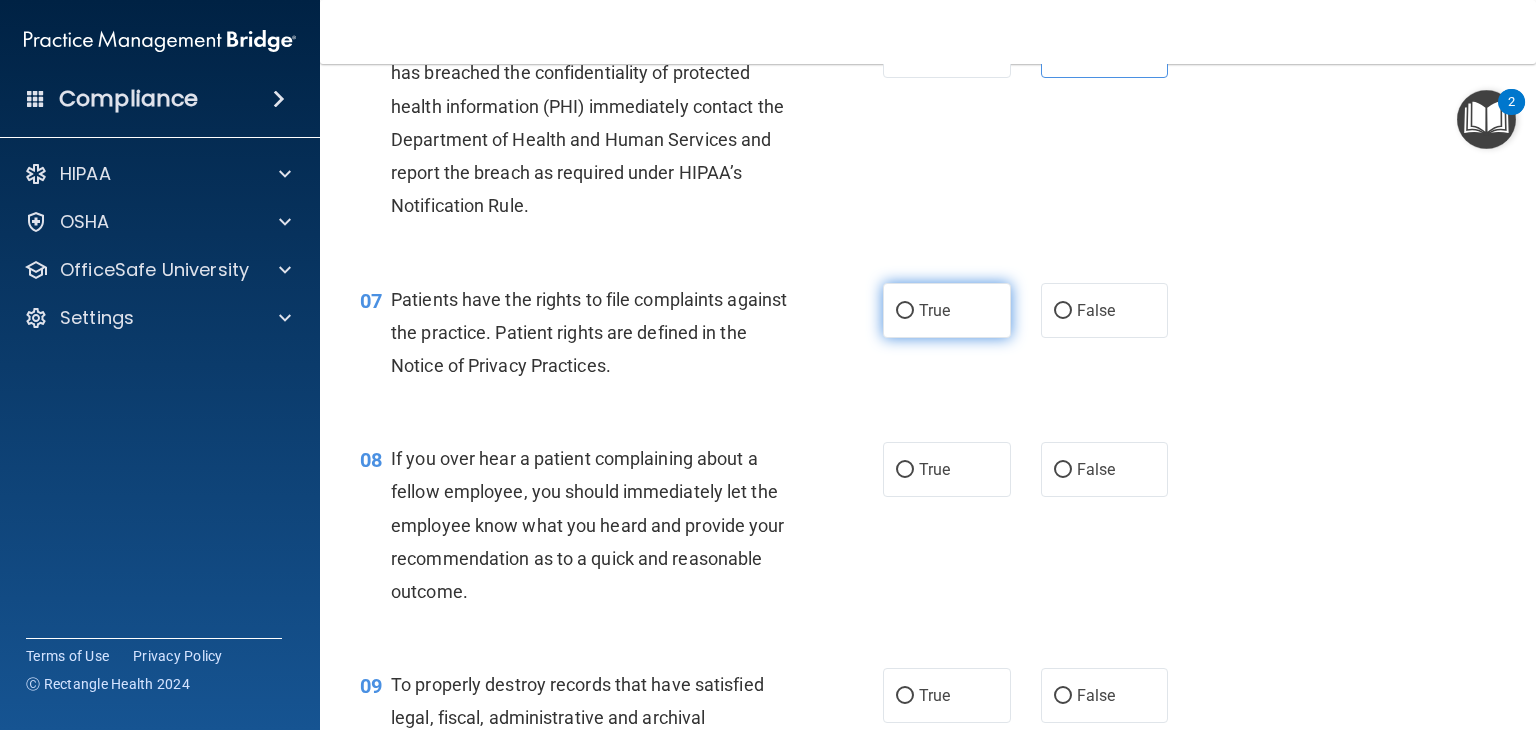 click on "True" at bounding box center [934, 310] 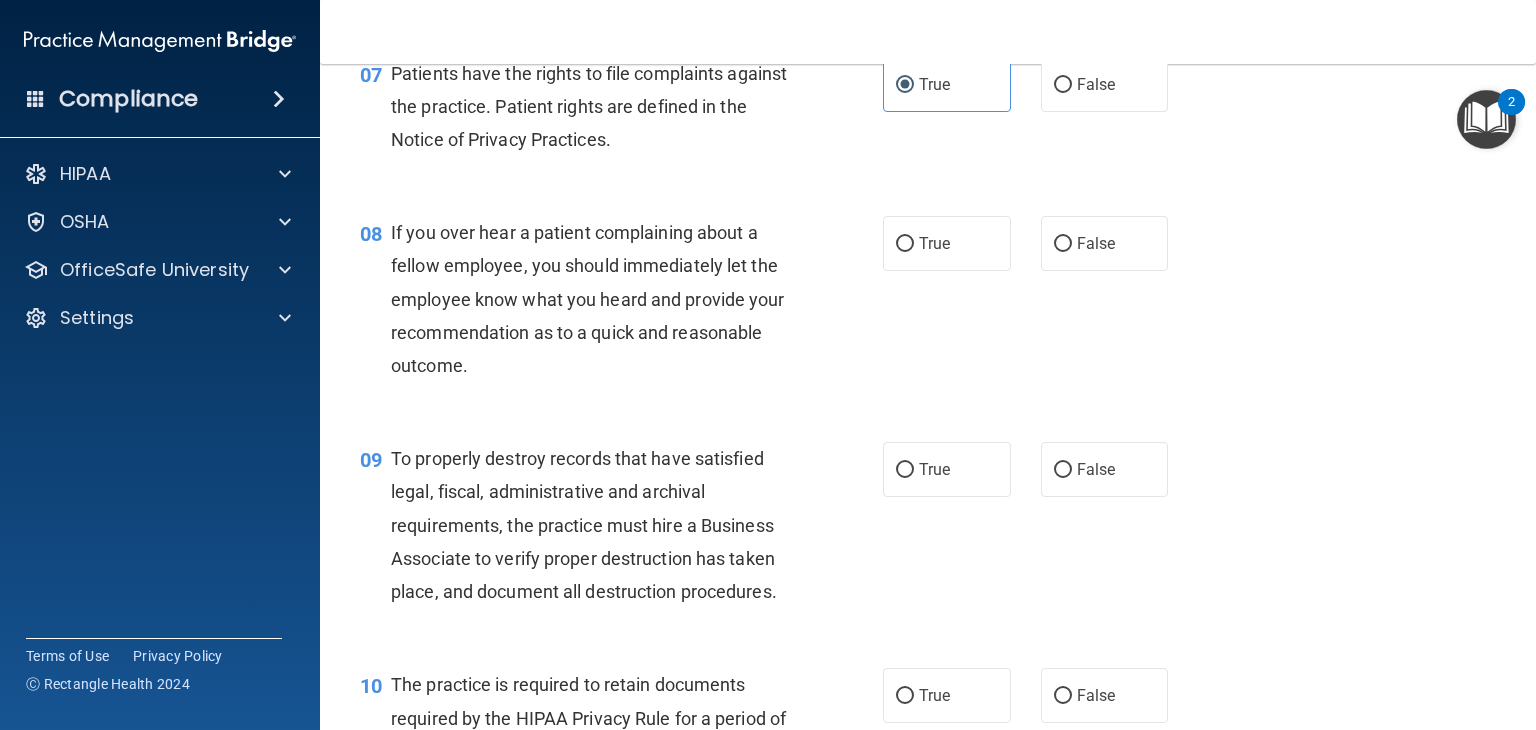 scroll, scrollTop: 1400, scrollLeft: 0, axis: vertical 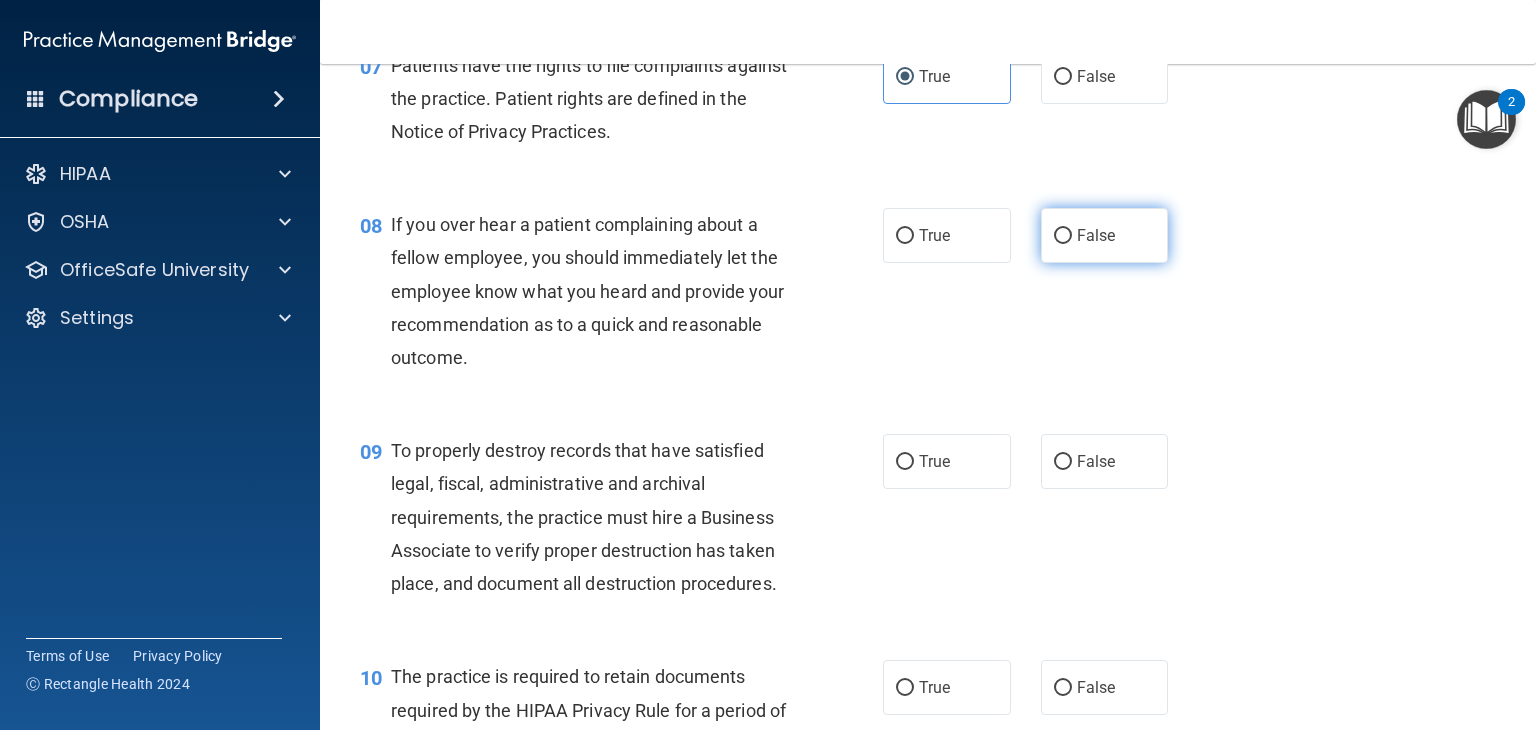 click on "False" at bounding box center (1105, 235) 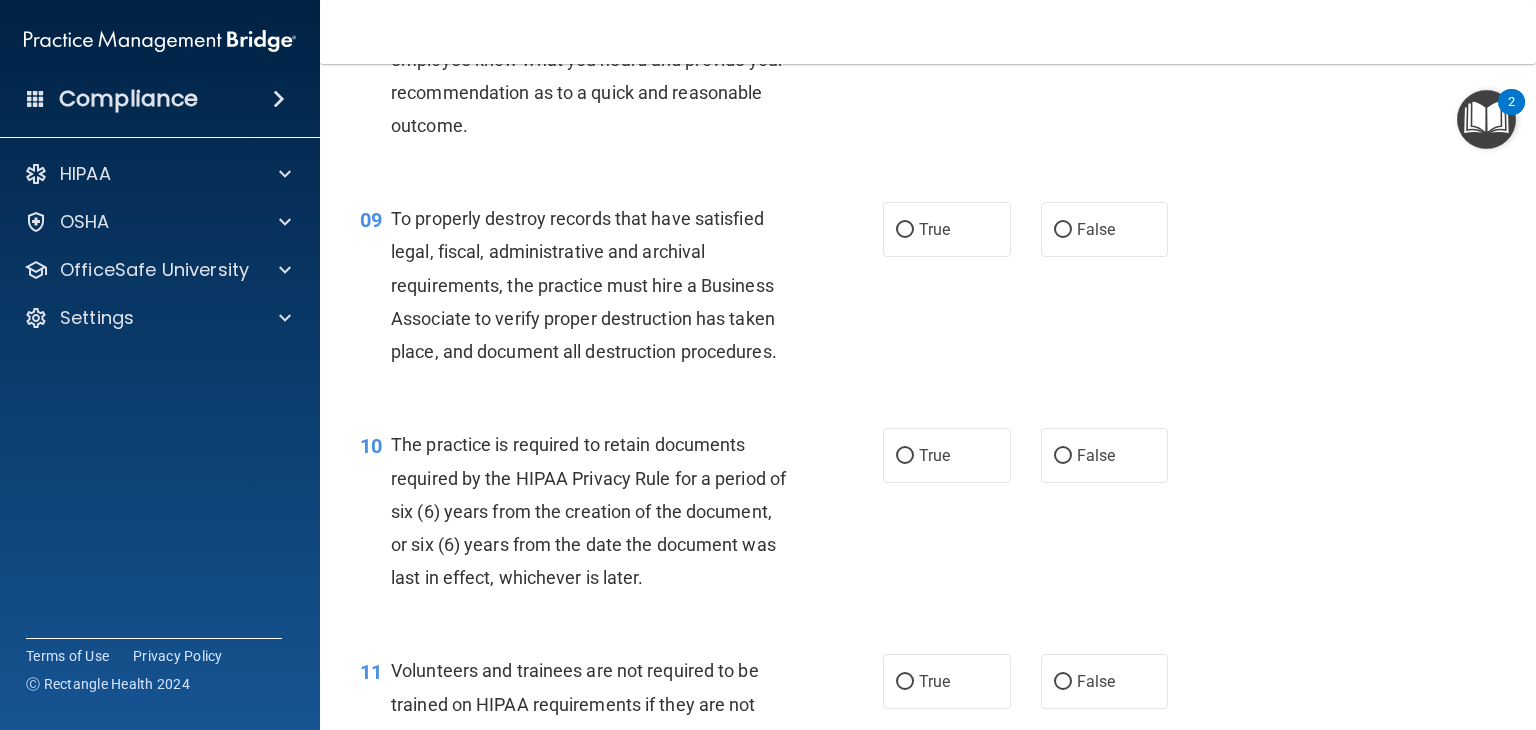 scroll, scrollTop: 1633, scrollLeft: 0, axis: vertical 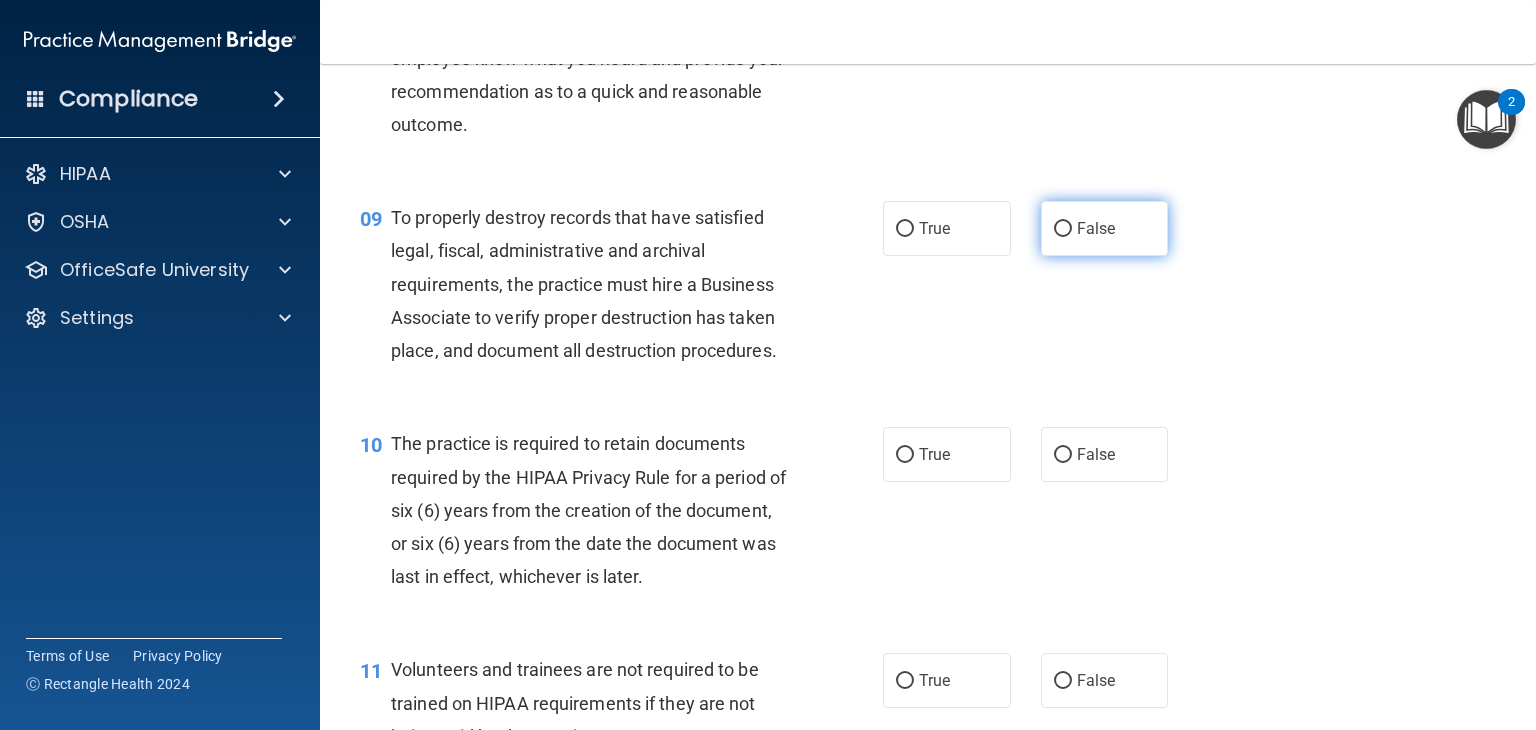 click on "False" at bounding box center (1096, 228) 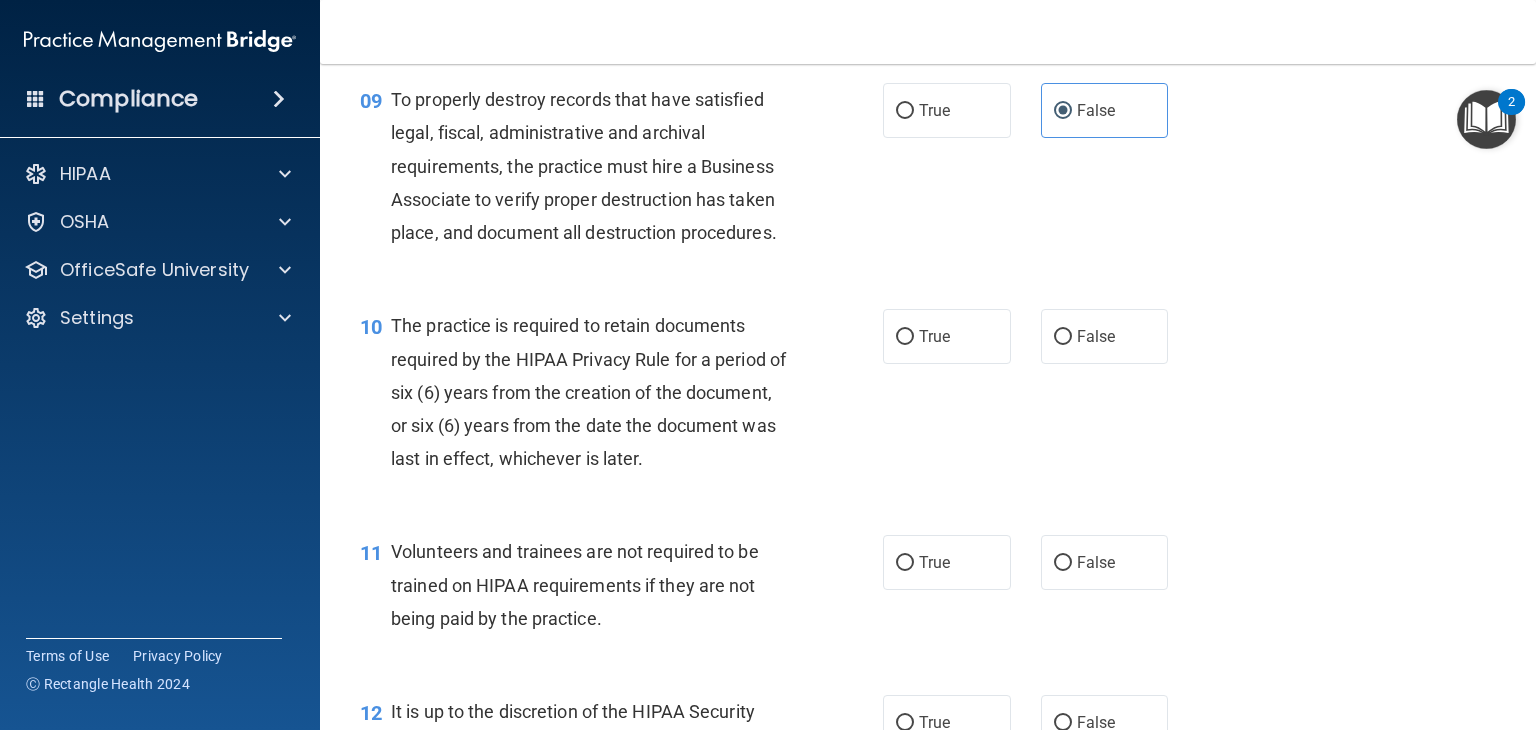 scroll, scrollTop: 1866, scrollLeft: 0, axis: vertical 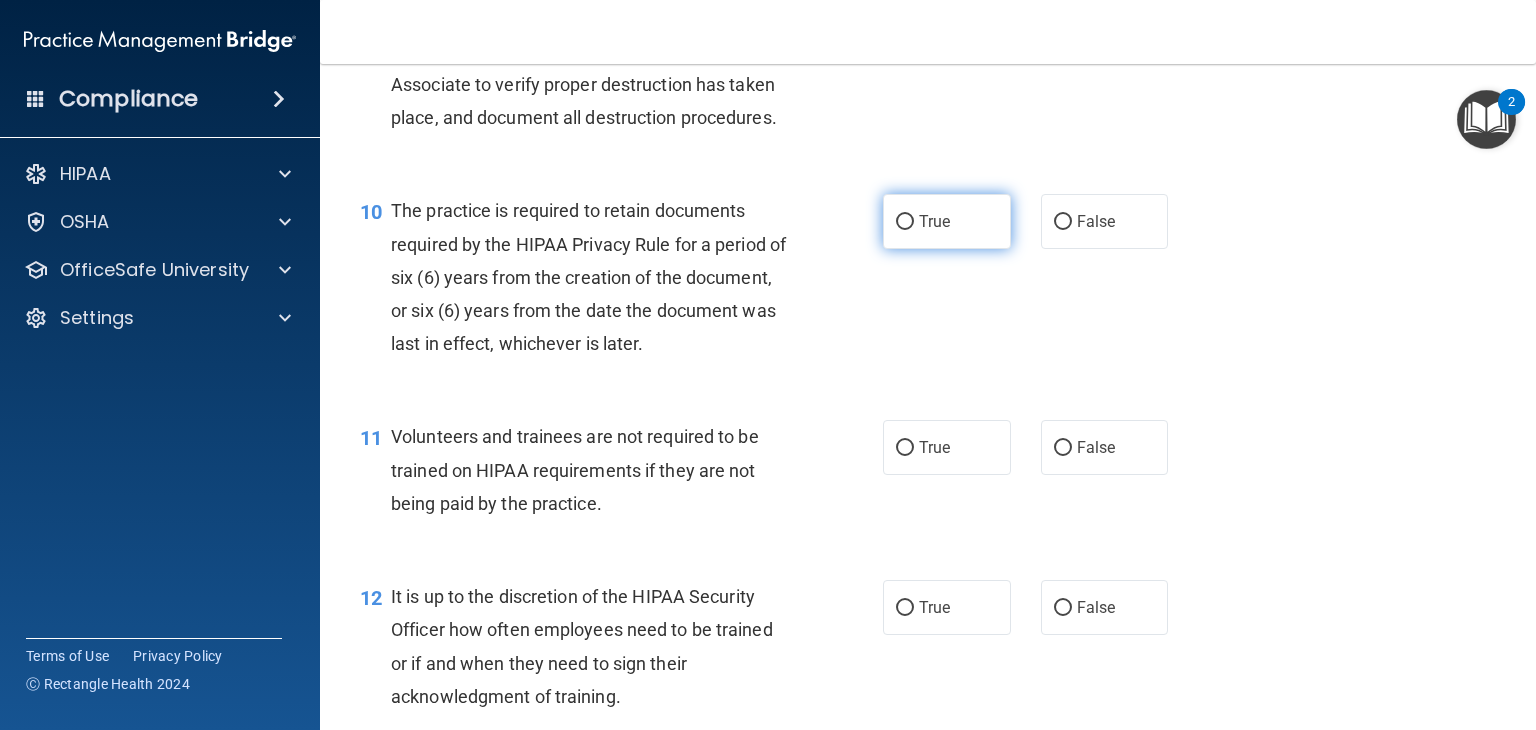 click on "True" at bounding box center (947, 221) 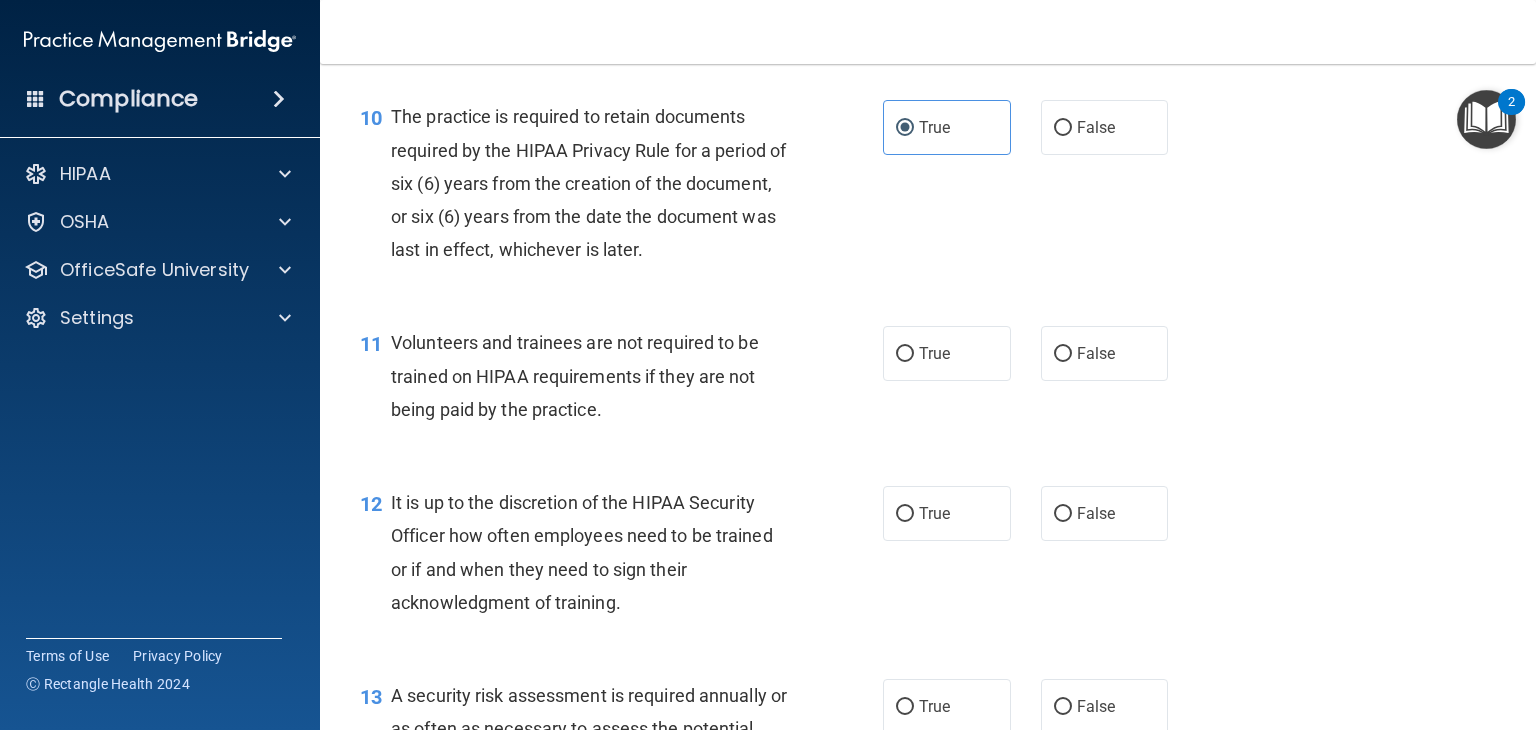 scroll, scrollTop: 2100, scrollLeft: 0, axis: vertical 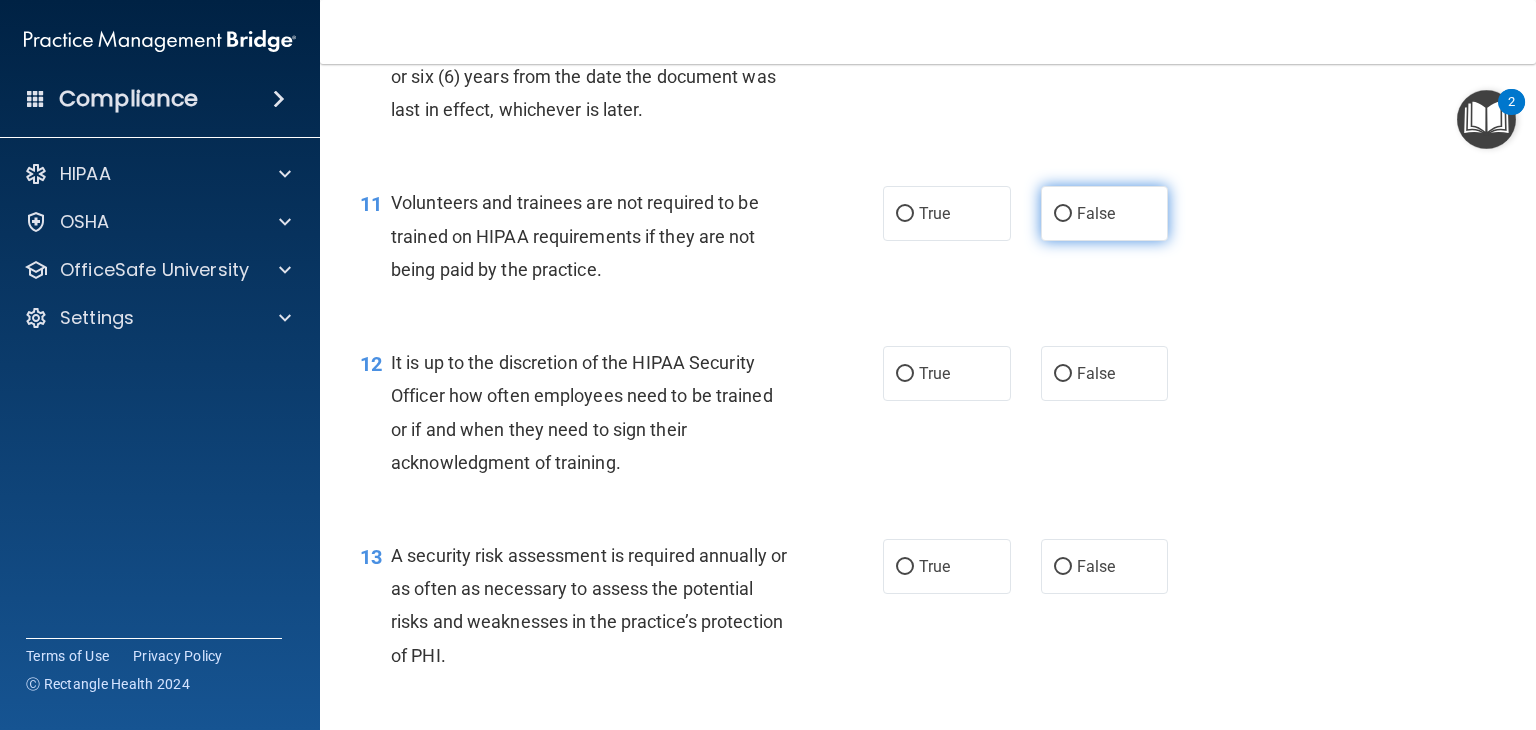 click on "False" at bounding box center (1105, 213) 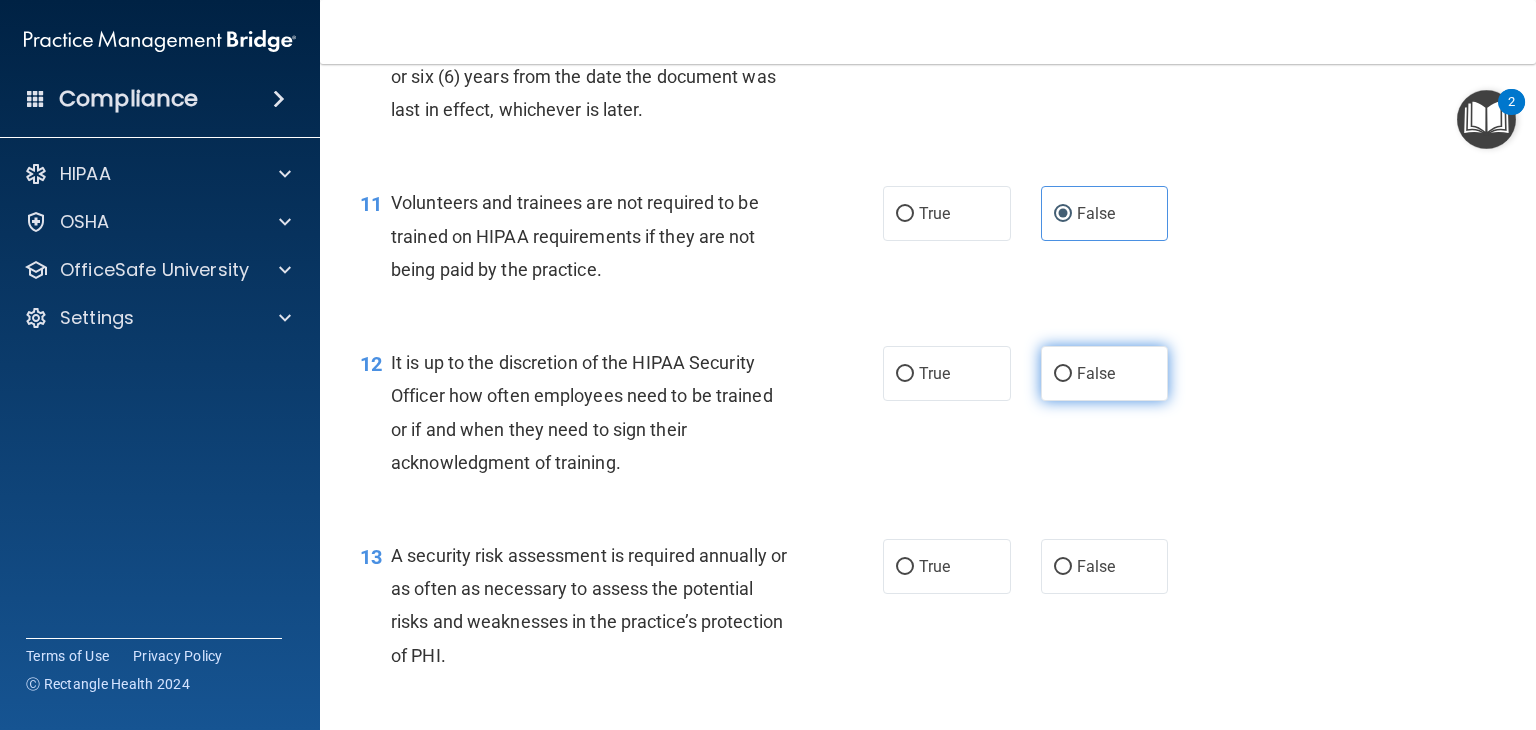 click on "False" at bounding box center [1105, 373] 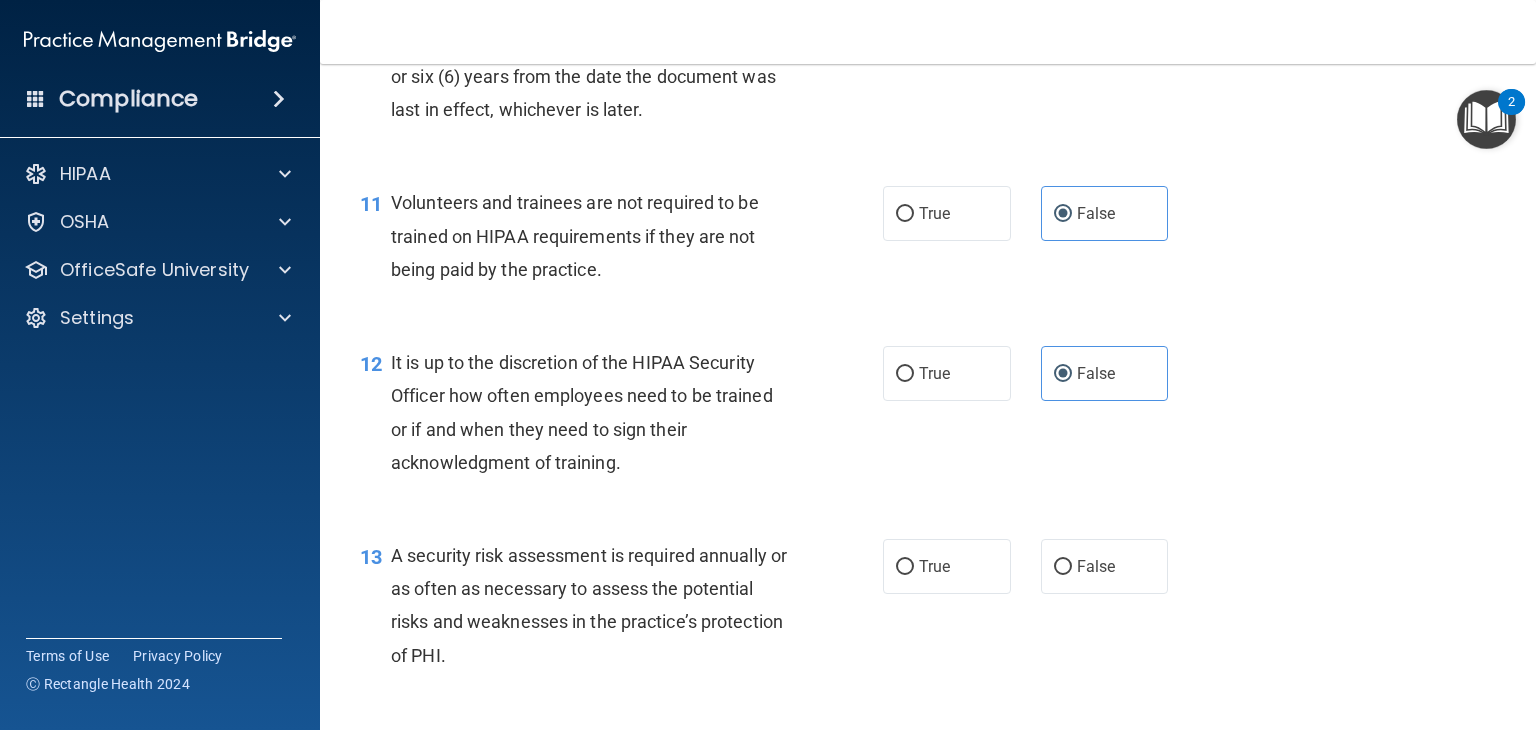 scroll, scrollTop: 2333, scrollLeft: 0, axis: vertical 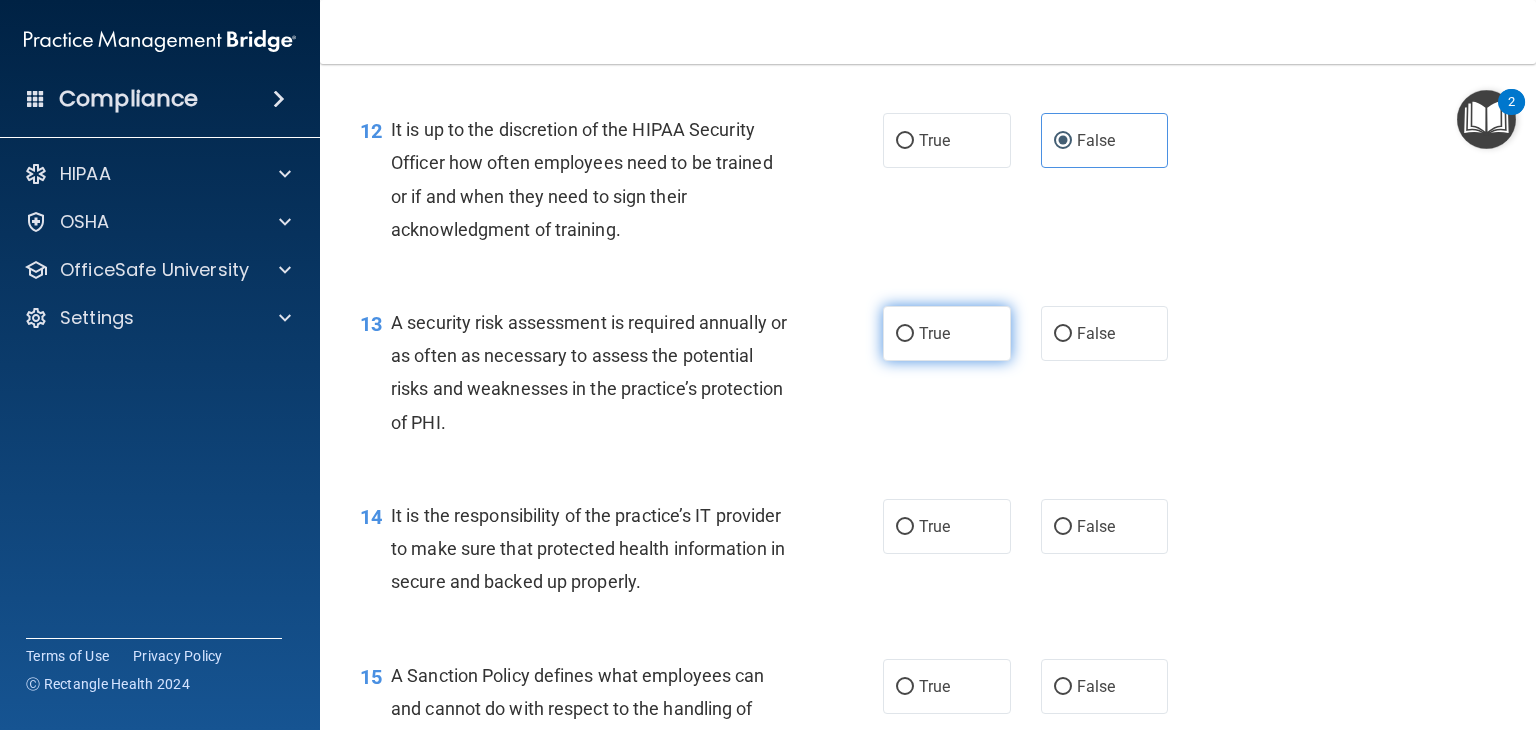 click on "True" at bounding box center (905, 334) 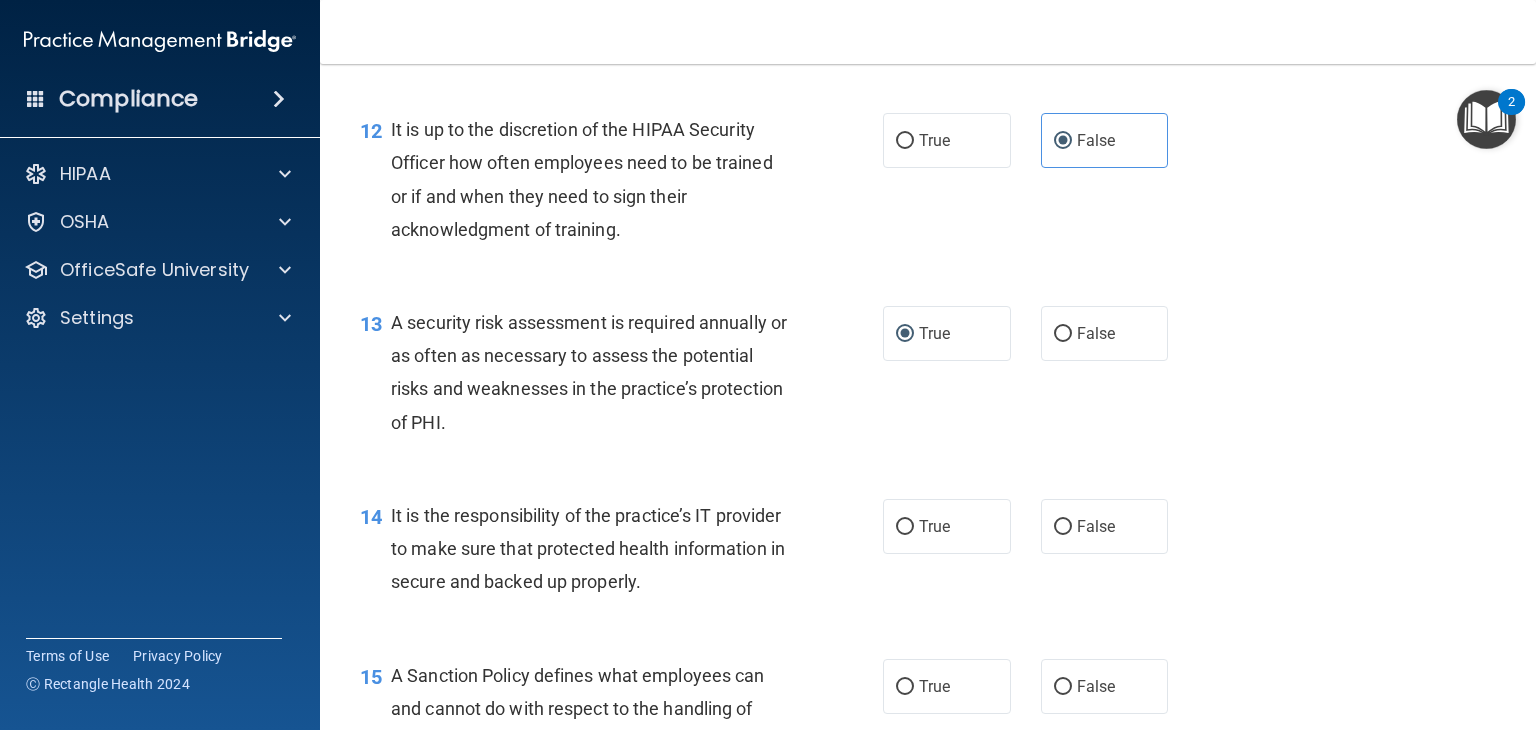 scroll, scrollTop: 2566, scrollLeft: 0, axis: vertical 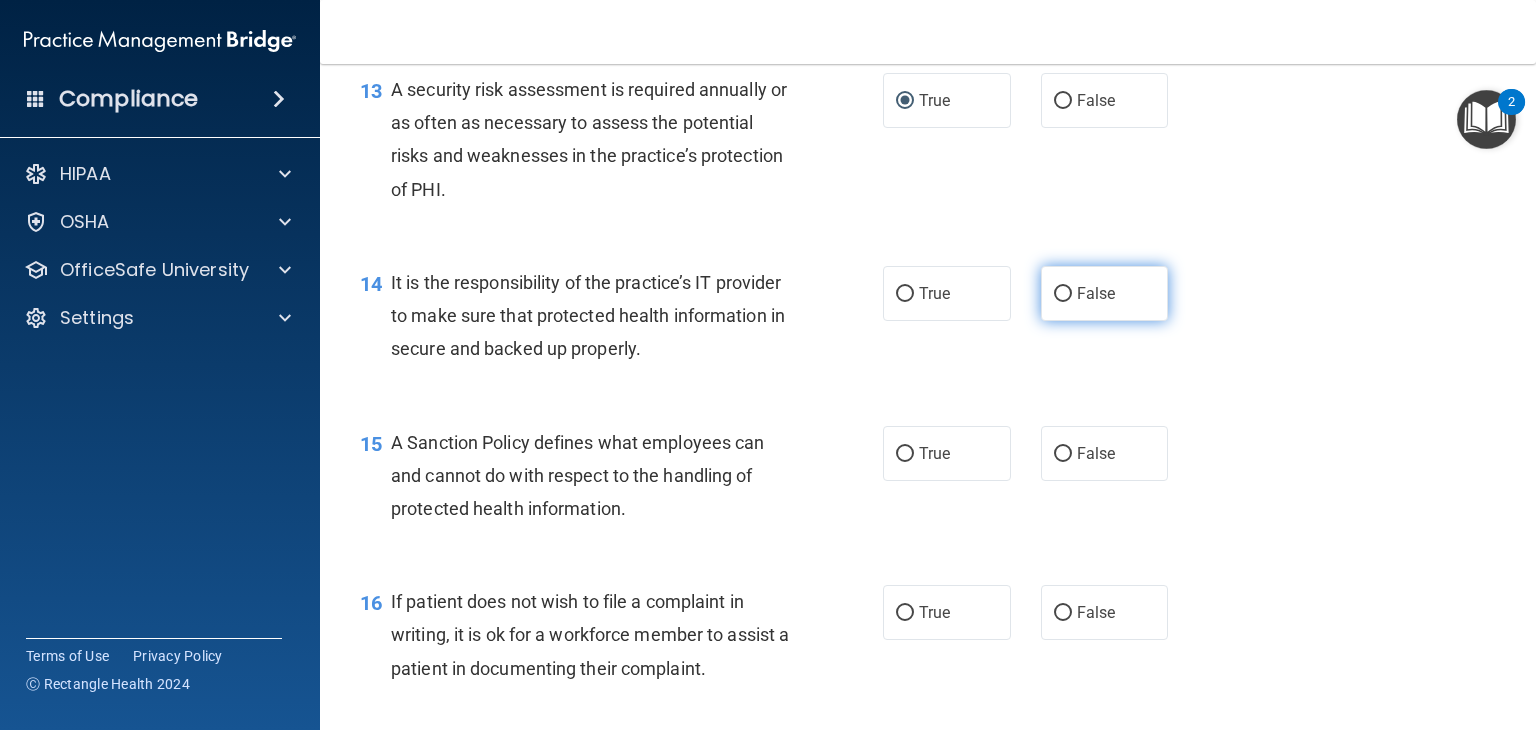 click on "False" at bounding box center (1096, 293) 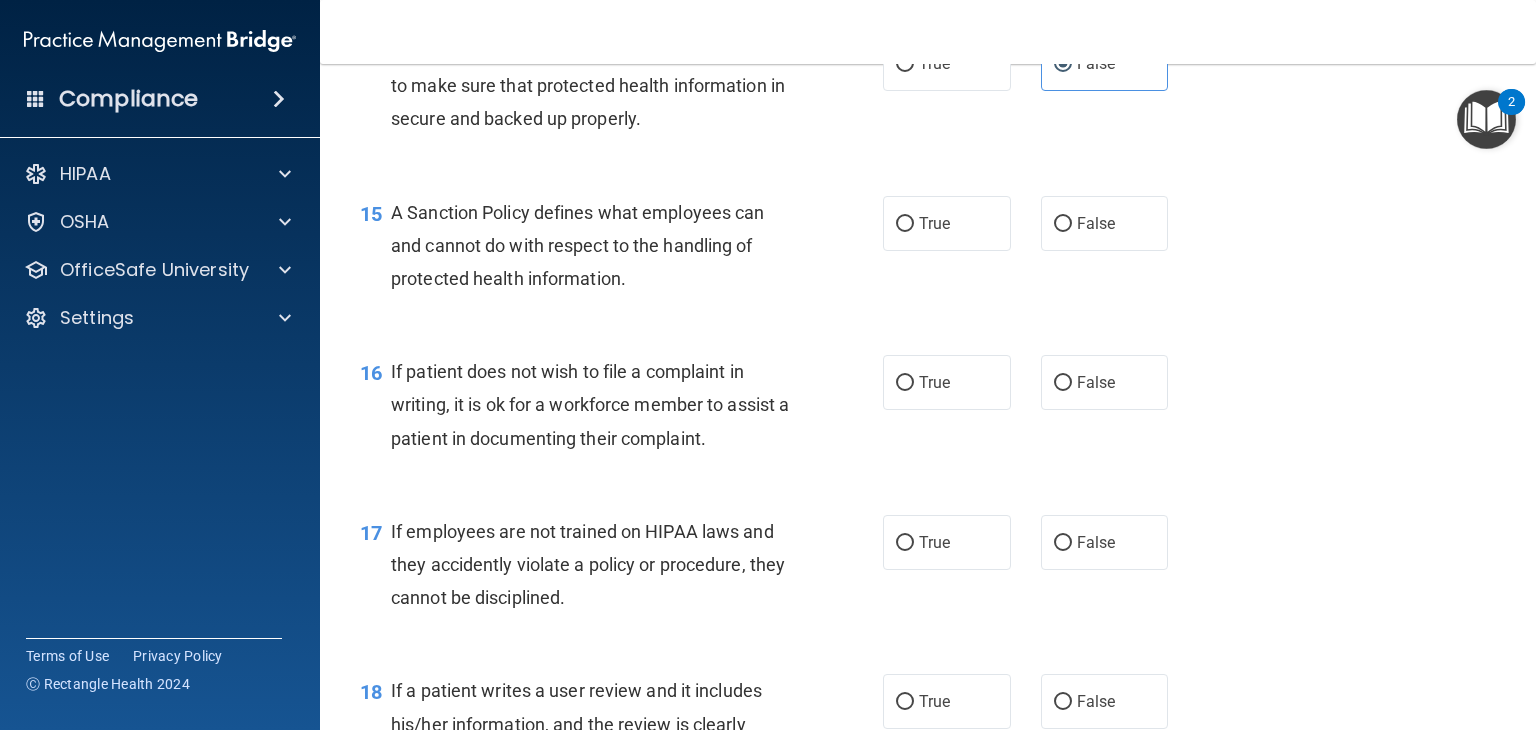 scroll, scrollTop: 2800, scrollLeft: 0, axis: vertical 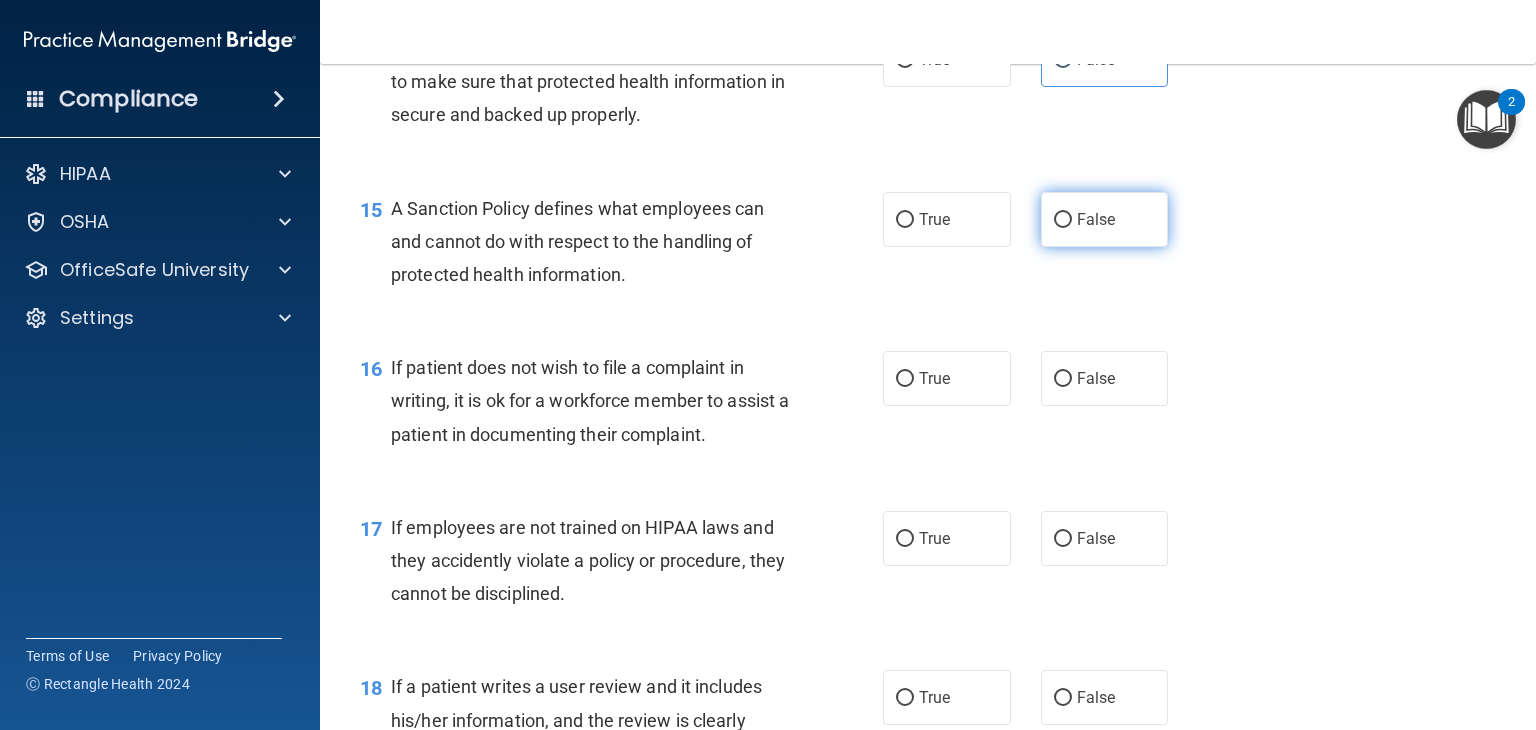 click on "False" at bounding box center [1096, 219] 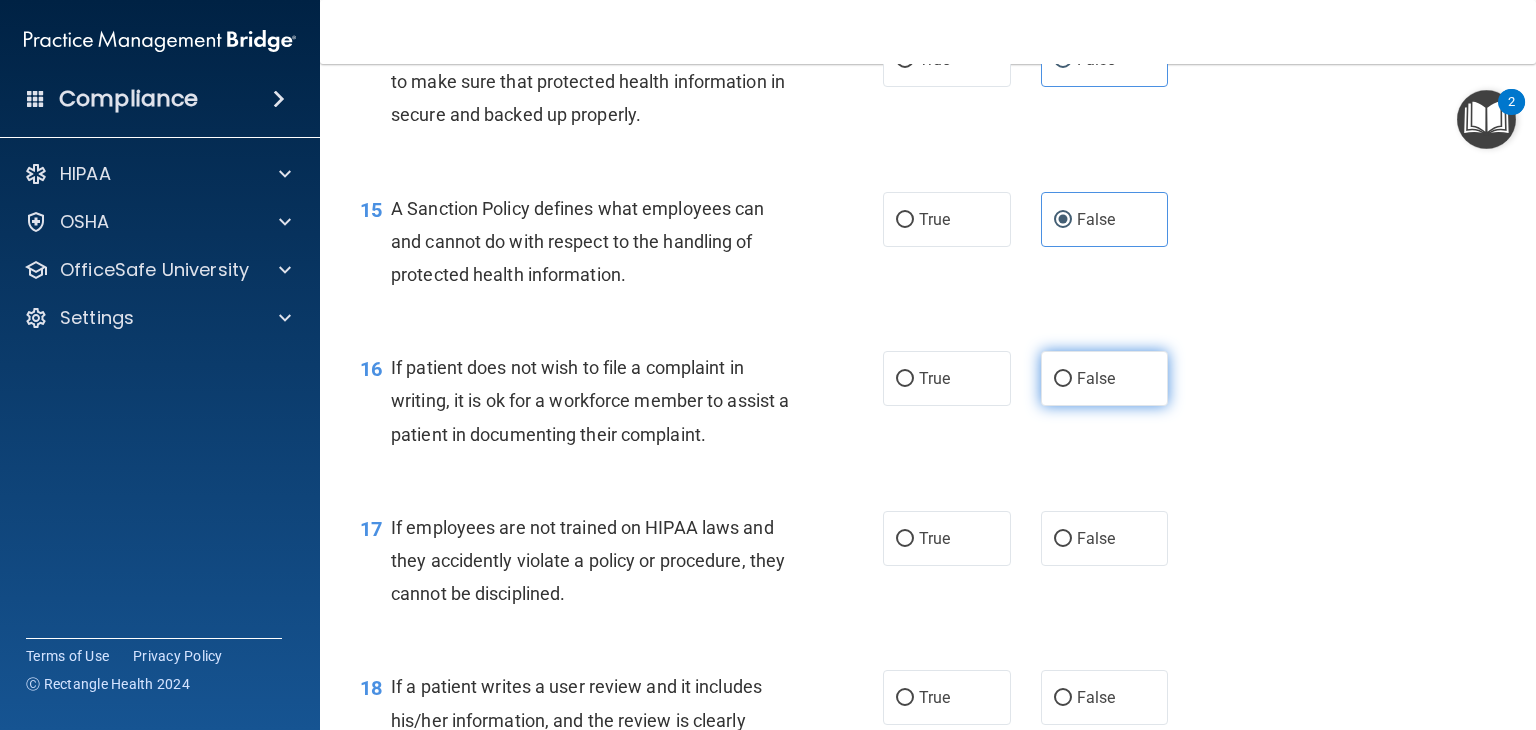 click on "False" at bounding box center (1063, 379) 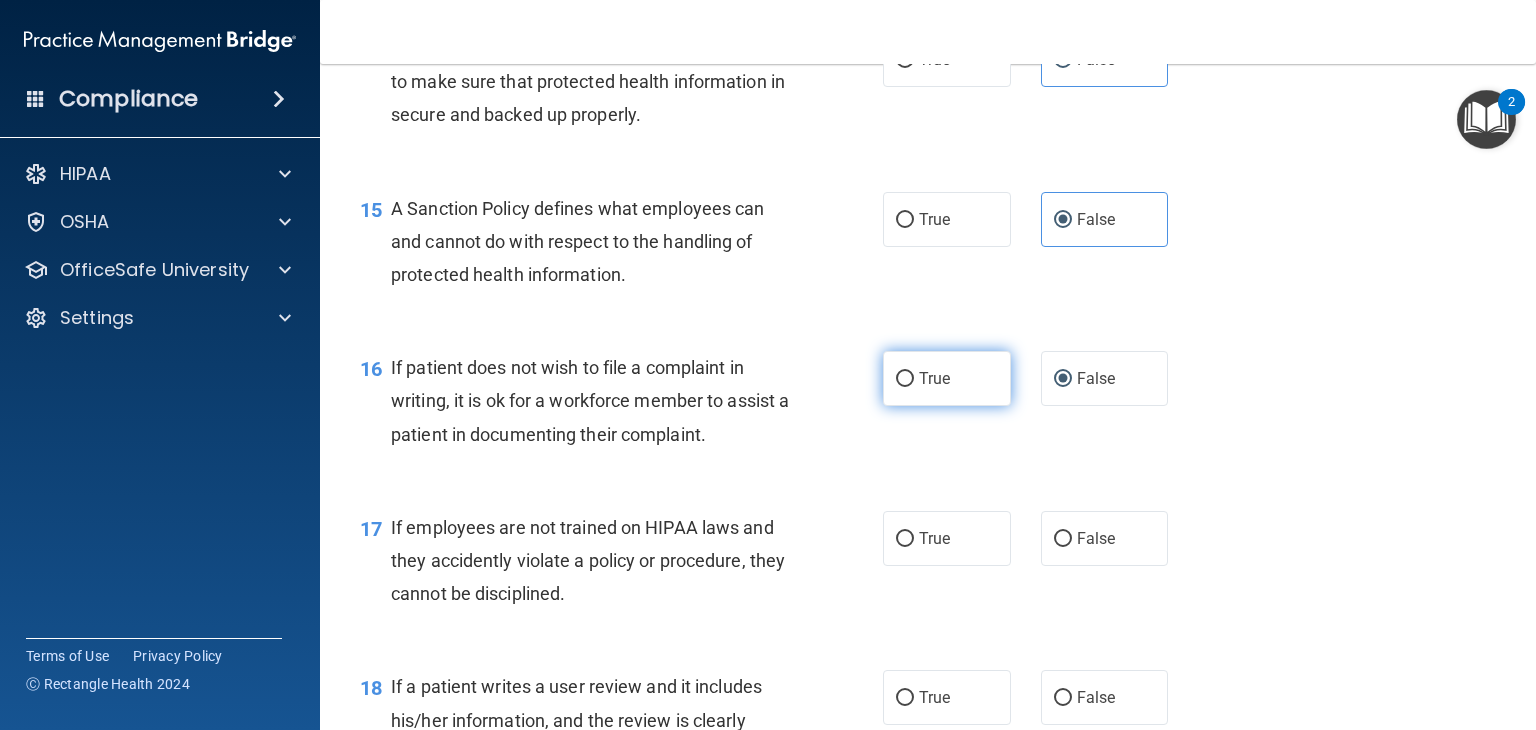 click on "True" at bounding box center [947, 378] 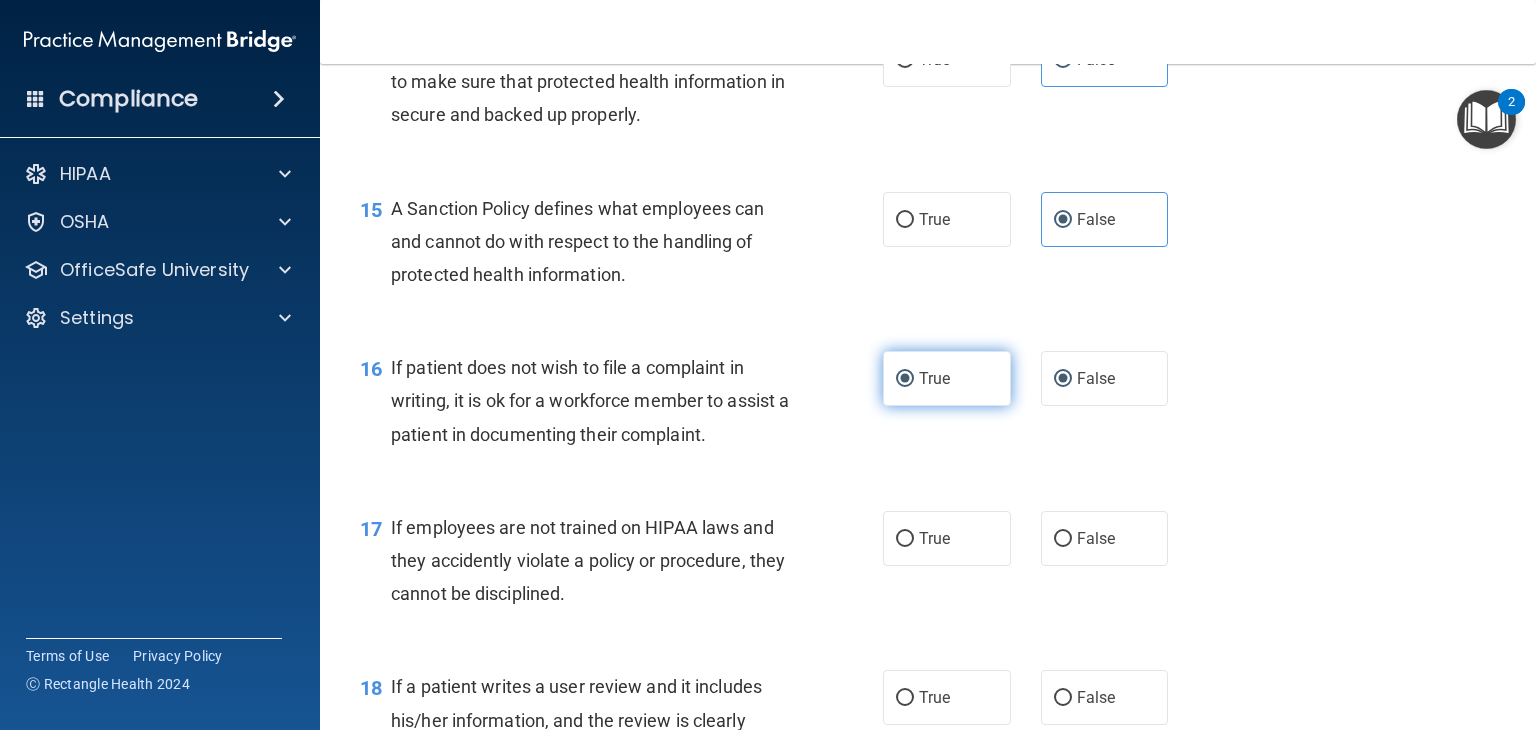 radio on "false" 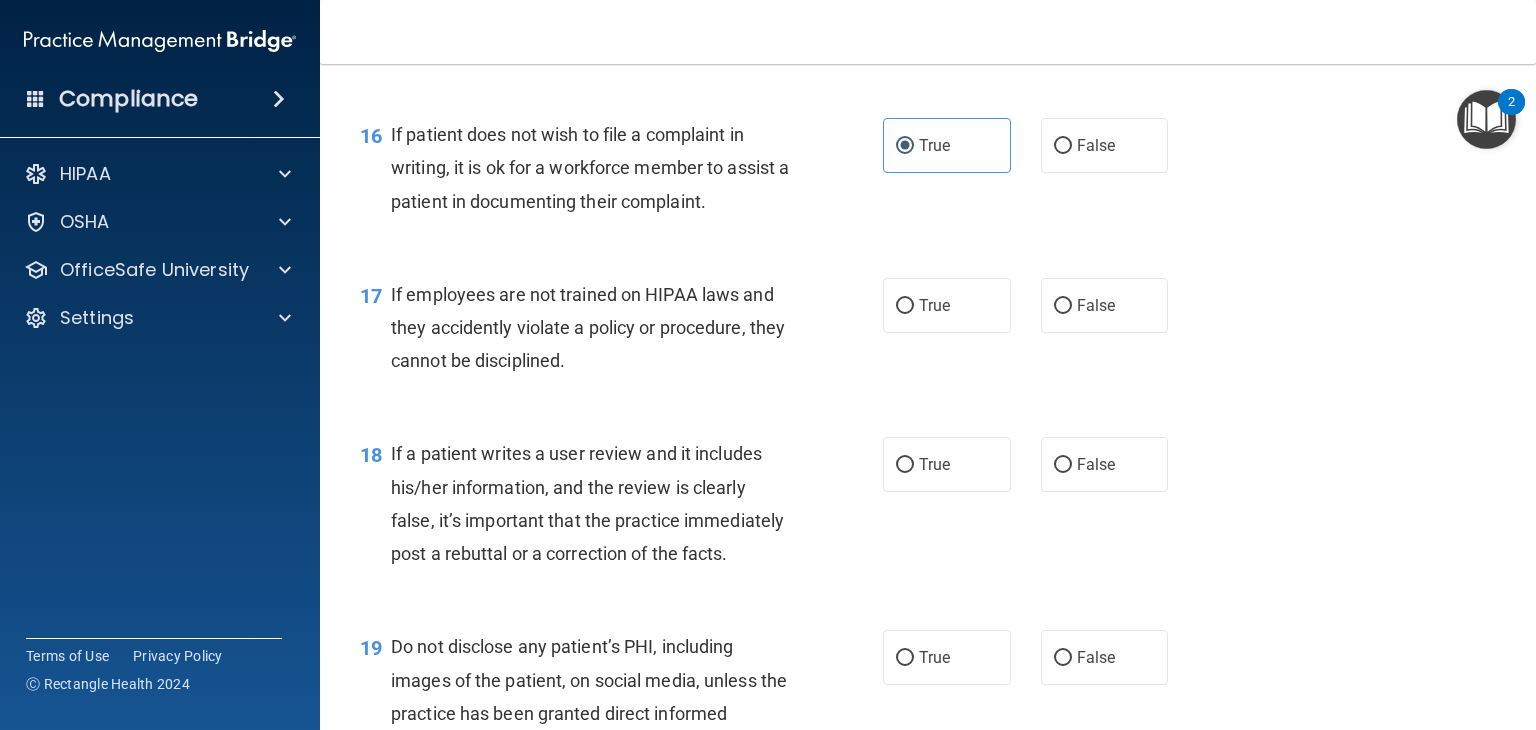 scroll, scrollTop: 3266, scrollLeft: 0, axis: vertical 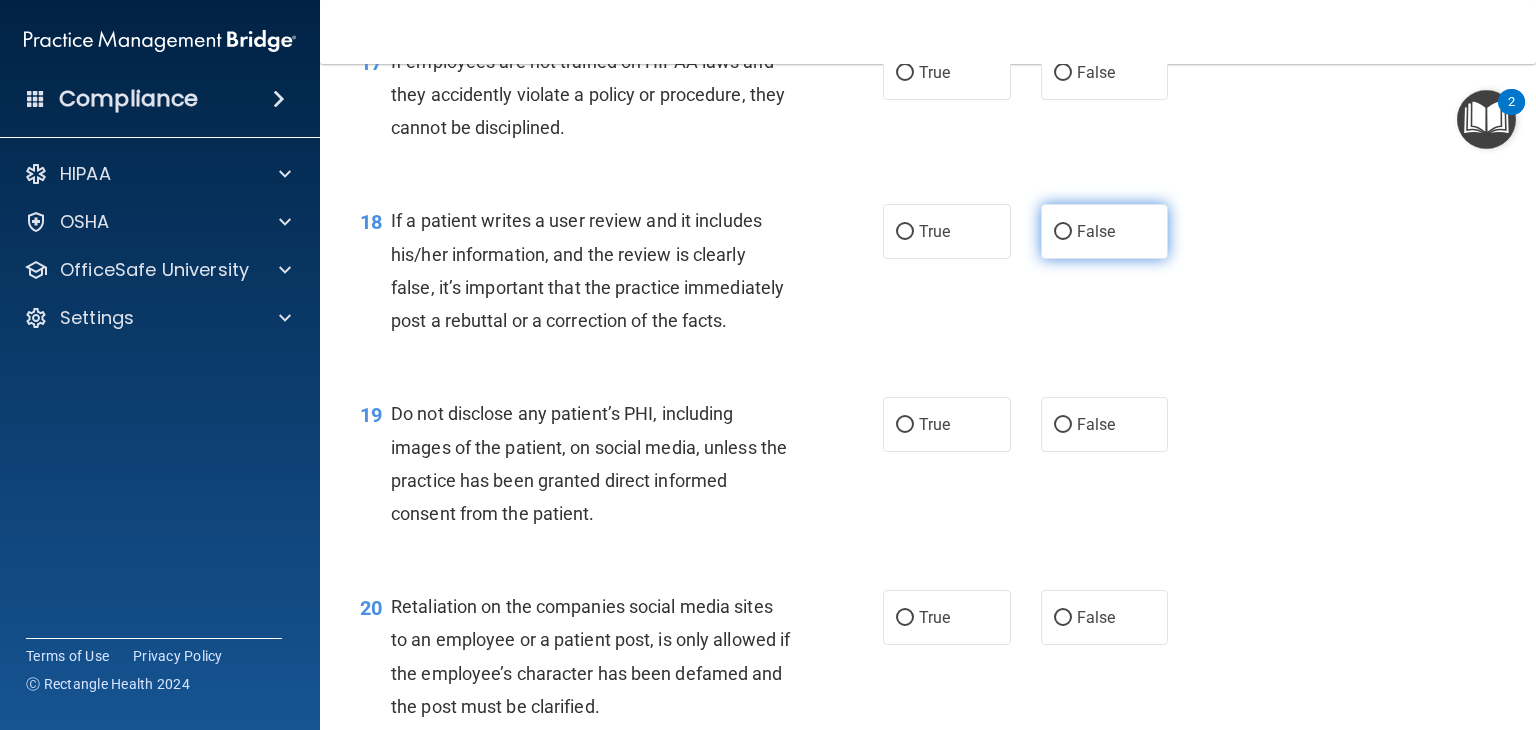 click on "False" at bounding box center [1105, 231] 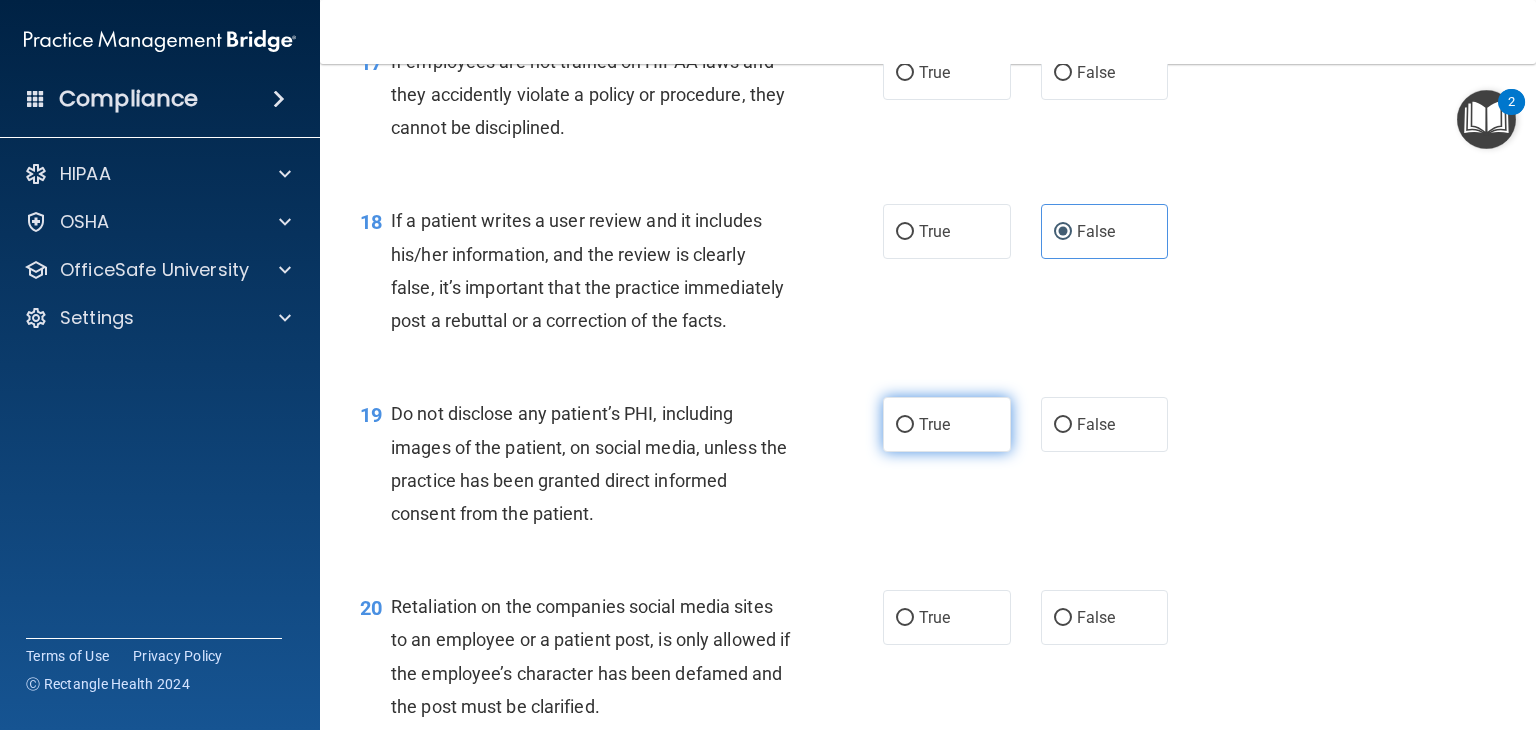click on "True" at bounding box center (934, 424) 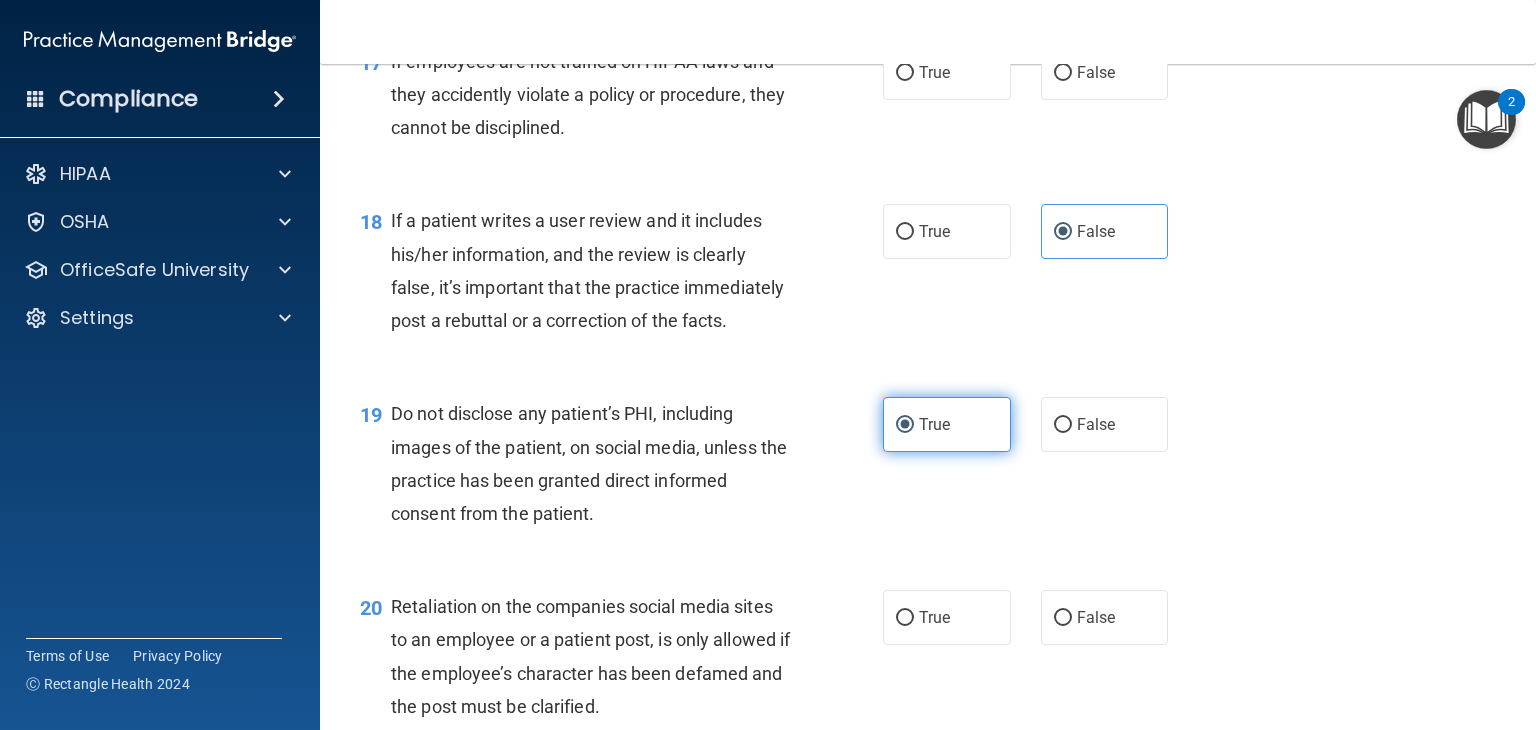 scroll, scrollTop: 3500, scrollLeft: 0, axis: vertical 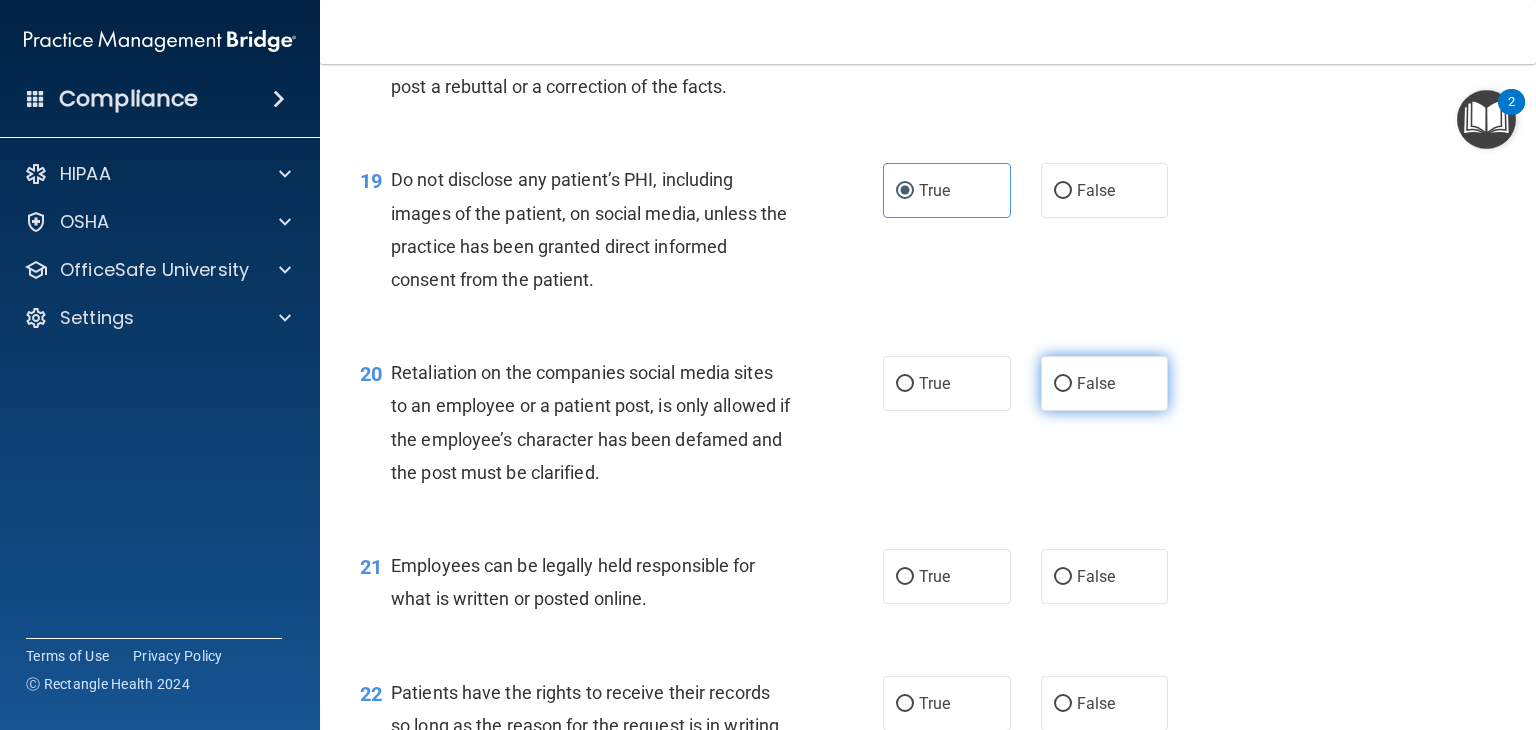 click on "False" at bounding box center [1105, 383] 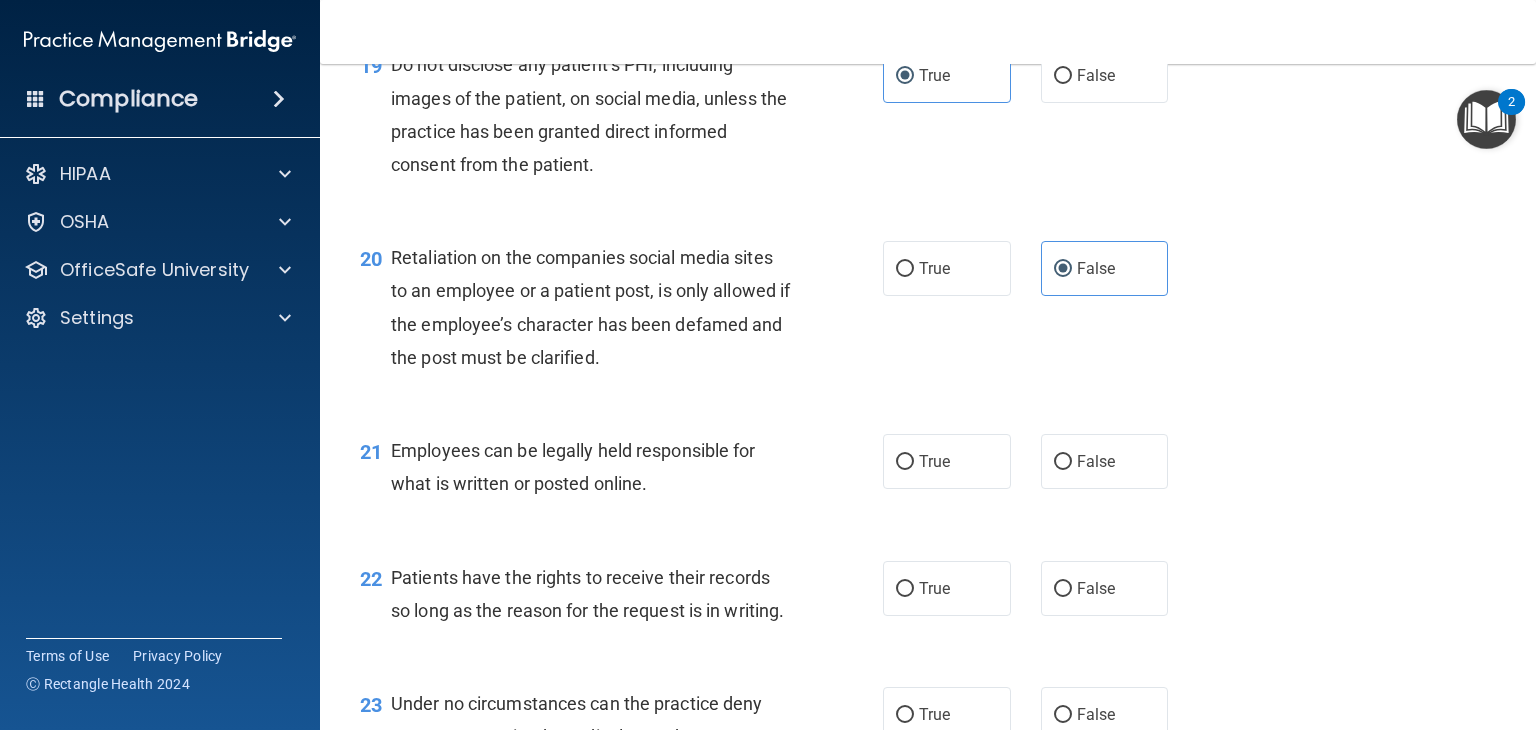scroll, scrollTop: 3733, scrollLeft: 0, axis: vertical 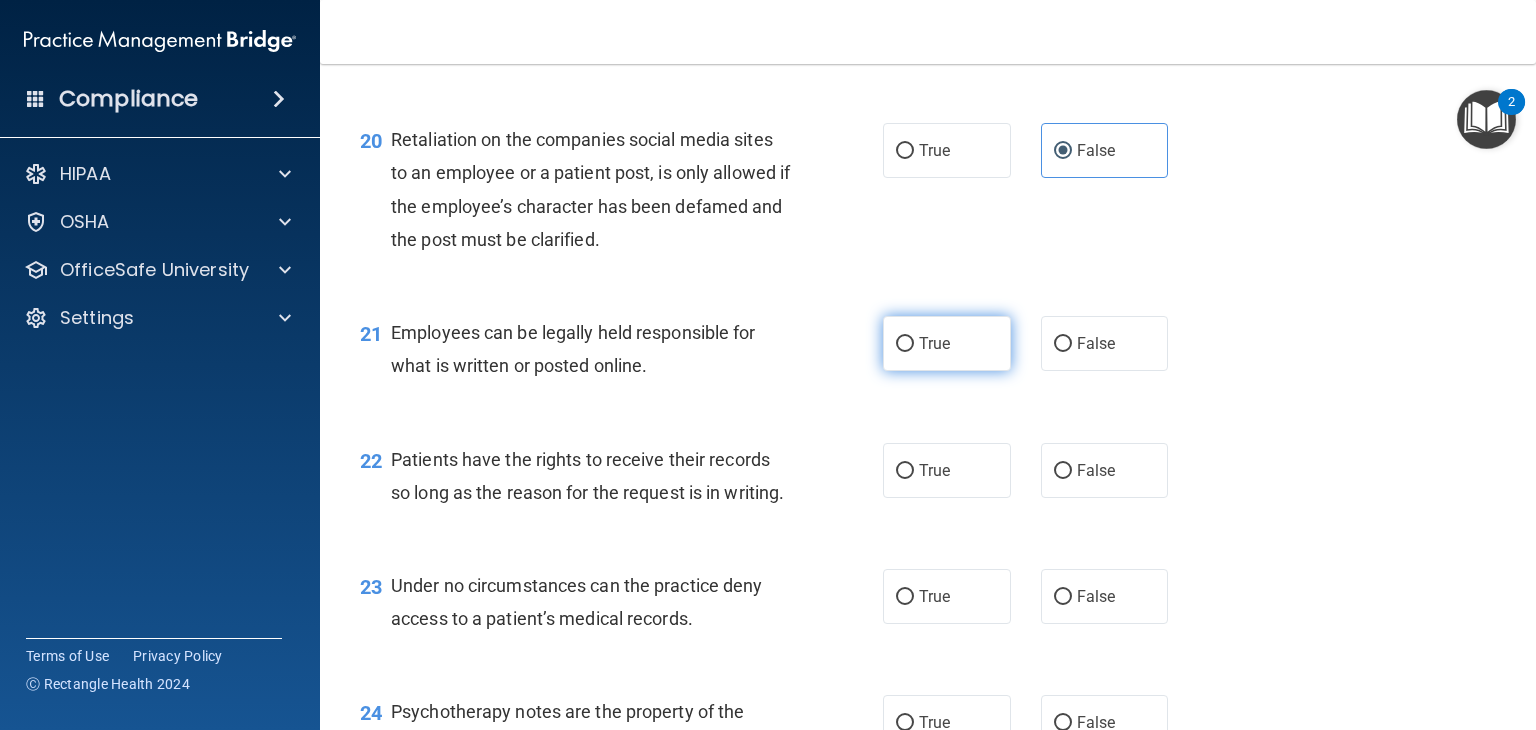 click on "True" at bounding box center [947, 343] 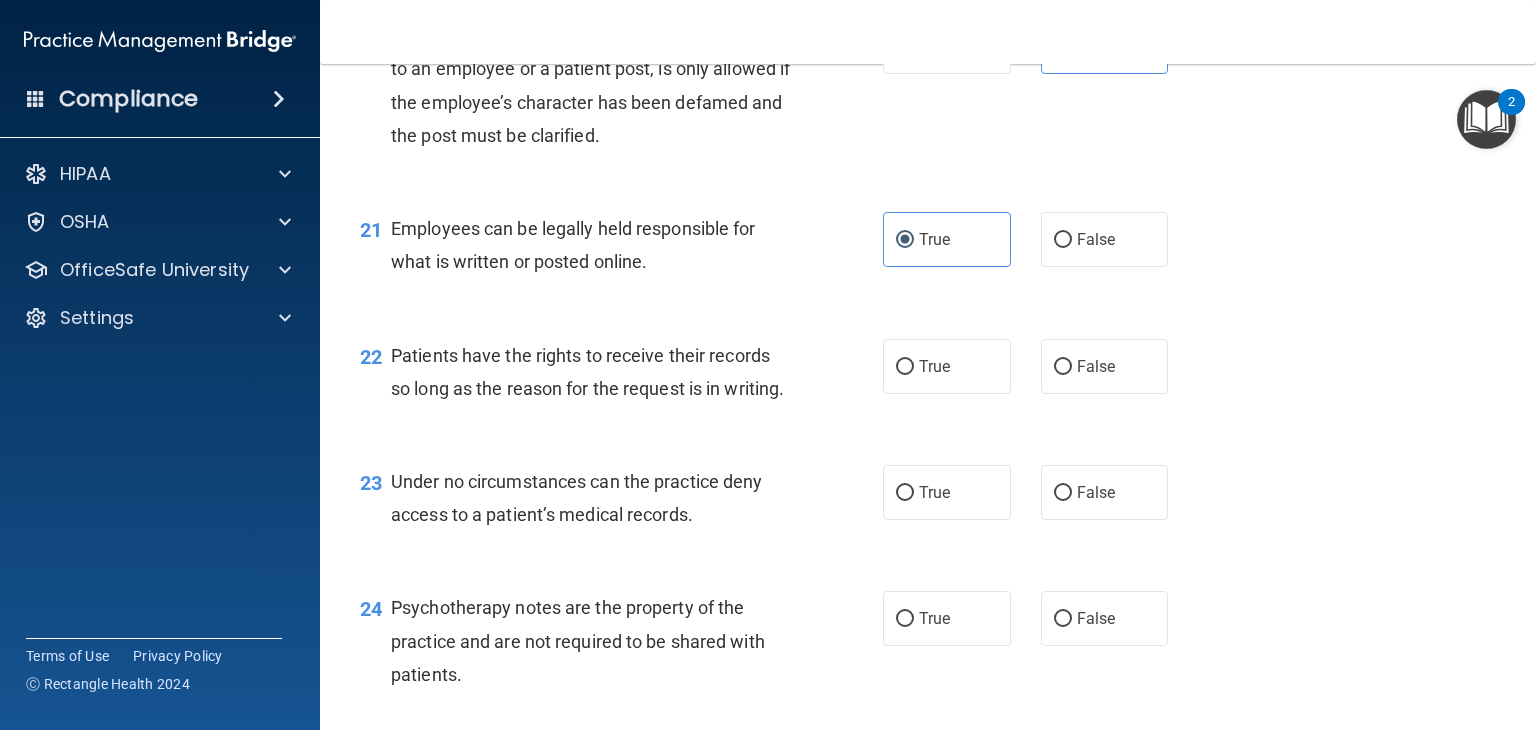 scroll, scrollTop: 3966, scrollLeft: 0, axis: vertical 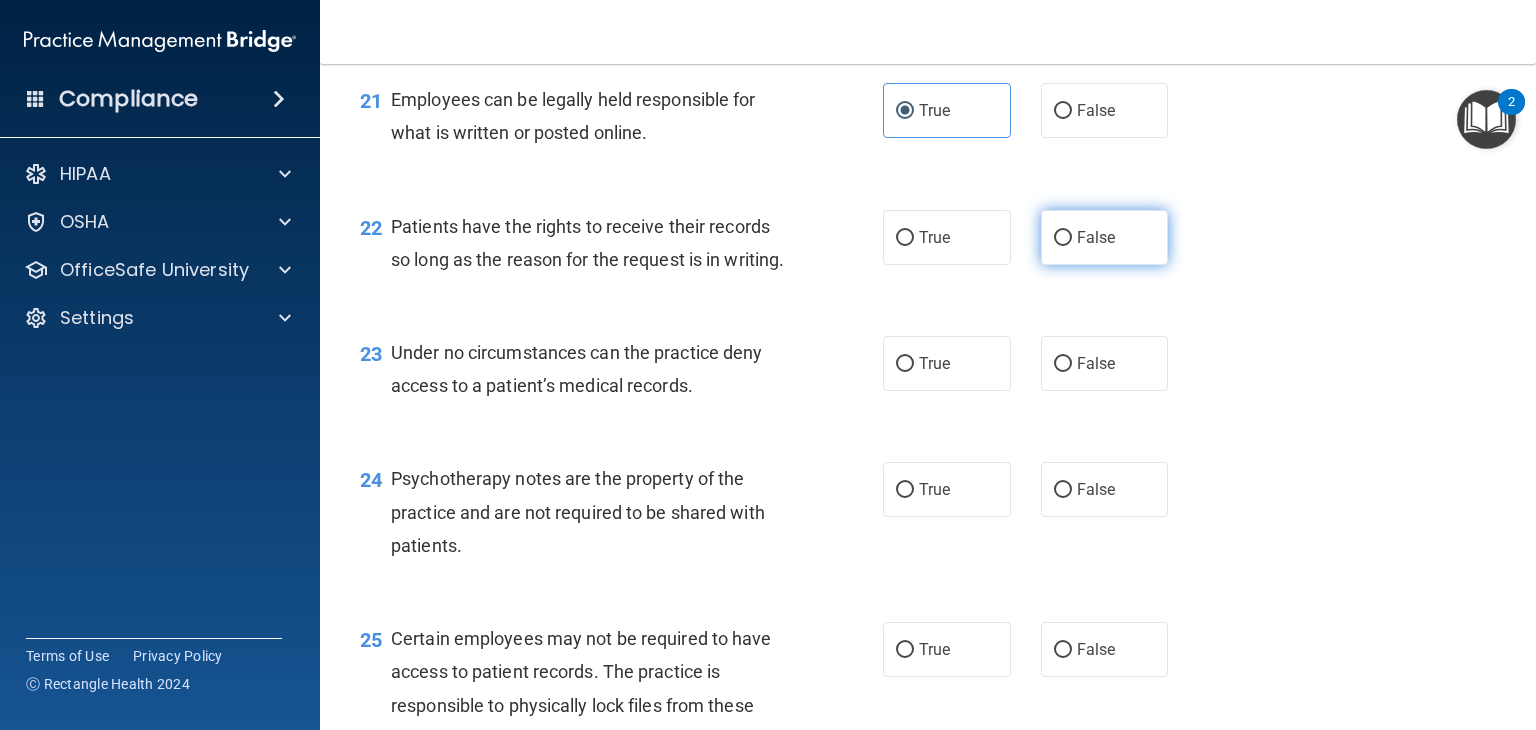 click on "False" at bounding box center (1105, 237) 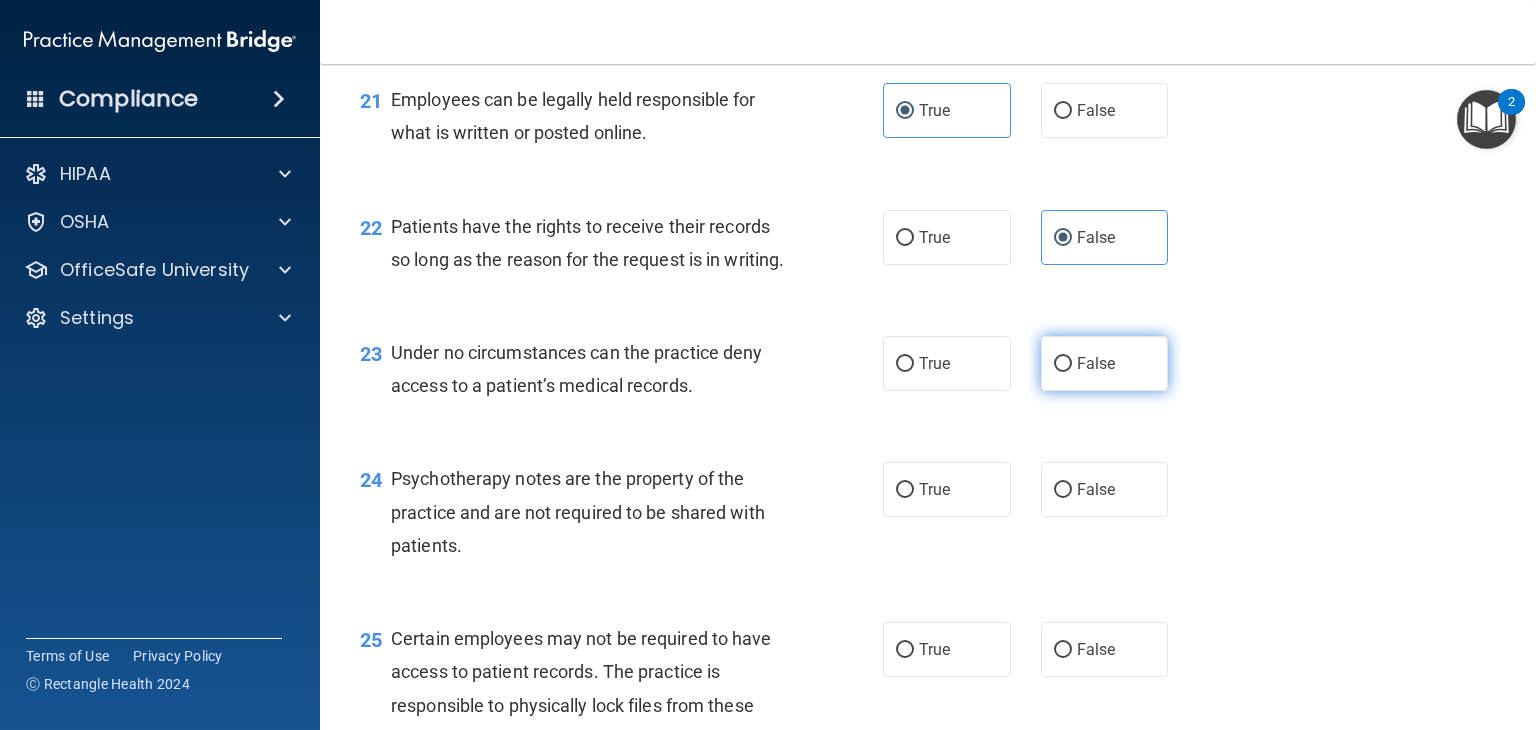 click on "False" at bounding box center (1096, 363) 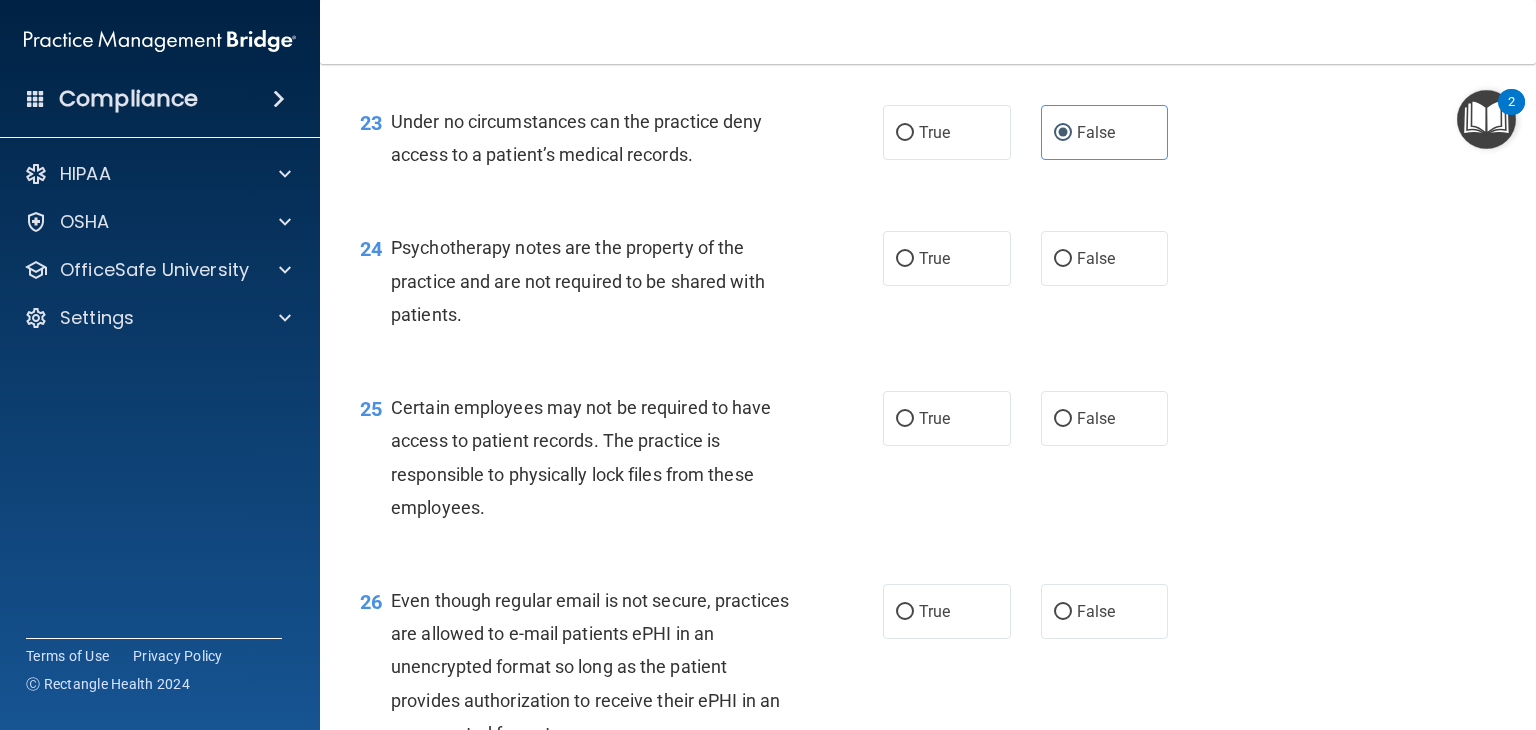 scroll, scrollTop: 4200, scrollLeft: 0, axis: vertical 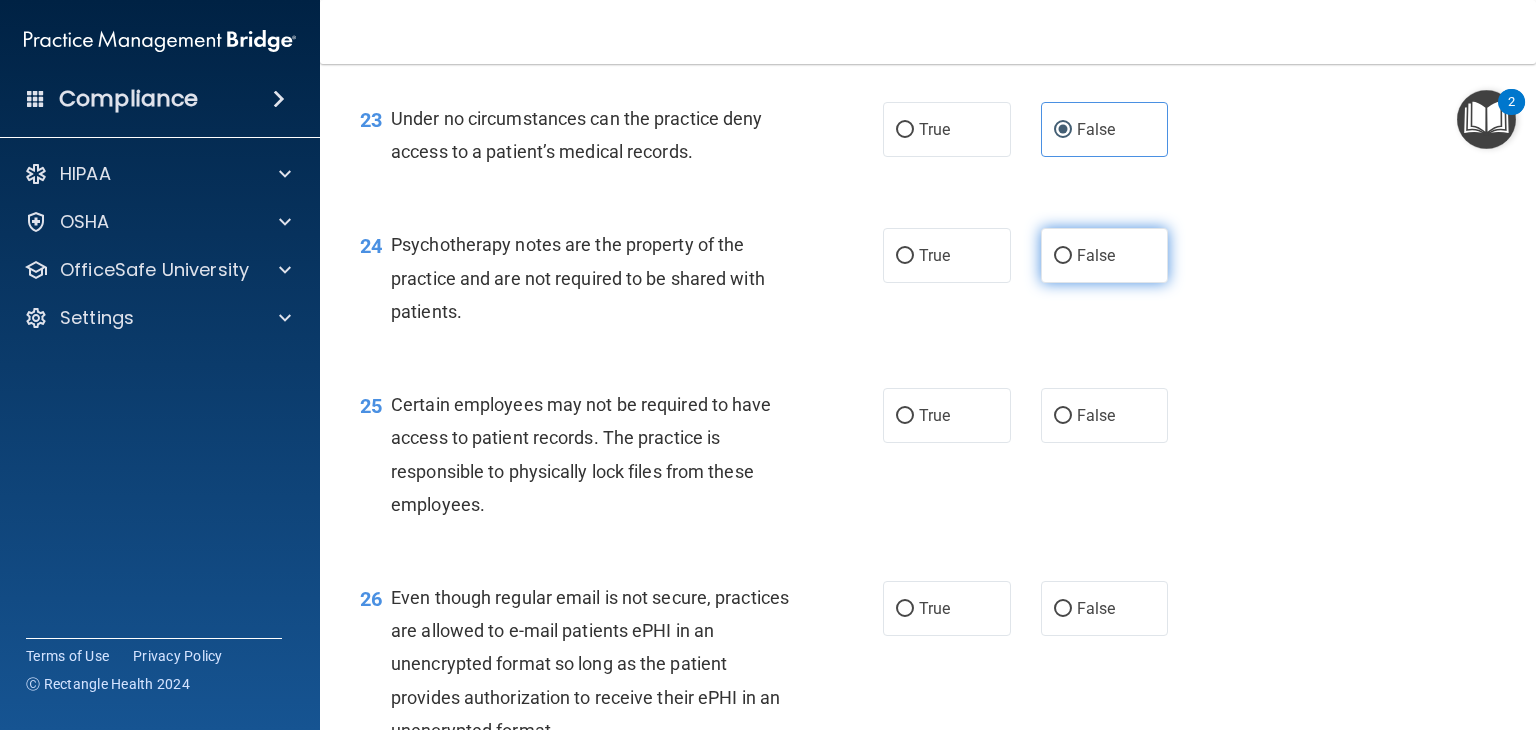 click on "False" at bounding box center [1105, 255] 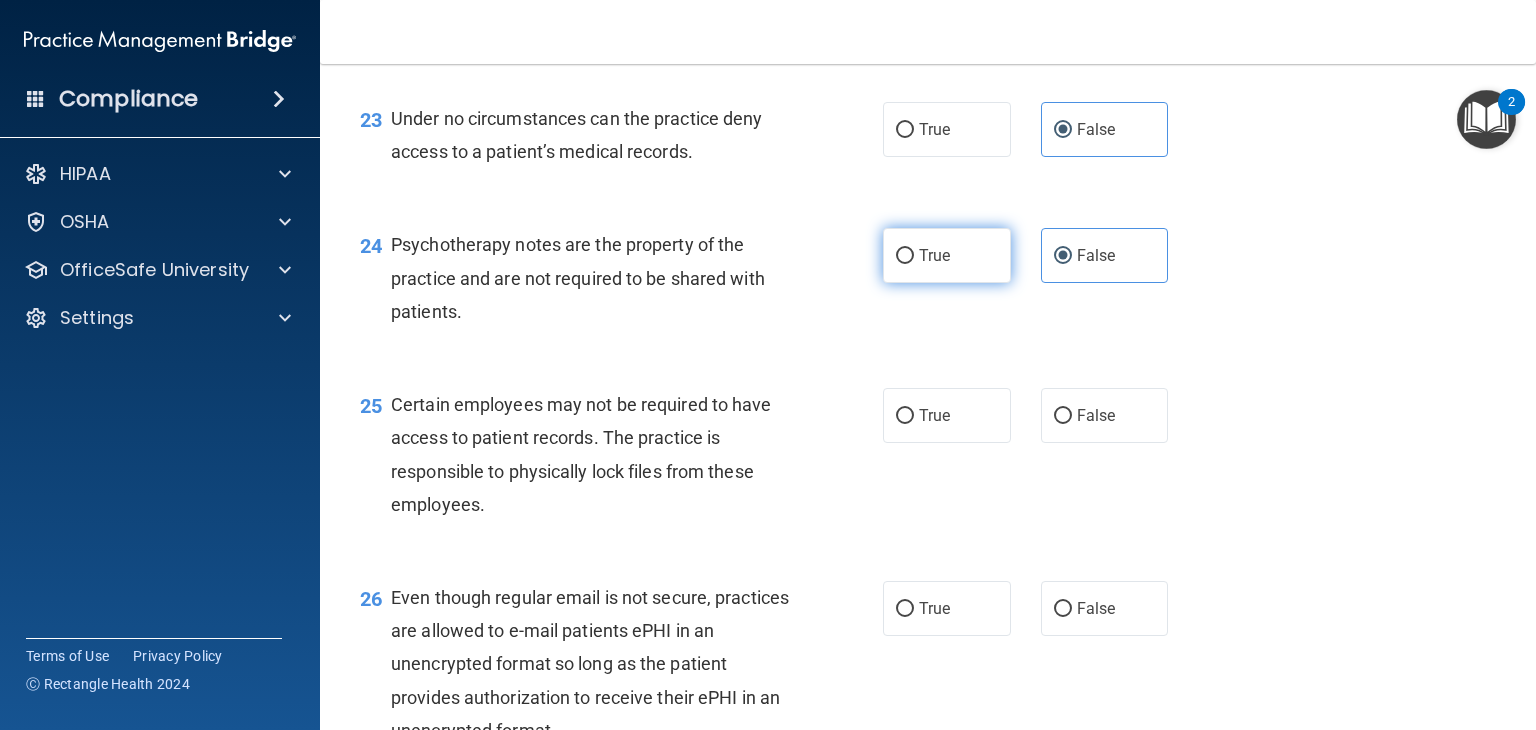 click on "True" at bounding box center [947, 255] 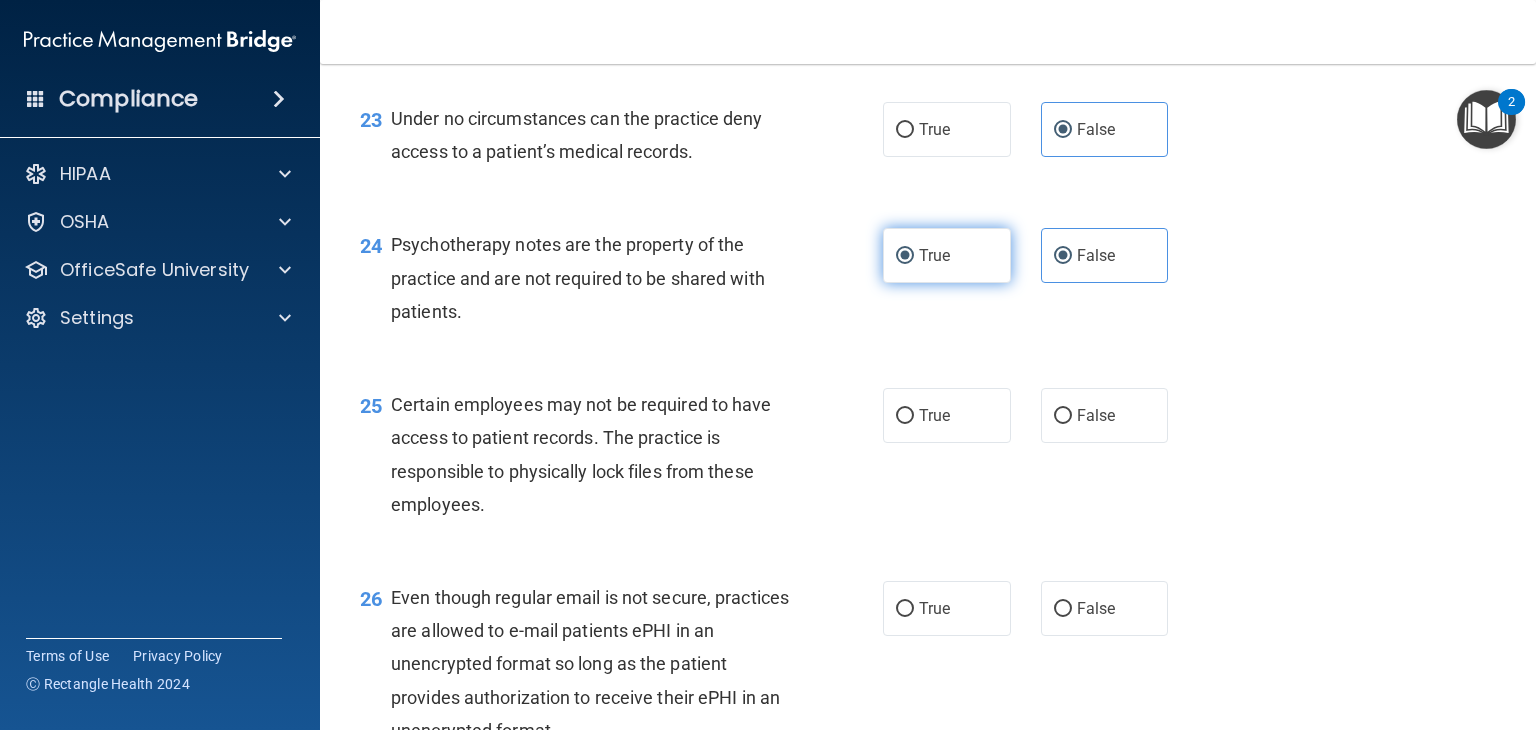 radio on "false" 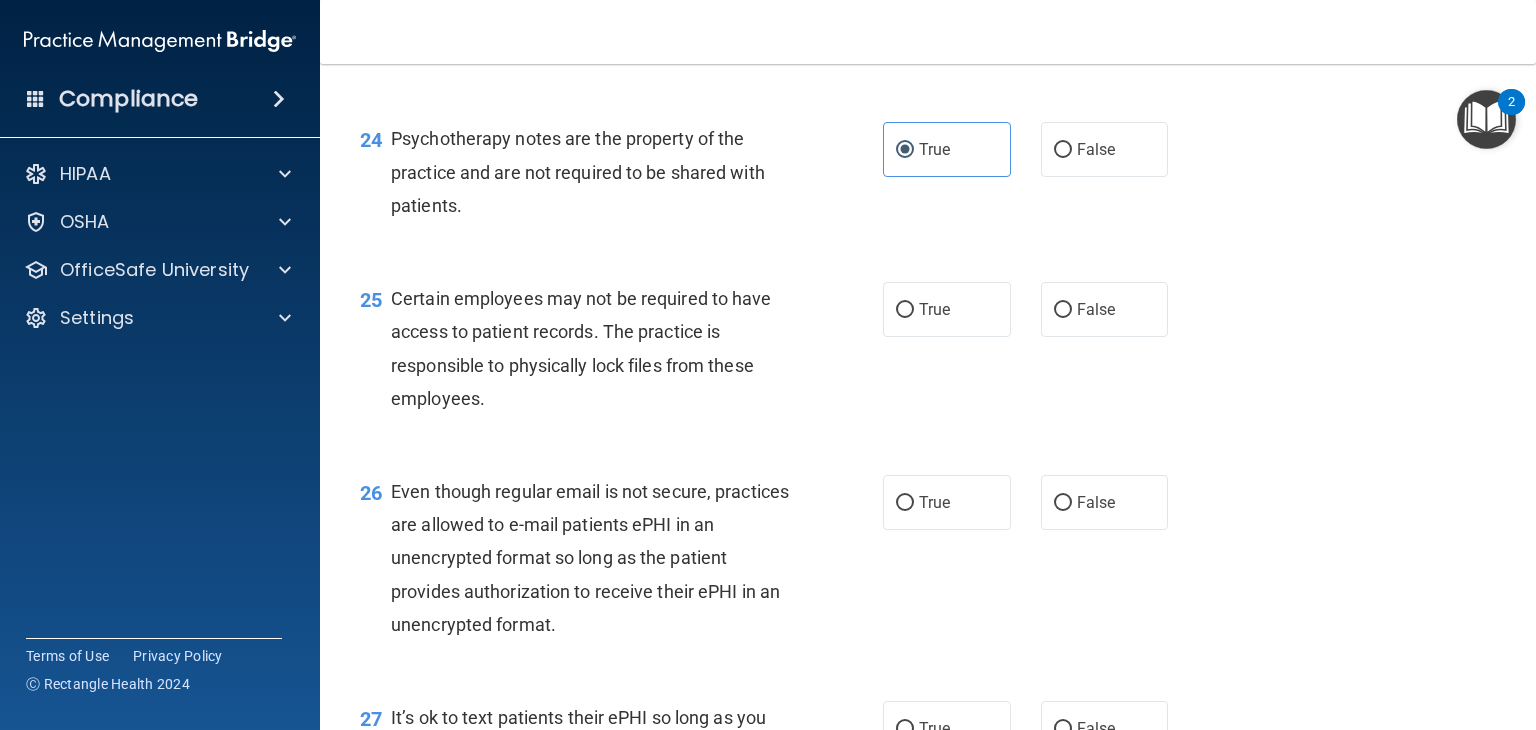 scroll, scrollTop: 4433, scrollLeft: 0, axis: vertical 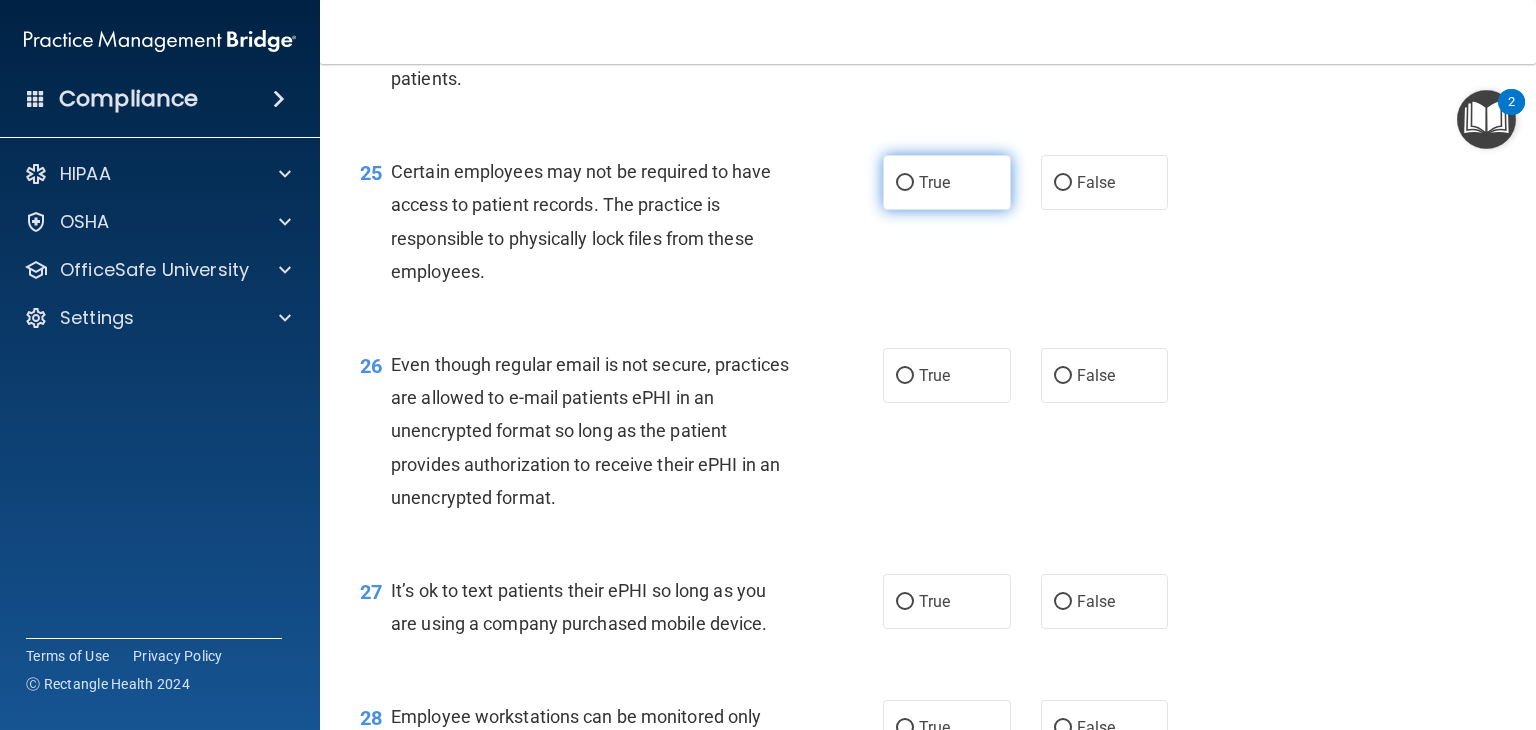 click on "True" at bounding box center [947, 182] 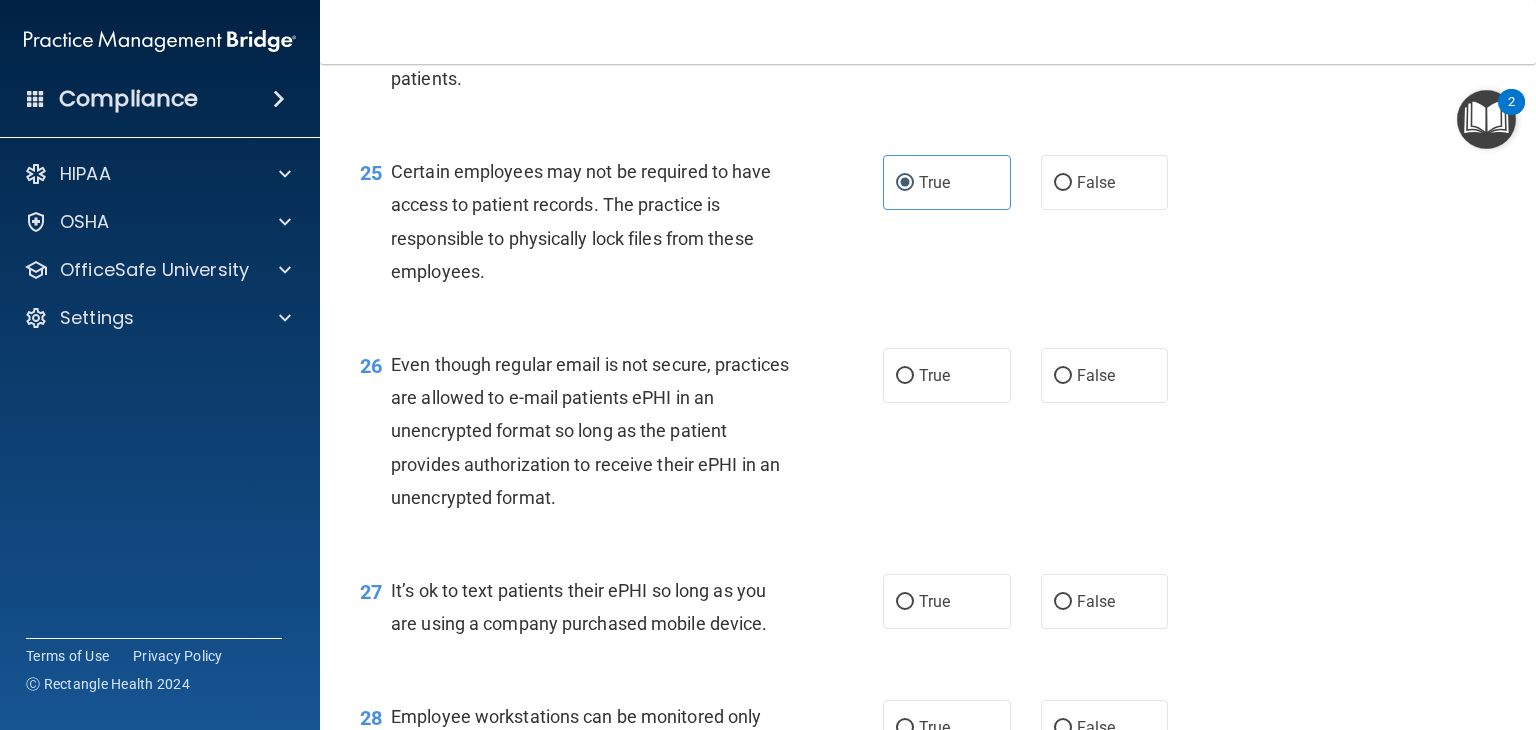 scroll, scrollTop: 4666, scrollLeft: 0, axis: vertical 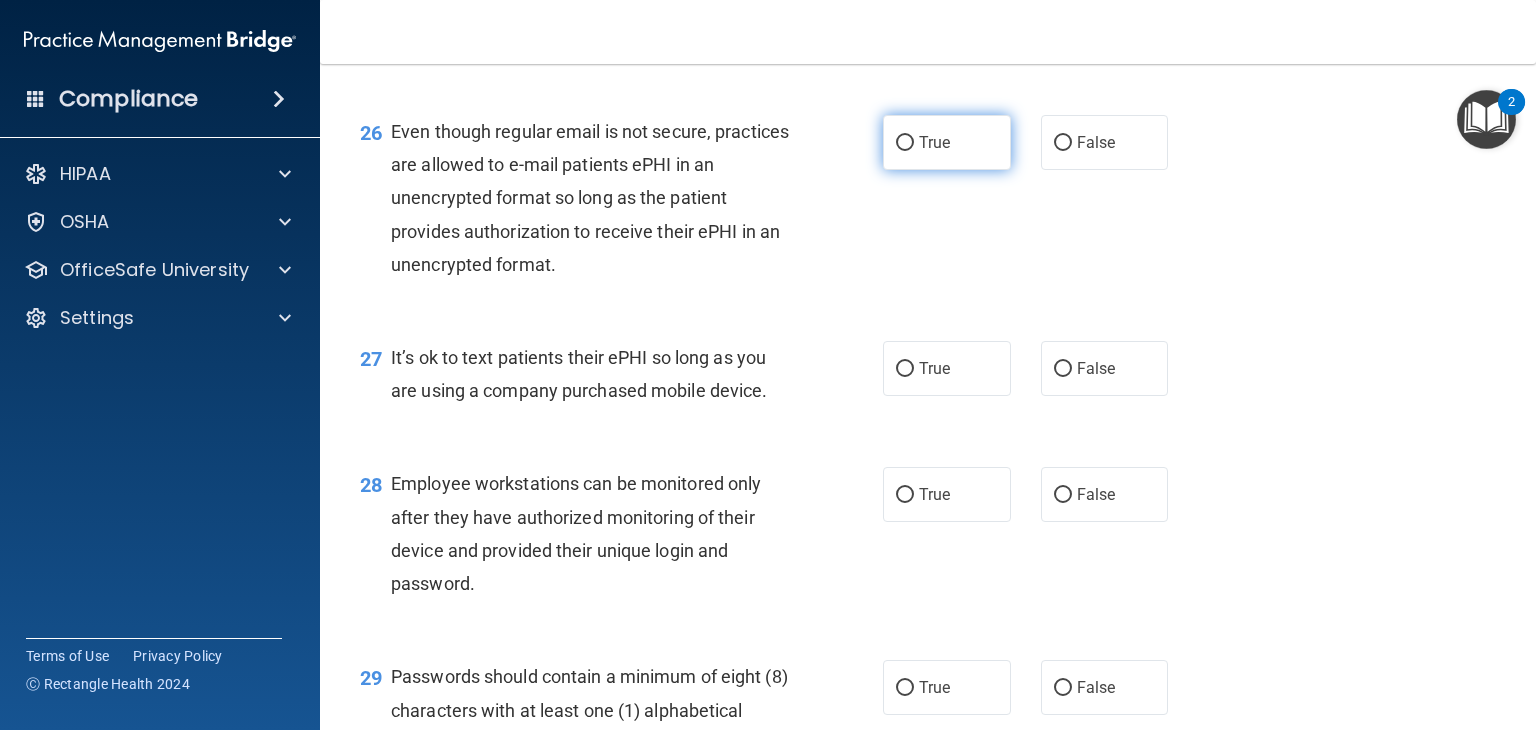 click on "True" at bounding box center [947, 142] 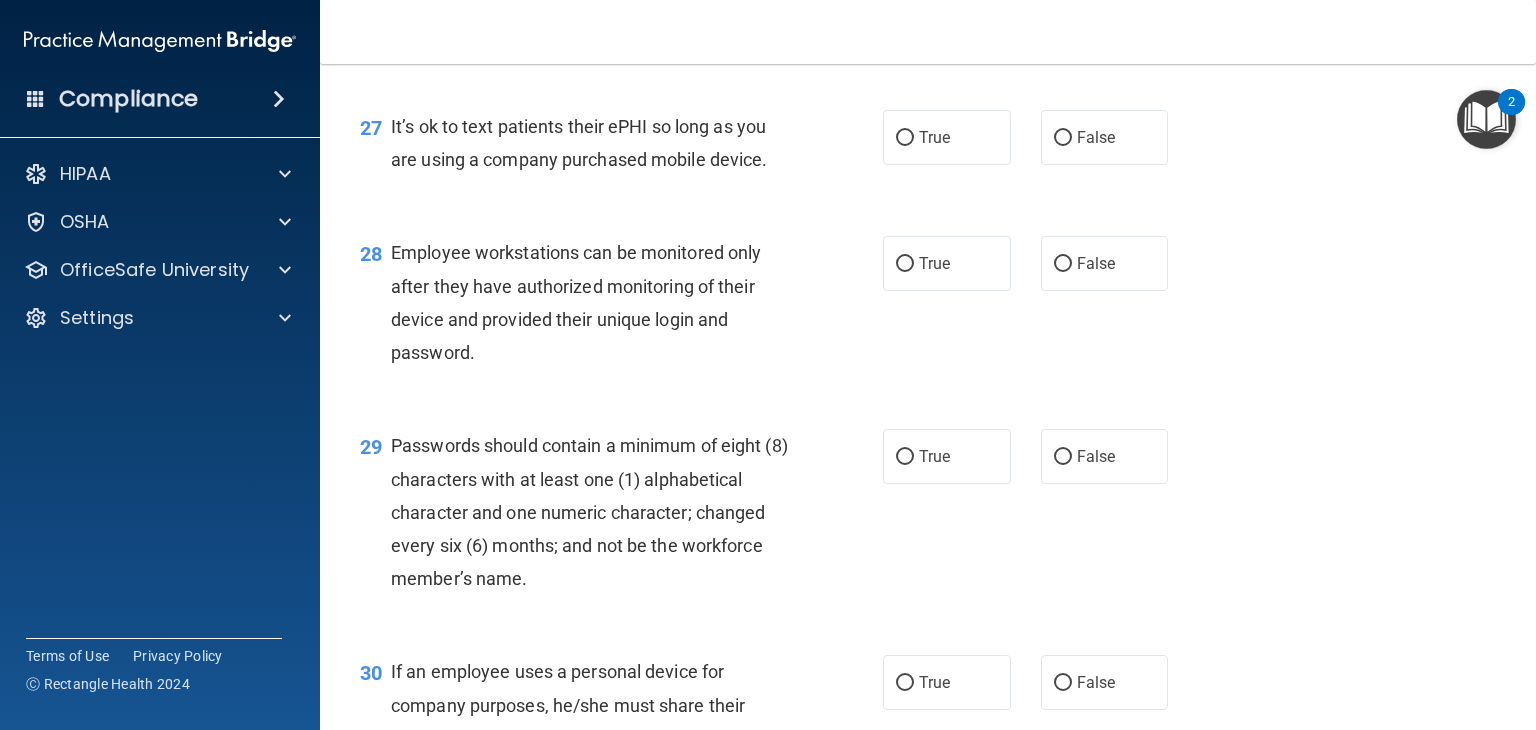 scroll, scrollTop: 4900, scrollLeft: 0, axis: vertical 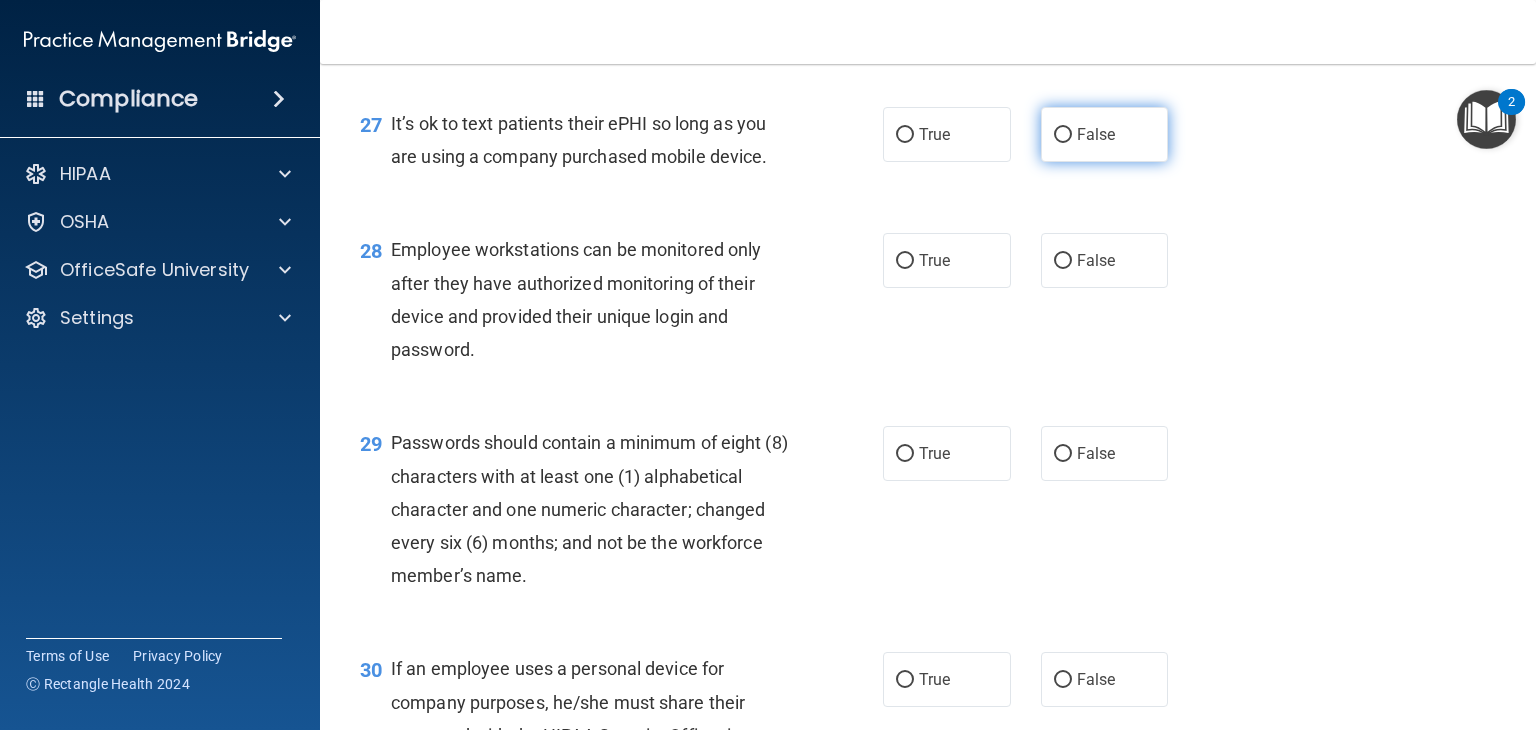 click on "False" at bounding box center [1105, 134] 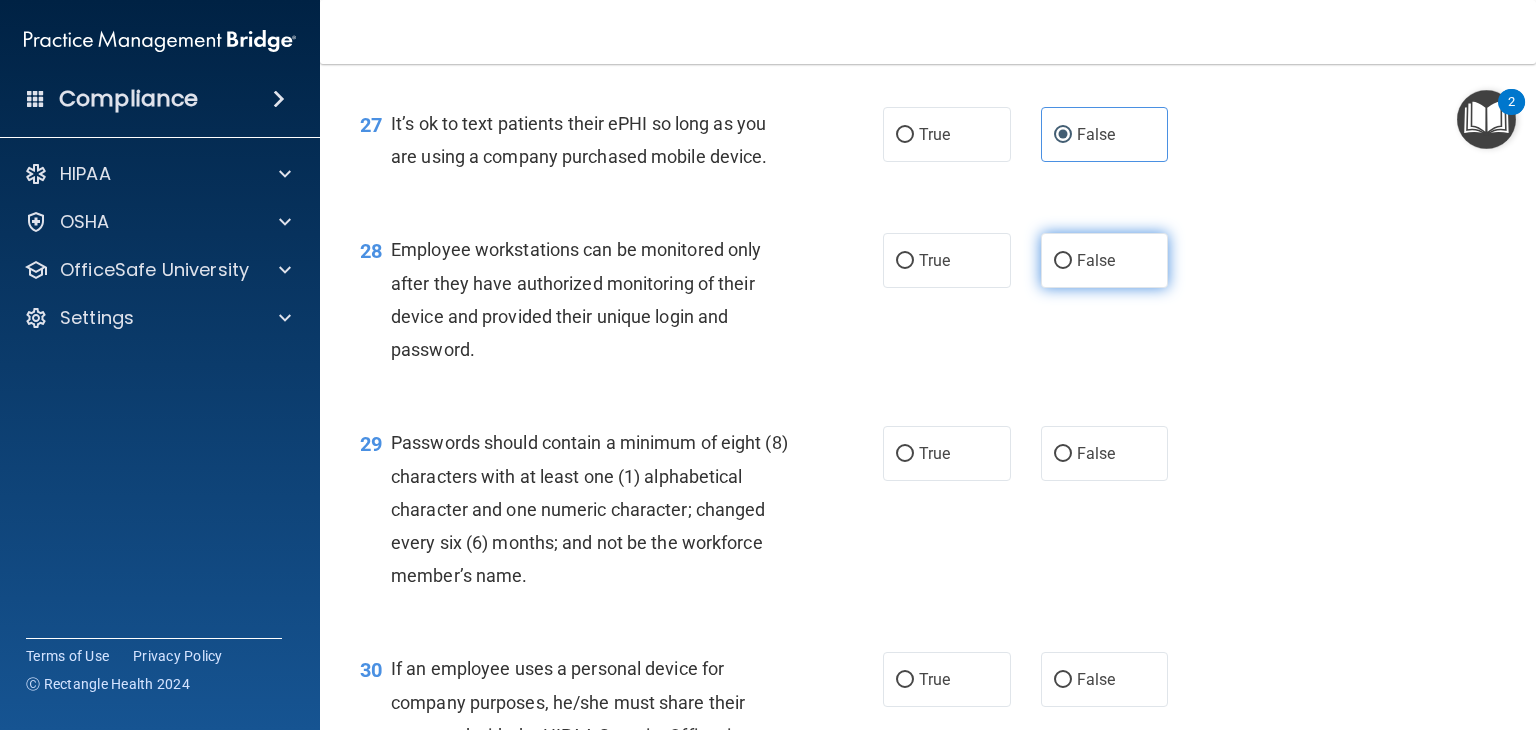 click on "False" at bounding box center [1105, 260] 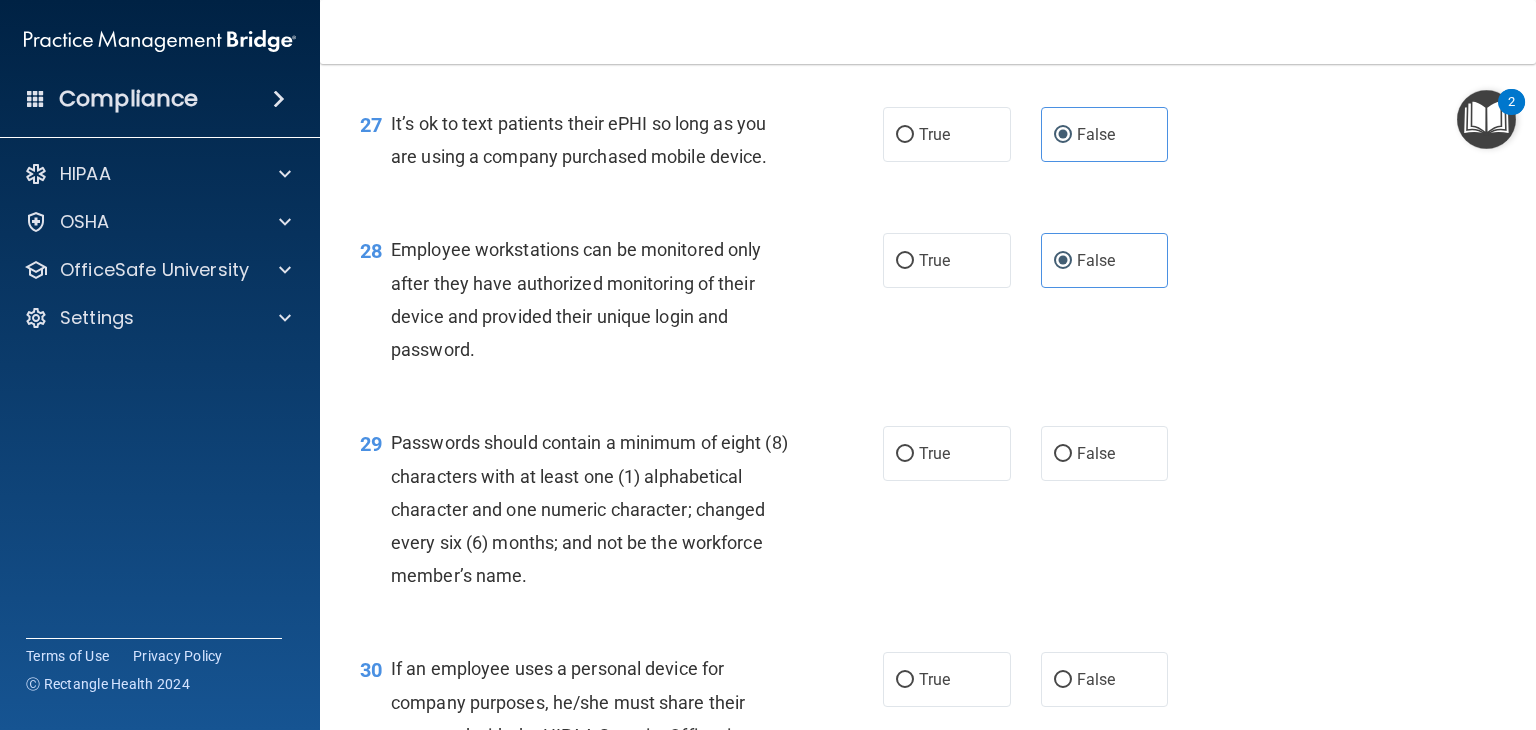 scroll, scrollTop: 5133, scrollLeft: 0, axis: vertical 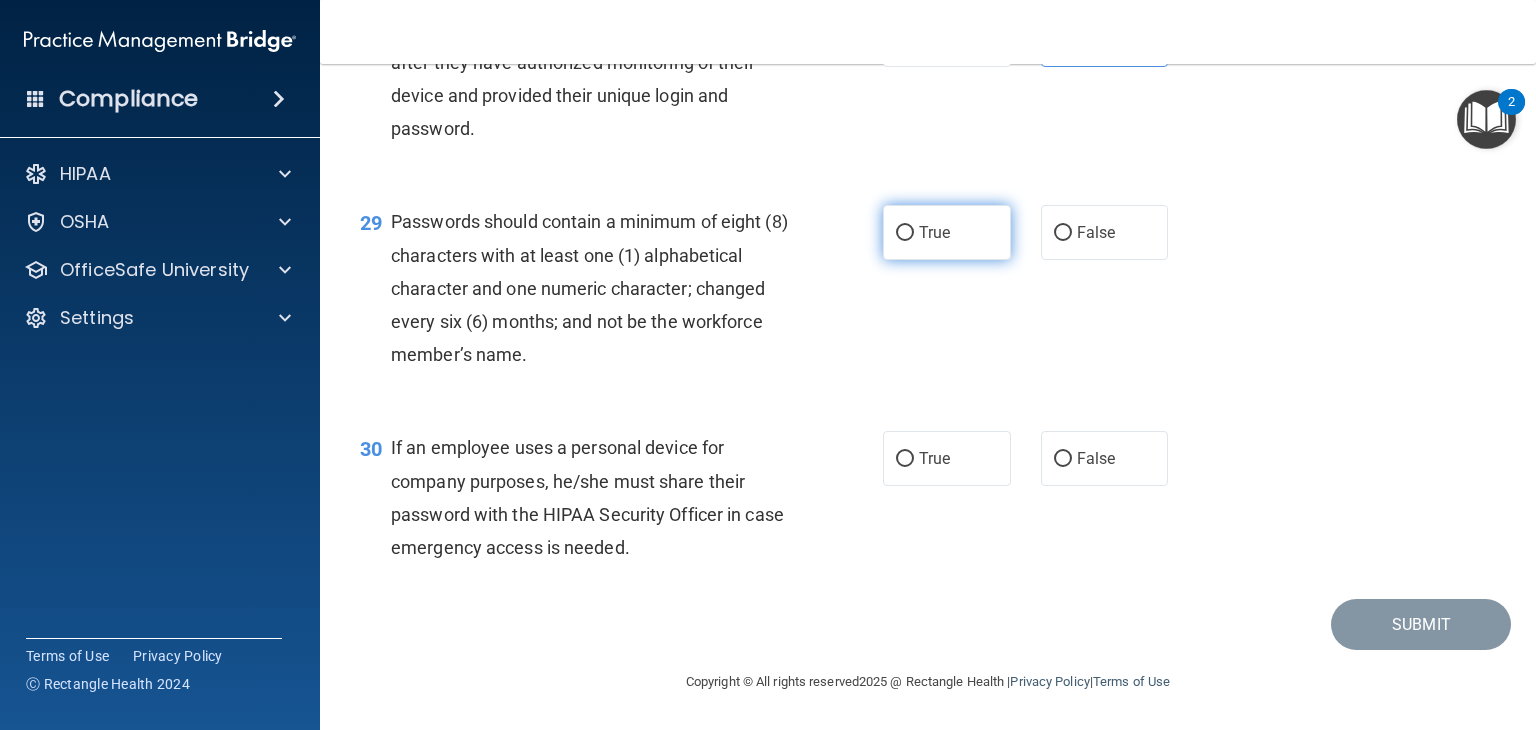 click on "True" at bounding box center [947, 232] 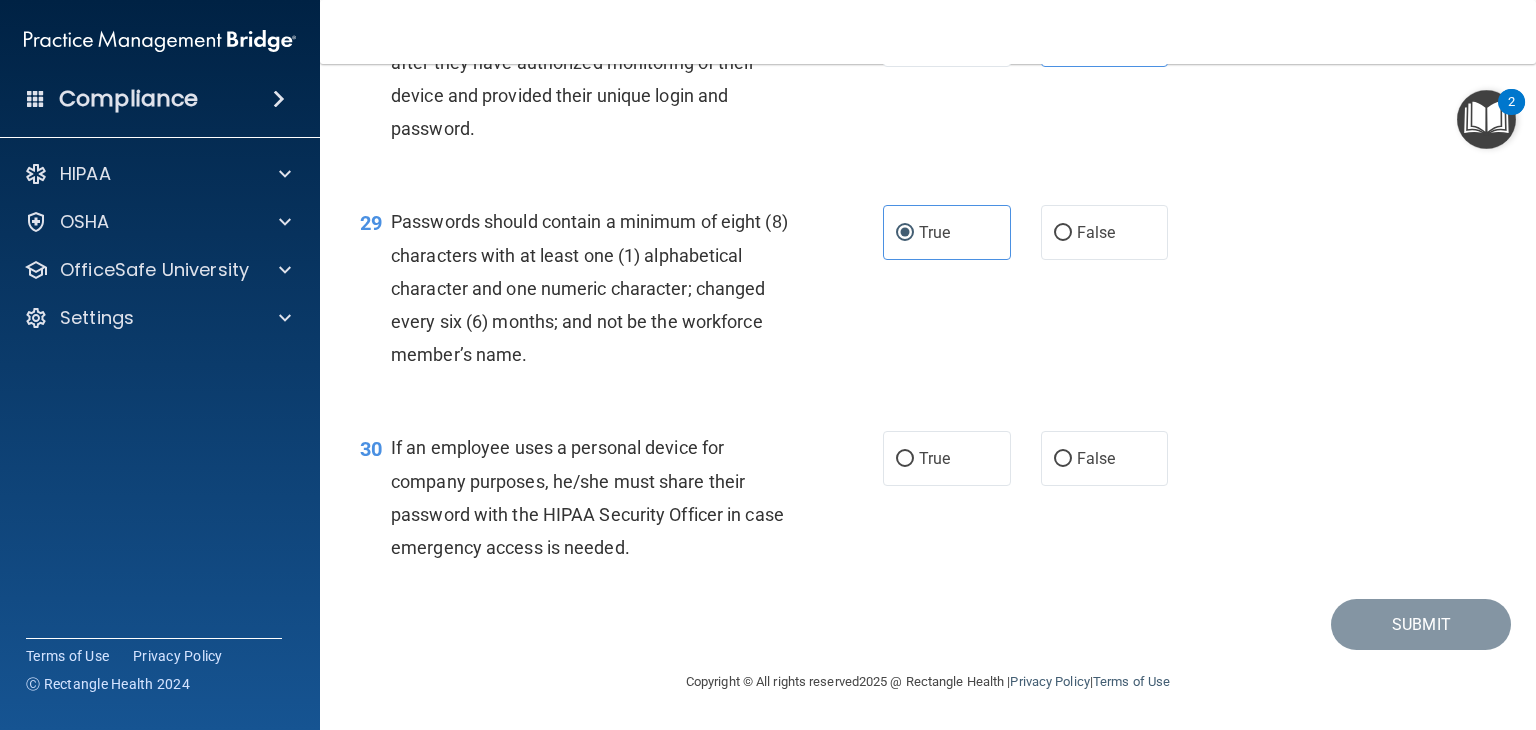 scroll, scrollTop: 5221, scrollLeft: 0, axis: vertical 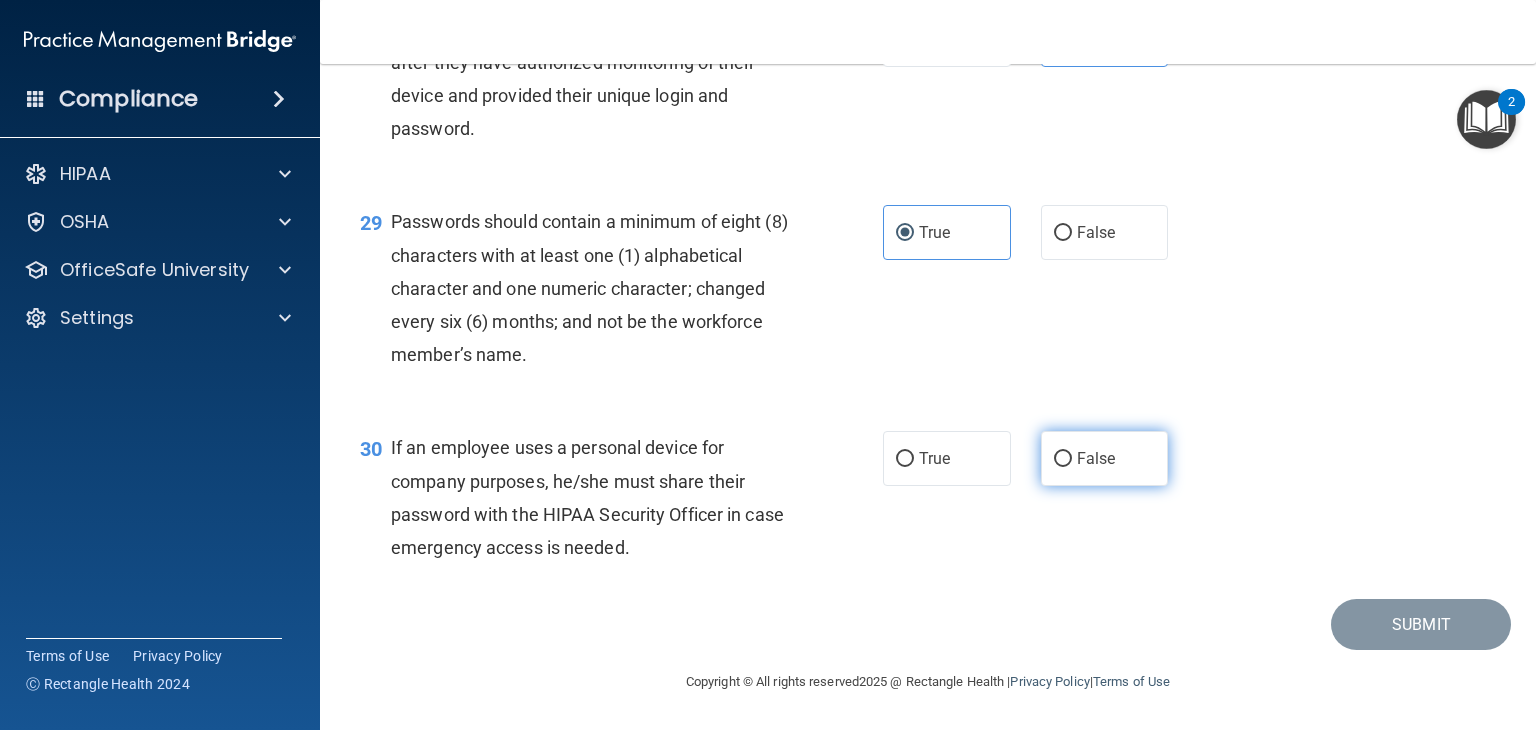 click on "False" at bounding box center (1063, 459) 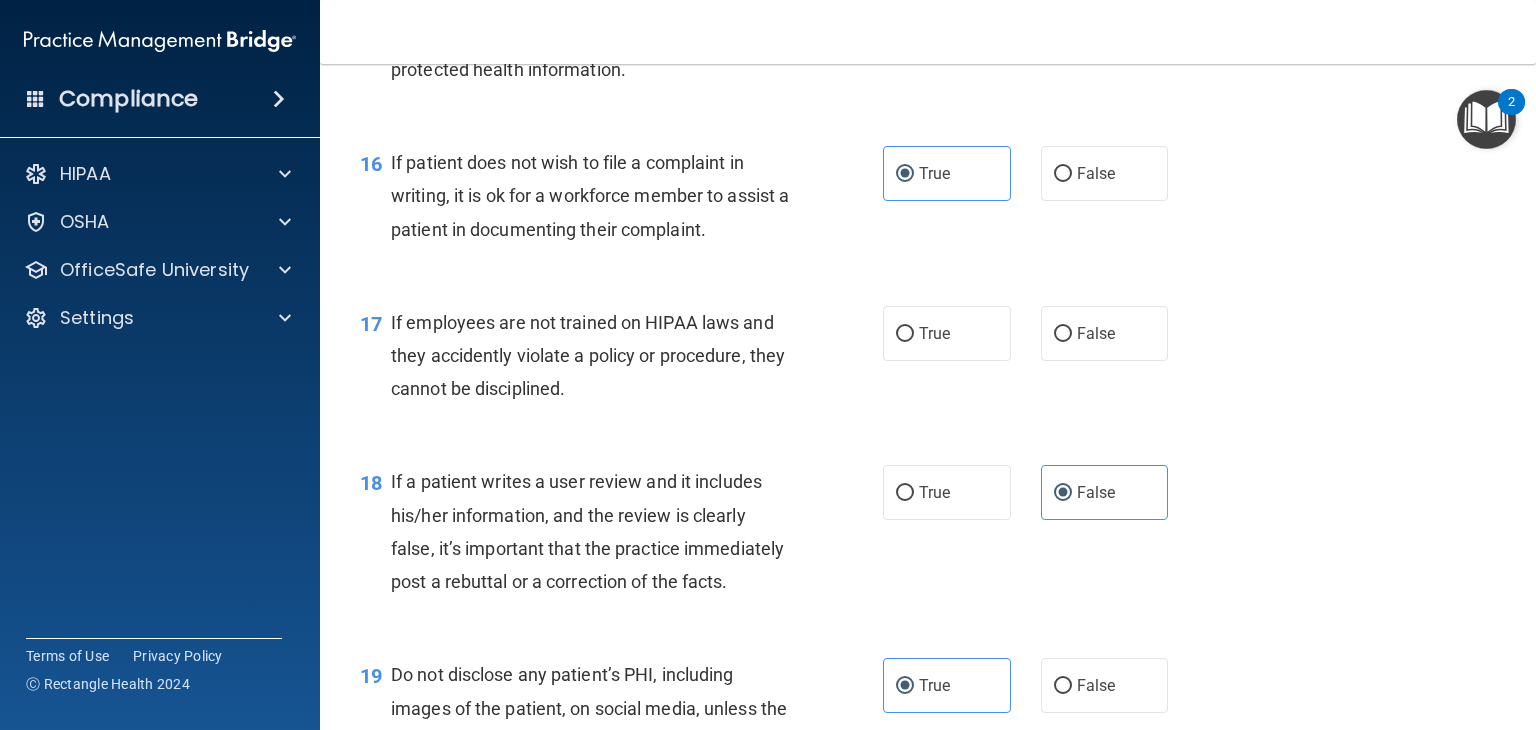 scroll, scrollTop: 2888, scrollLeft: 0, axis: vertical 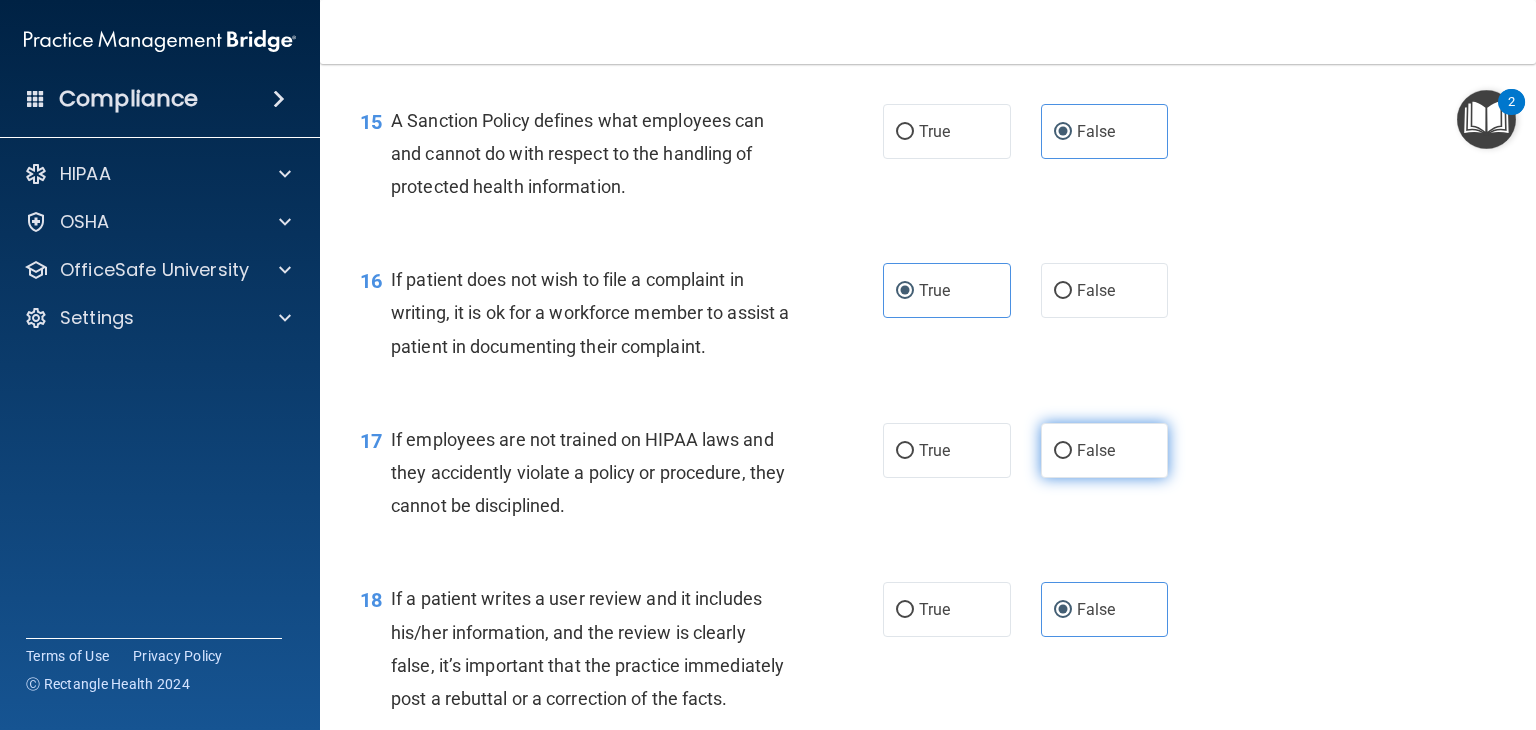 click on "False" at bounding box center [1096, 450] 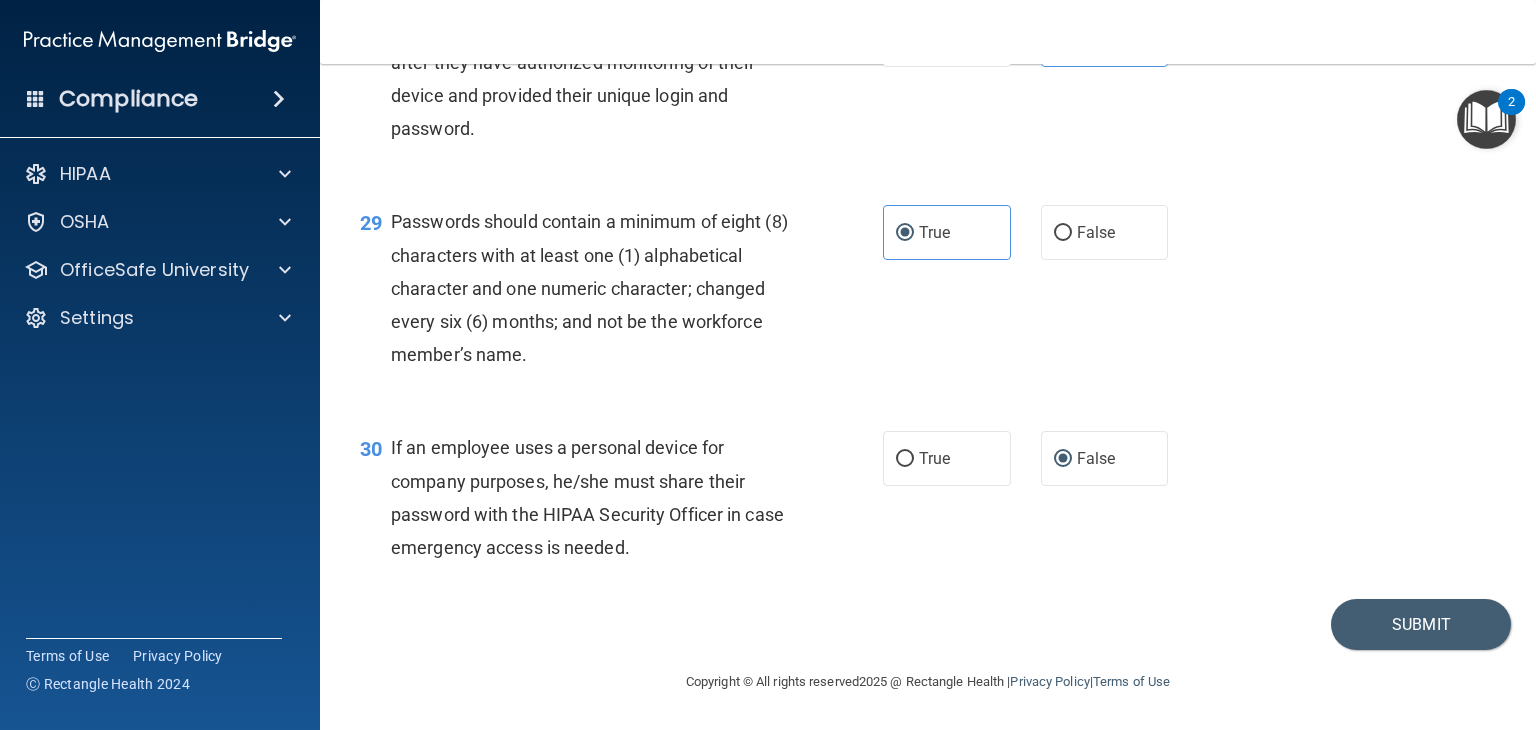 scroll, scrollTop: 5221, scrollLeft: 0, axis: vertical 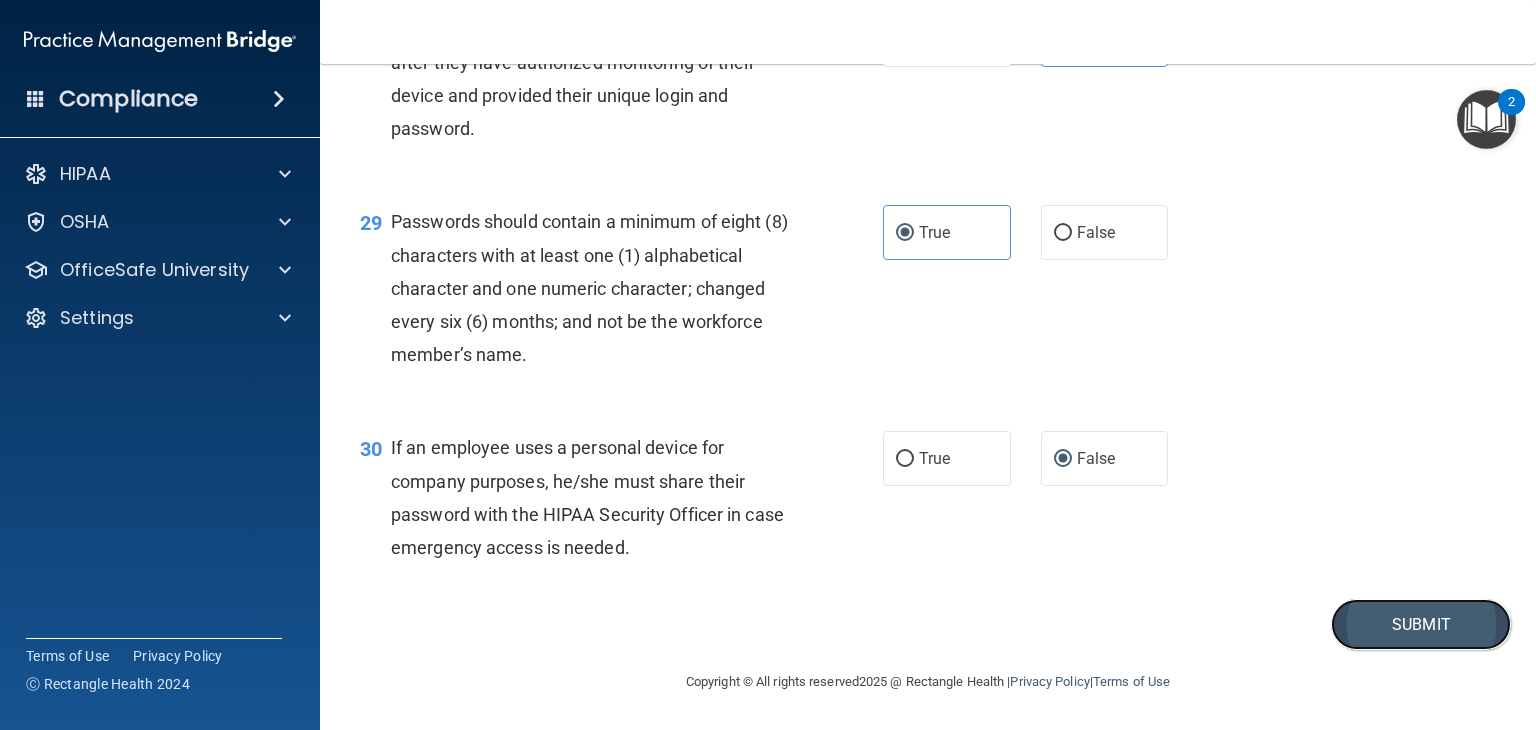 click on "Submit" at bounding box center (1421, 624) 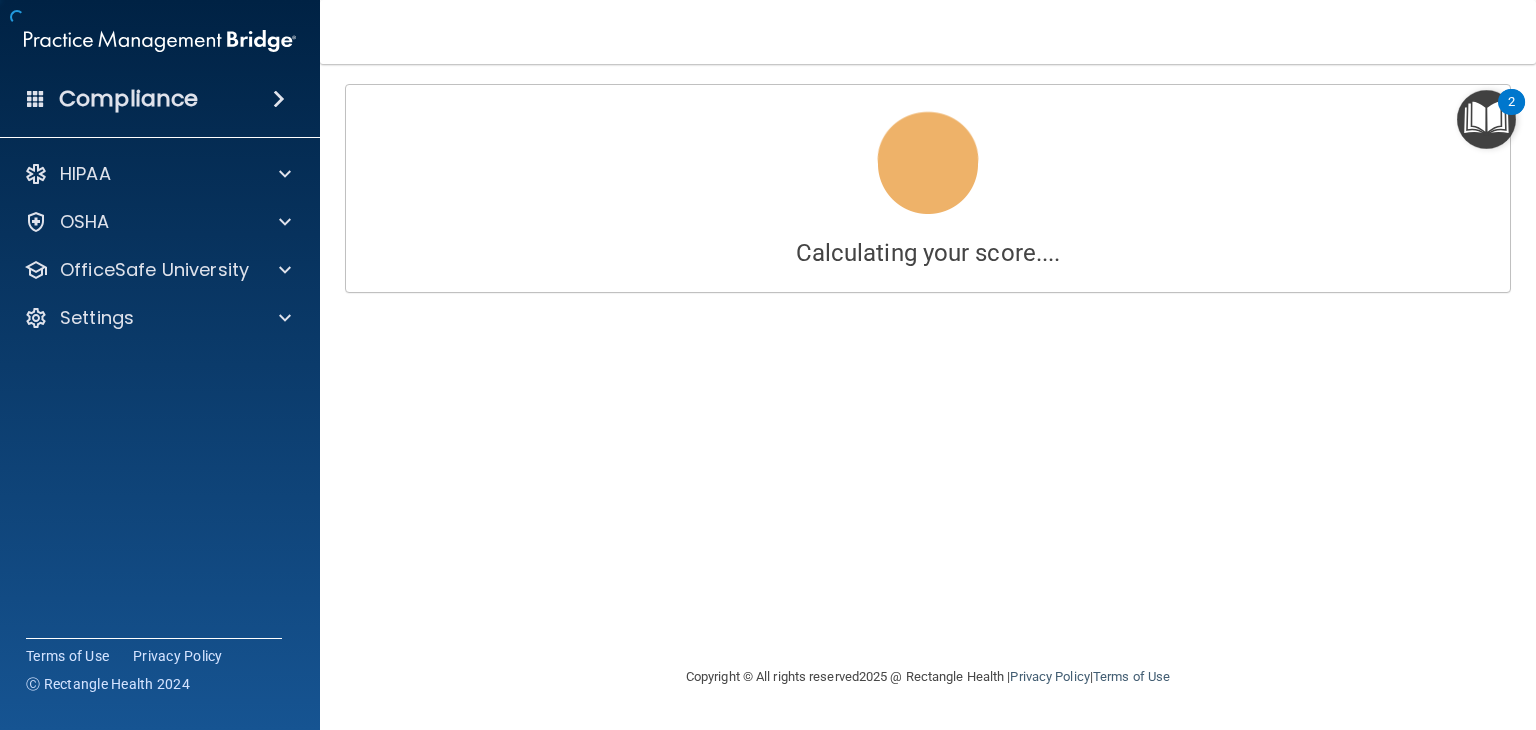 scroll, scrollTop: 0, scrollLeft: 0, axis: both 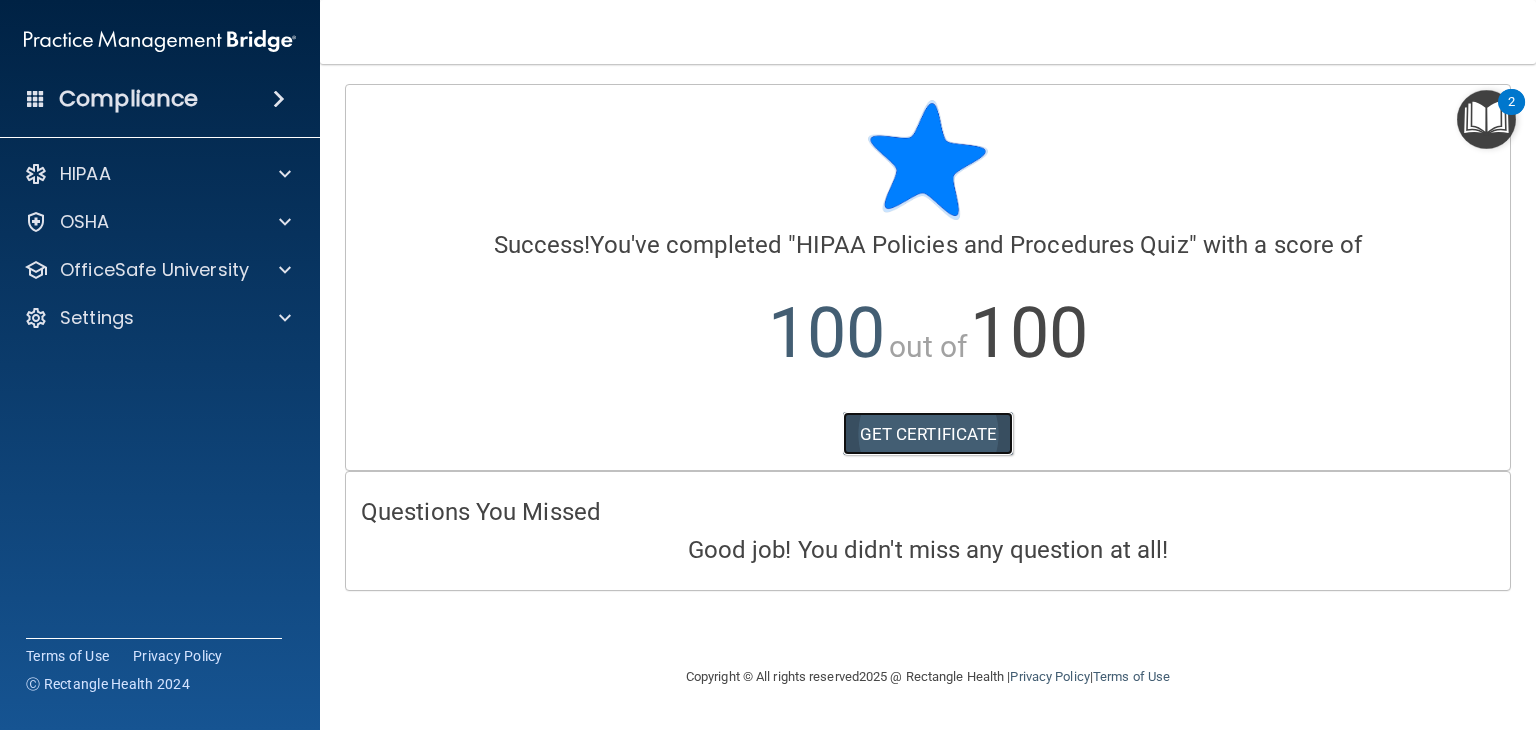 click on "GET CERTIFICATE" at bounding box center [928, 434] 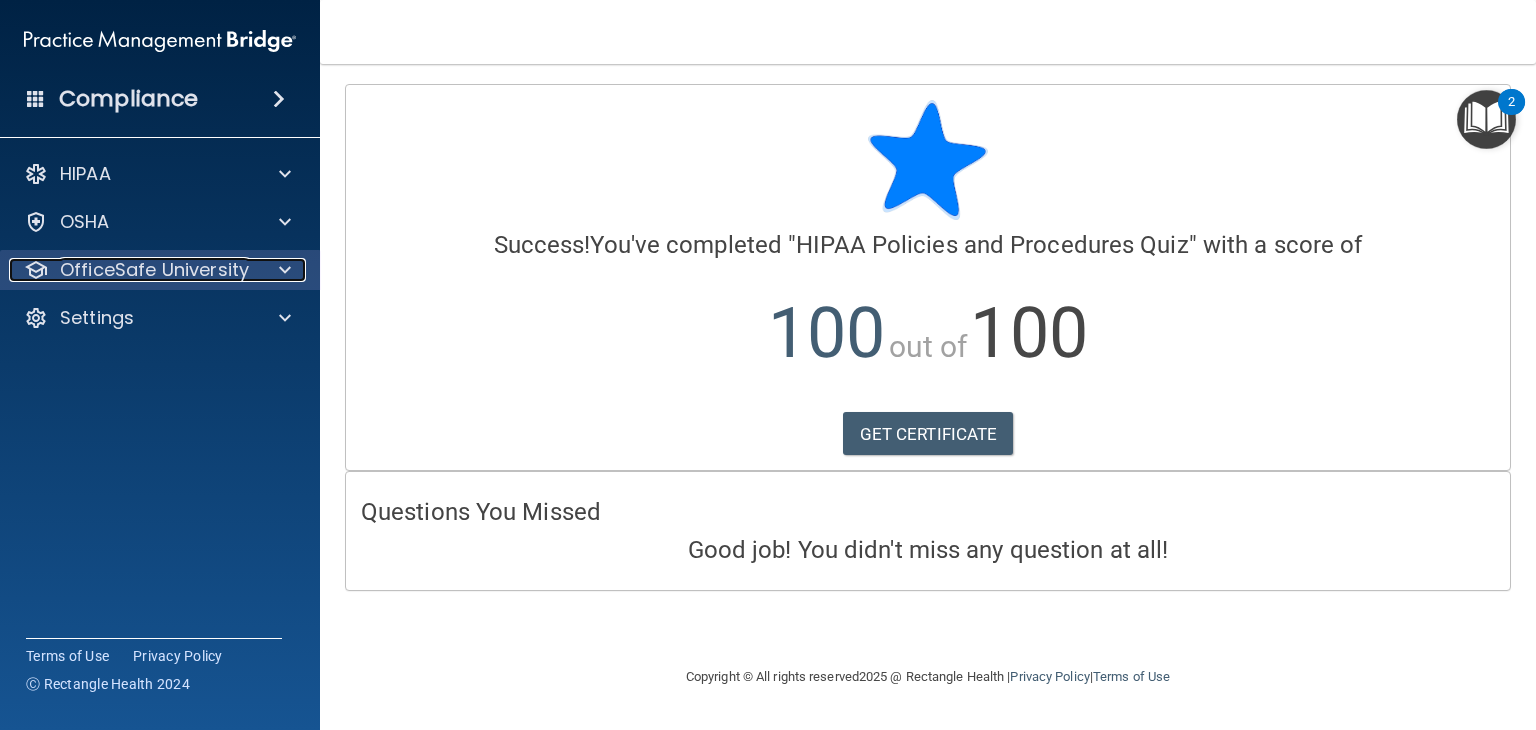 click at bounding box center (285, 270) 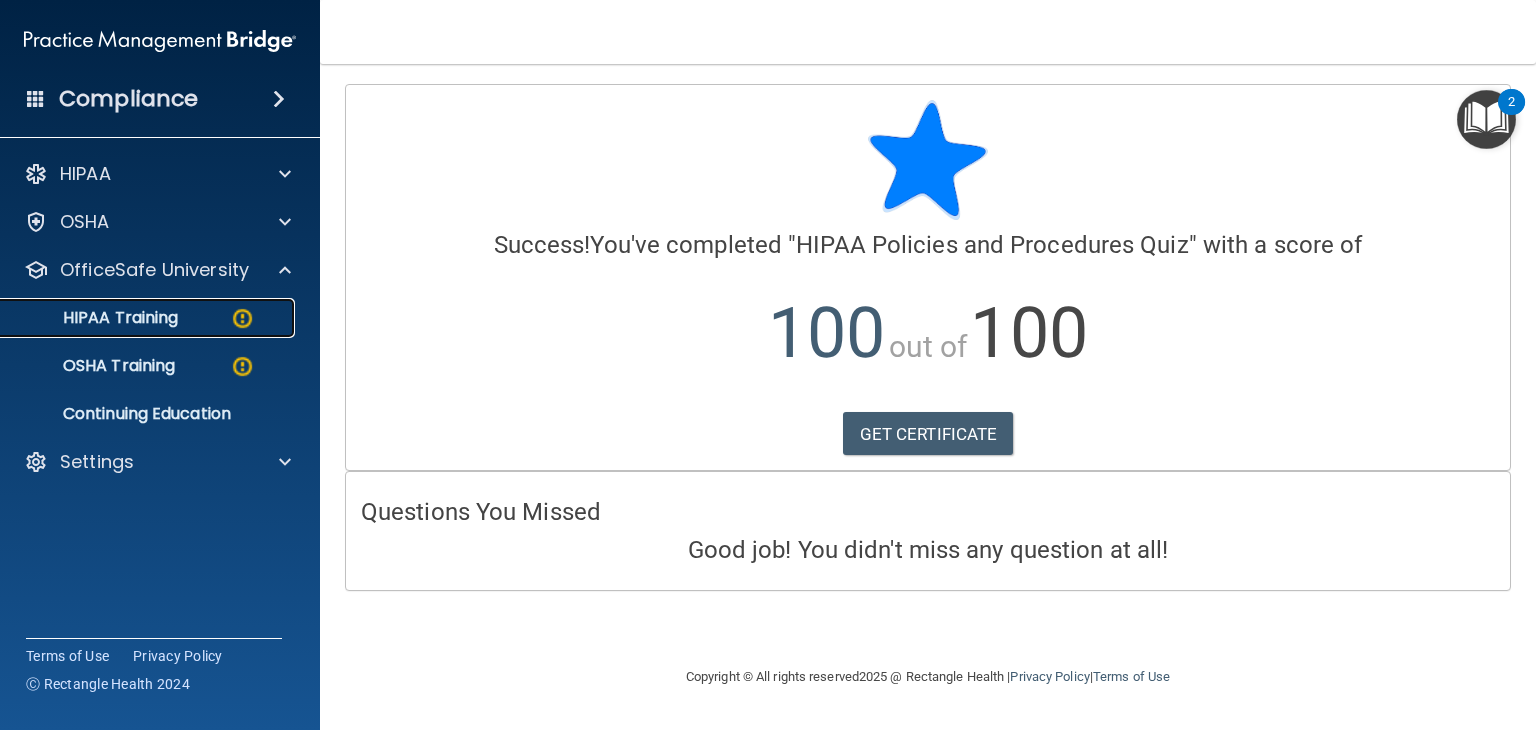 click at bounding box center [242, 318] 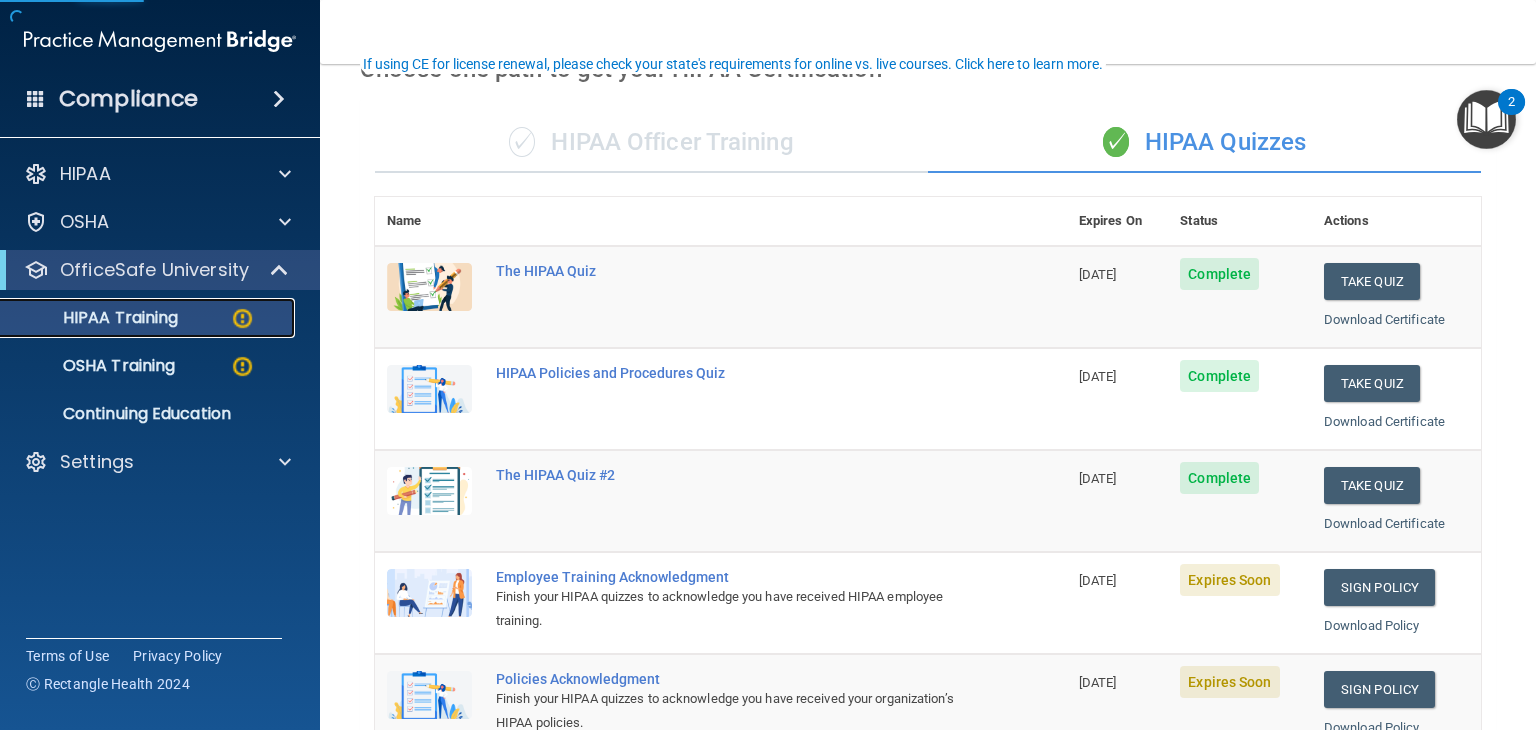 scroll, scrollTop: 233, scrollLeft: 0, axis: vertical 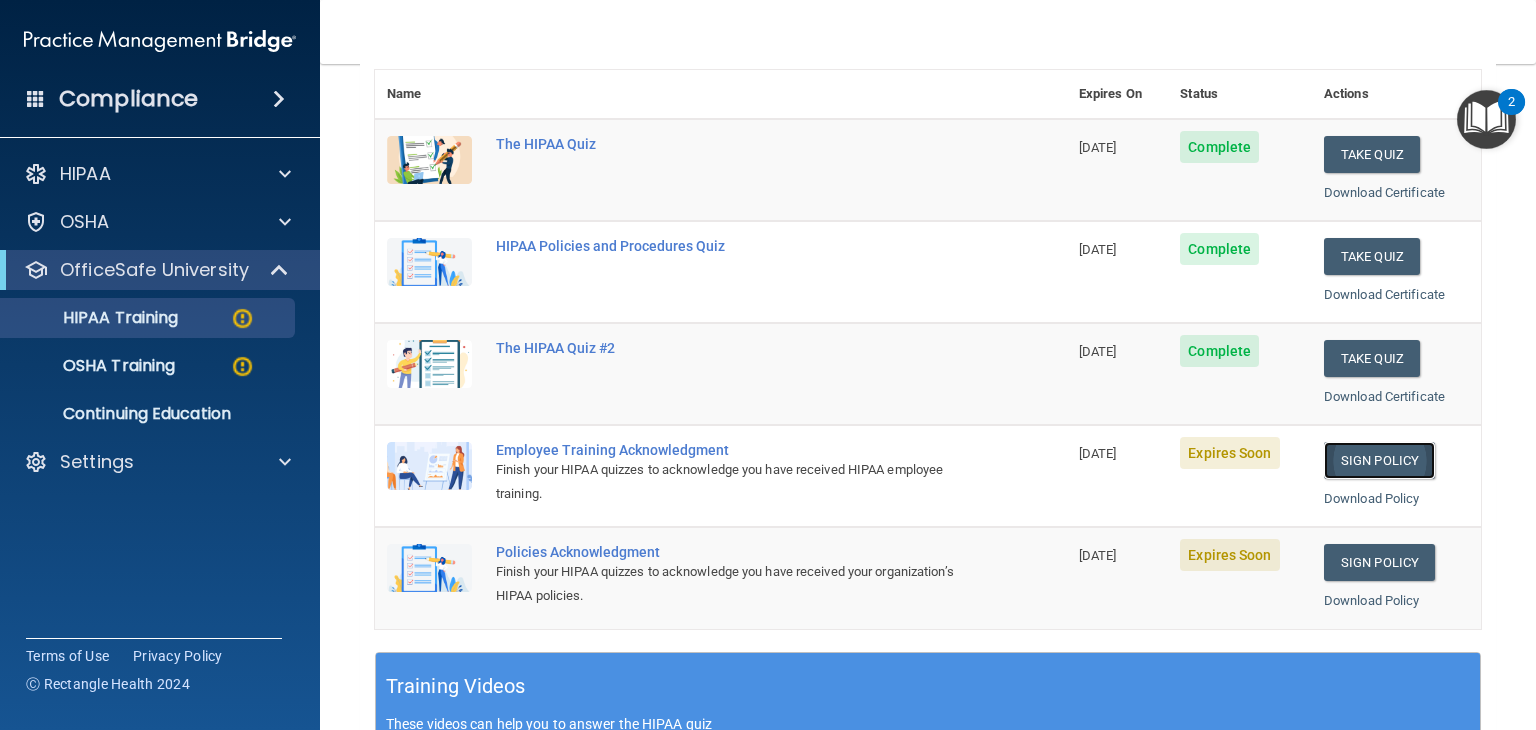 click on "Sign Policy" at bounding box center (1379, 460) 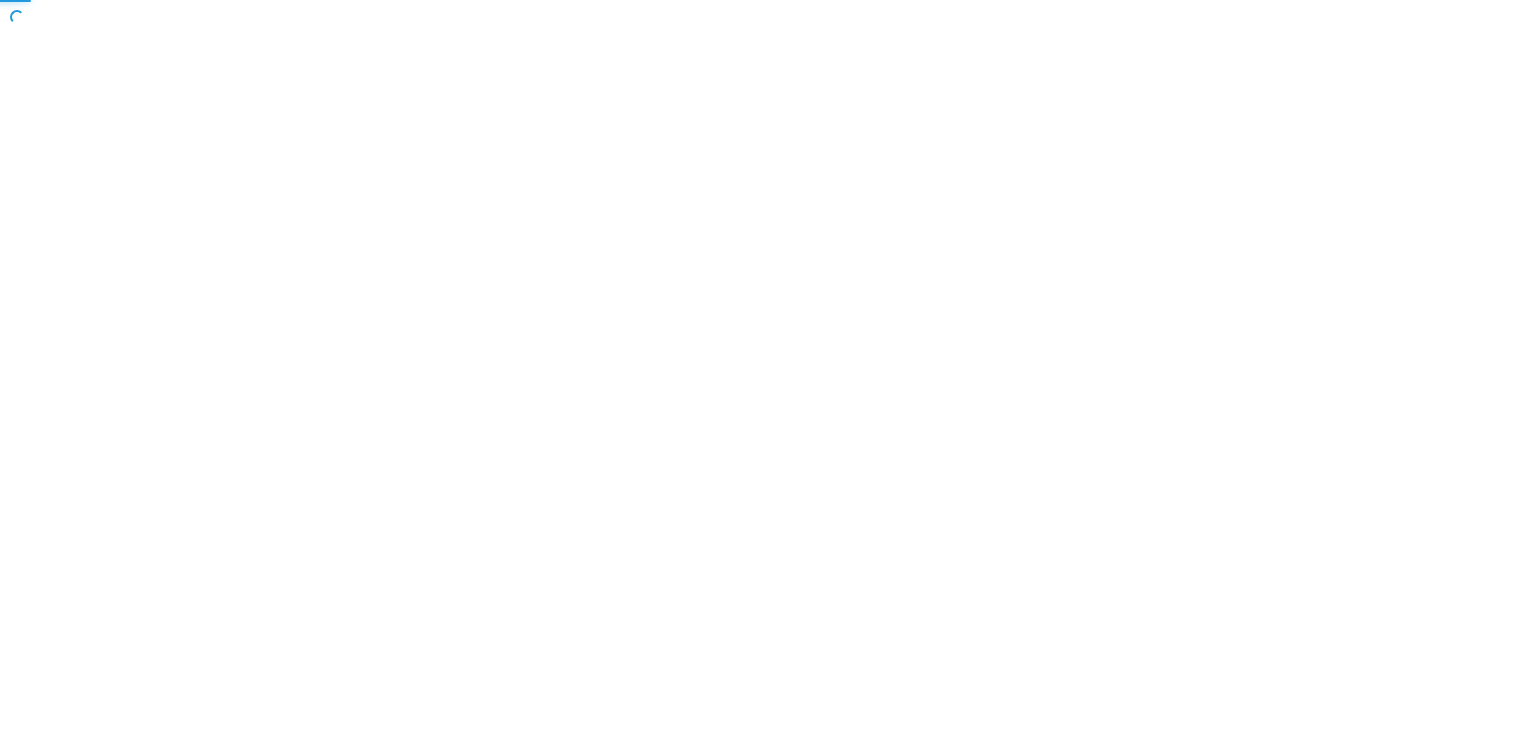 scroll, scrollTop: 0, scrollLeft: 0, axis: both 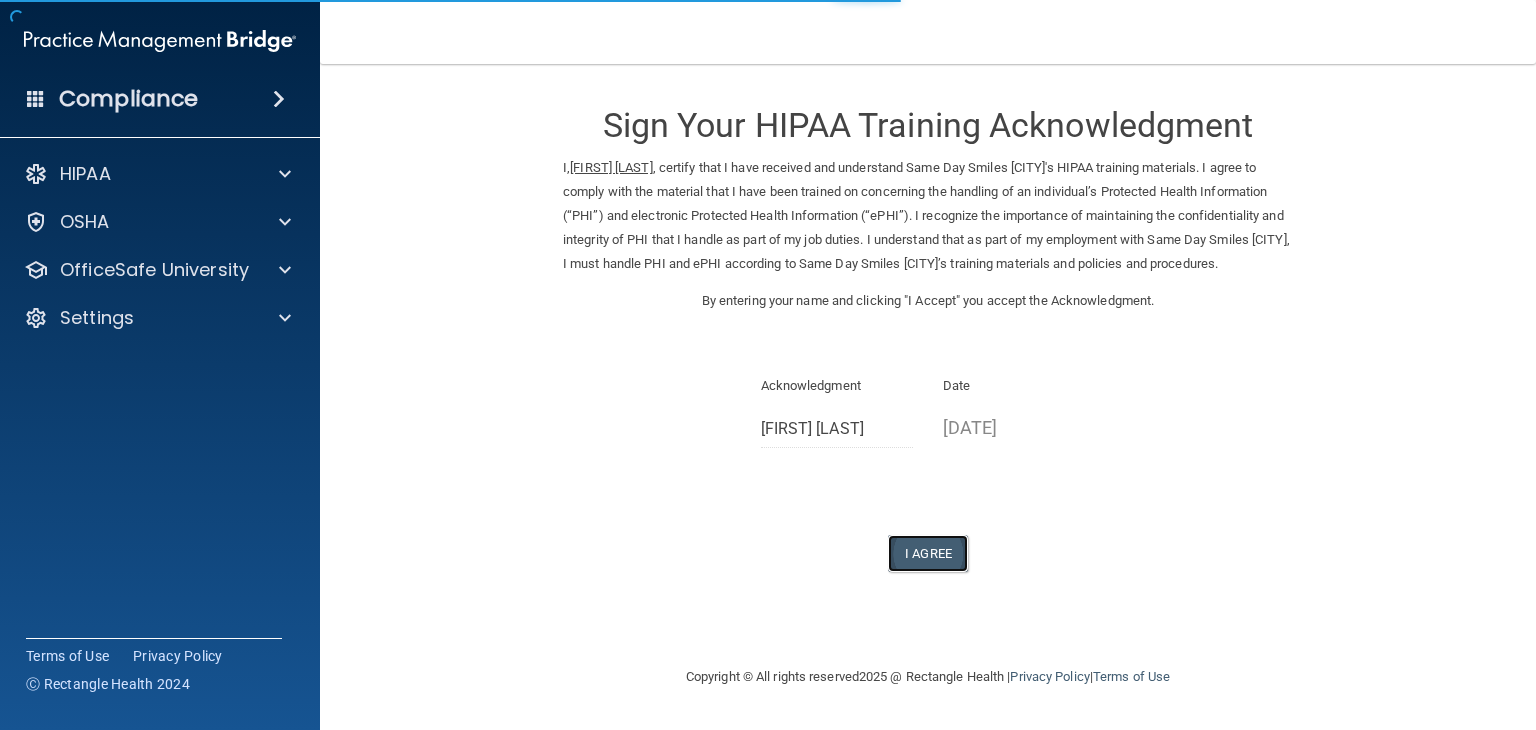 click on "I Agree" at bounding box center [928, 553] 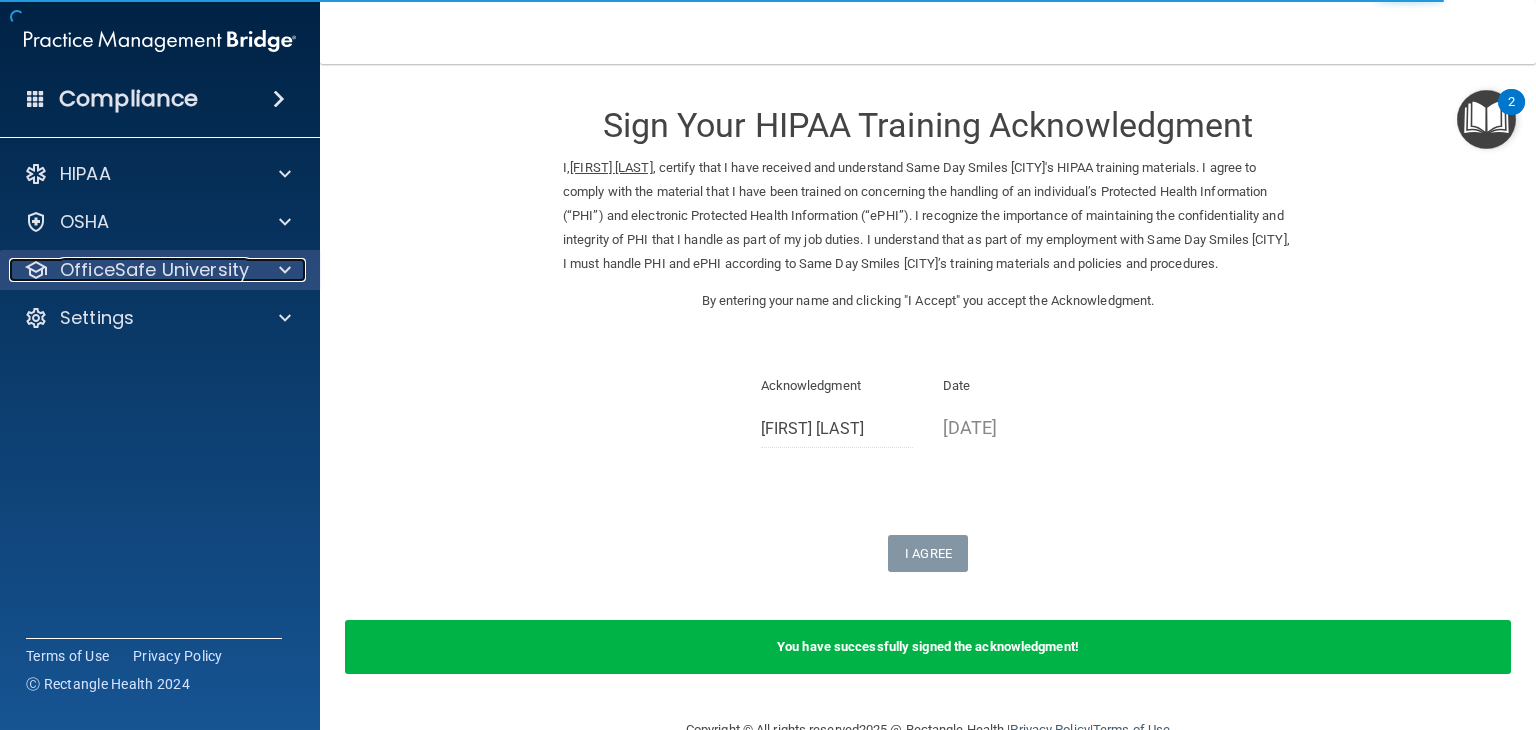 click at bounding box center (285, 270) 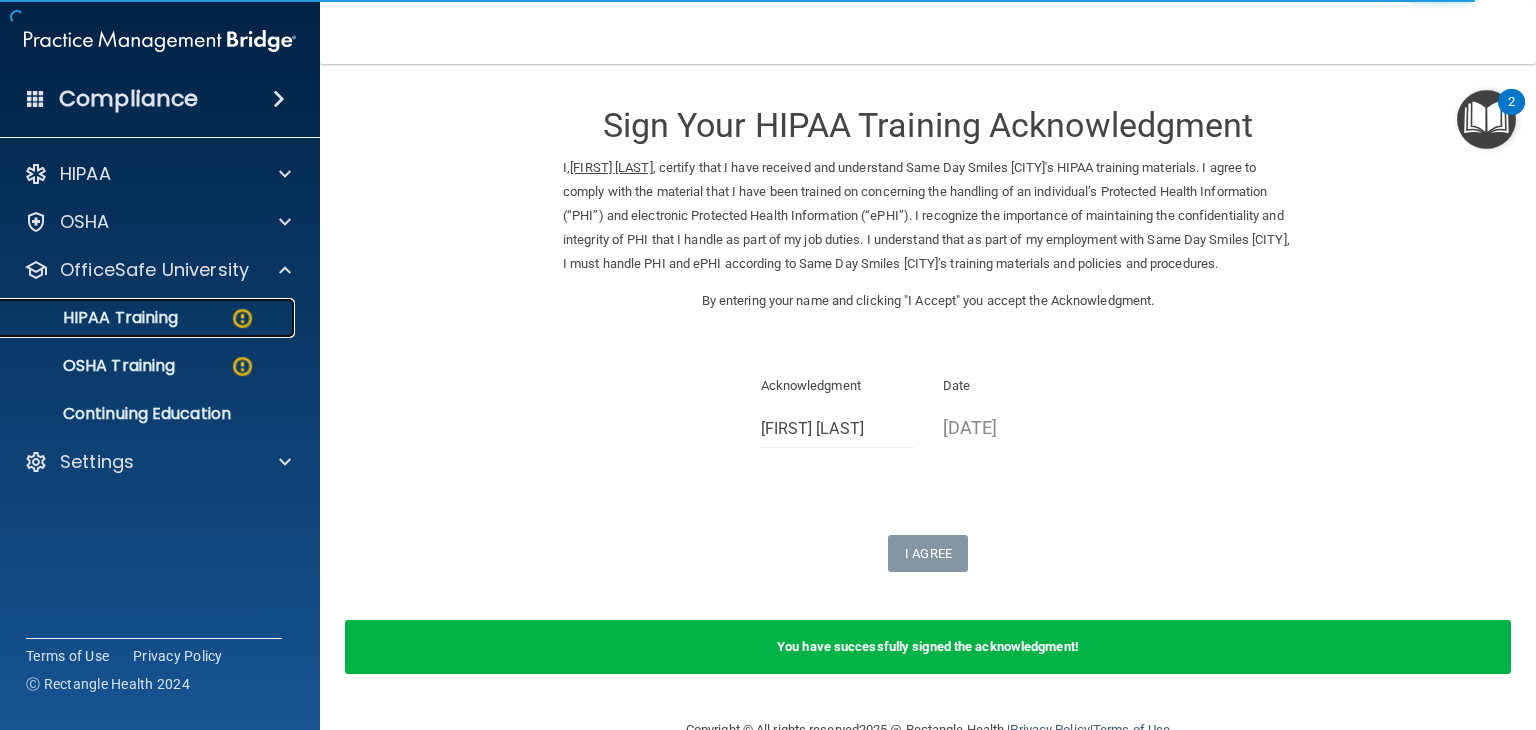 click at bounding box center [242, 318] 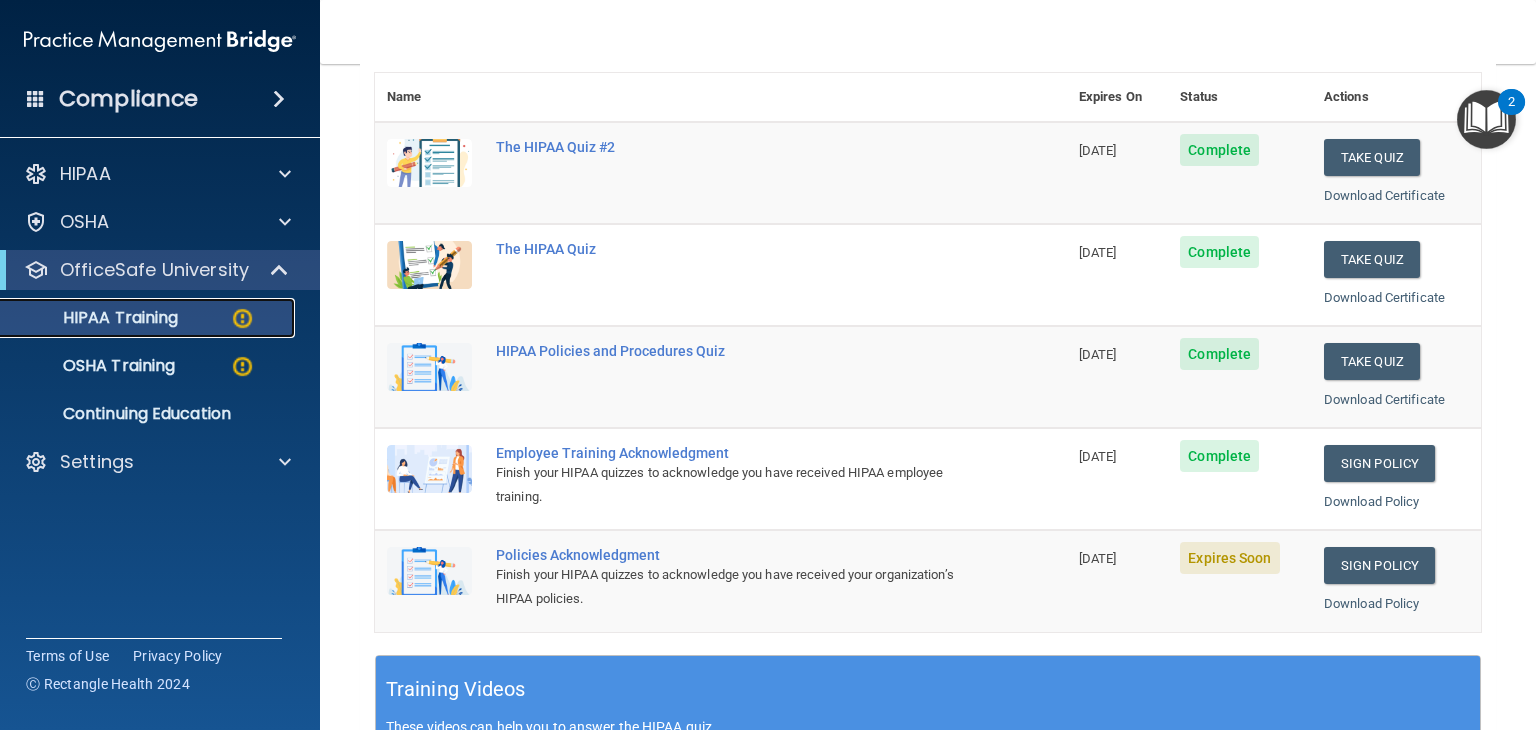 scroll, scrollTop: 284, scrollLeft: 0, axis: vertical 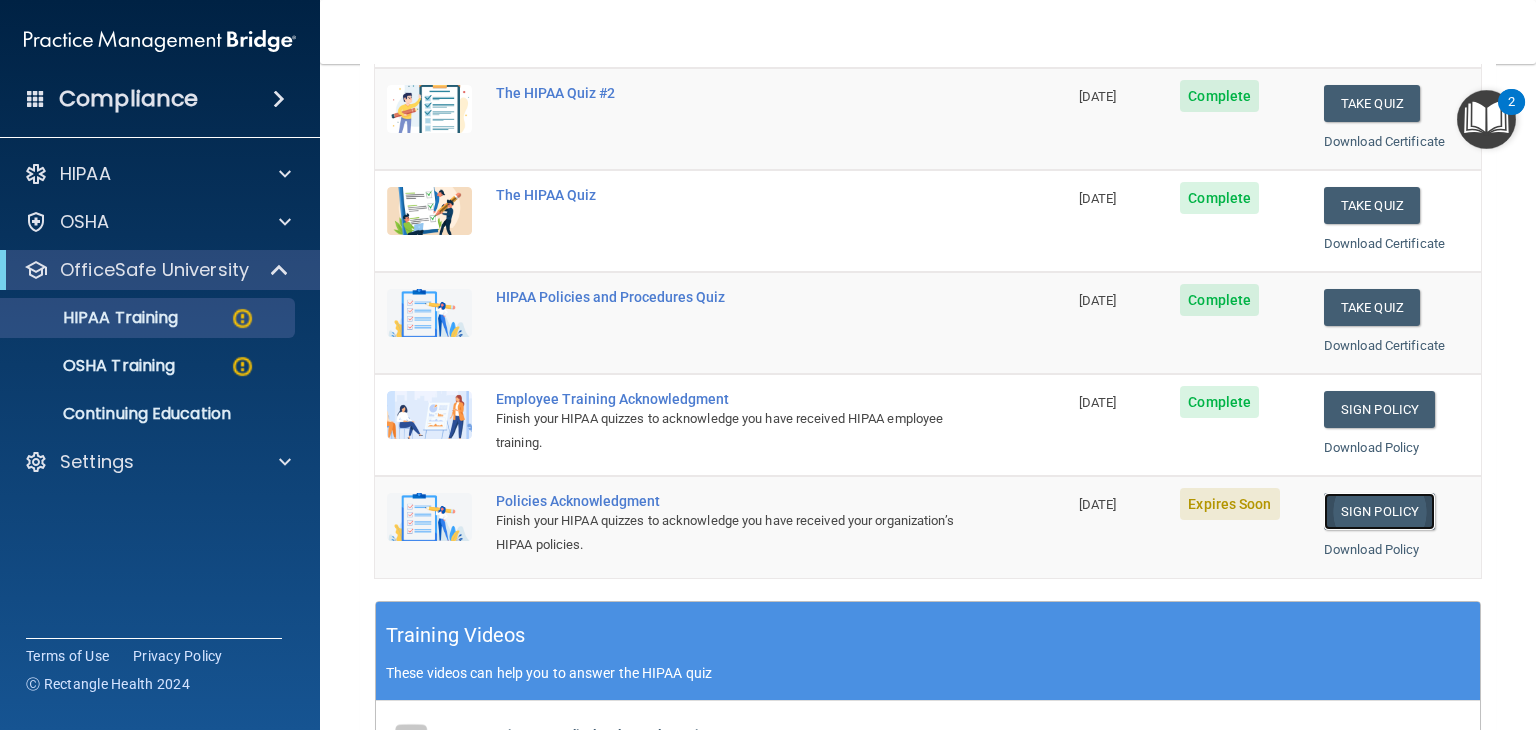 click on "Sign Policy" at bounding box center (1379, 511) 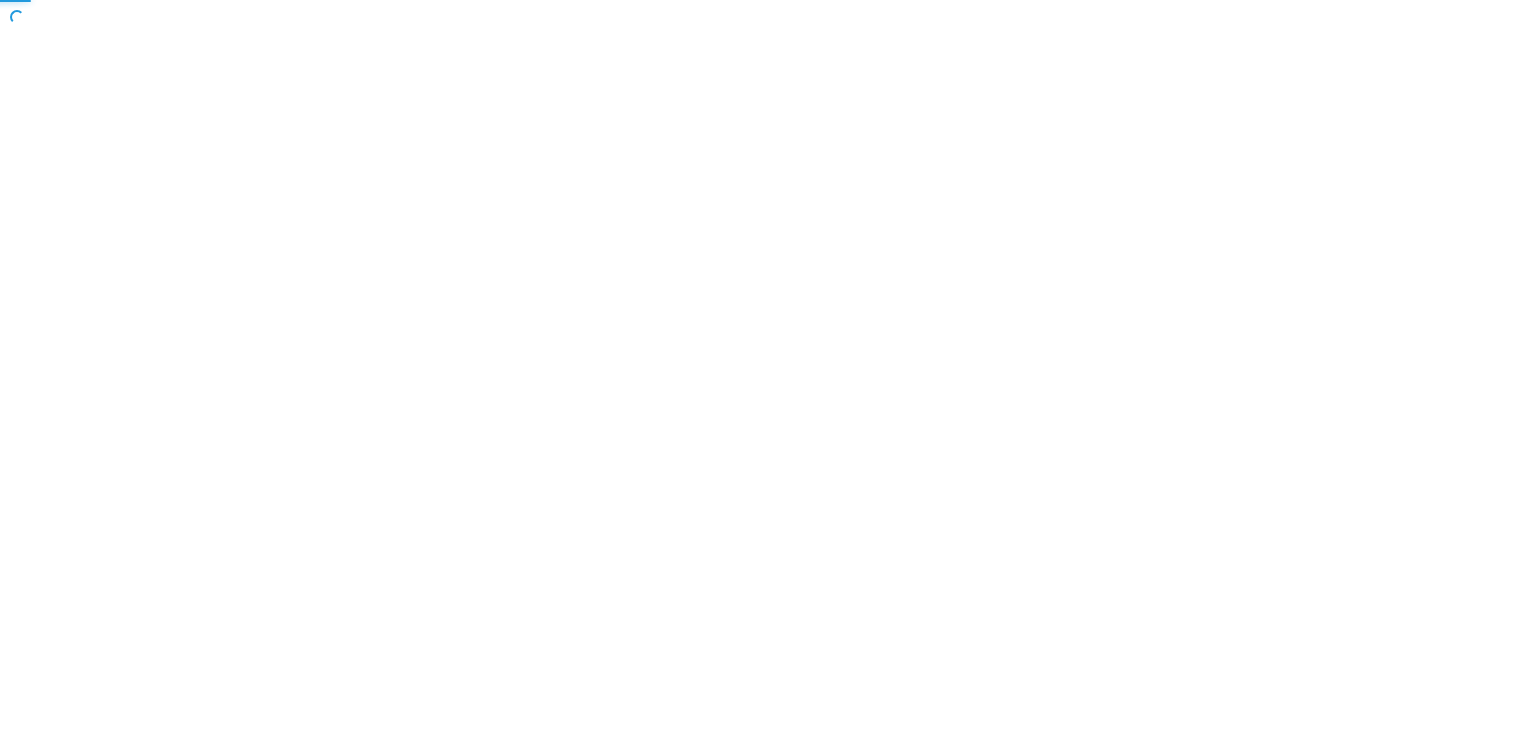 scroll, scrollTop: 0, scrollLeft: 0, axis: both 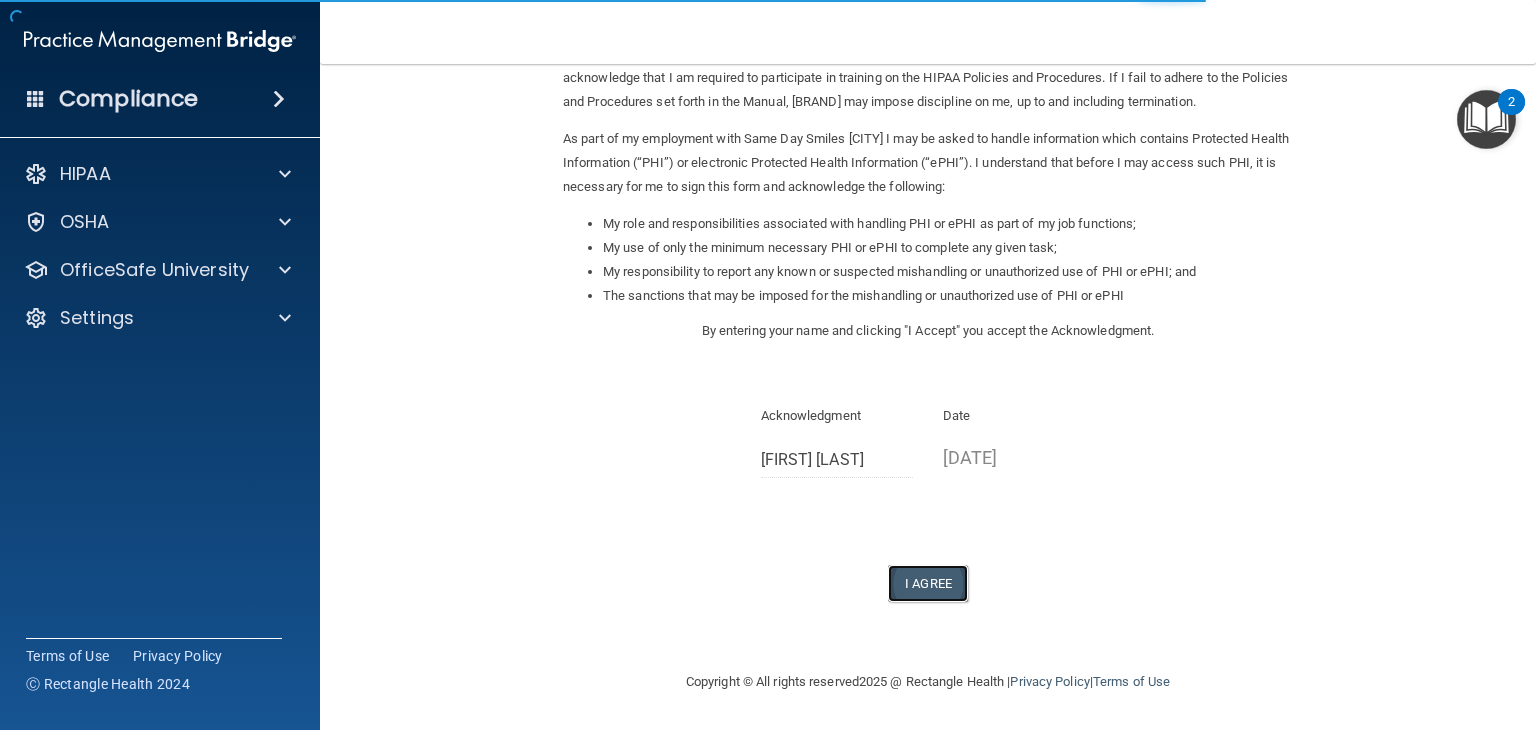 click on "I Agree" at bounding box center [928, 583] 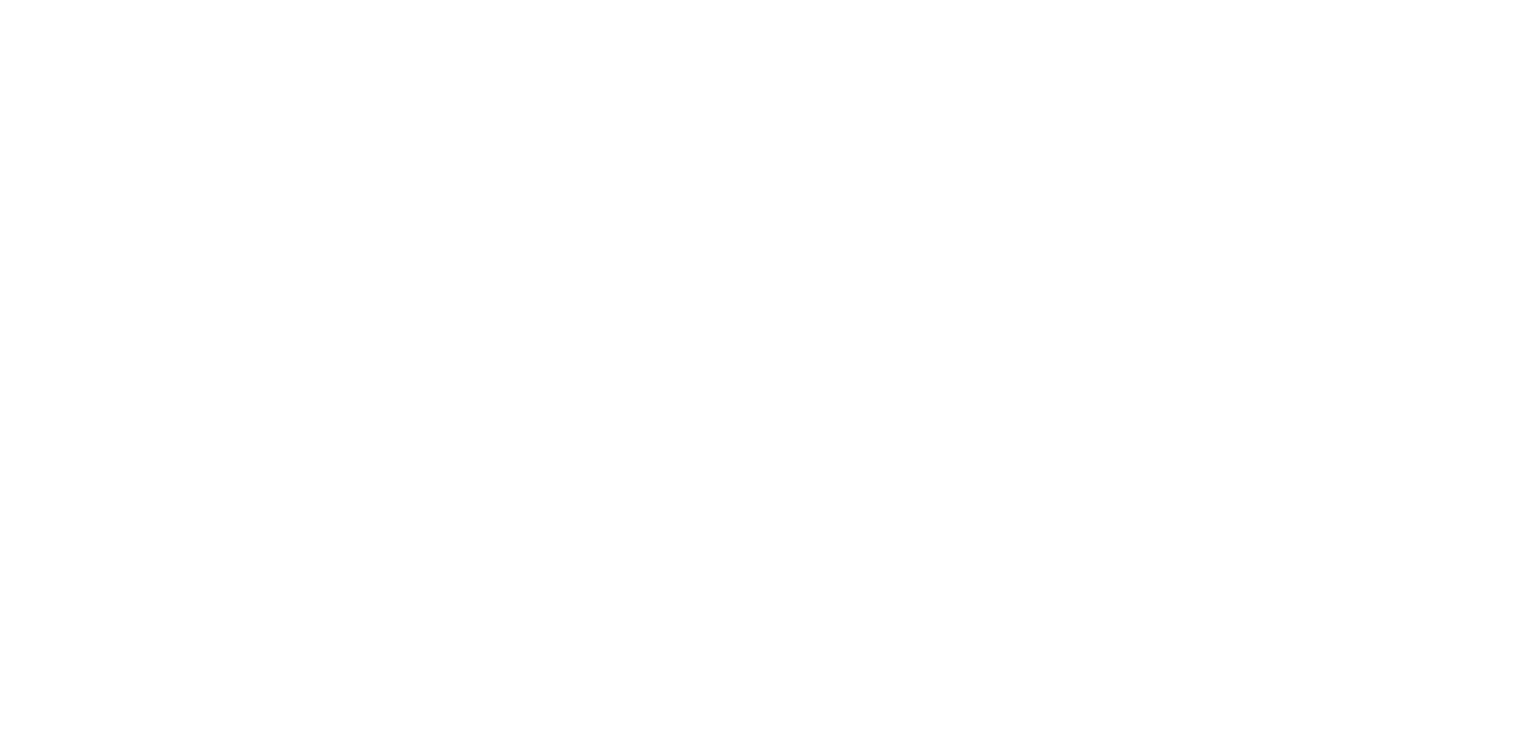 scroll, scrollTop: 0, scrollLeft: 0, axis: both 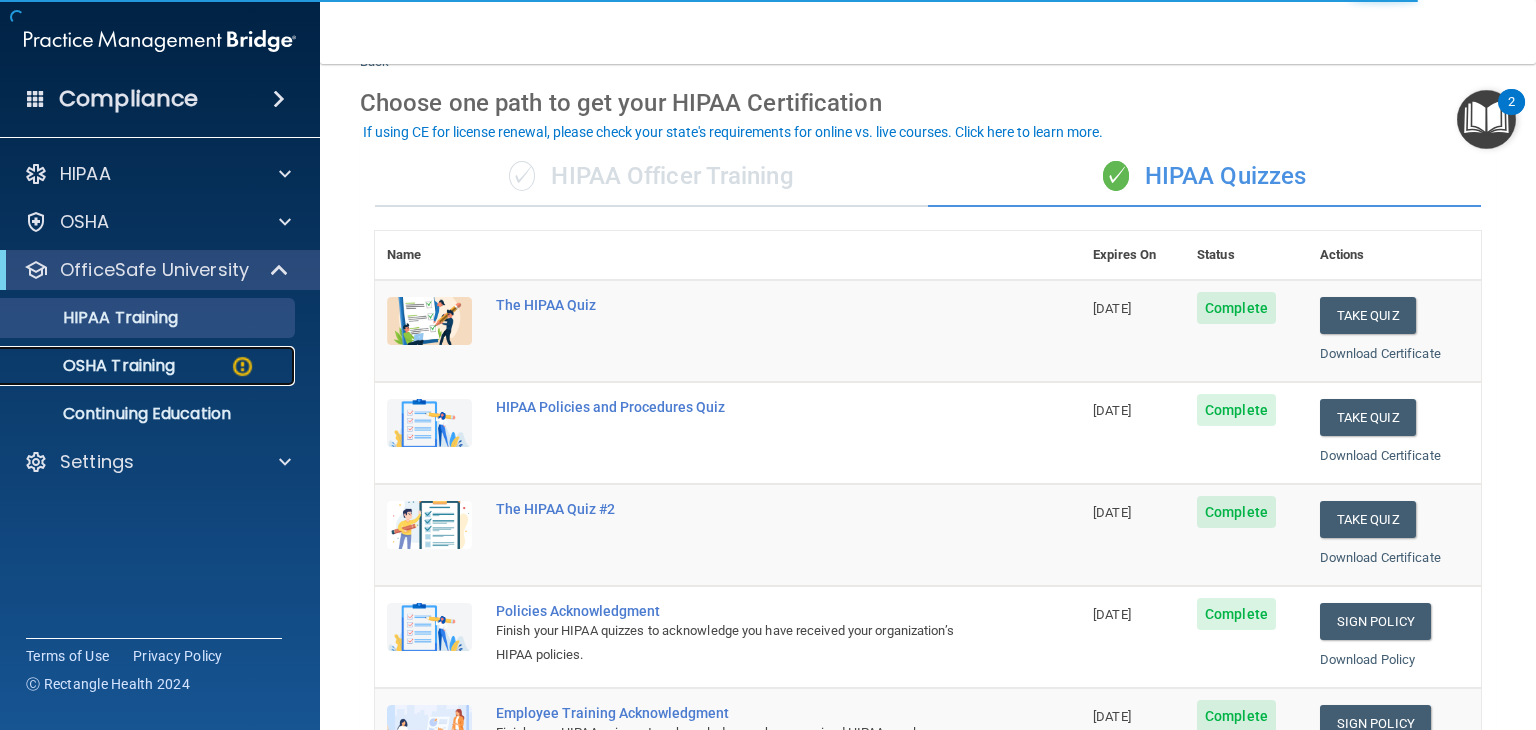 click at bounding box center (242, 366) 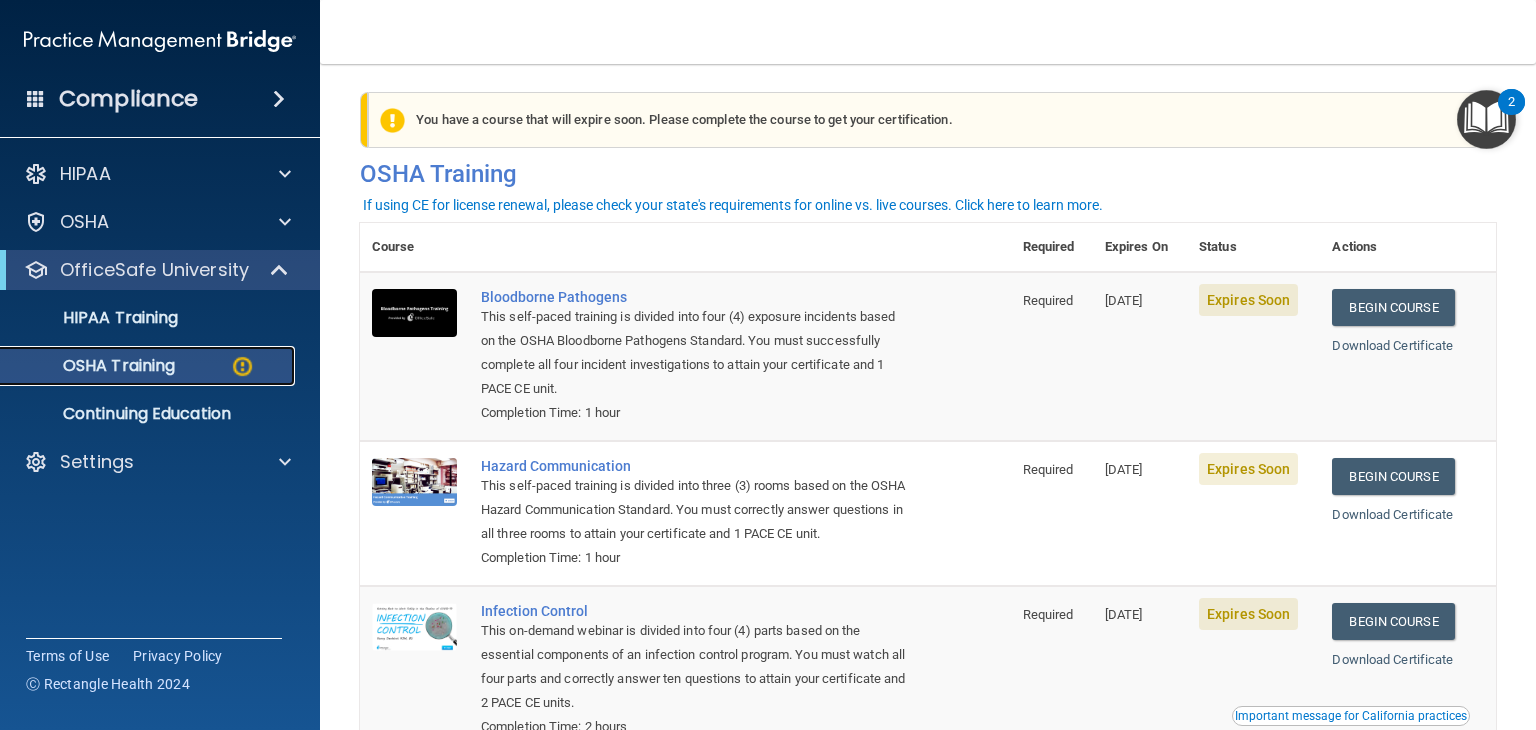 scroll, scrollTop: 0, scrollLeft: 0, axis: both 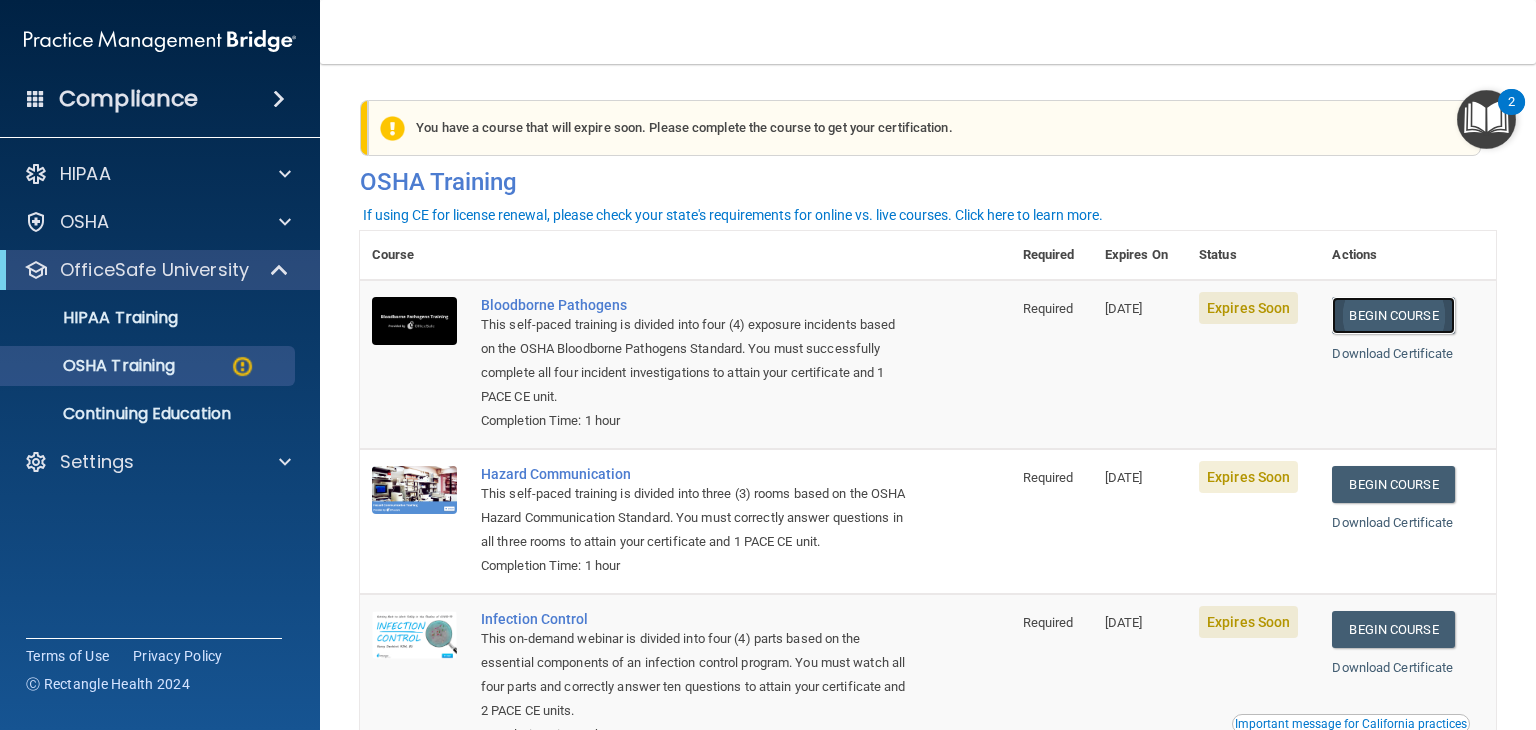 click on "Begin Course" at bounding box center (1393, 315) 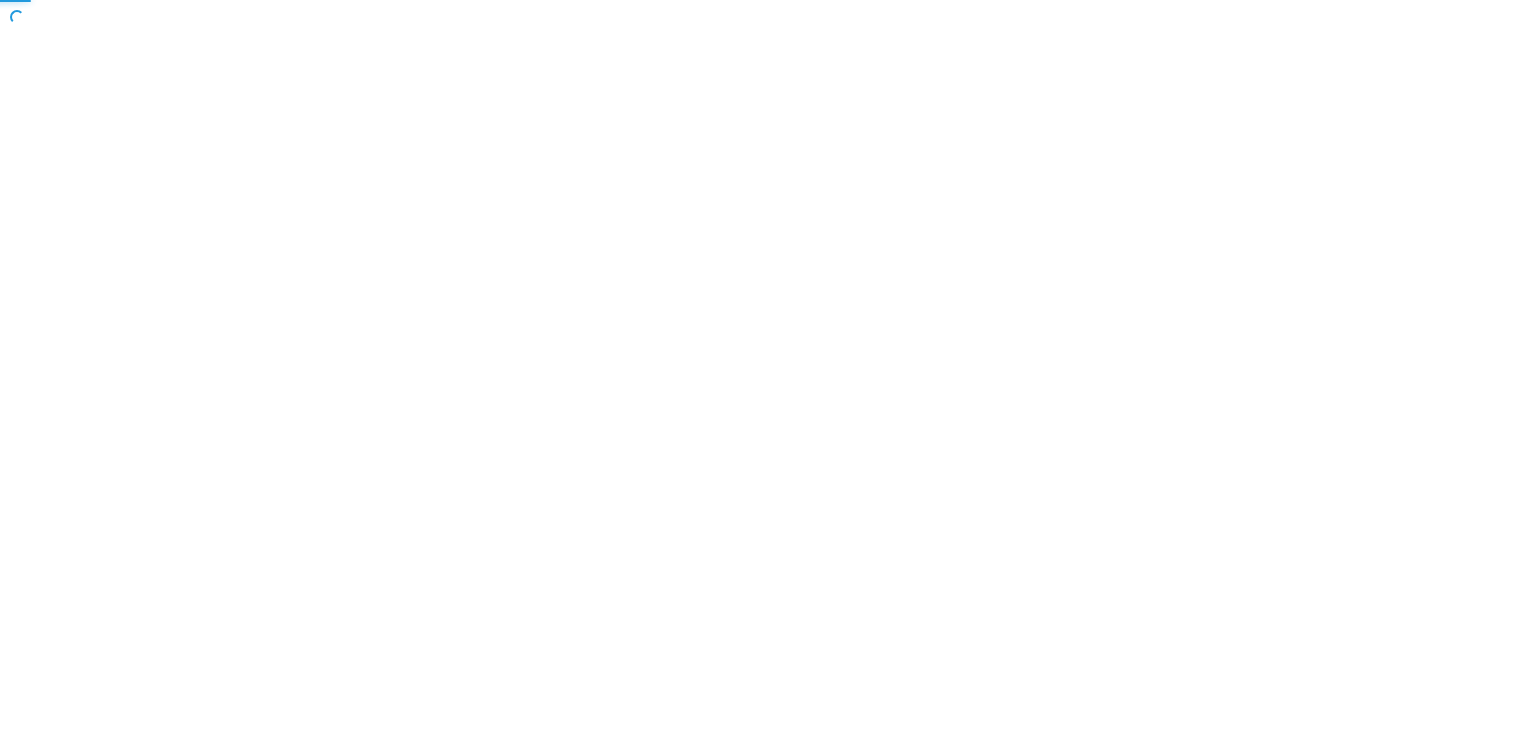 scroll, scrollTop: 0, scrollLeft: 0, axis: both 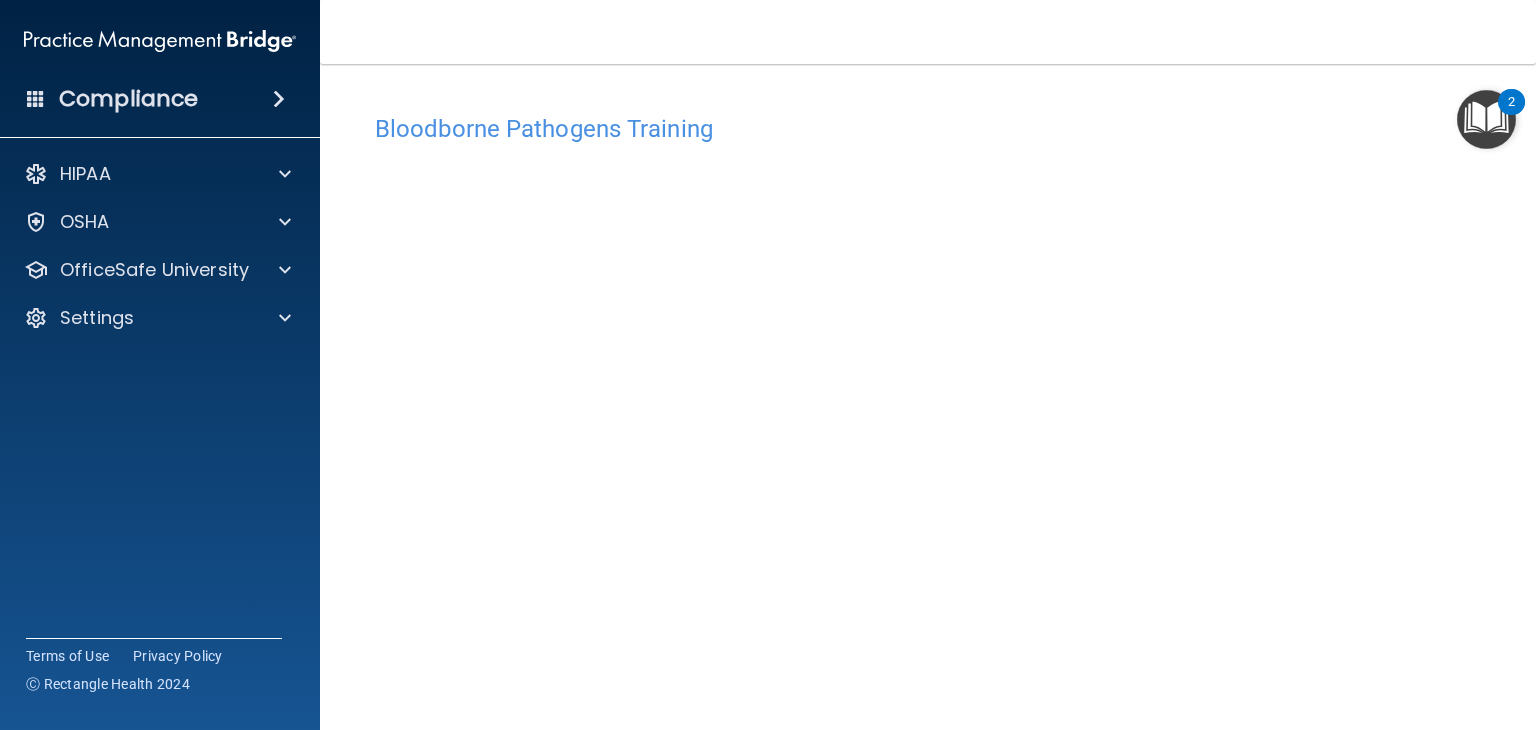 click on "Bloodborne Pathogens Training         This course doesn’t expire until 08/19/2025. Are you sure you want to take this course now?   Take the course anyway!            Copyright © All rights reserved  2025 @ Rectangle Health |  Privacy Policy  |  Terms of Use" at bounding box center (928, 397) 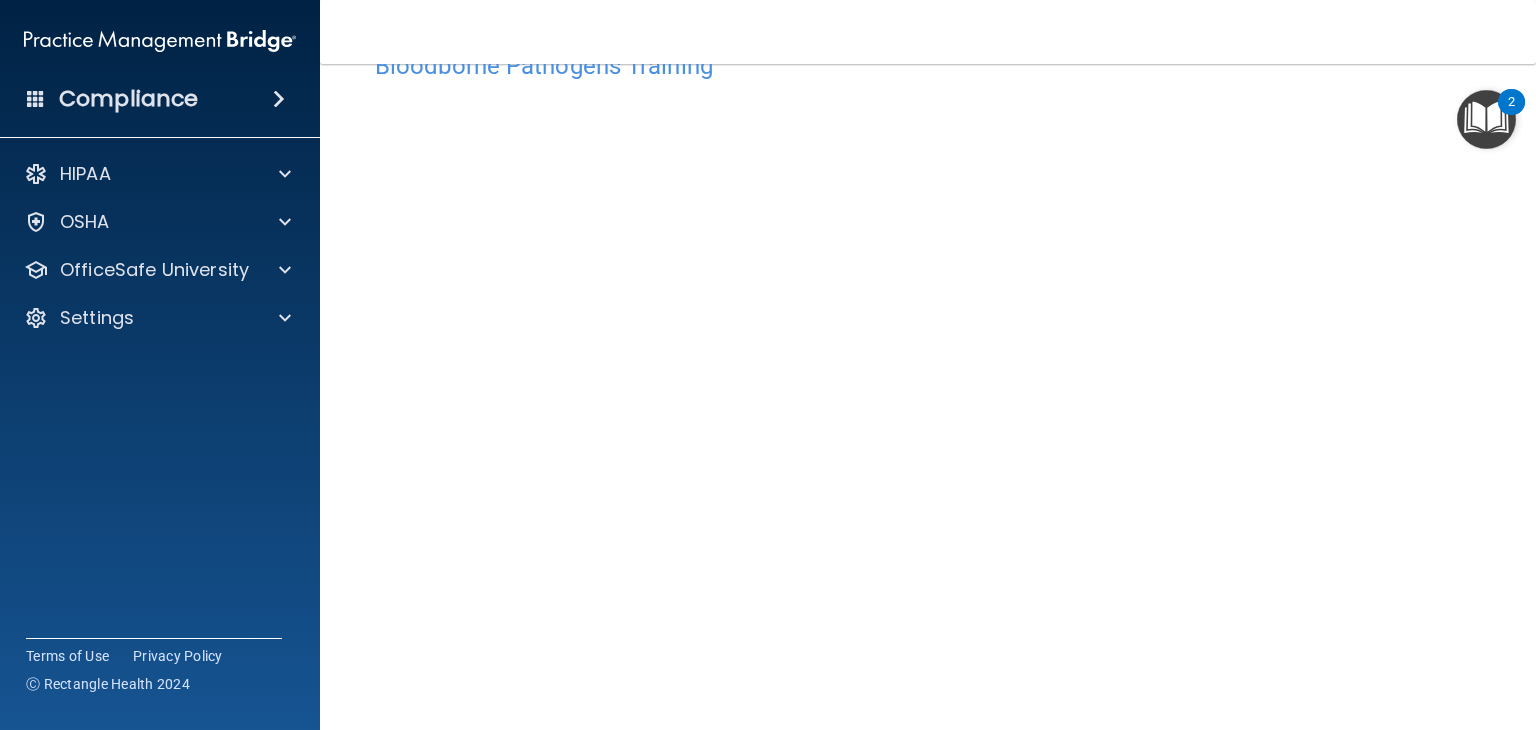 scroll, scrollTop: 65, scrollLeft: 0, axis: vertical 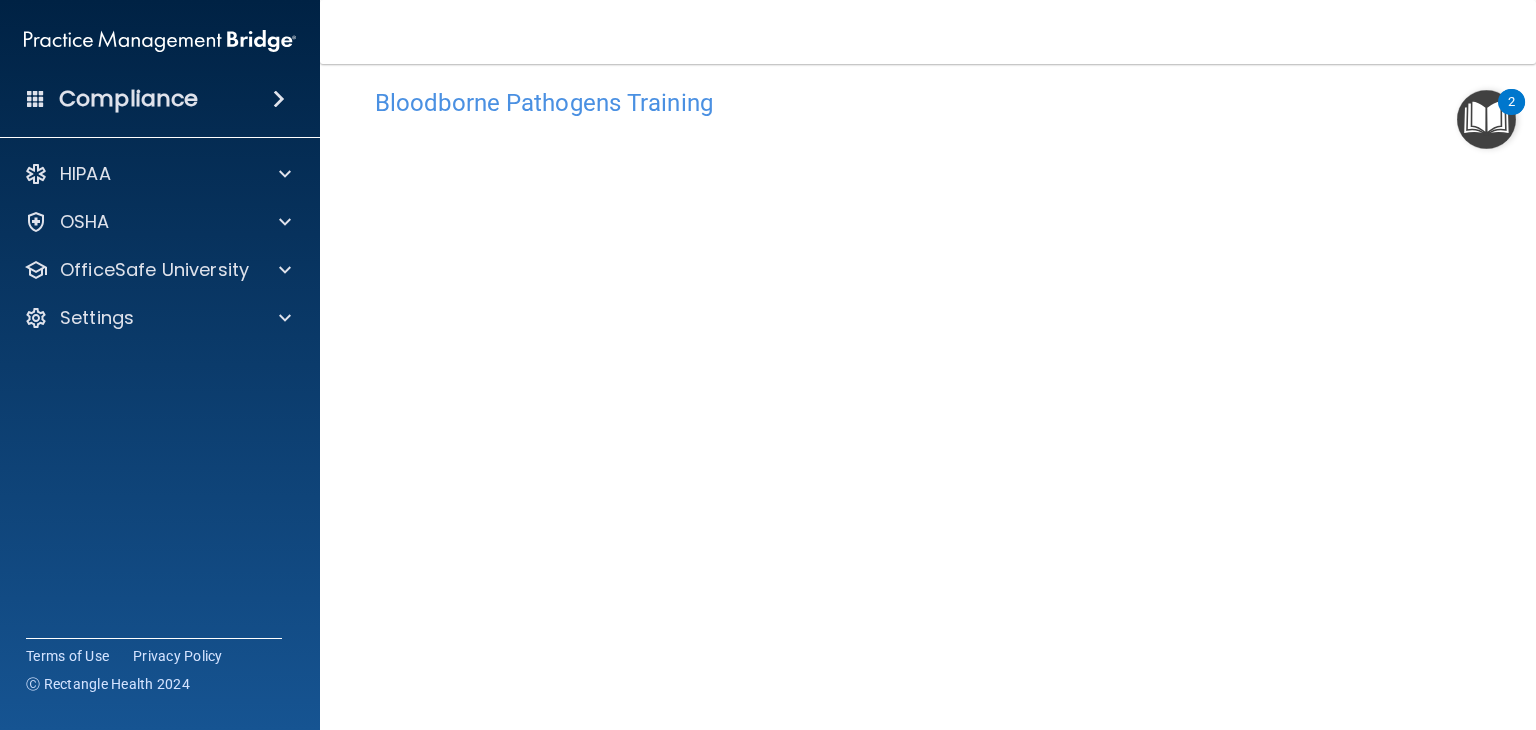 drag, startPoint x: 1524, startPoint y: 225, endPoint x: 1524, endPoint y: 249, distance: 24 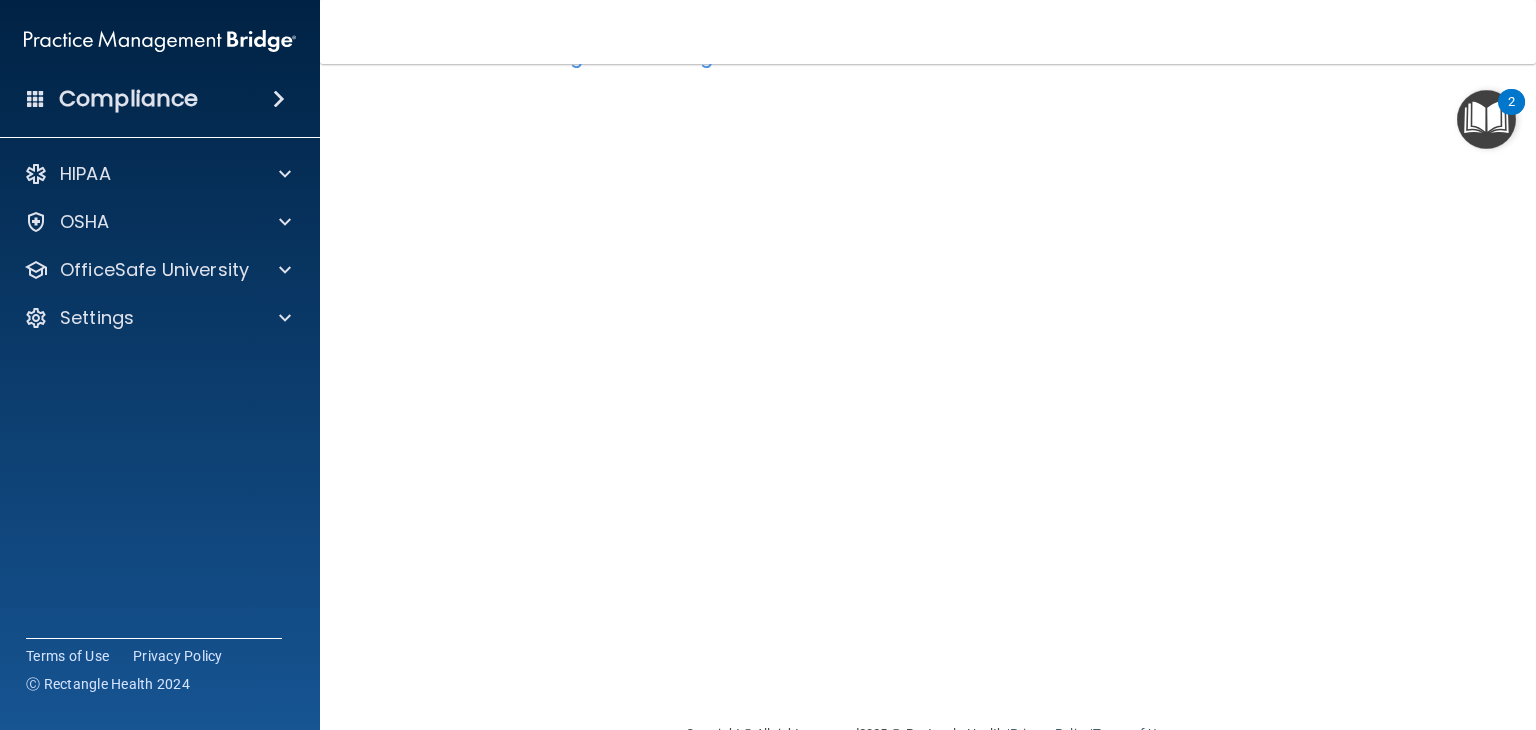 scroll, scrollTop: 75, scrollLeft: 0, axis: vertical 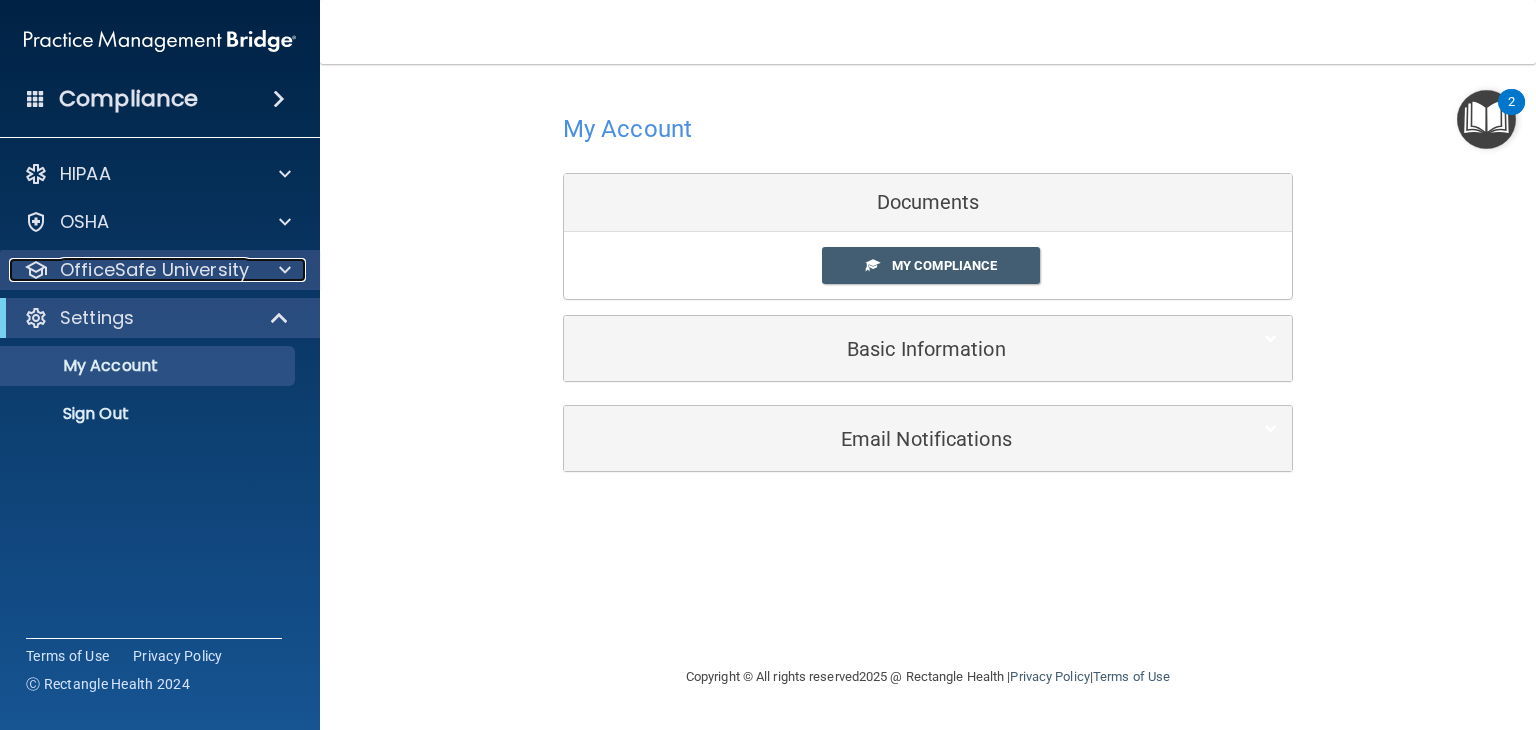 click at bounding box center (285, 270) 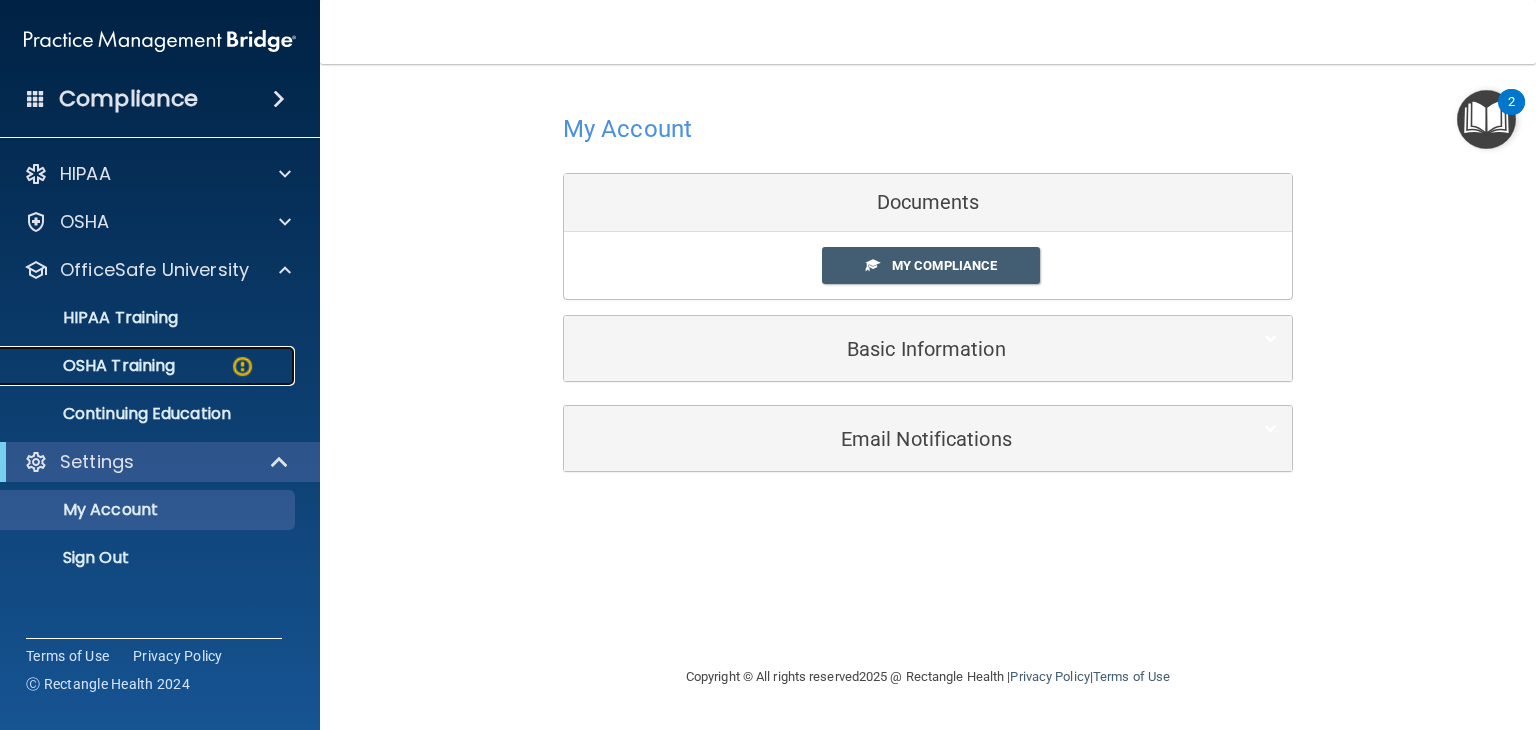 click at bounding box center [242, 366] 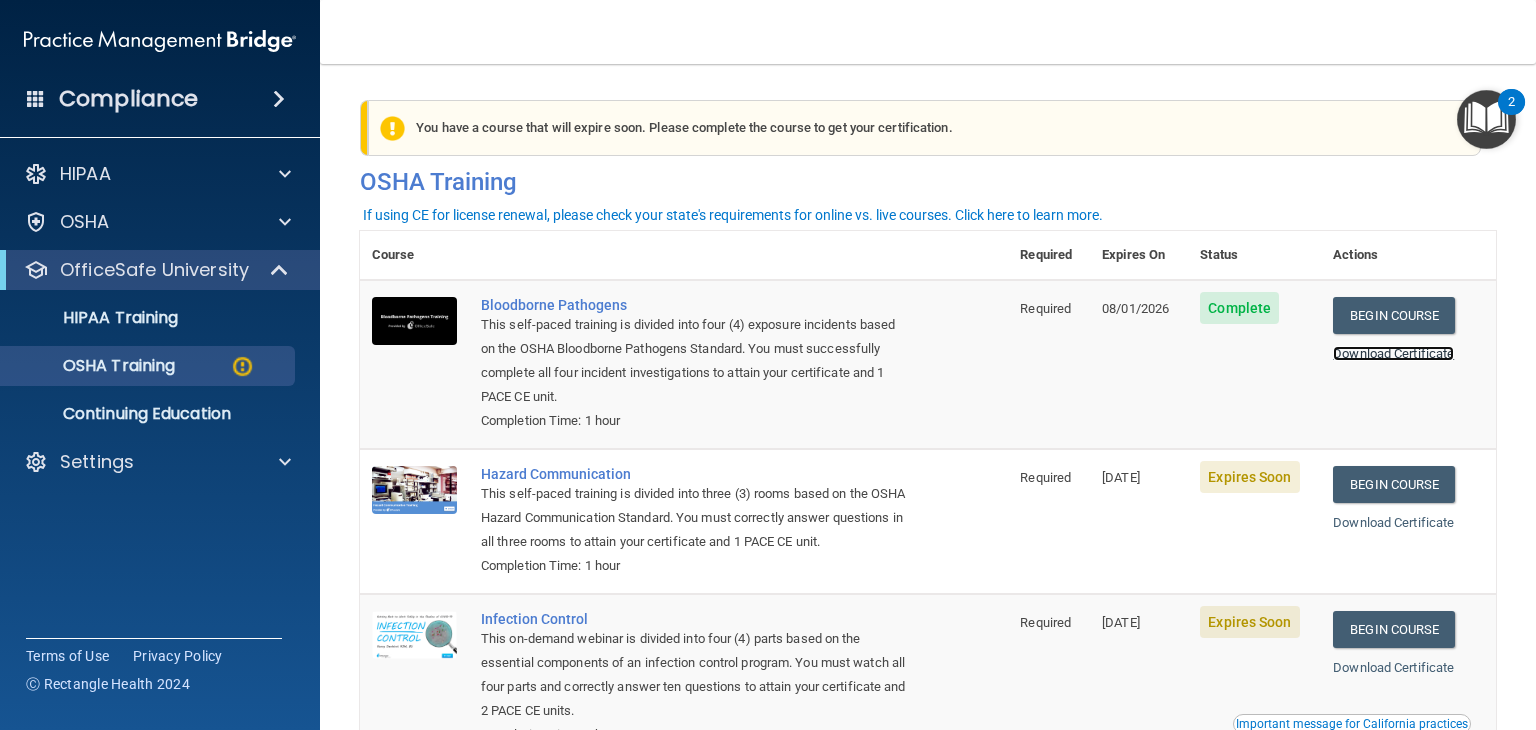 click on "Download Certificate" at bounding box center (1393, 353) 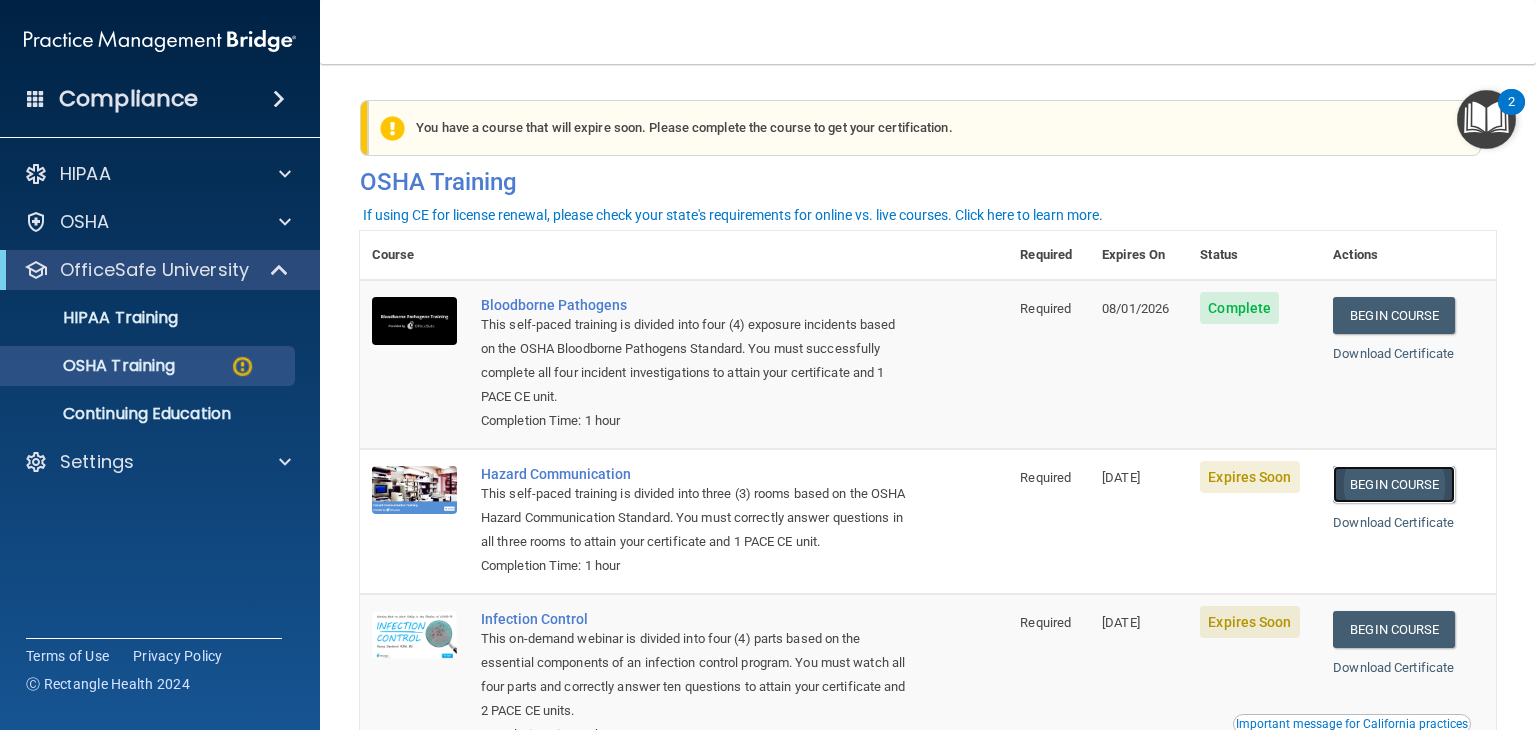 click on "Begin Course" at bounding box center (1394, 484) 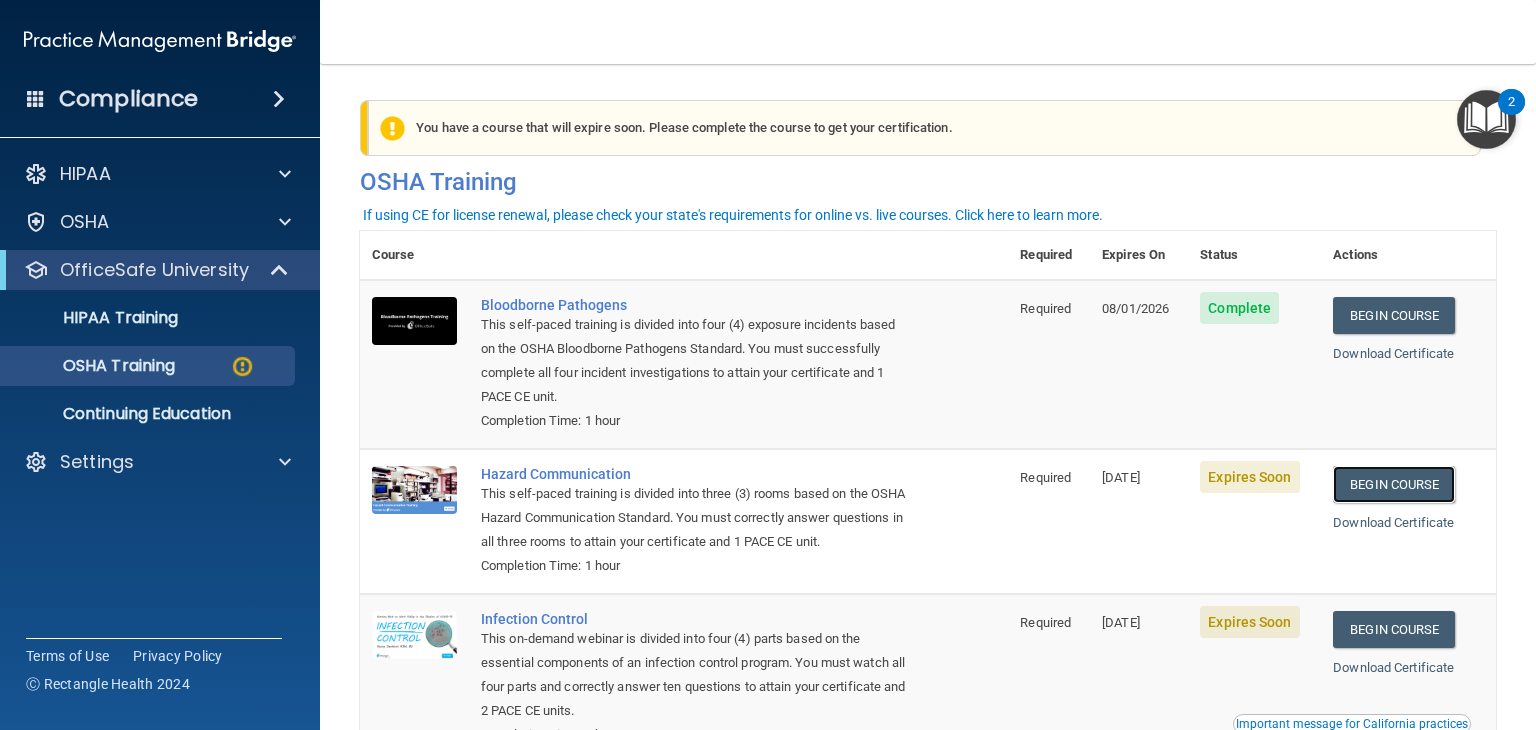 scroll, scrollTop: 233, scrollLeft: 0, axis: vertical 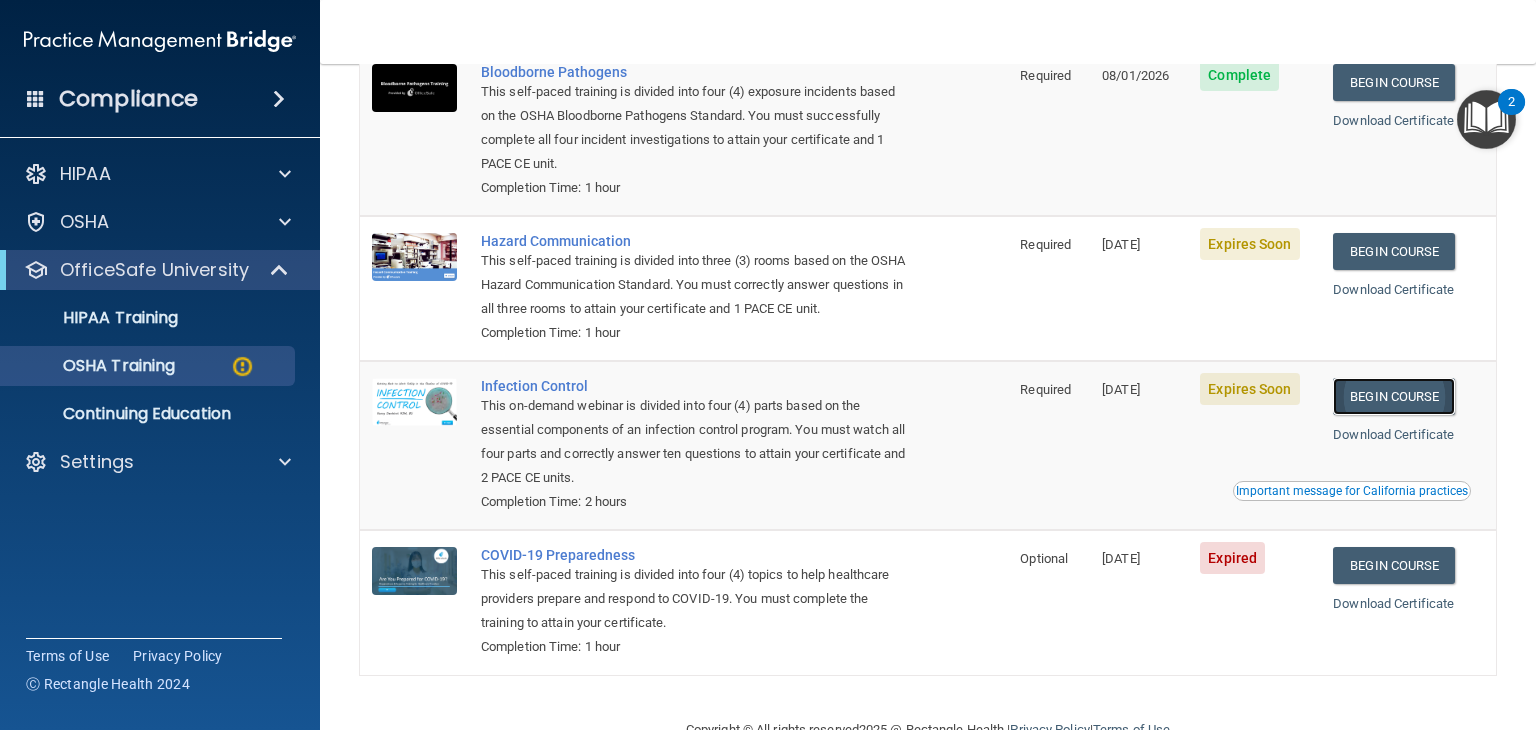 click on "Begin Course" at bounding box center (1394, 396) 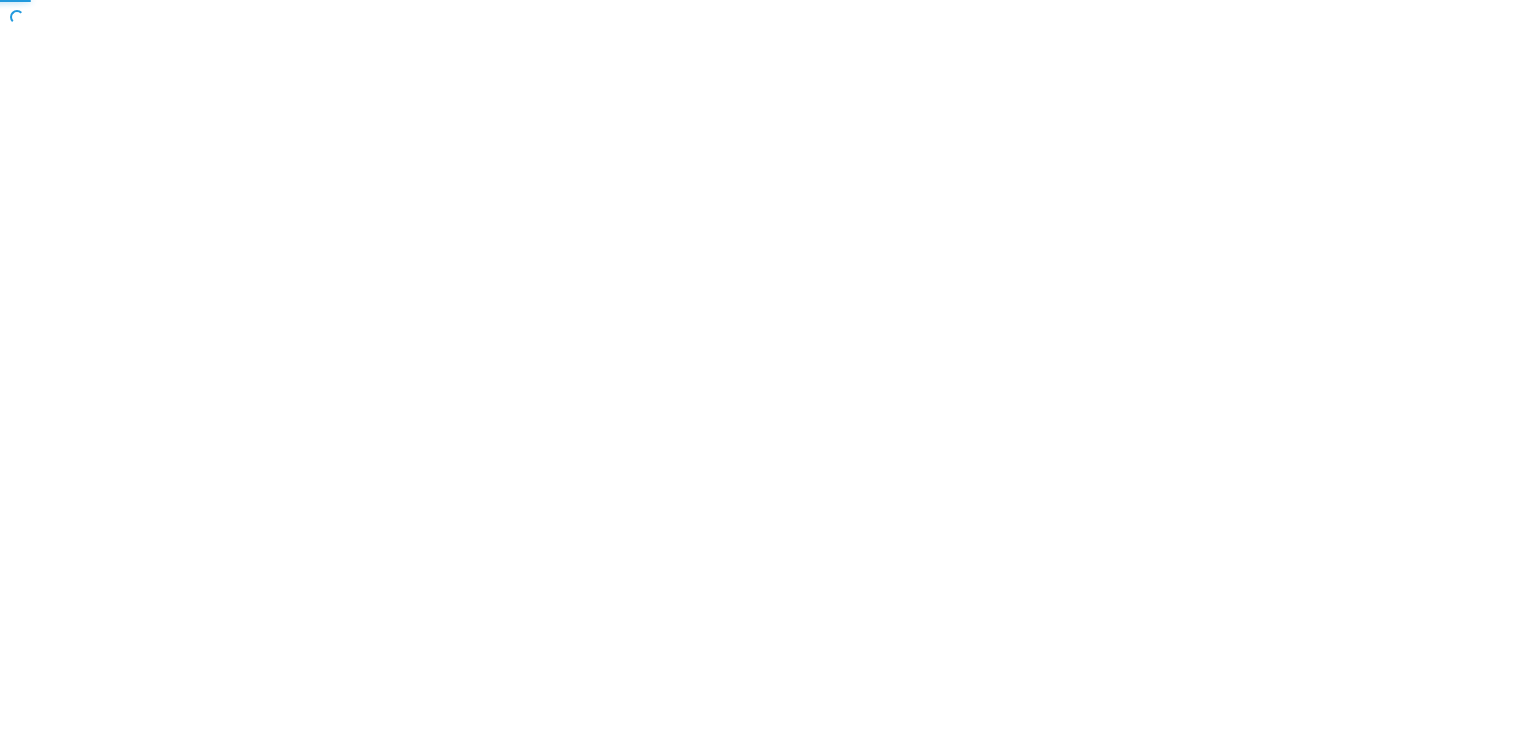 scroll, scrollTop: 0, scrollLeft: 0, axis: both 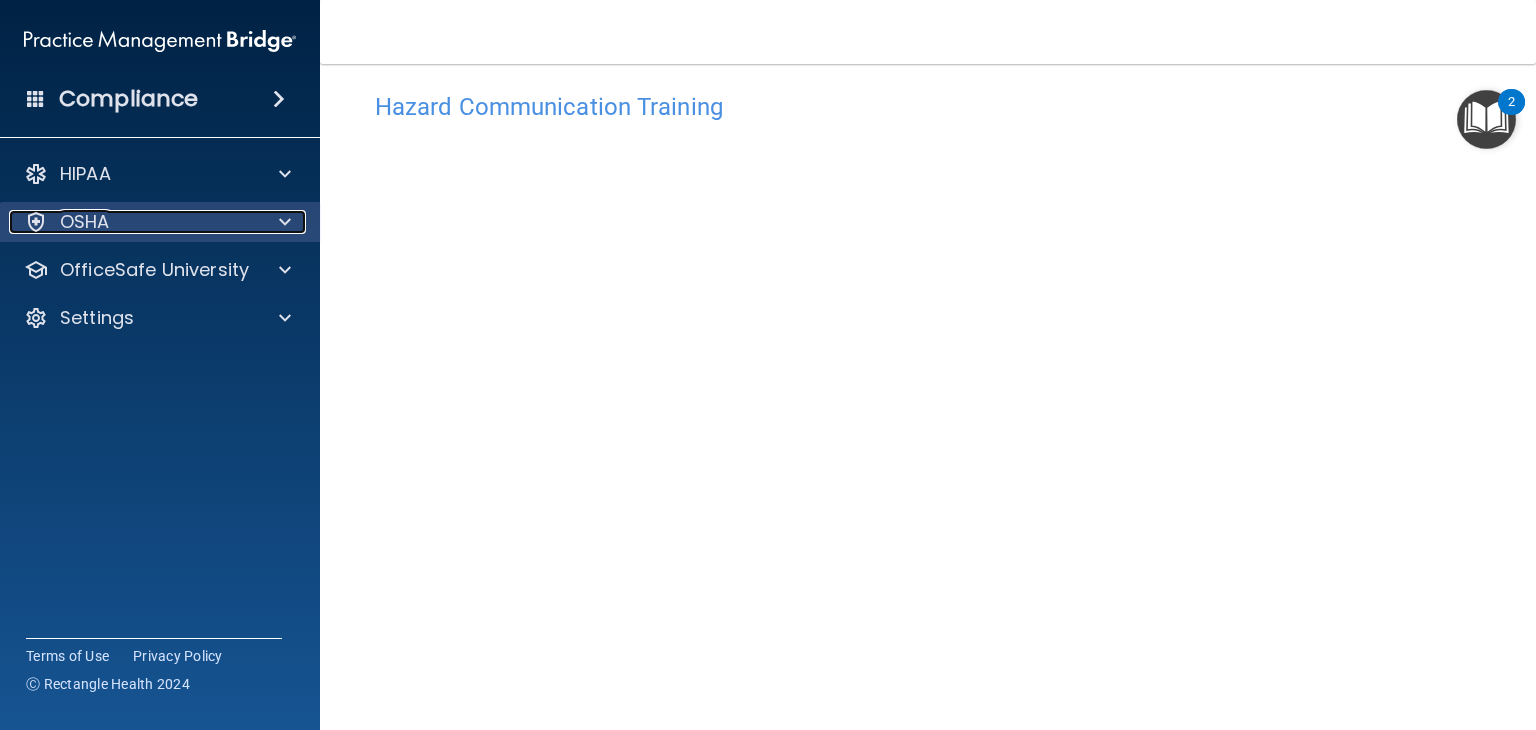 click at bounding box center (285, 222) 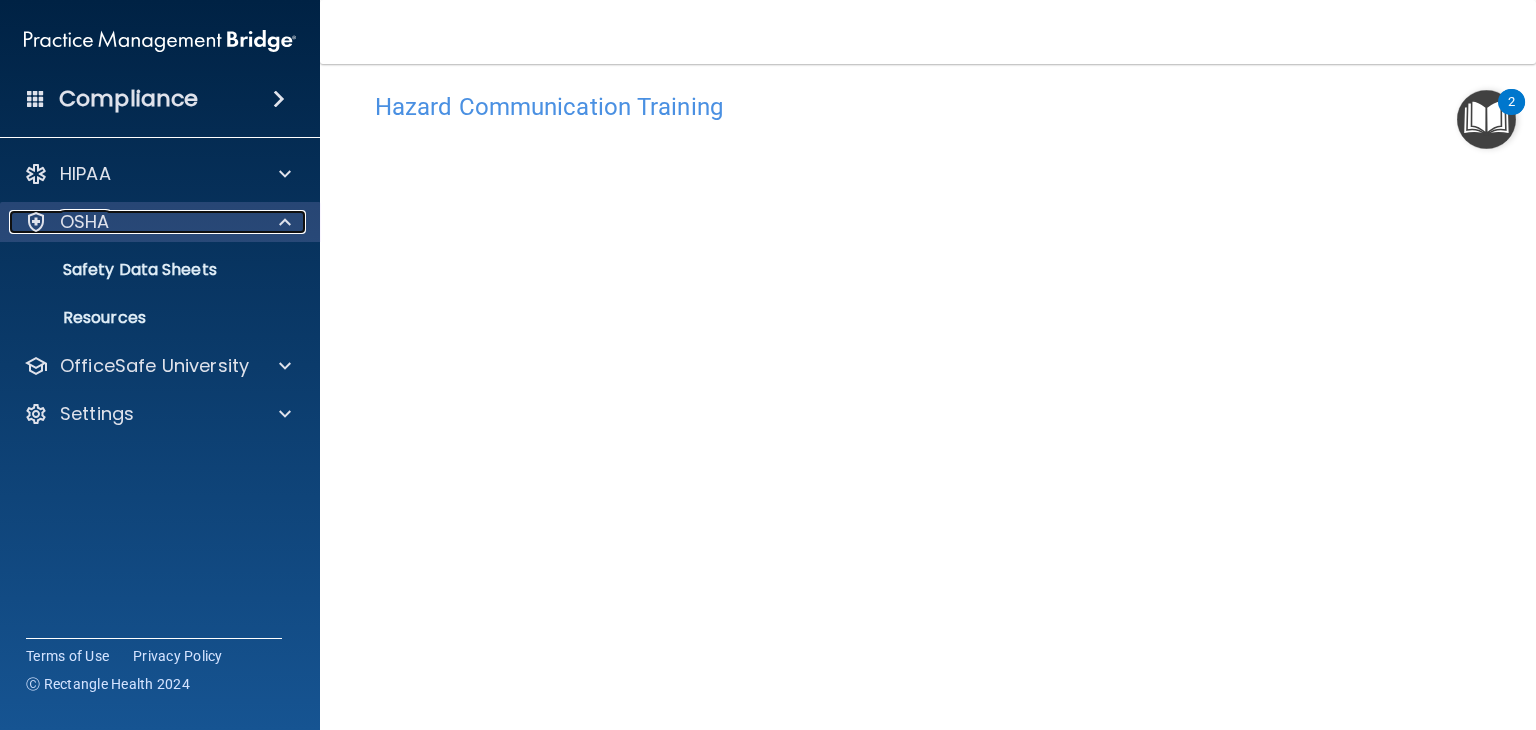 click at bounding box center [282, 222] 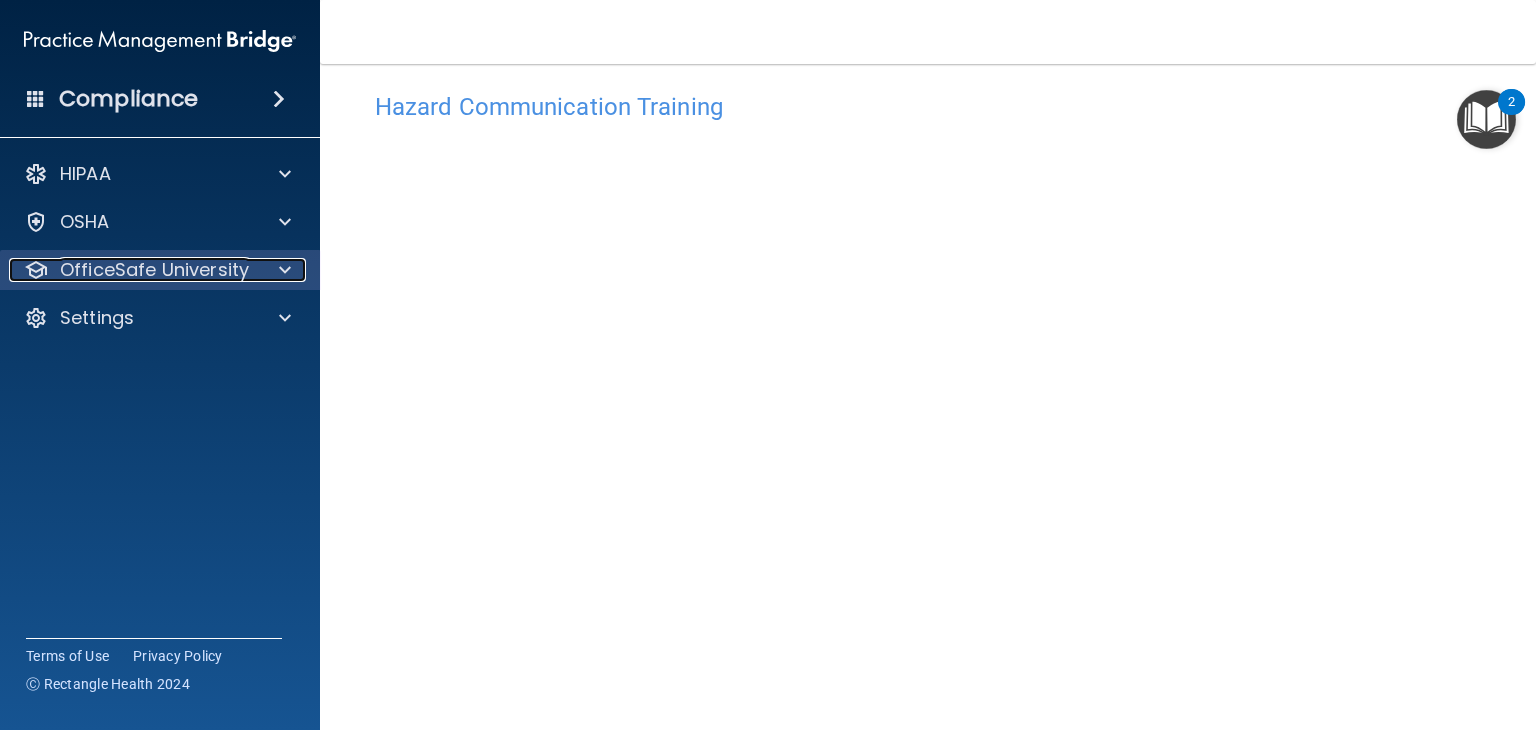 click at bounding box center [285, 270] 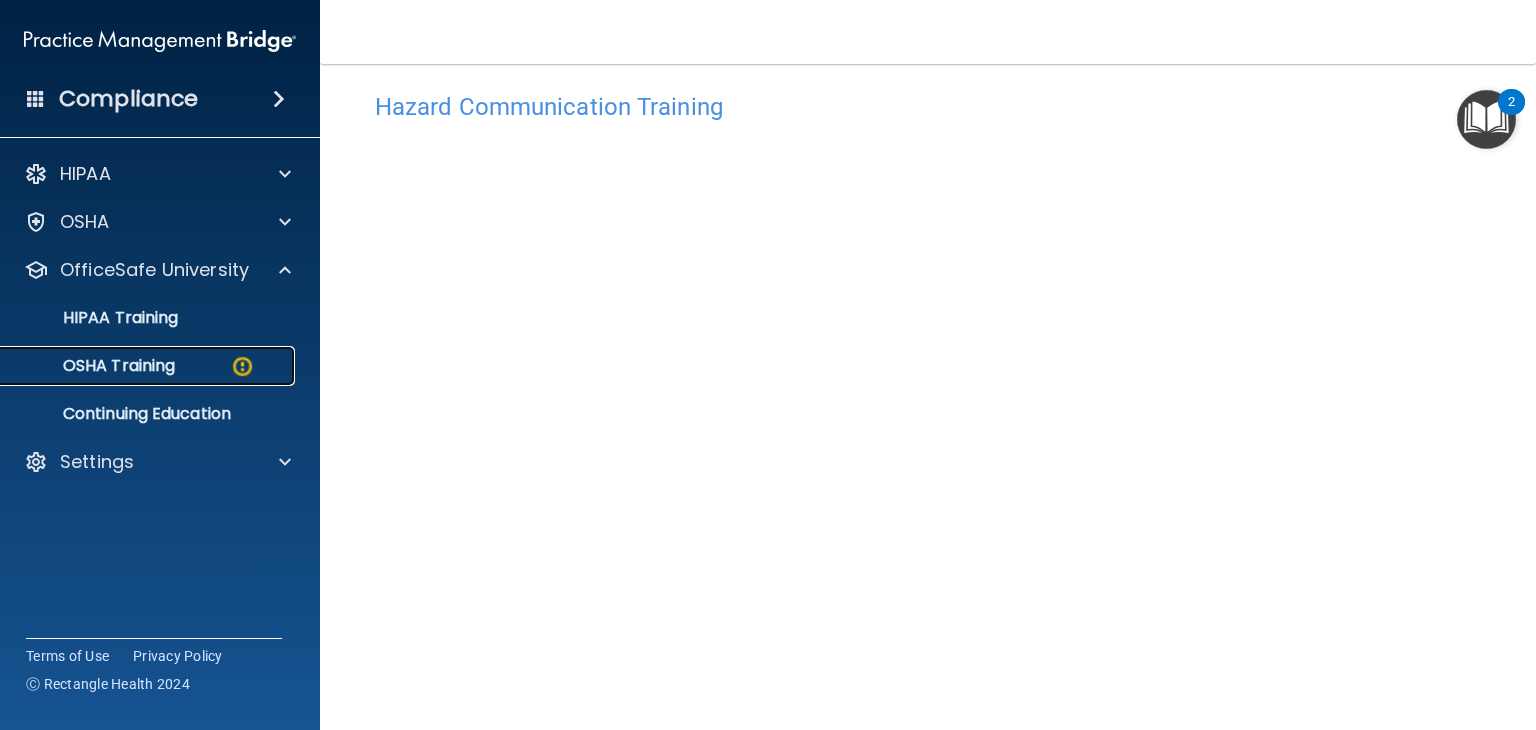 click at bounding box center (242, 366) 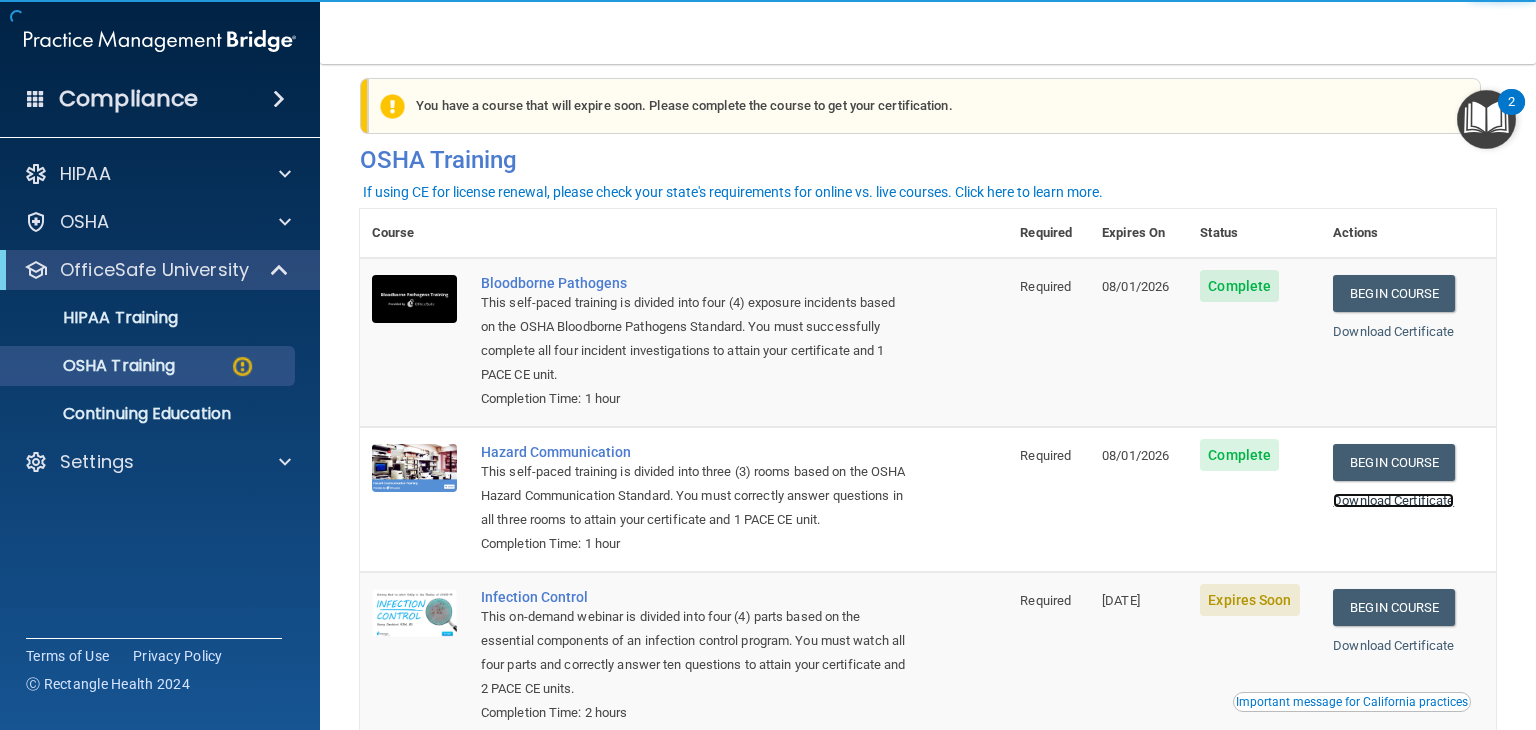 click on "Download Certificate" at bounding box center [1393, 500] 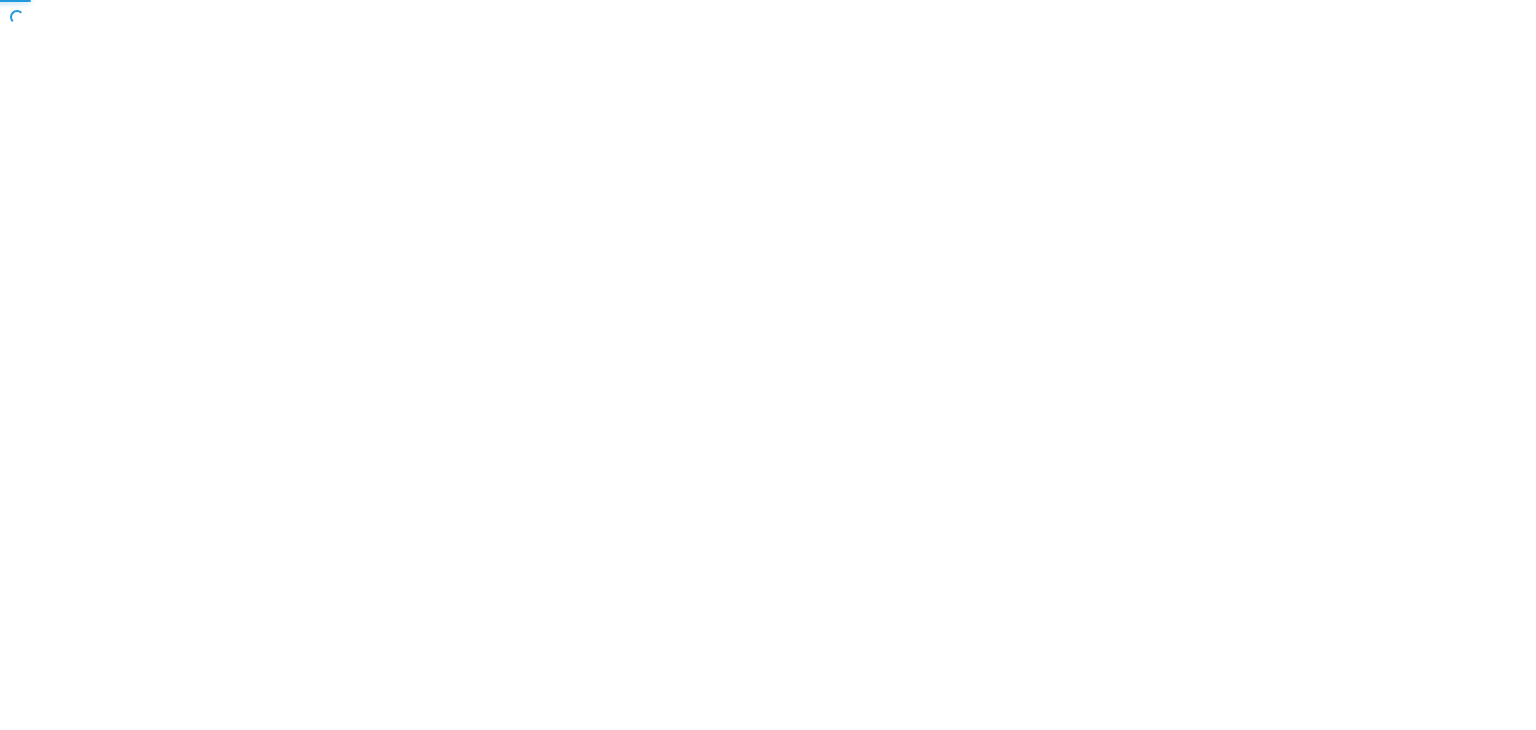 scroll, scrollTop: 0, scrollLeft: 0, axis: both 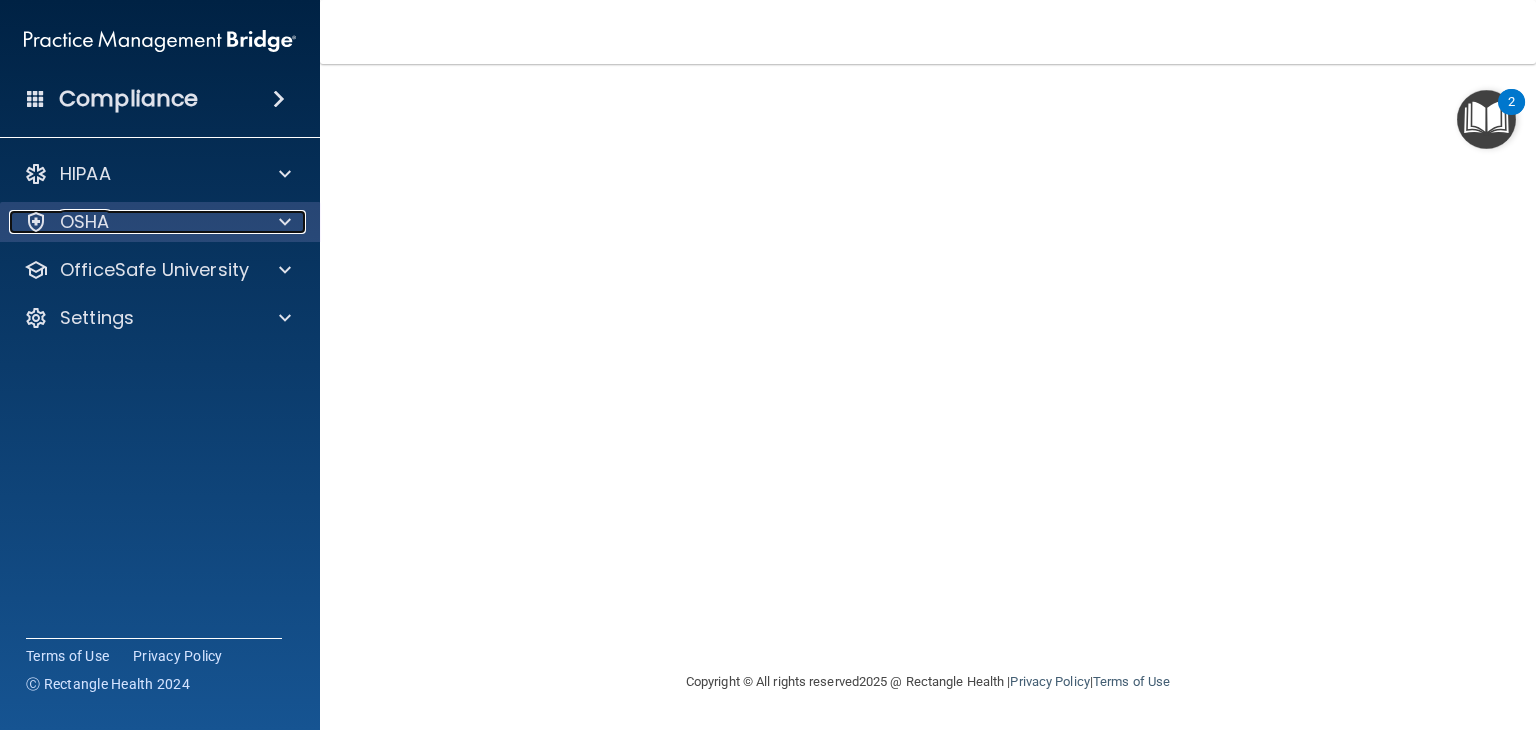 click at bounding box center (285, 222) 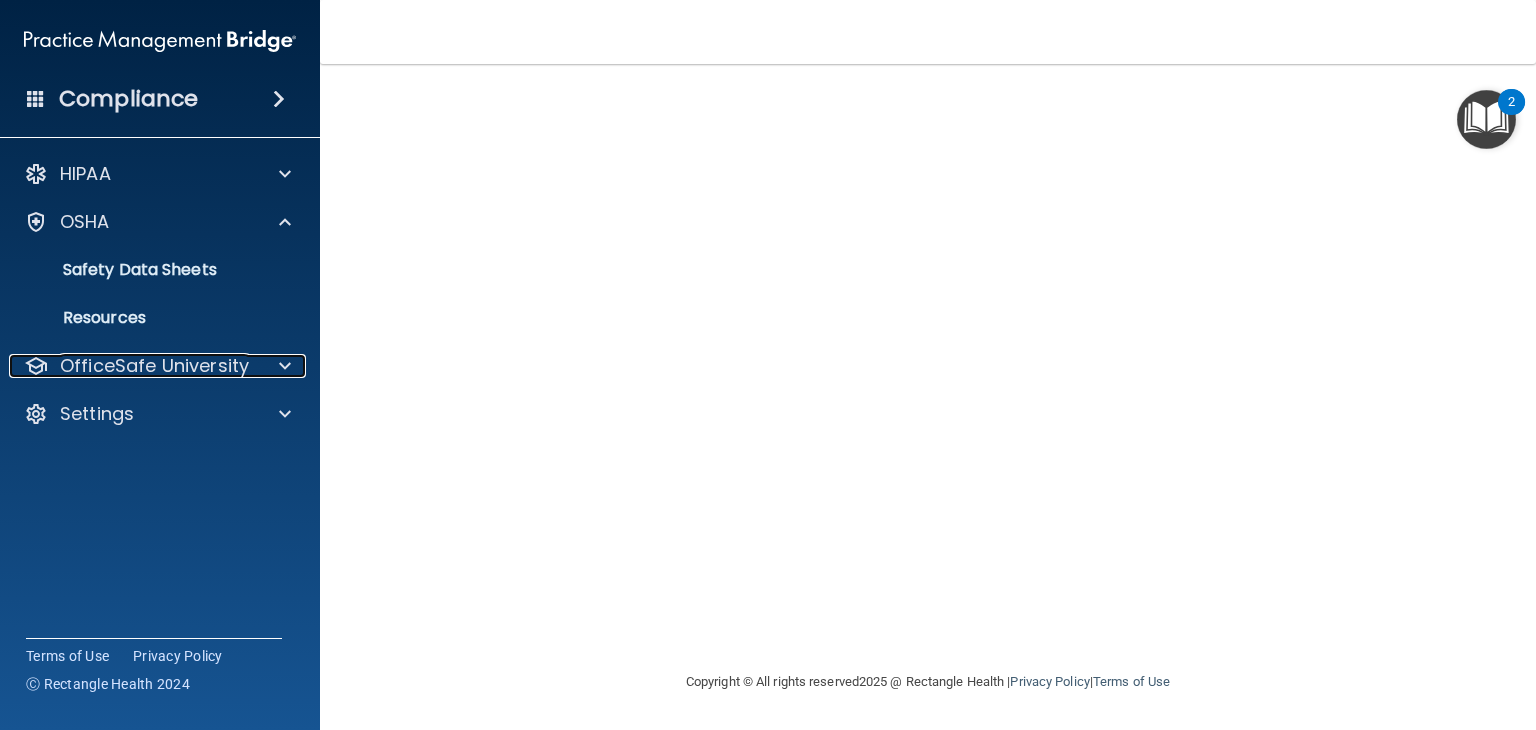 drag, startPoint x: 271, startPoint y: 363, endPoint x: 300, endPoint y: 388, distance: 38.28838 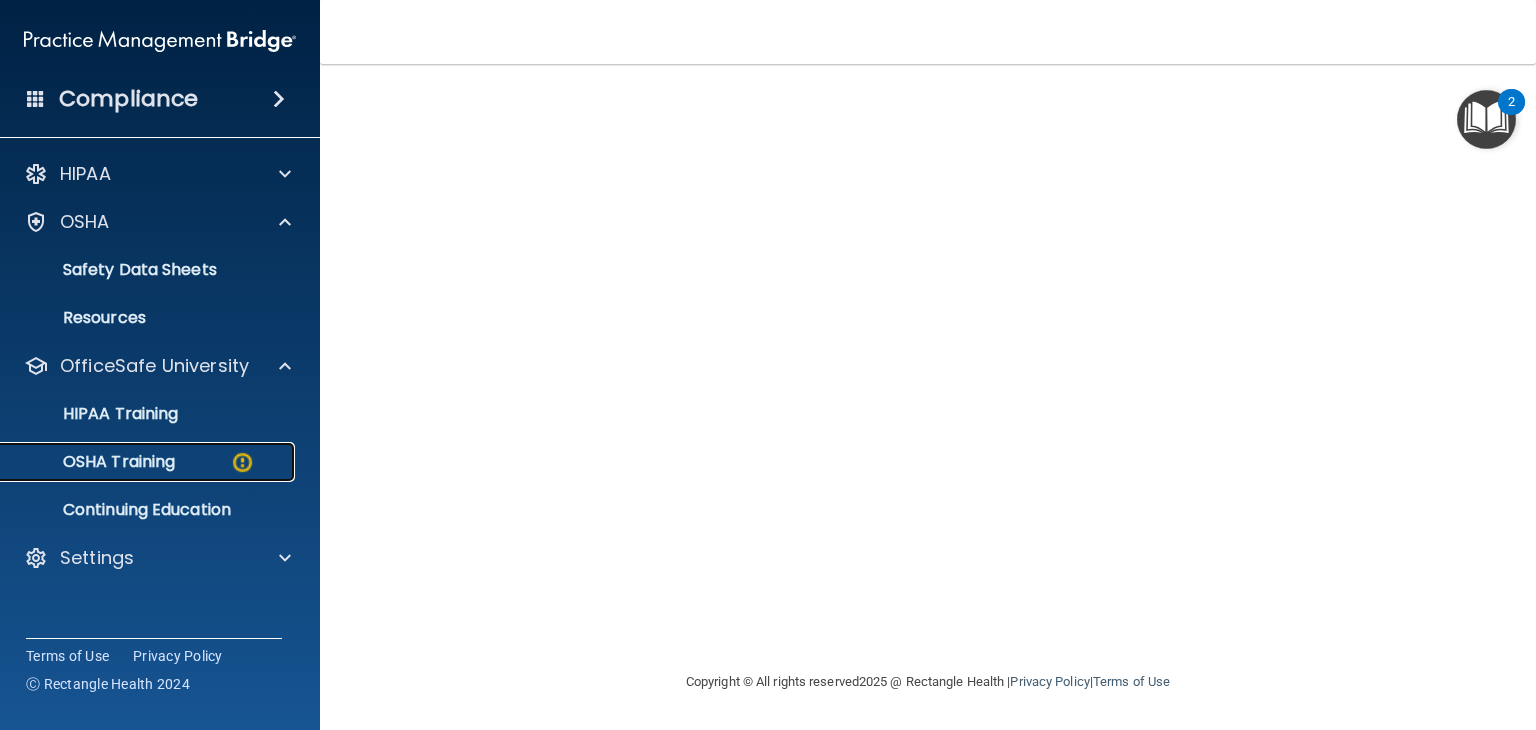 click at bounding box center (242, 462) 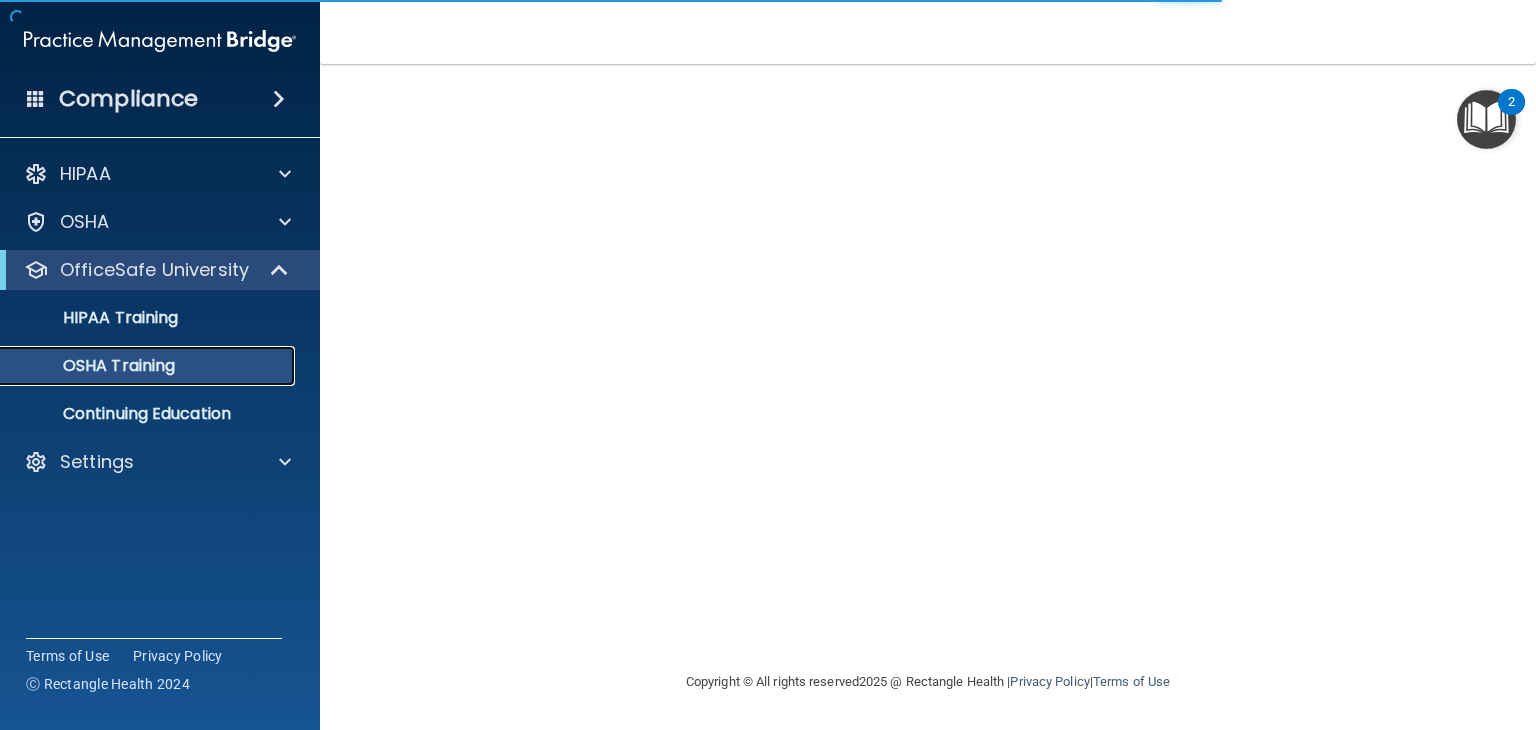 scroll, scrollTop: 228, scrollLeft: 0, axis: vertical 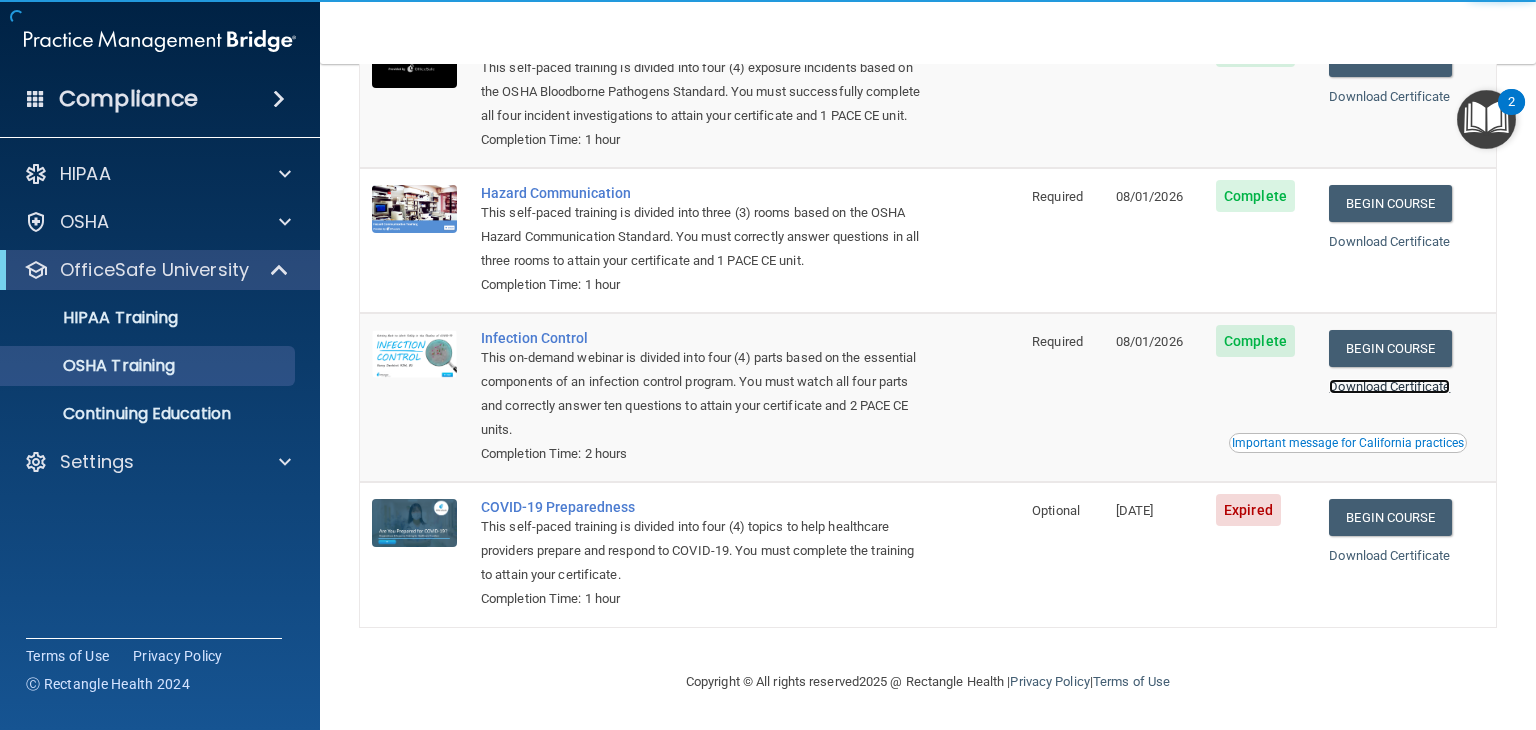 click on "Download Certificate" at bounding box center (1389, 386) 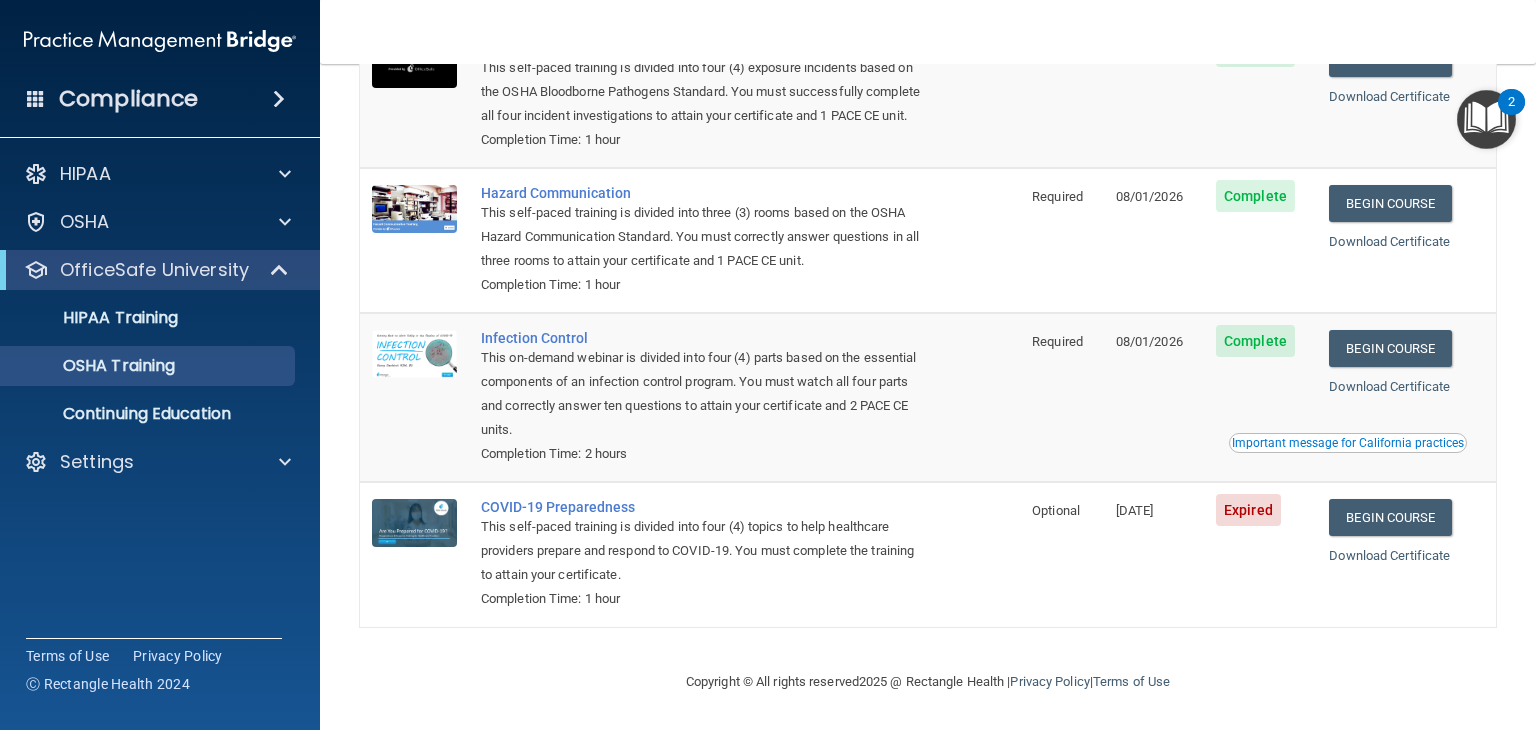 click on "Important message for California practices" at bounding box center [1348, 443] 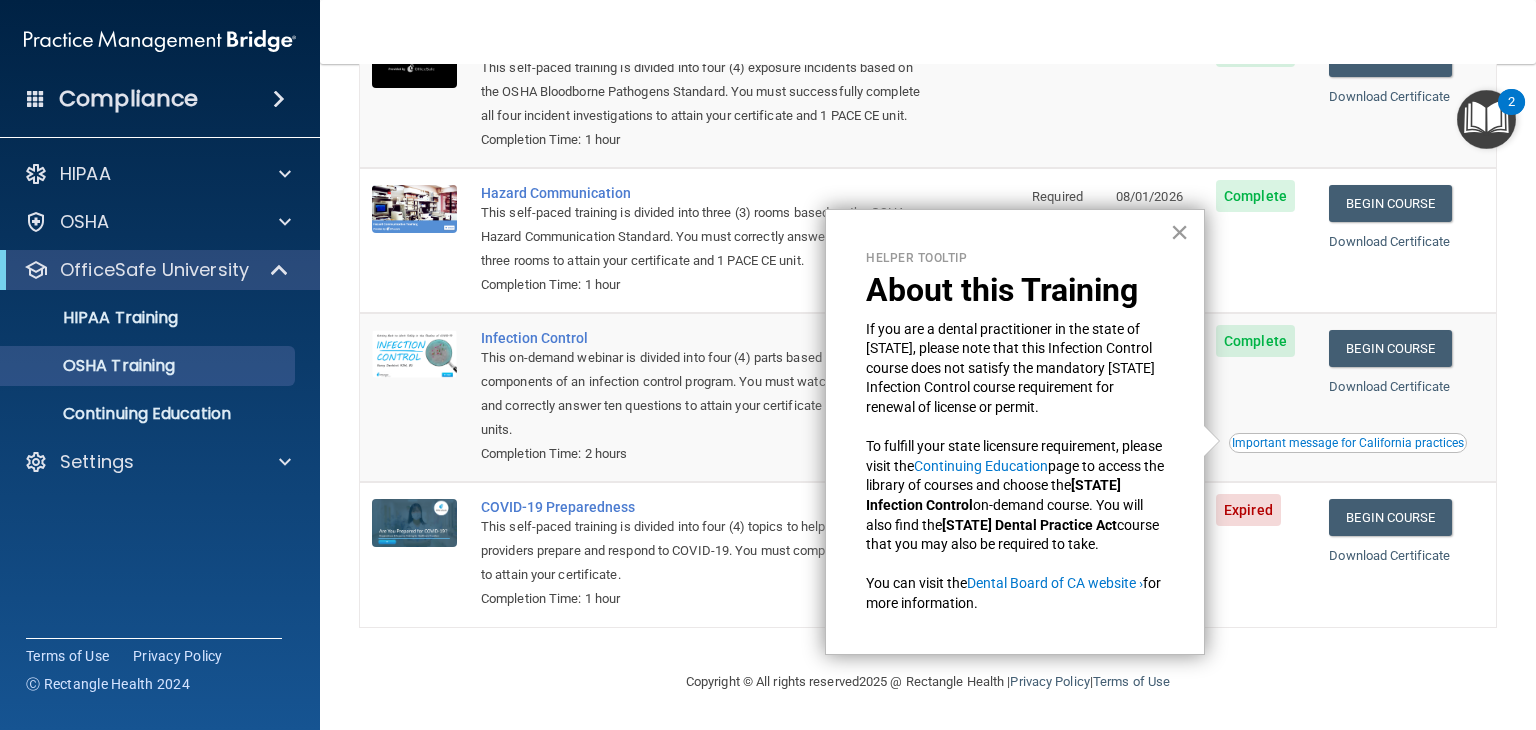 click on "×" at bounding box center (1179, 232) 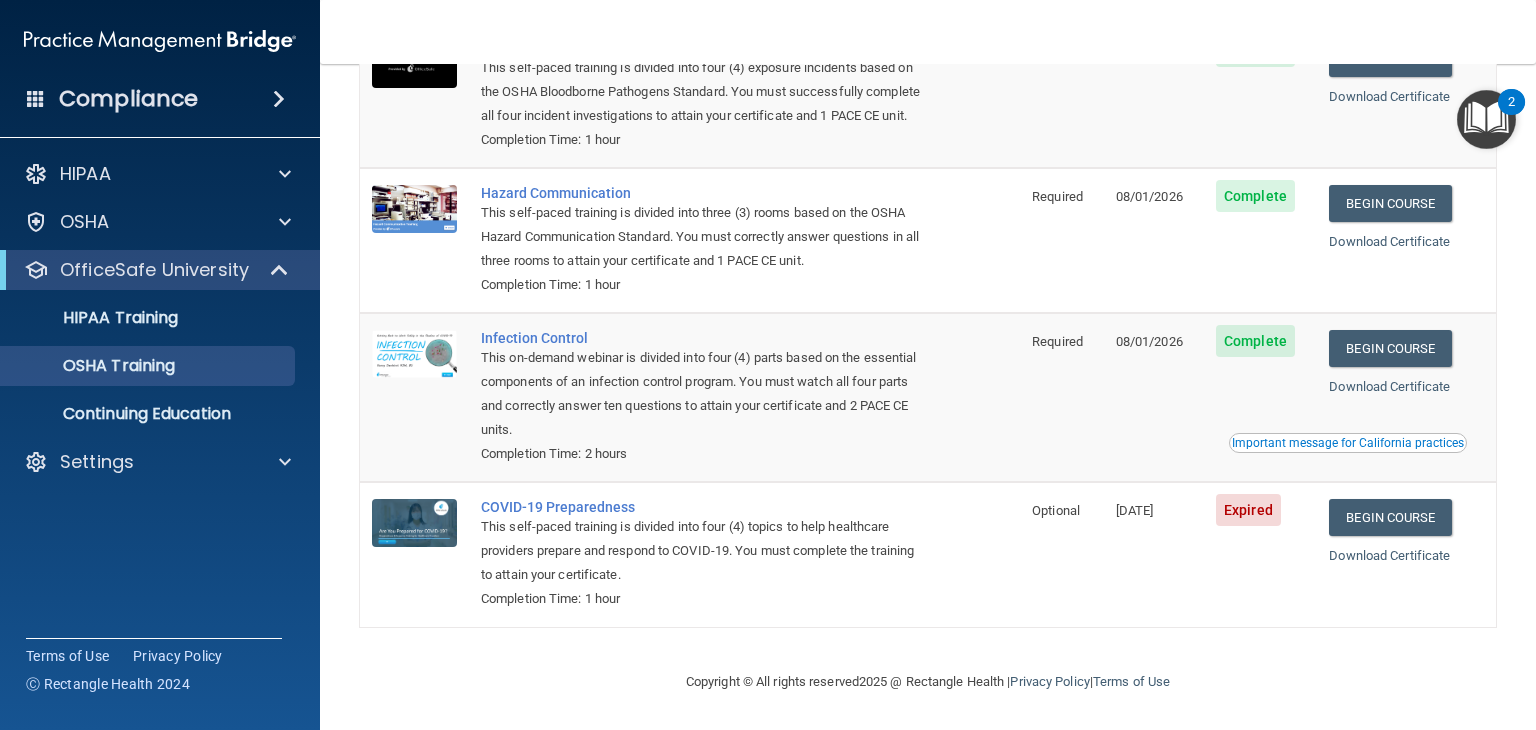 scroll, scrollTop: 0, scrollLeft: 0, axis: both 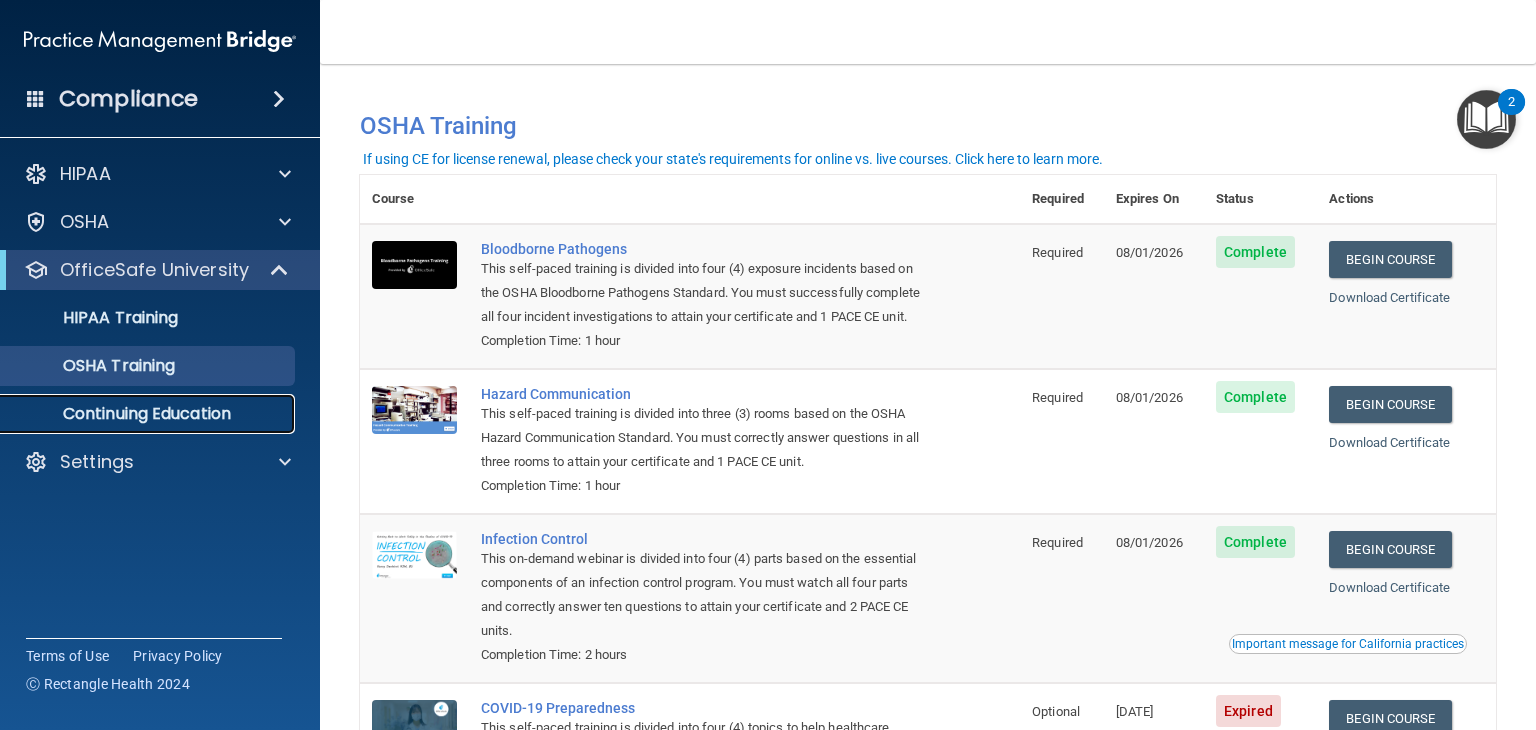 click on "Continuing Education" at bounding box center (149, 414) 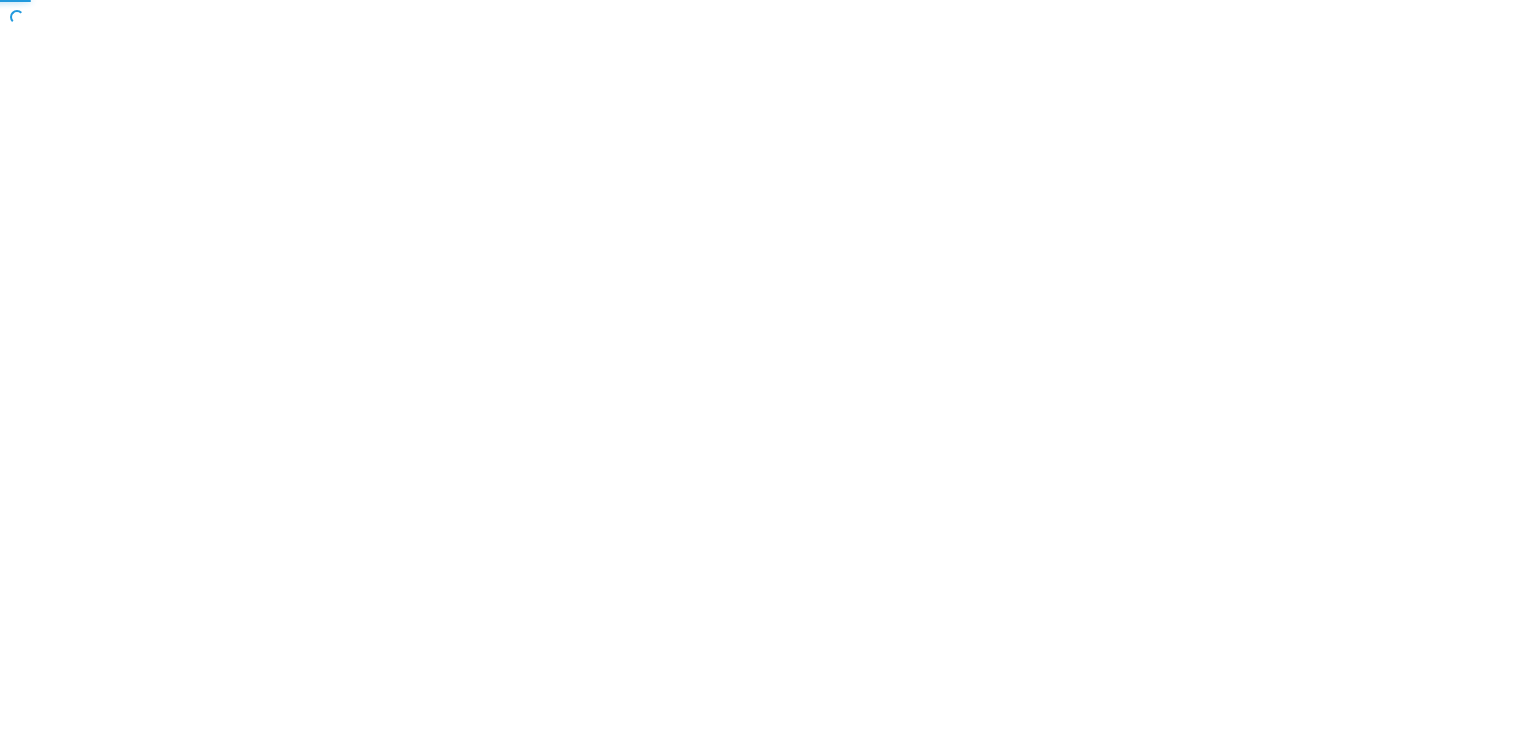 scroll, scrollTop: 0, scrollLeft: 0, axis: both 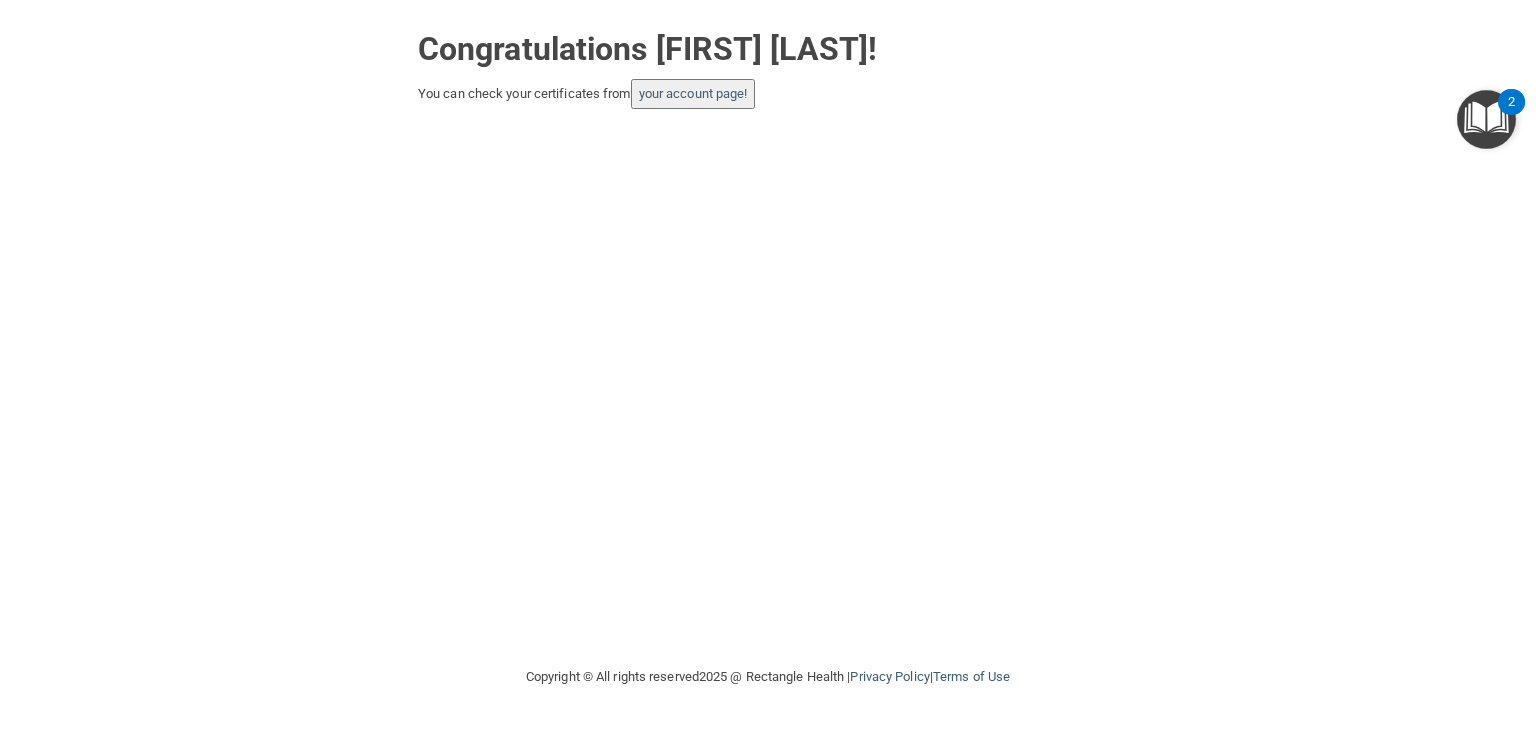 click on "your account page!" at bounding box center (693, 94) 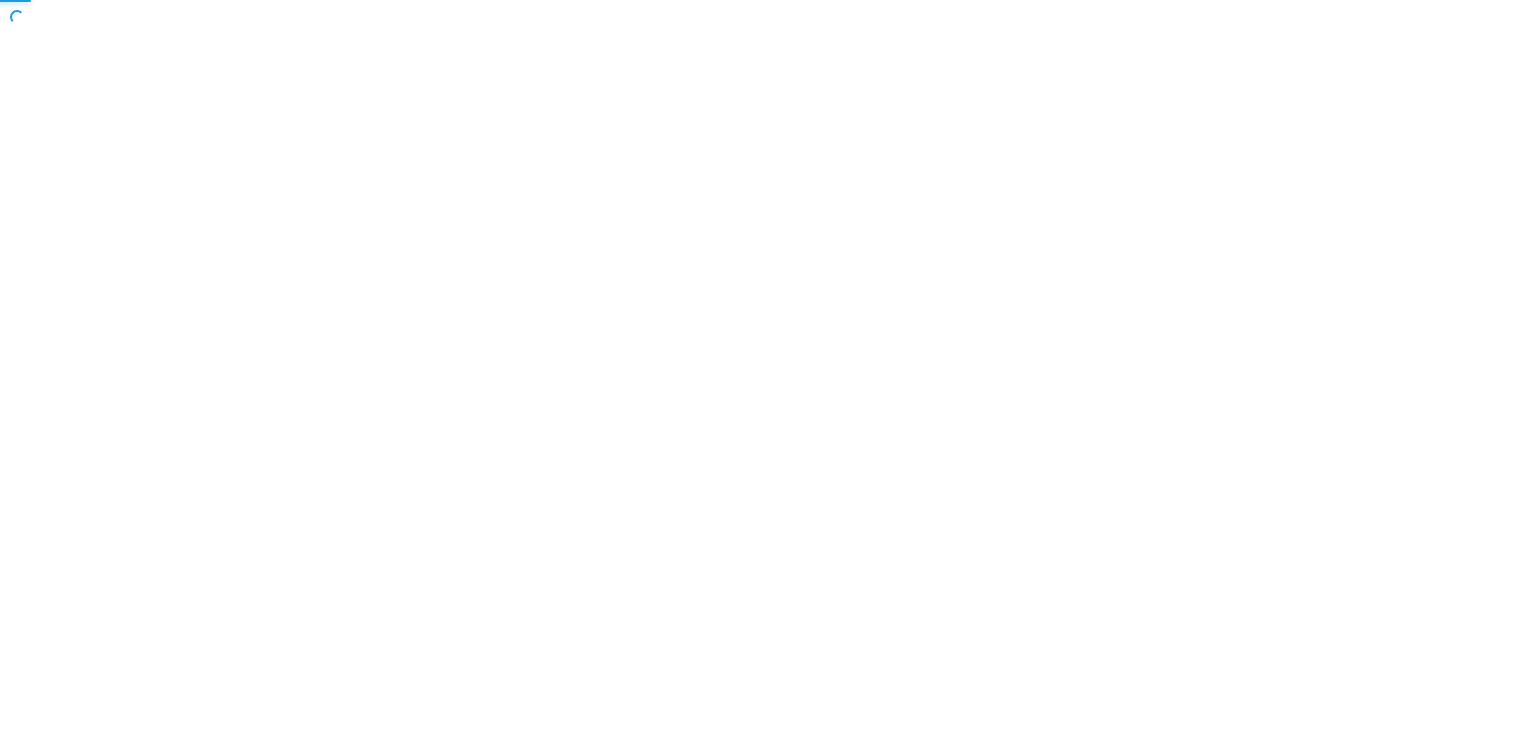 scroll, scrollTop: 0, scrollLeft: 0, axis: both 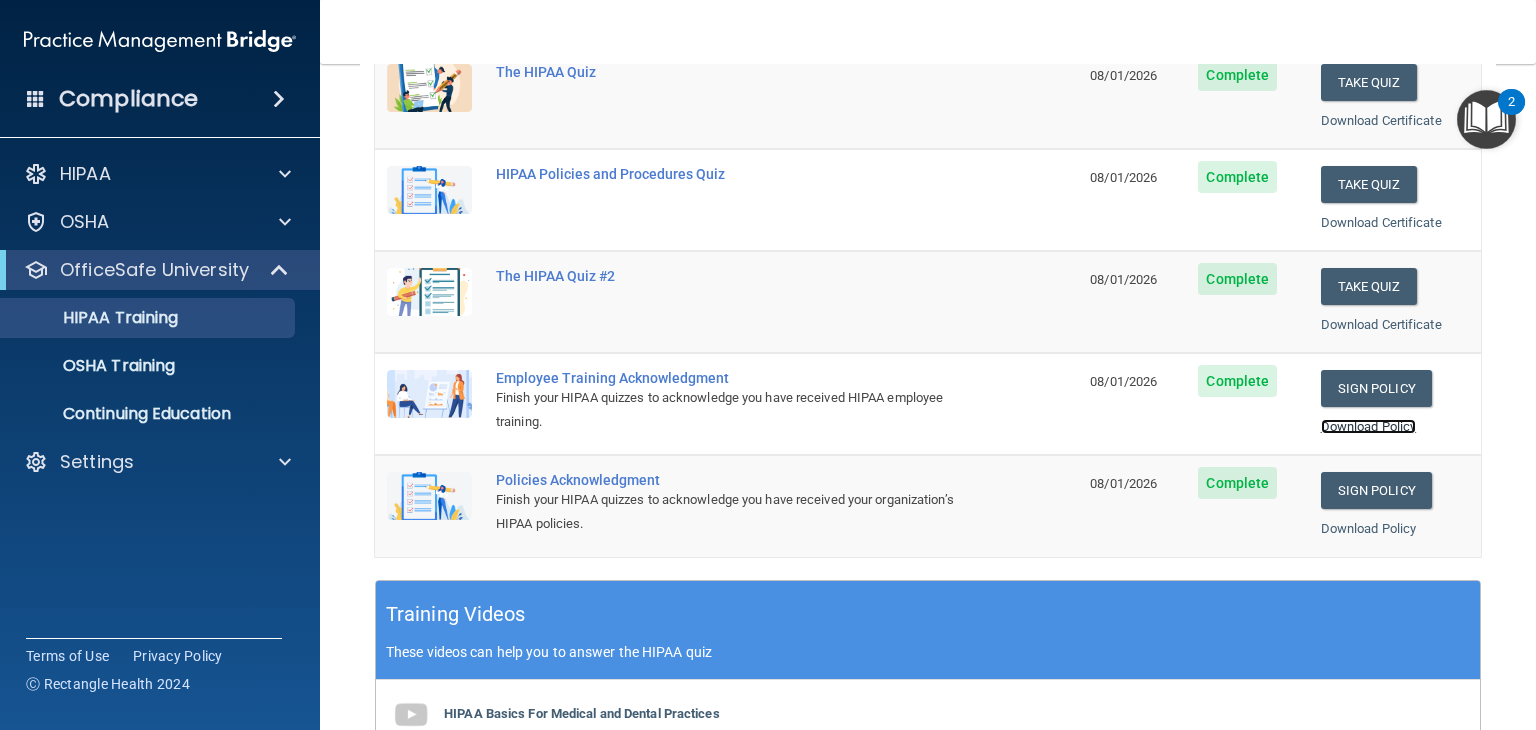 click on "Download Policy" at bounding box center (1369, 426) 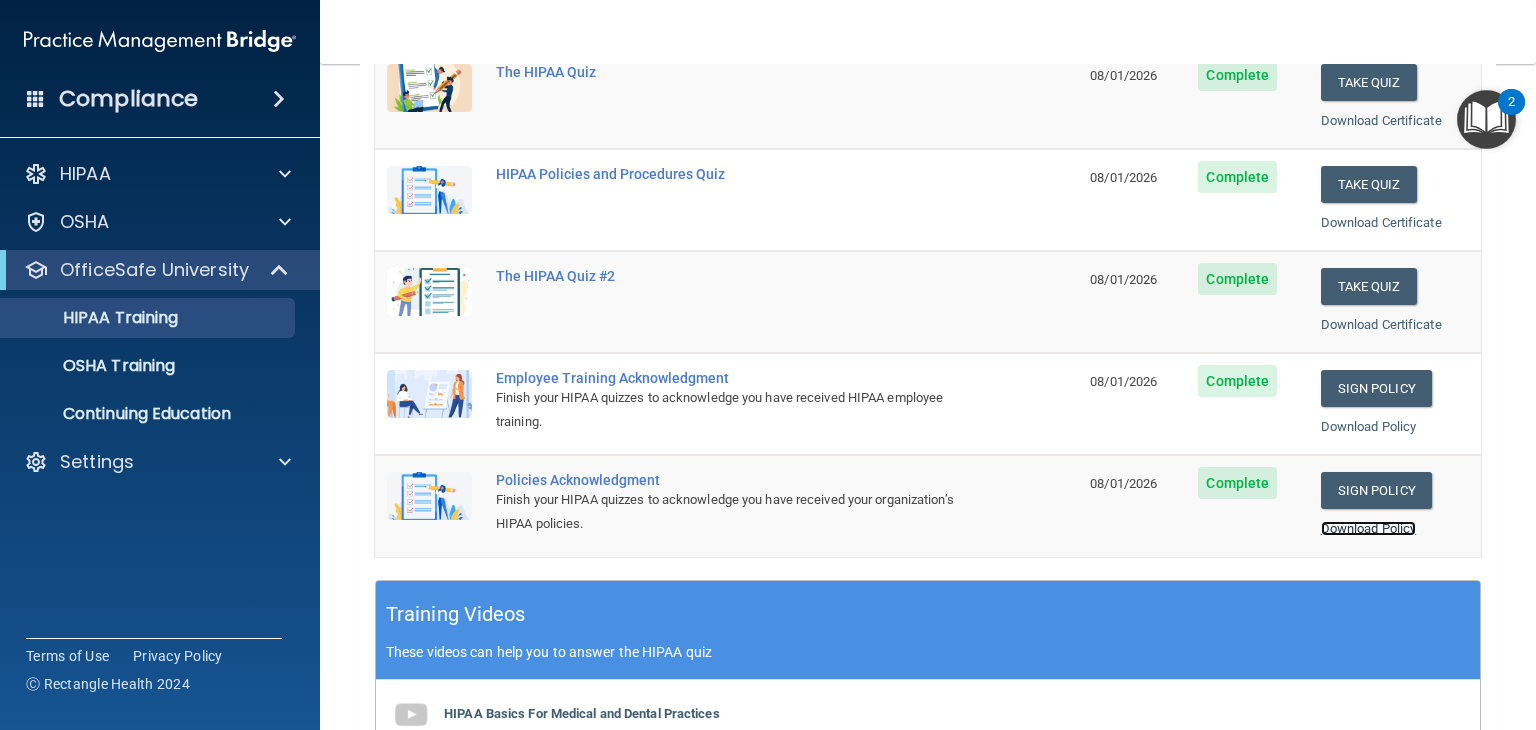 click on "Download Policy" at bounding box center (1369, 528) 